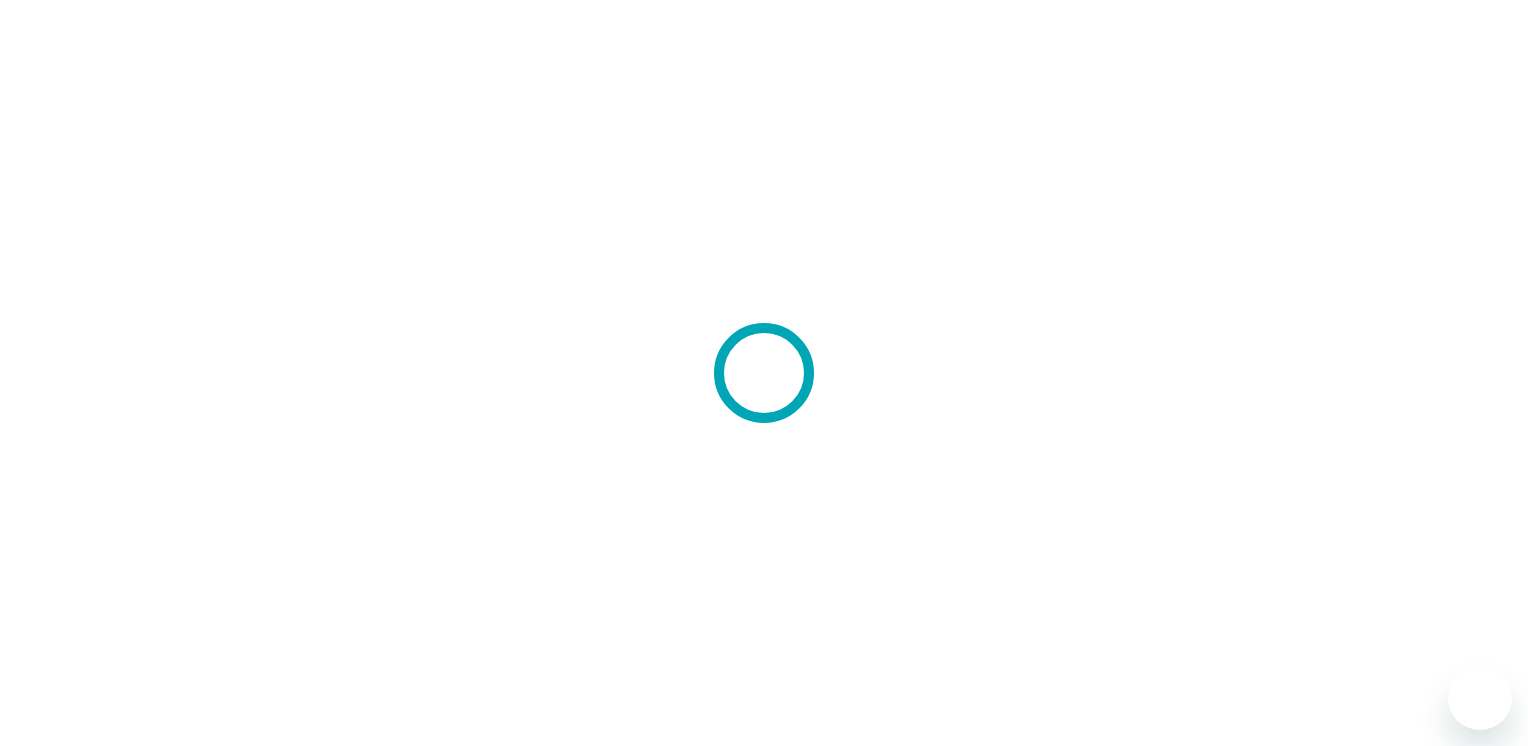 scroll, scrollTop: 0, scrollLeft: 0, axis: both 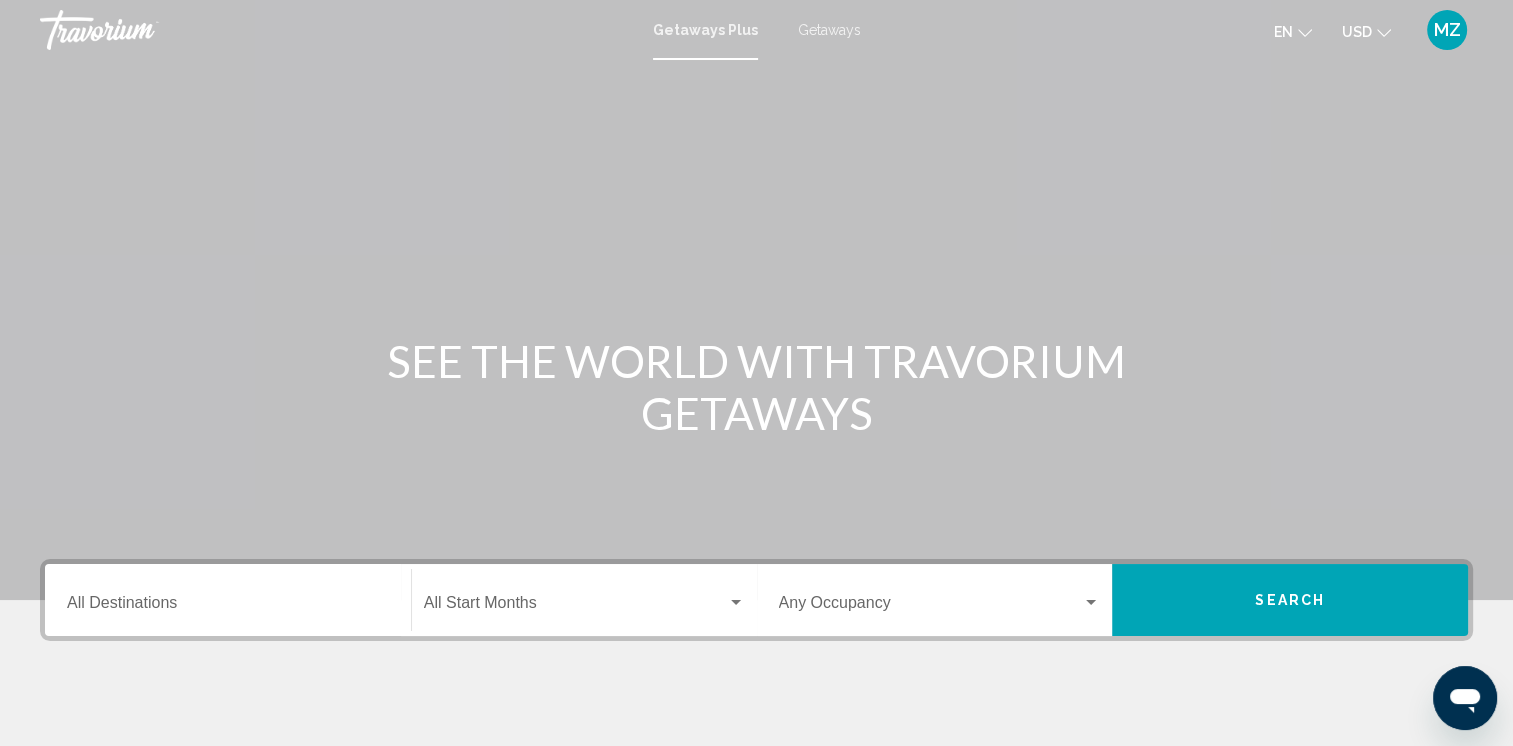 click 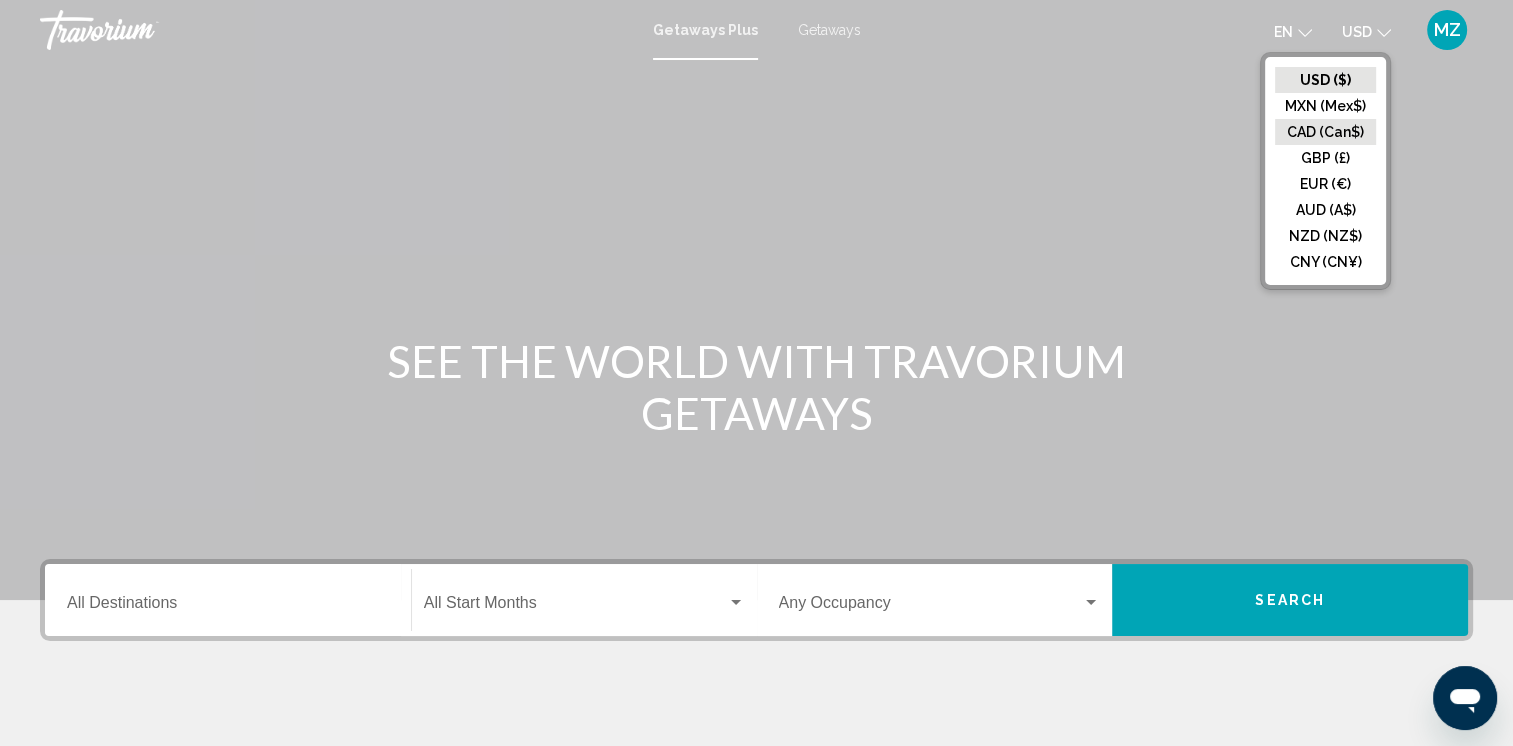 click on "CAD (Can$)" 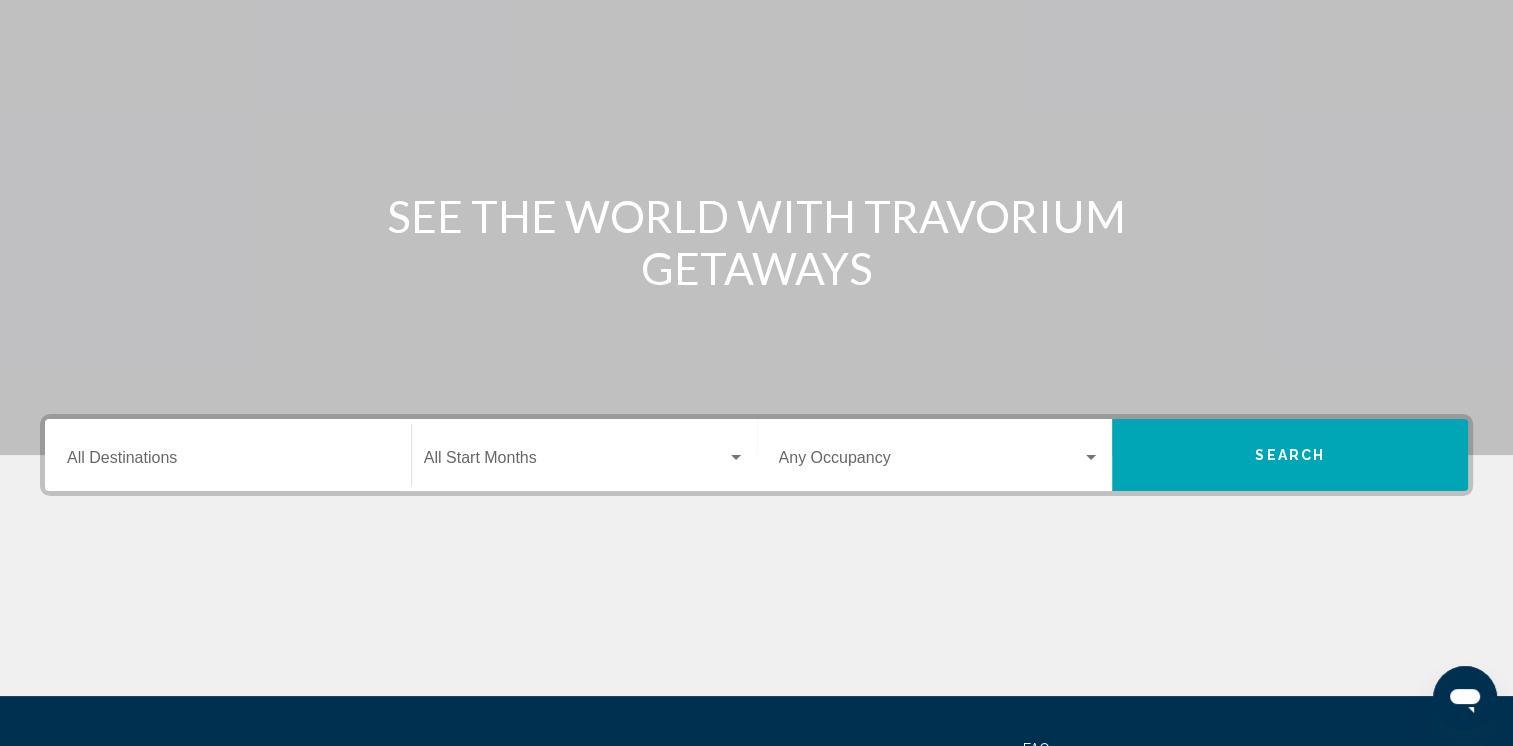 scroll, scrollTop: 0, scrollLeft: 0, axis: both 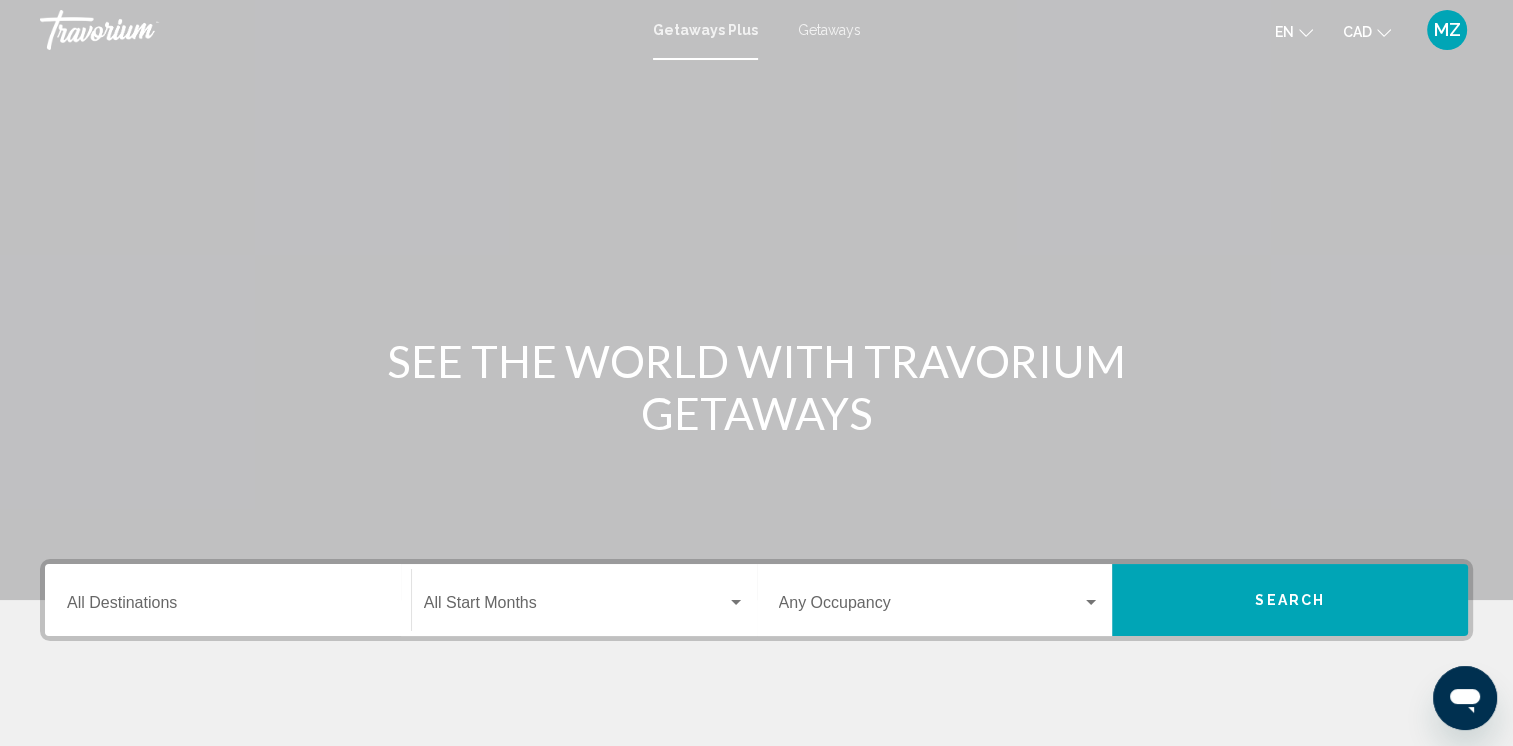 click on "Getaways" at bounding box center (829, 30) 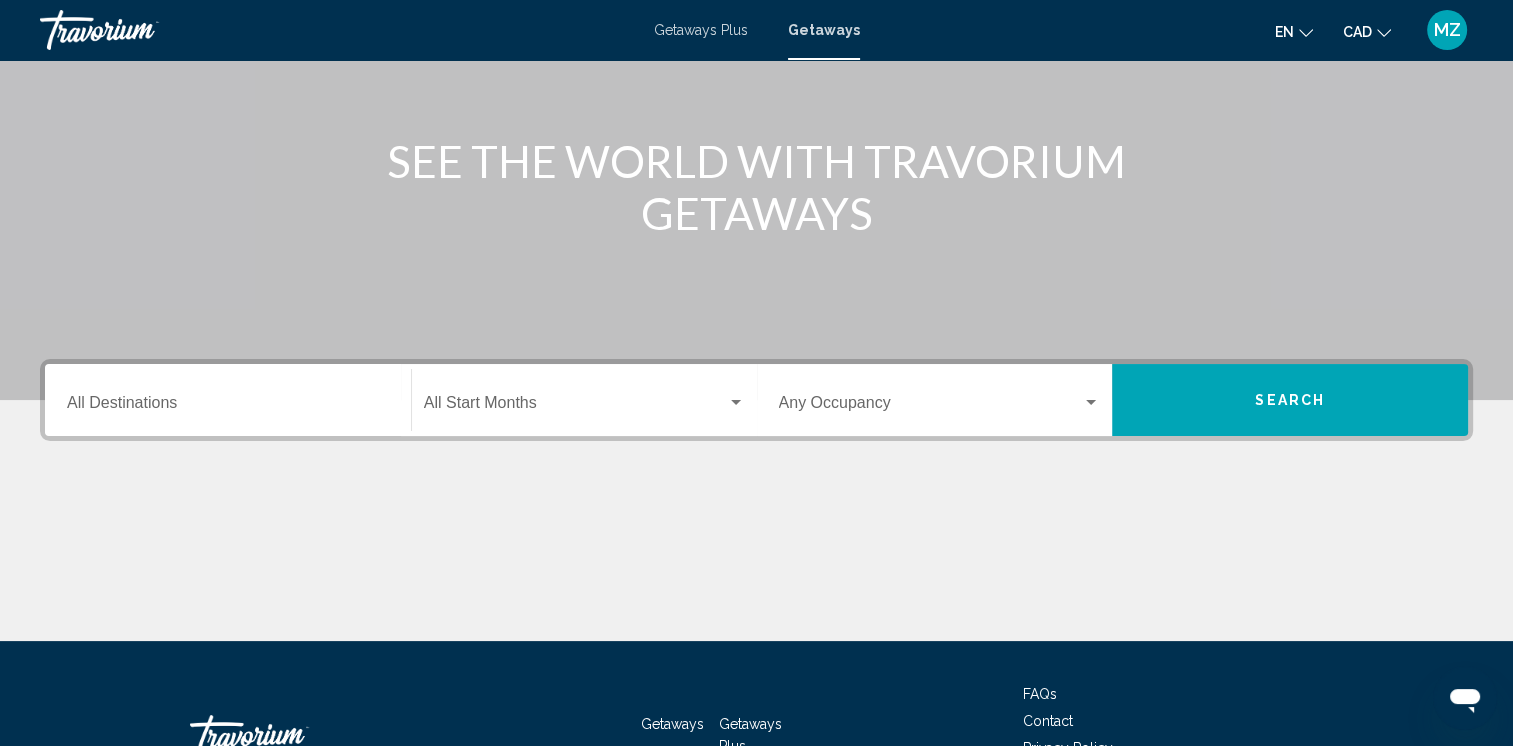 click on "Destination All Destinations" at bounding box center [228, 407] 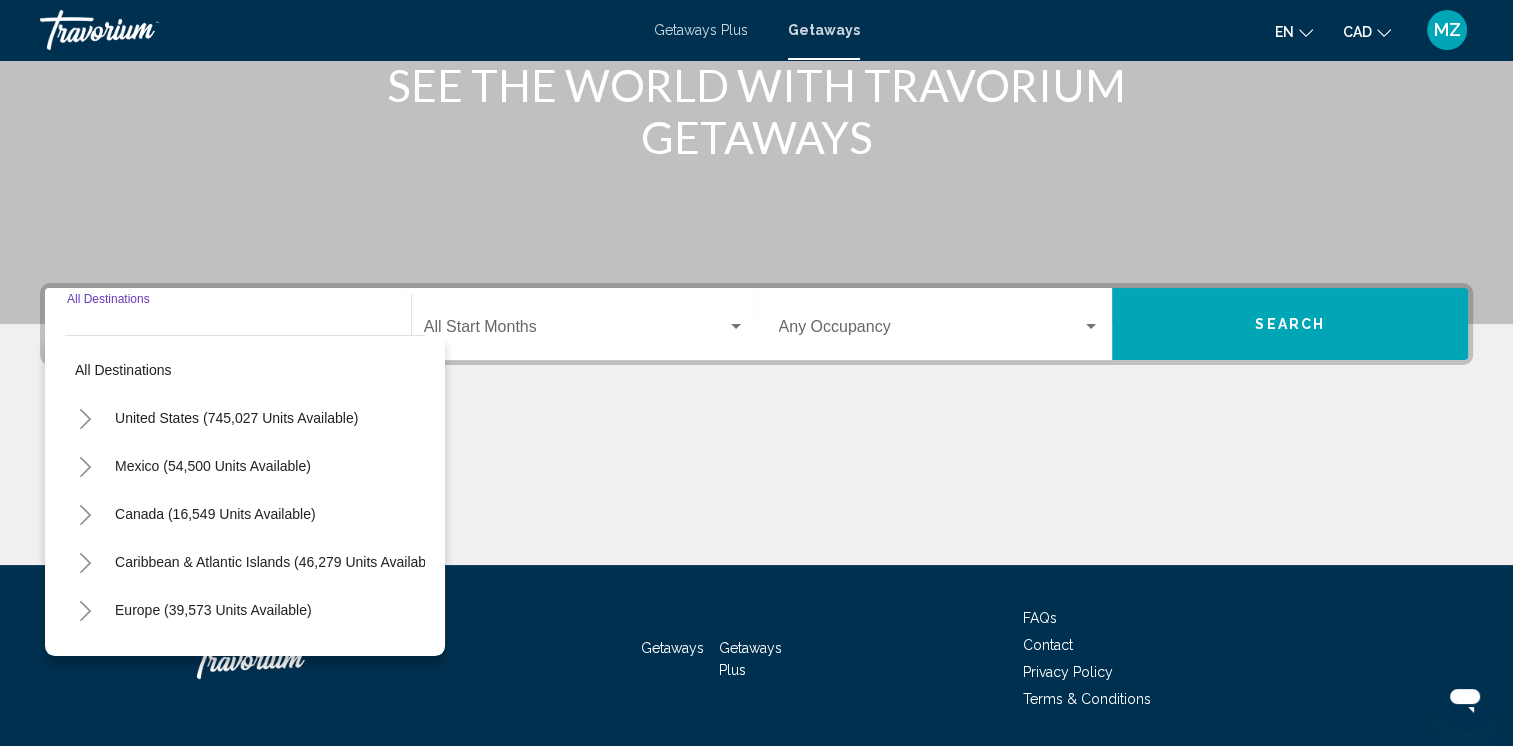 scroll, scrollTop: 339, scrollLeft: 0, axis: vertical 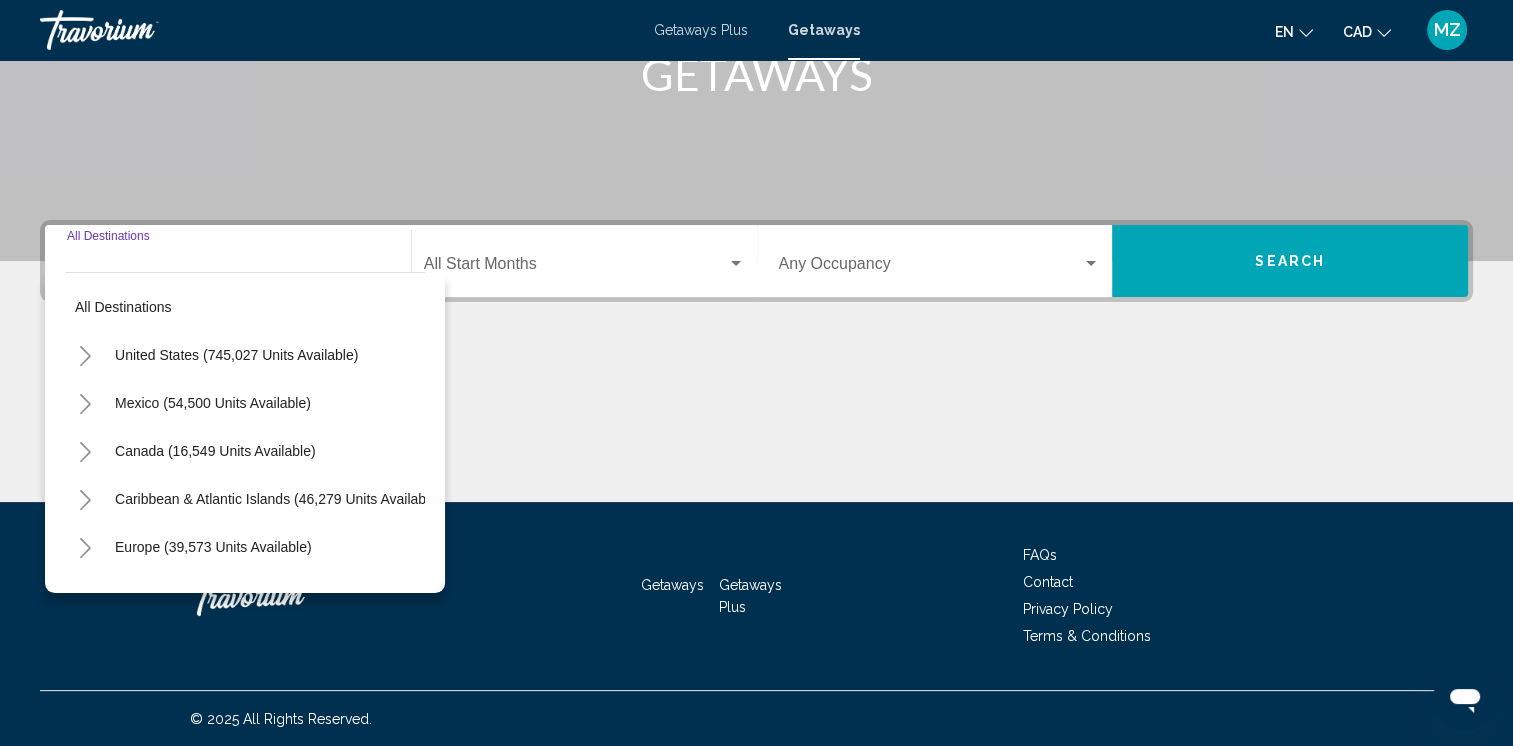 click 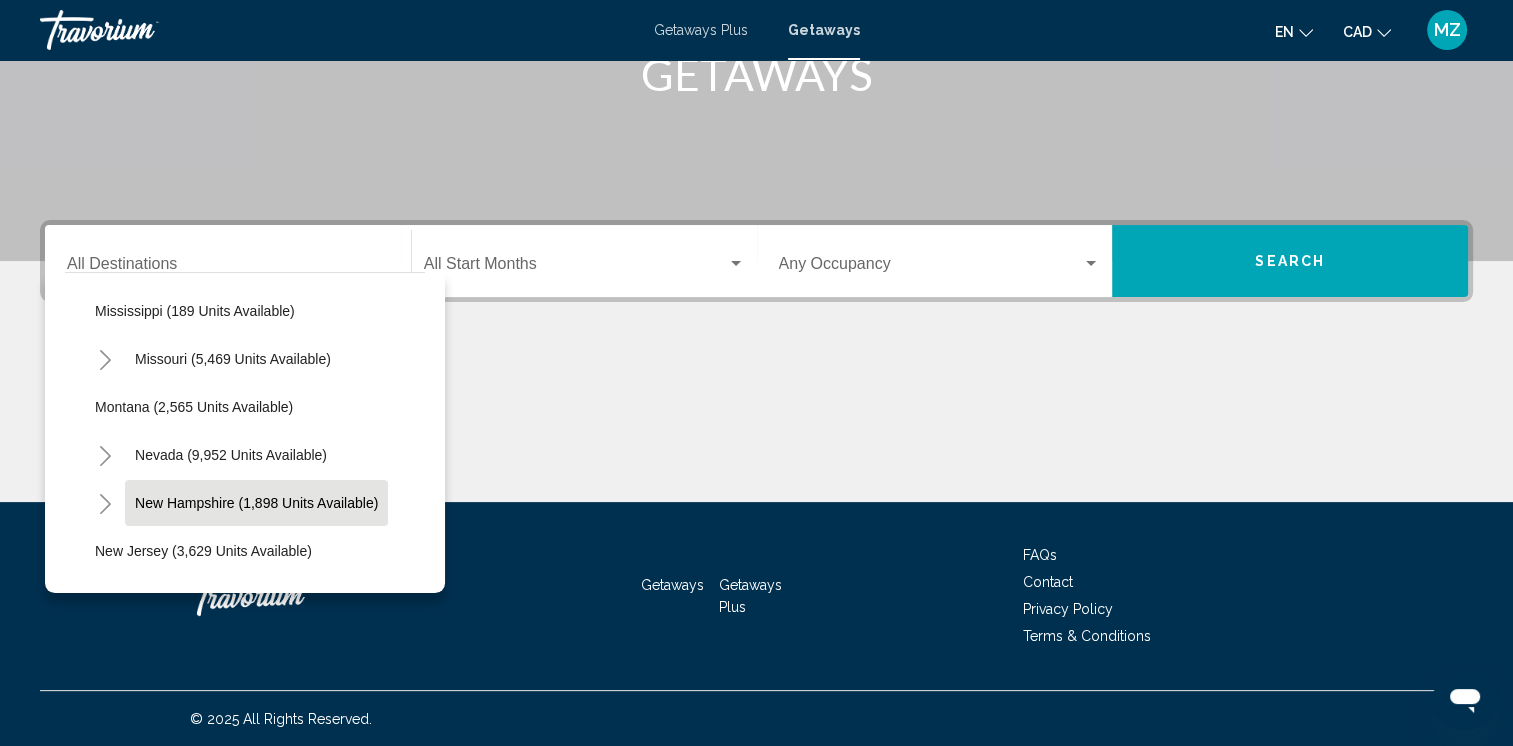 scroll, scrollTop: 1100, scrollLeft: 0, axis: vertical 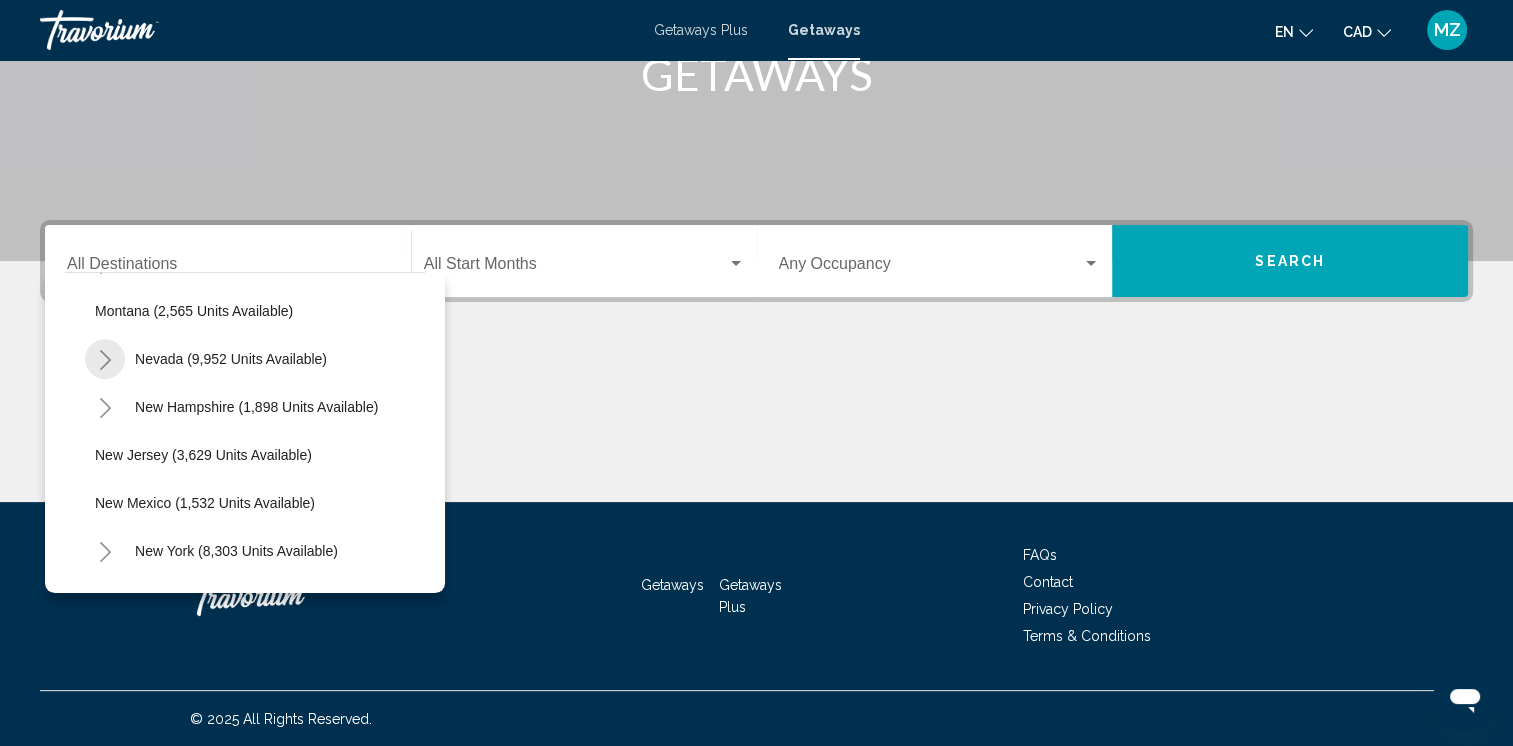 click 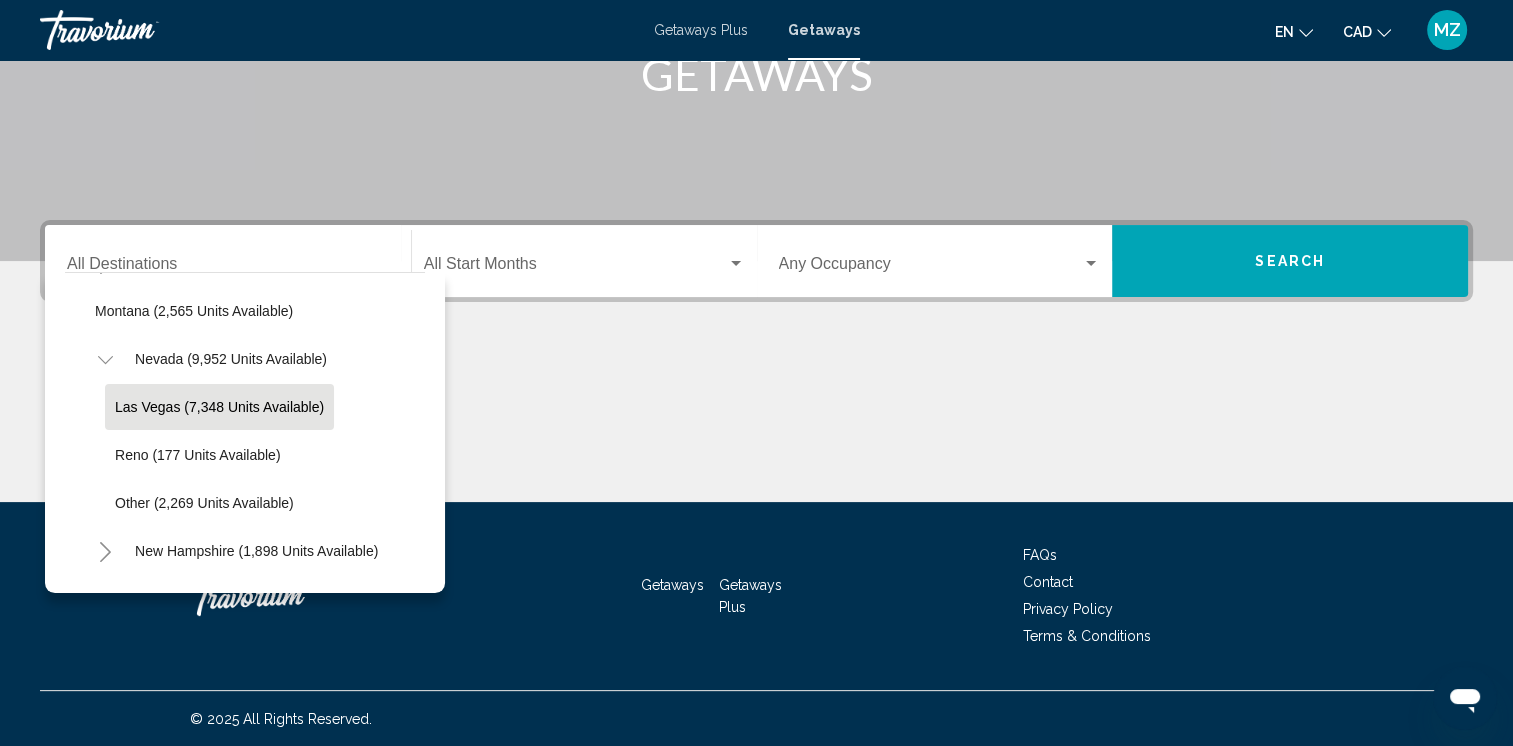 click on "Las Vegas (7,348 units available)" 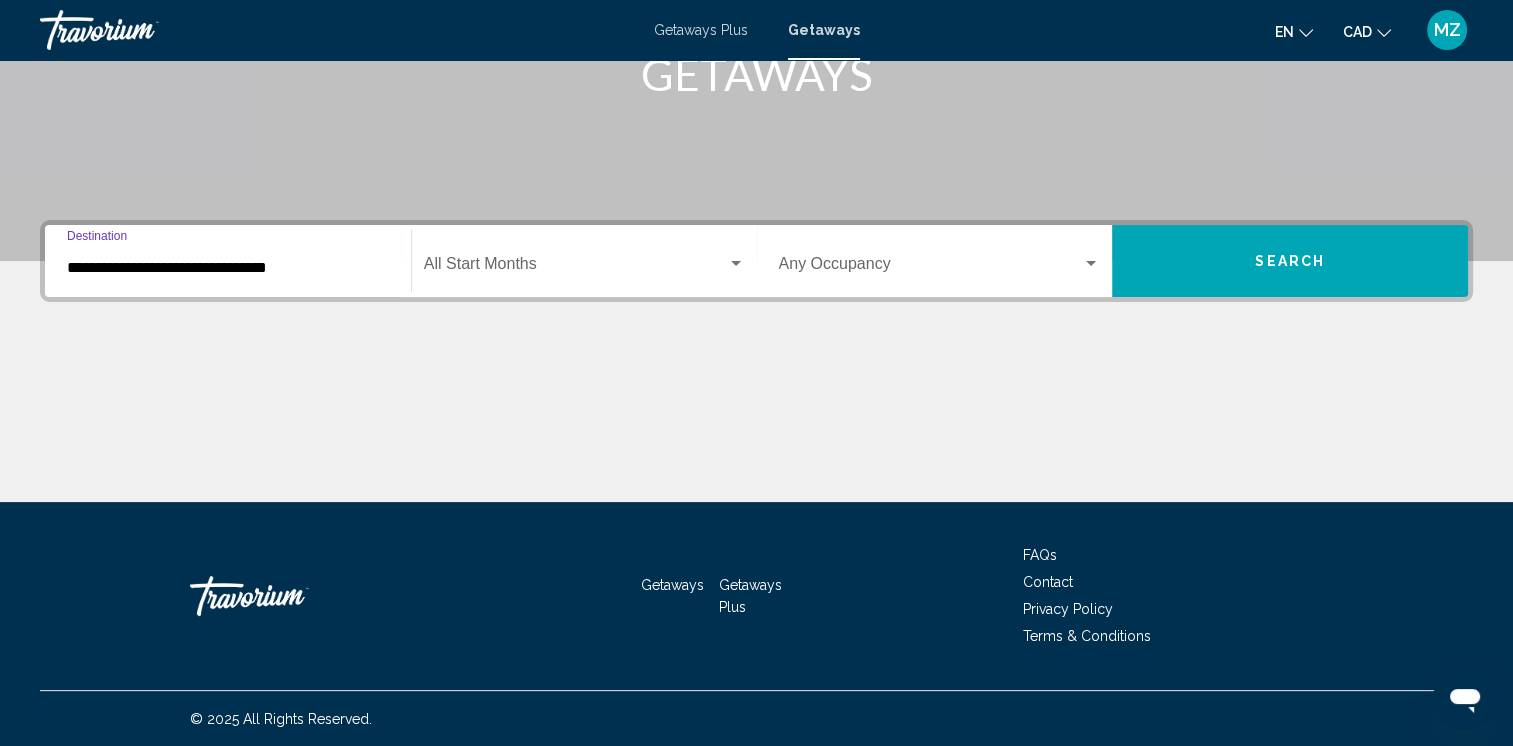 click on "Start Month All Start Months" 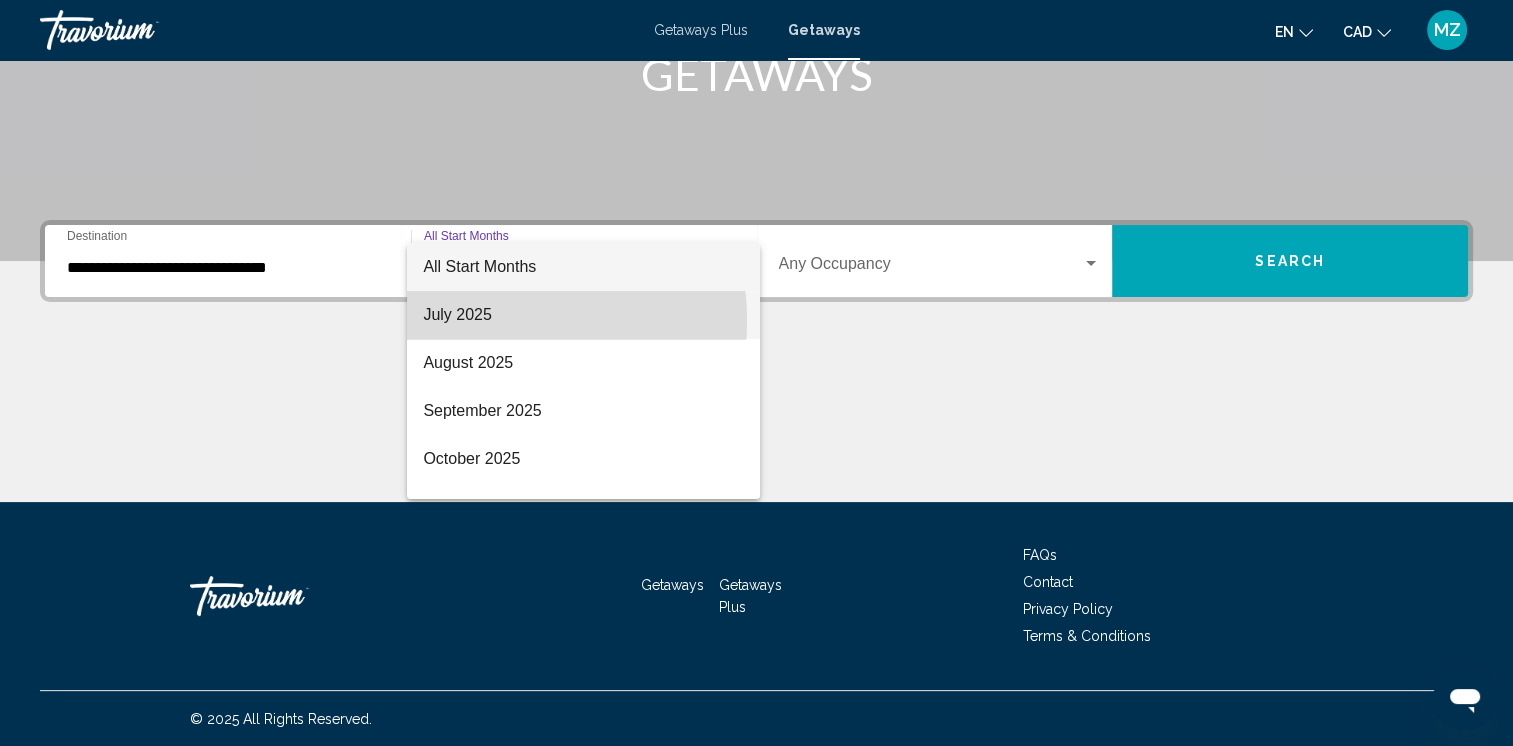click on "July 2025" at bounding box center (583, 315) 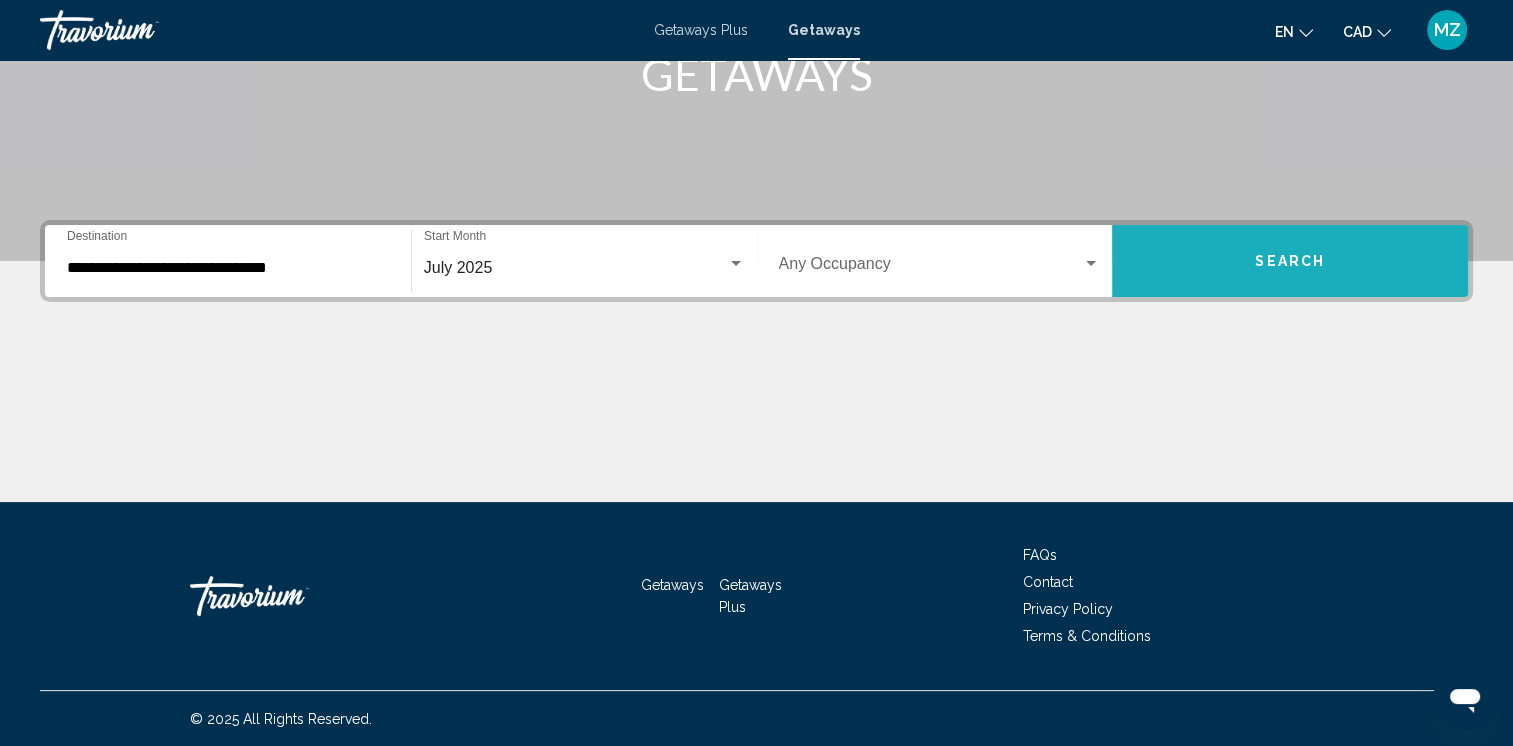 click on "Search" at bounding box center (1290, 261) 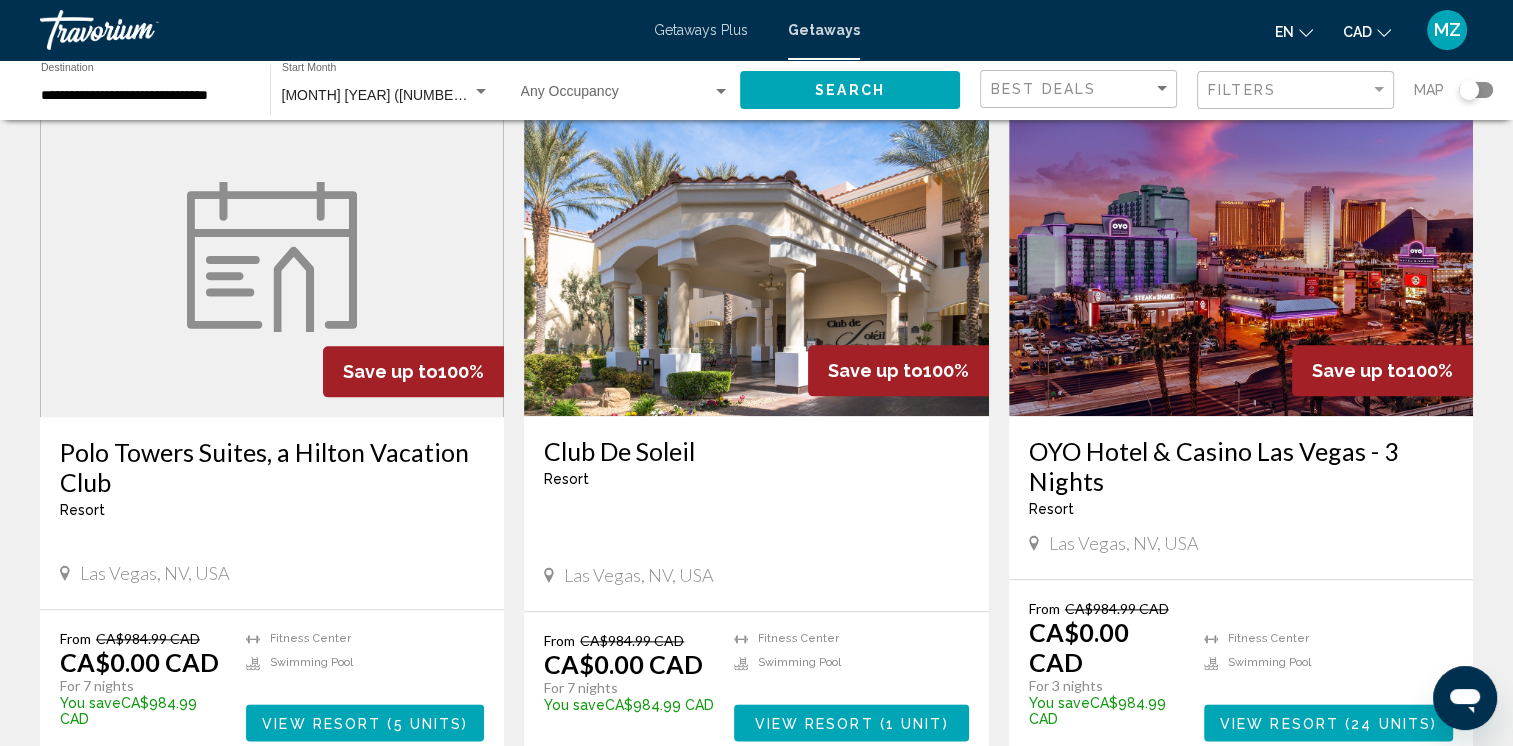 scroll, scrollTop: 2400, scrollLeft: 0, axis: vertical 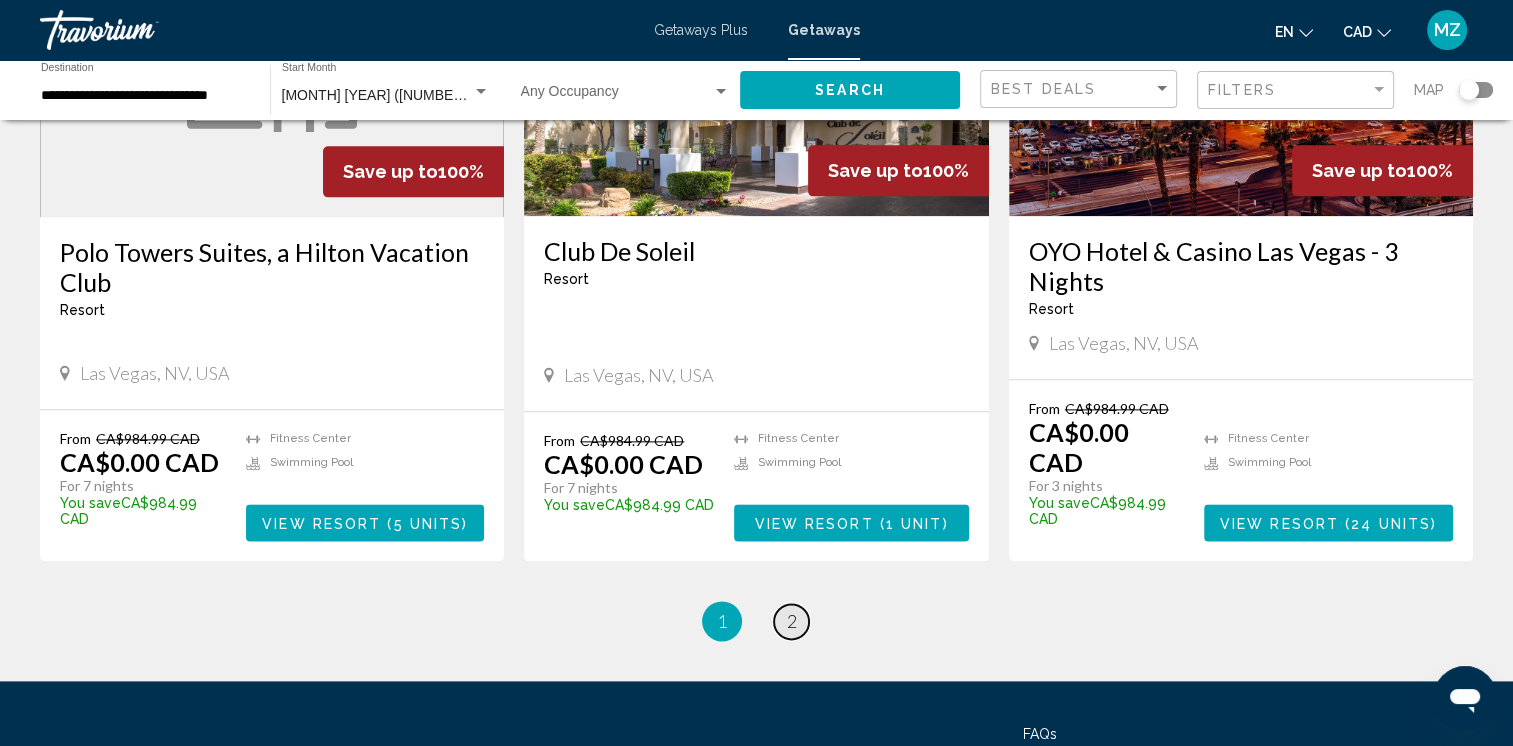 click on "2" at bounding box center [792, 621] 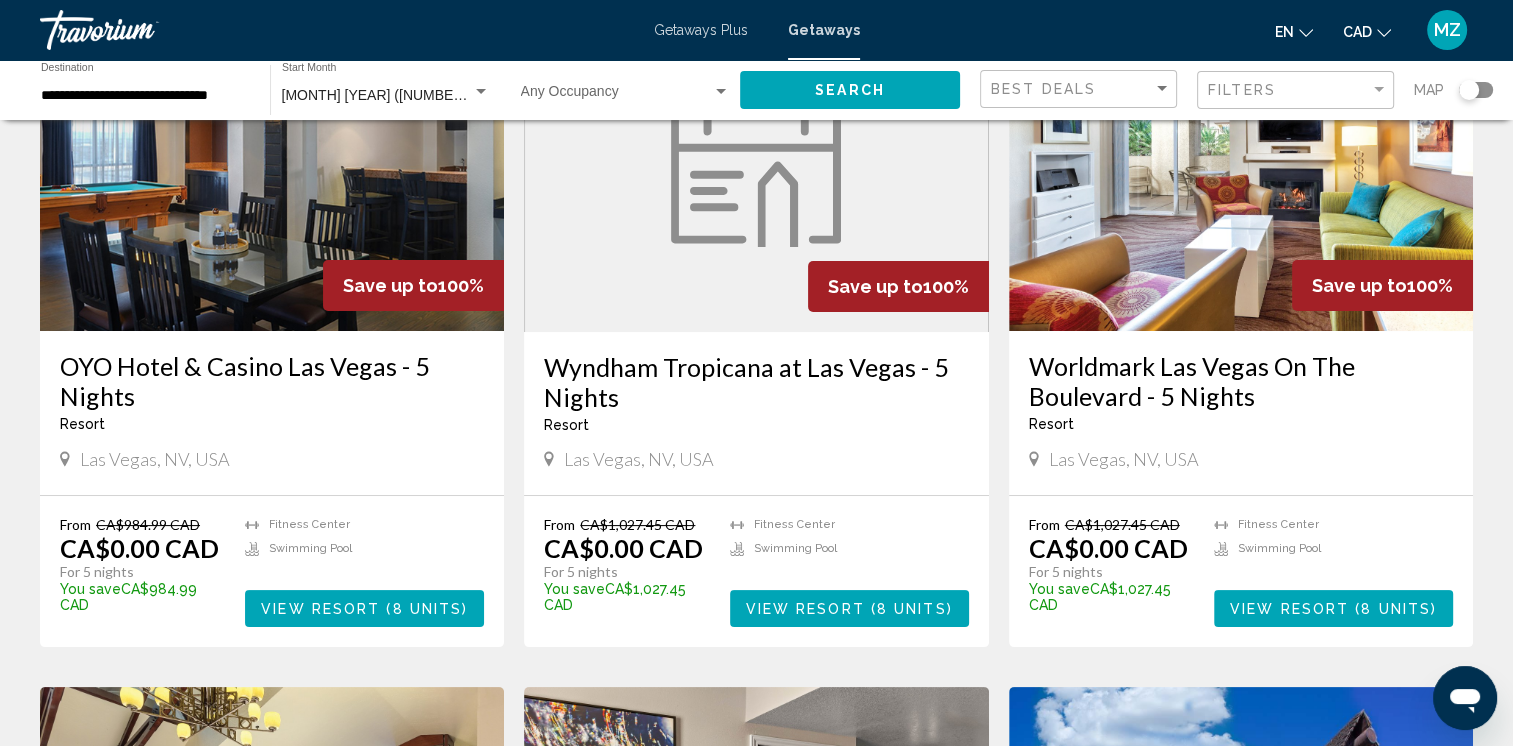 scroll, scrollTop: 200, scrollLeft: 0, axis: vertical 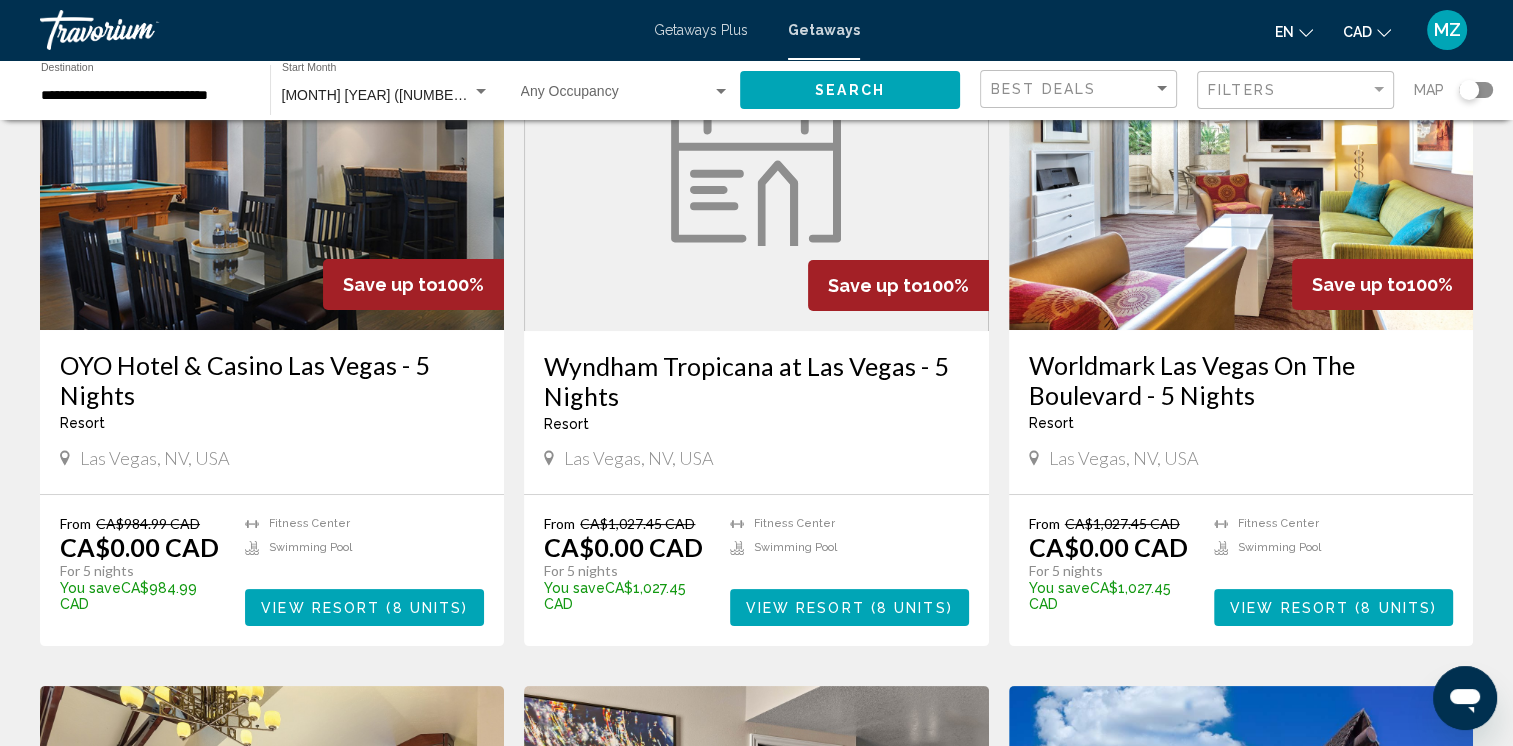click on "8 units" at bounding box center [912, 608] 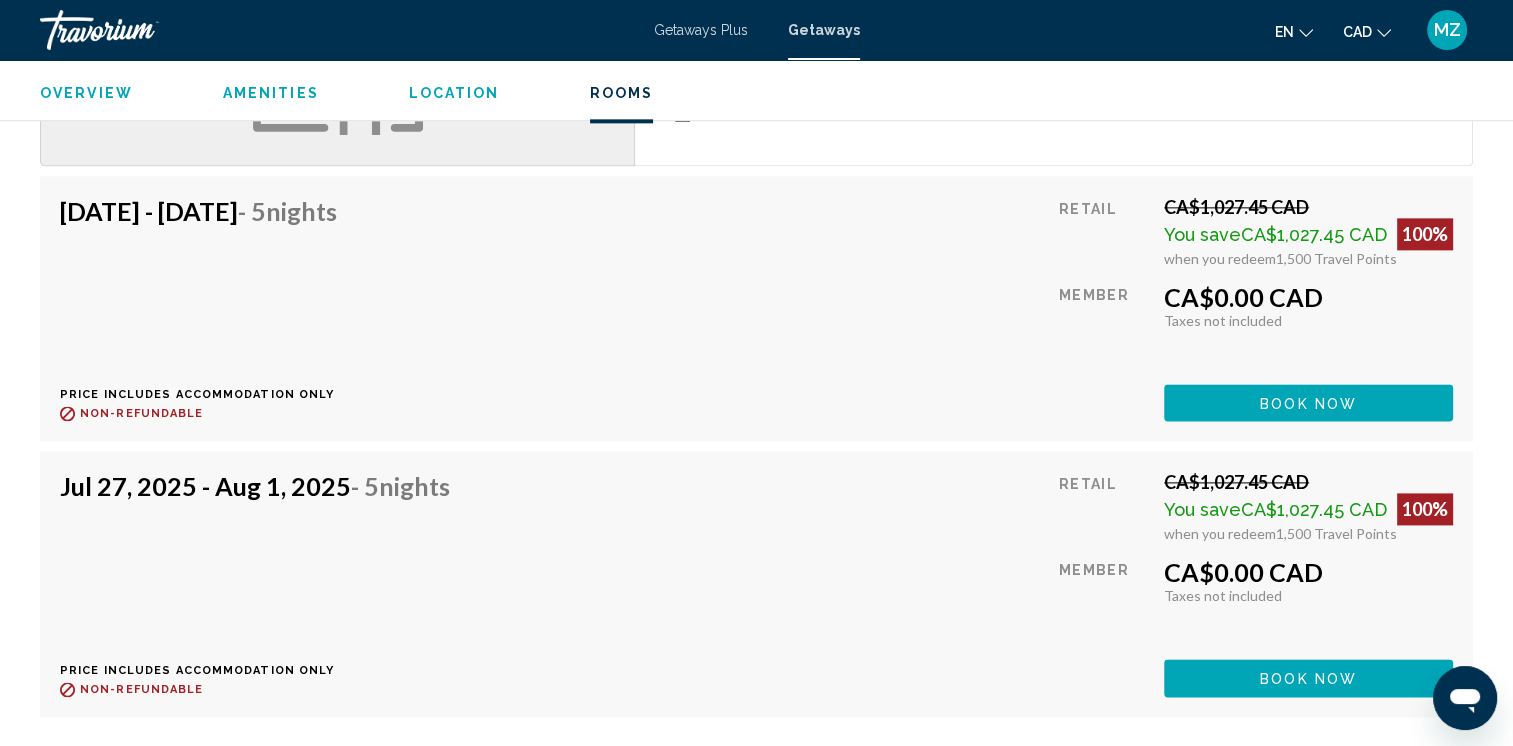 scroll, scrollTop: 2400, scrollLeft: 0, axis: vertical 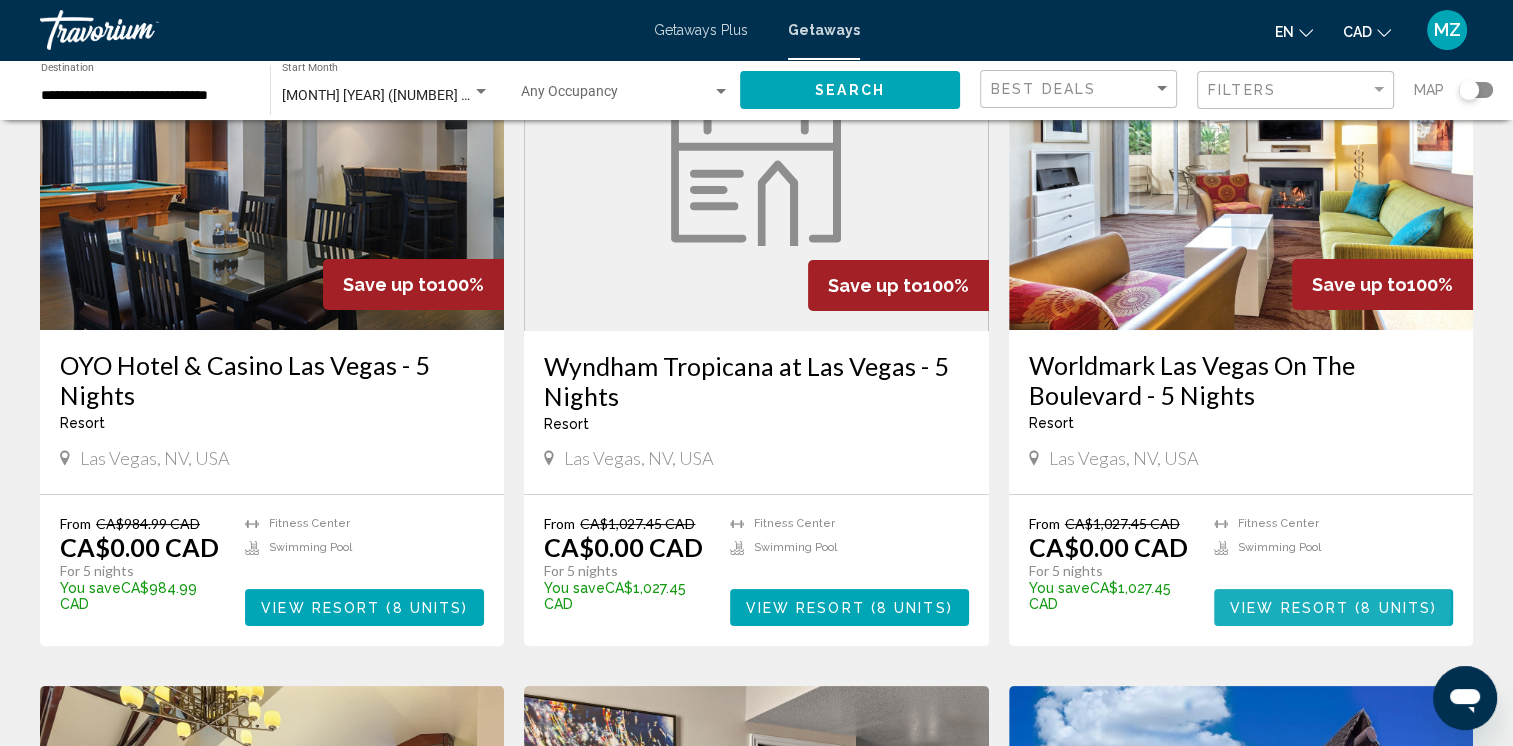 click on "View Resort" at bounding box center (1289, 608) 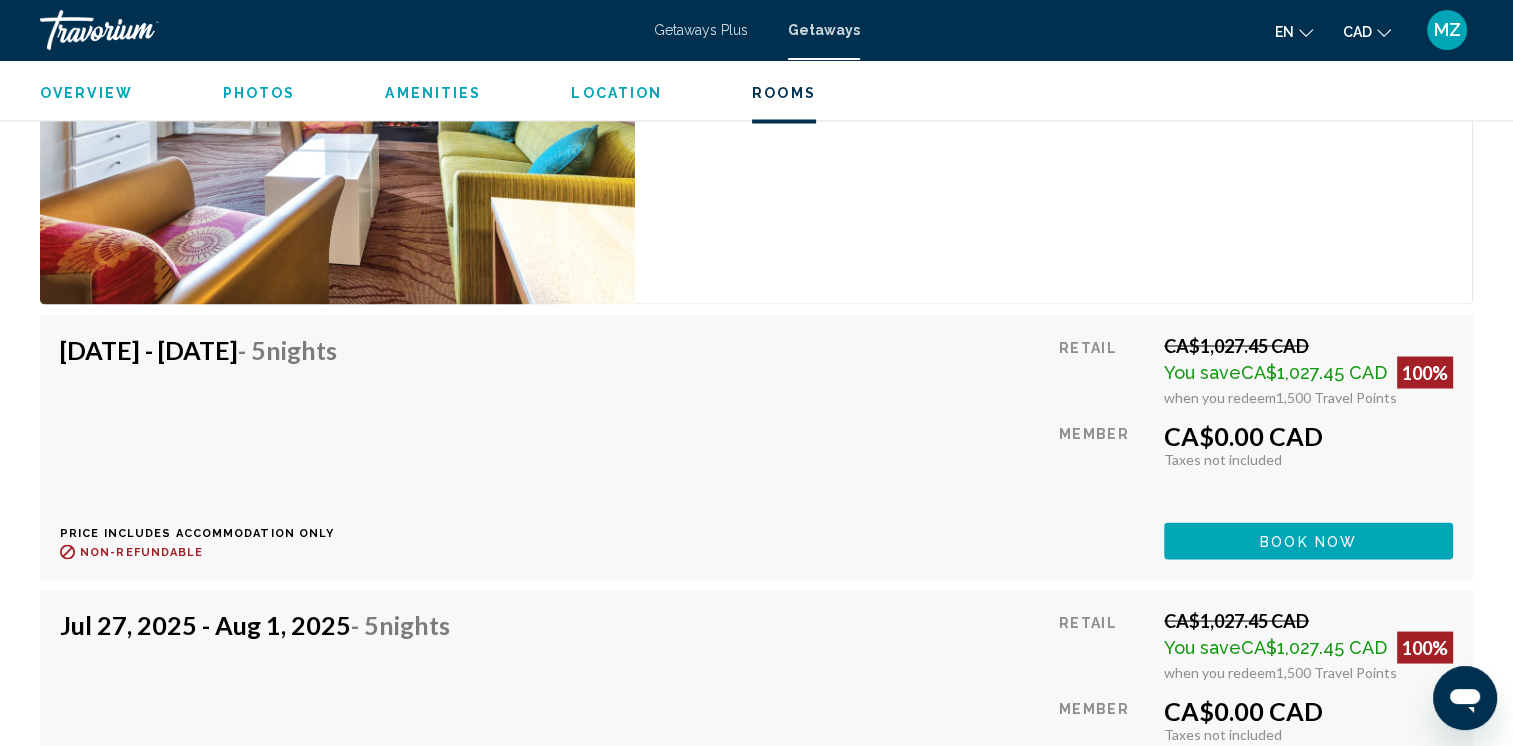 scroll, scrollTop: 3900, scrollLeft: 0, axis: vertical 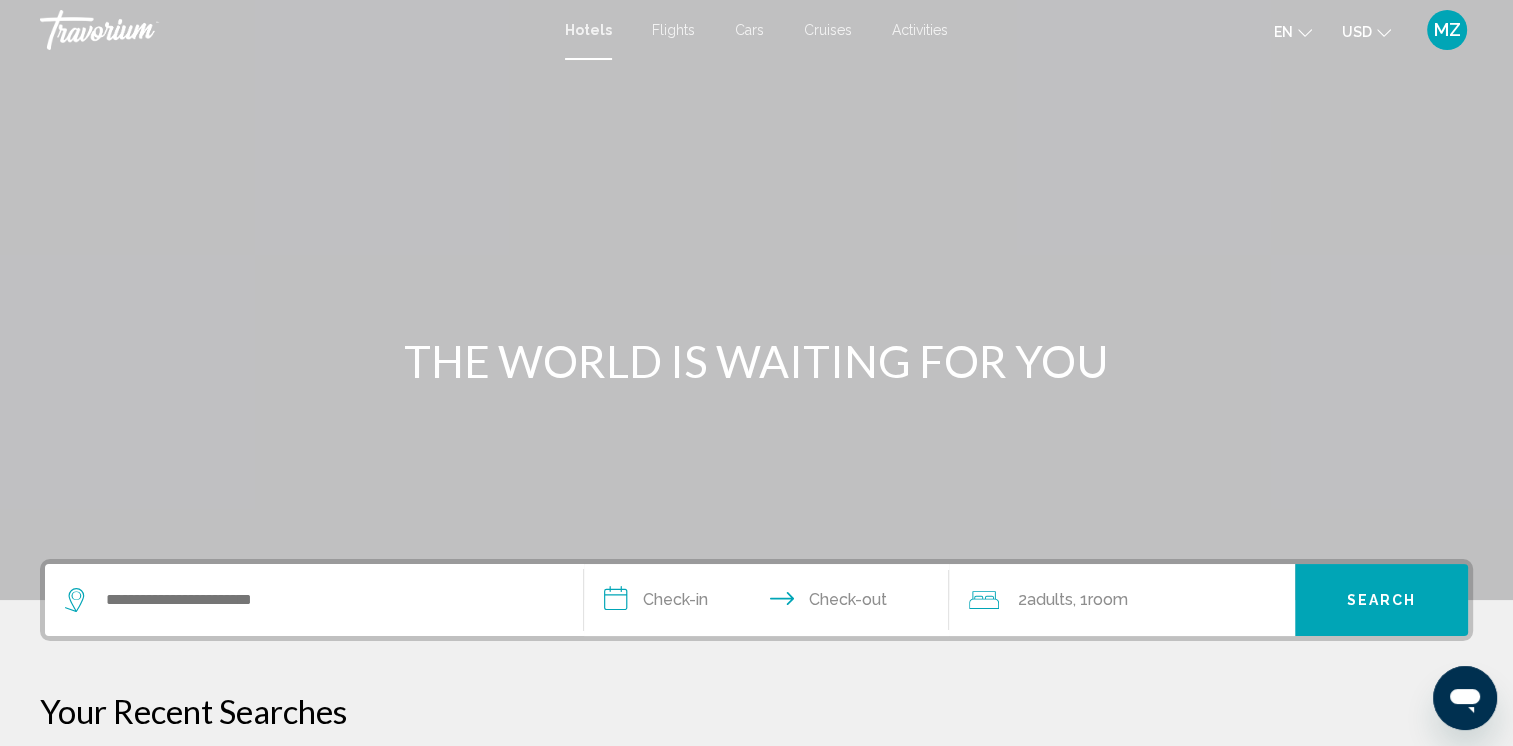 click on "USD
USD ($) MXN (Mex$) CAD (Can$) GBP (£) EUR (€) AUD (A$) NZD (NZ$) CNY (CN¥)" 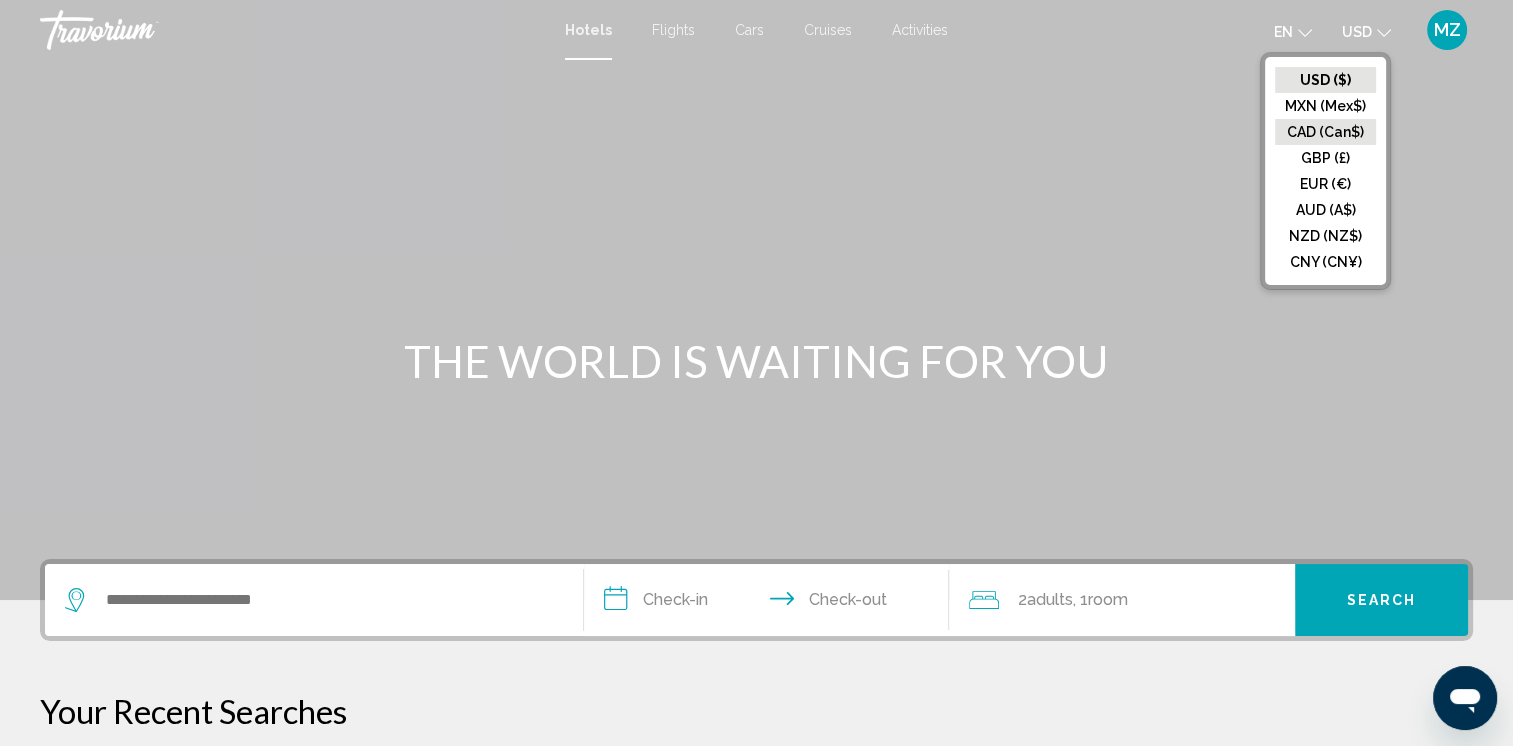 click on "CAD (Can$)" 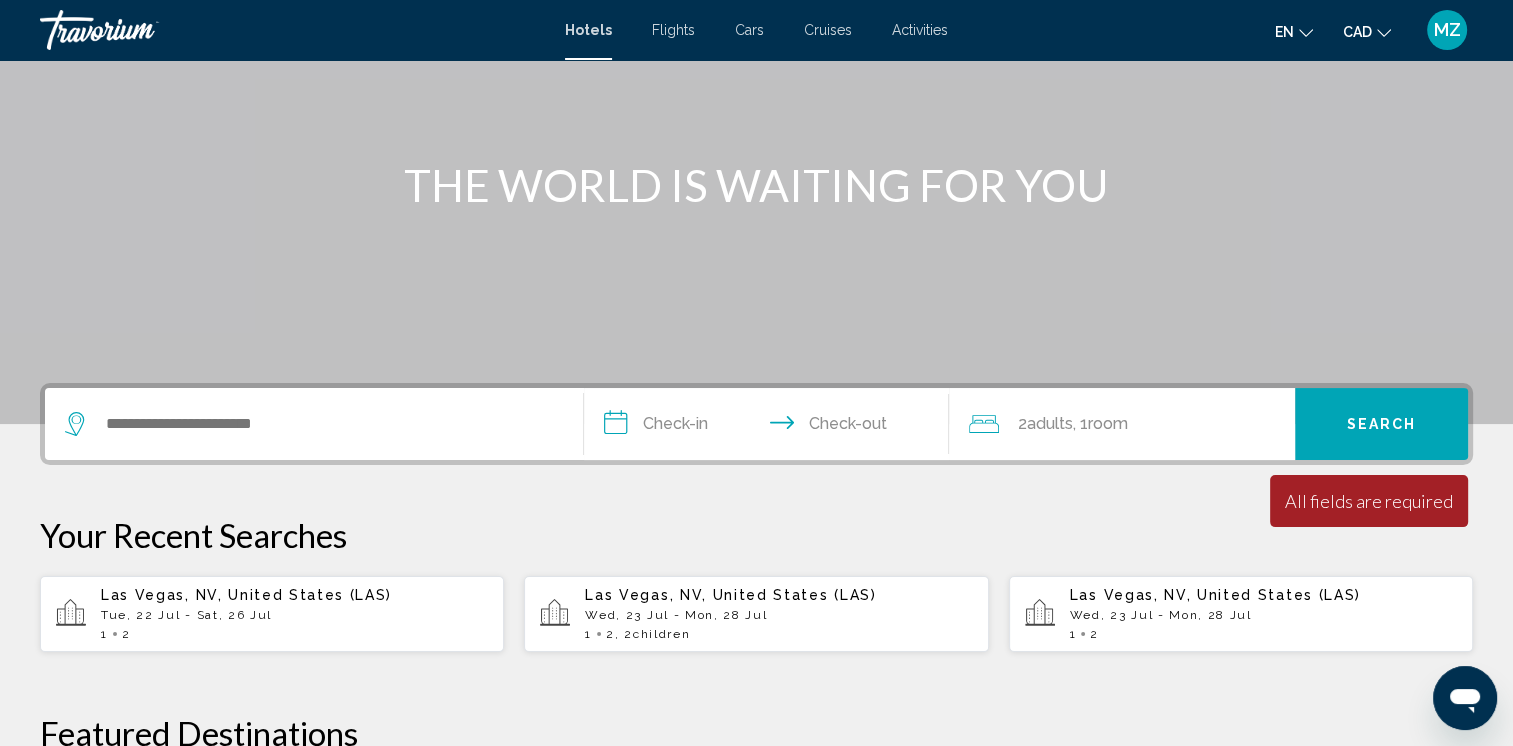 scroll, scrollTop: 200, scrollLeft: 0, axis: vertical 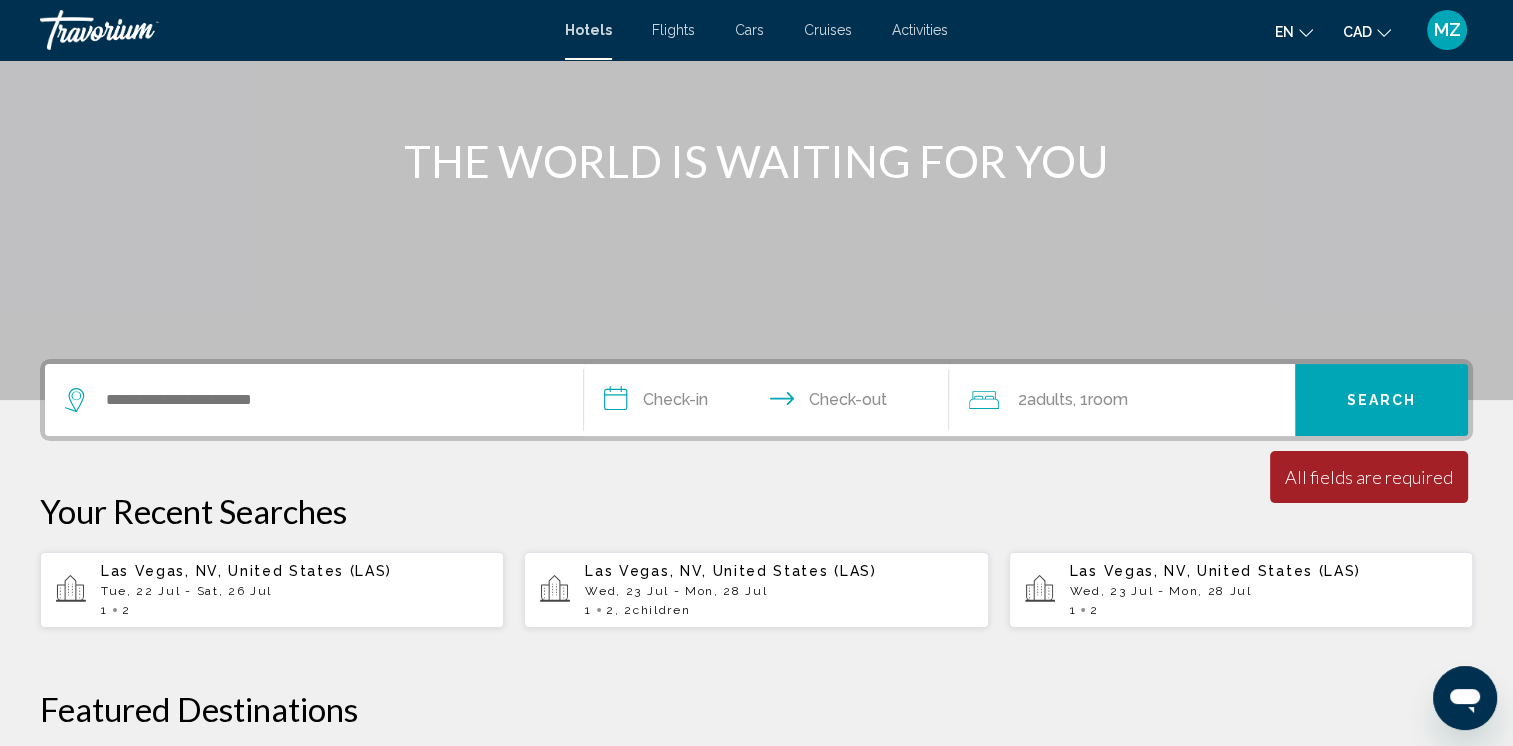 click on "[CITY], [STATE], [COUNTRY] [AIRPORT_CODE] [DATE] - [DATE] [NUMBER] [NUMBER]" at bounding box center [294, 590] 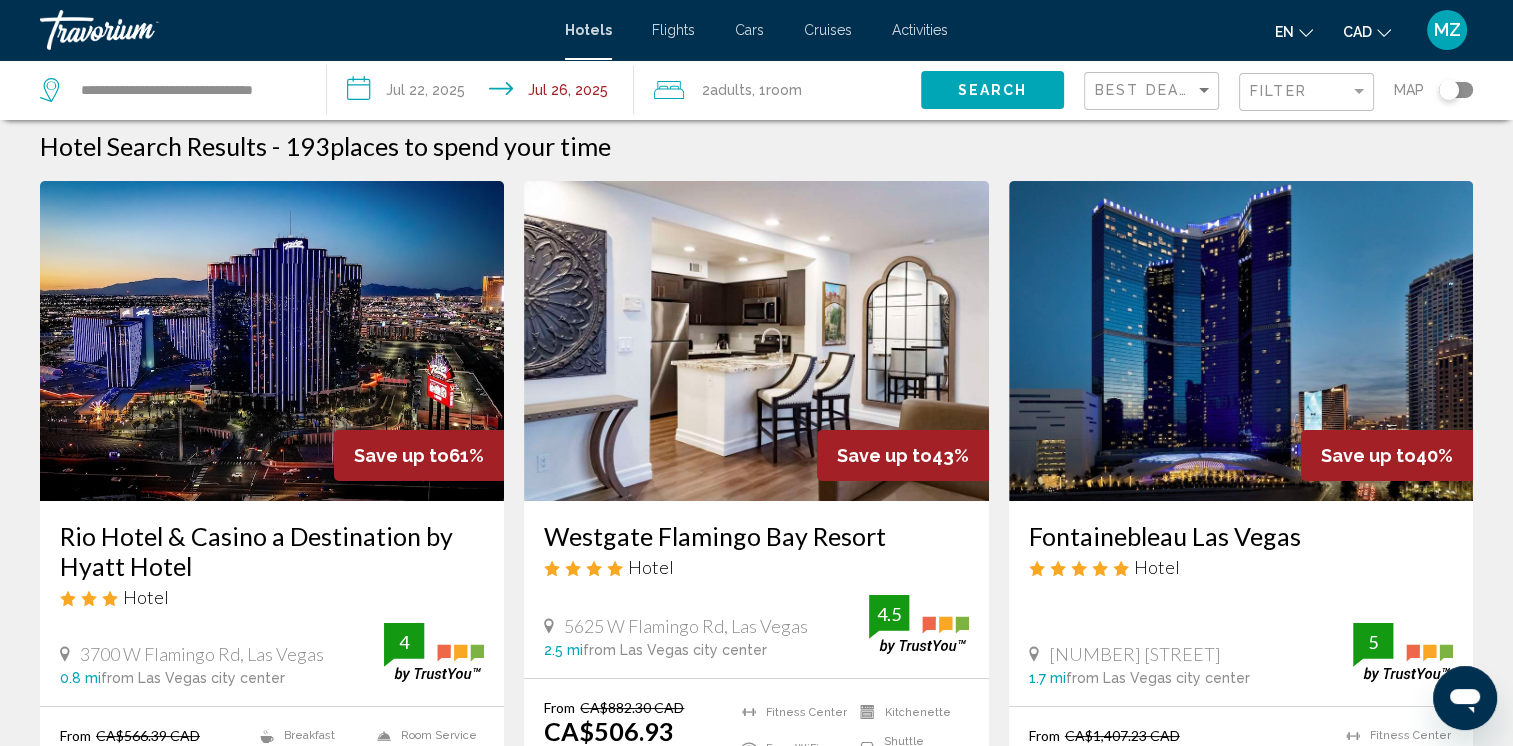 scroll, scrollTop: 0, scrollLeft: 0, axis: both 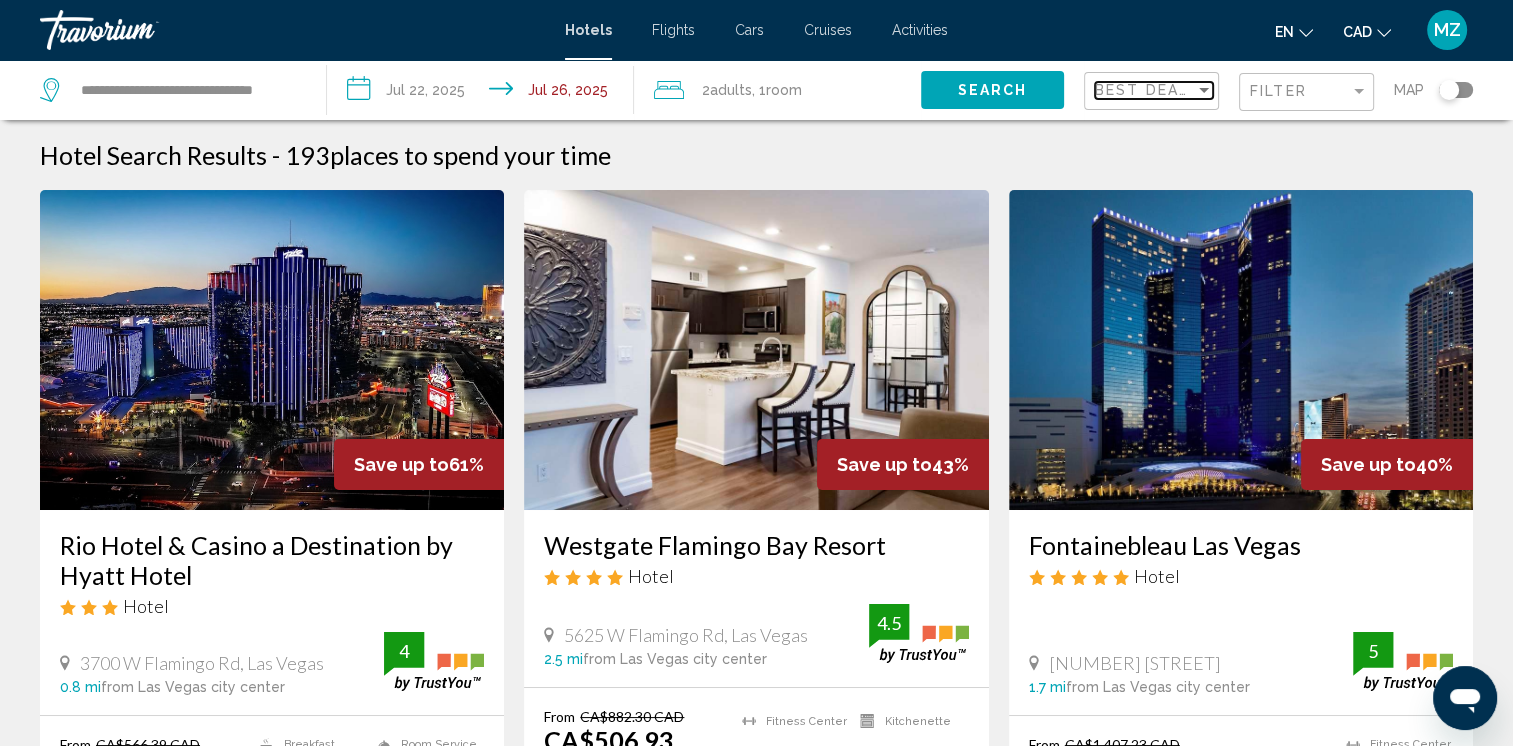 click on "Best Deals" at bounding box center [1147, 90] 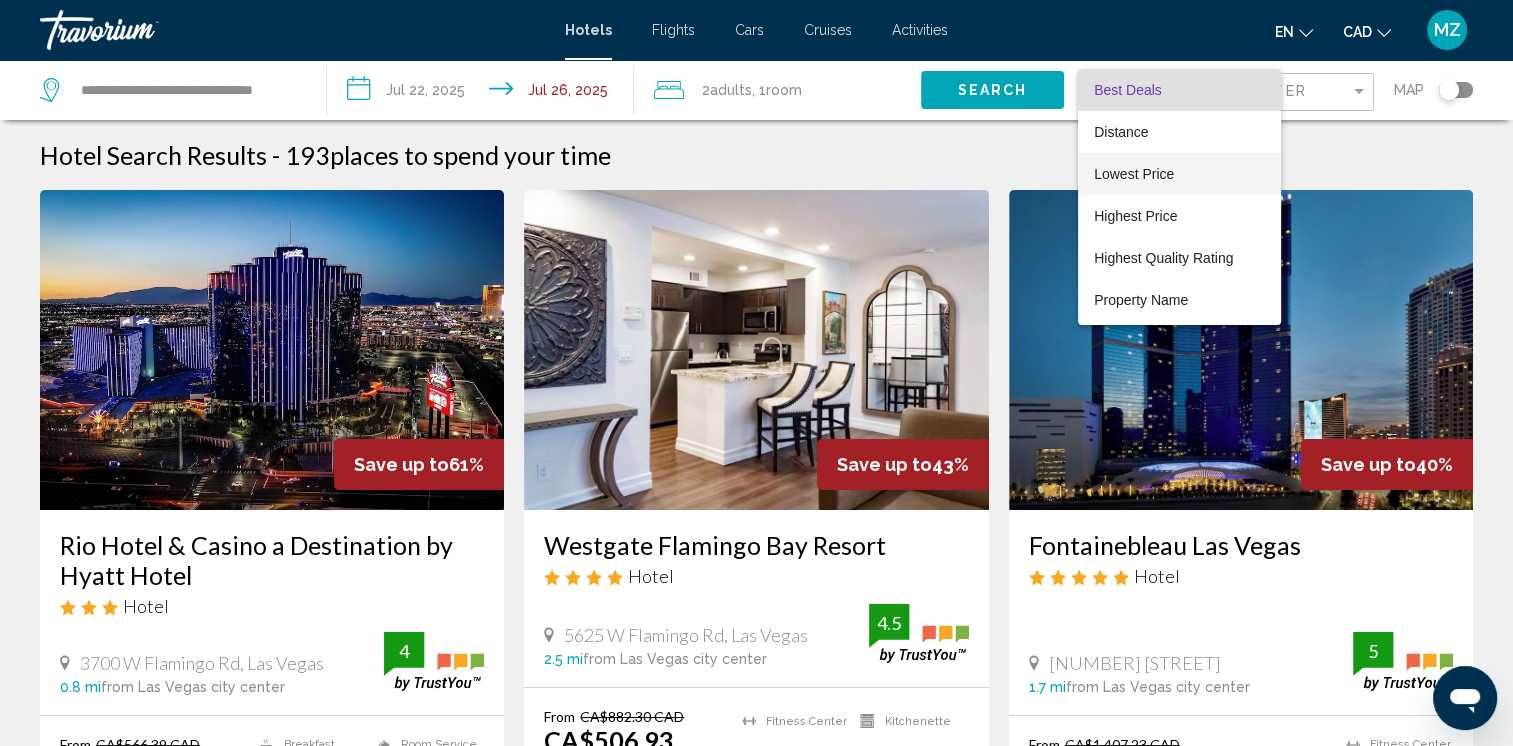 click on "Lowest Price" at bounding box center [1134, 174] 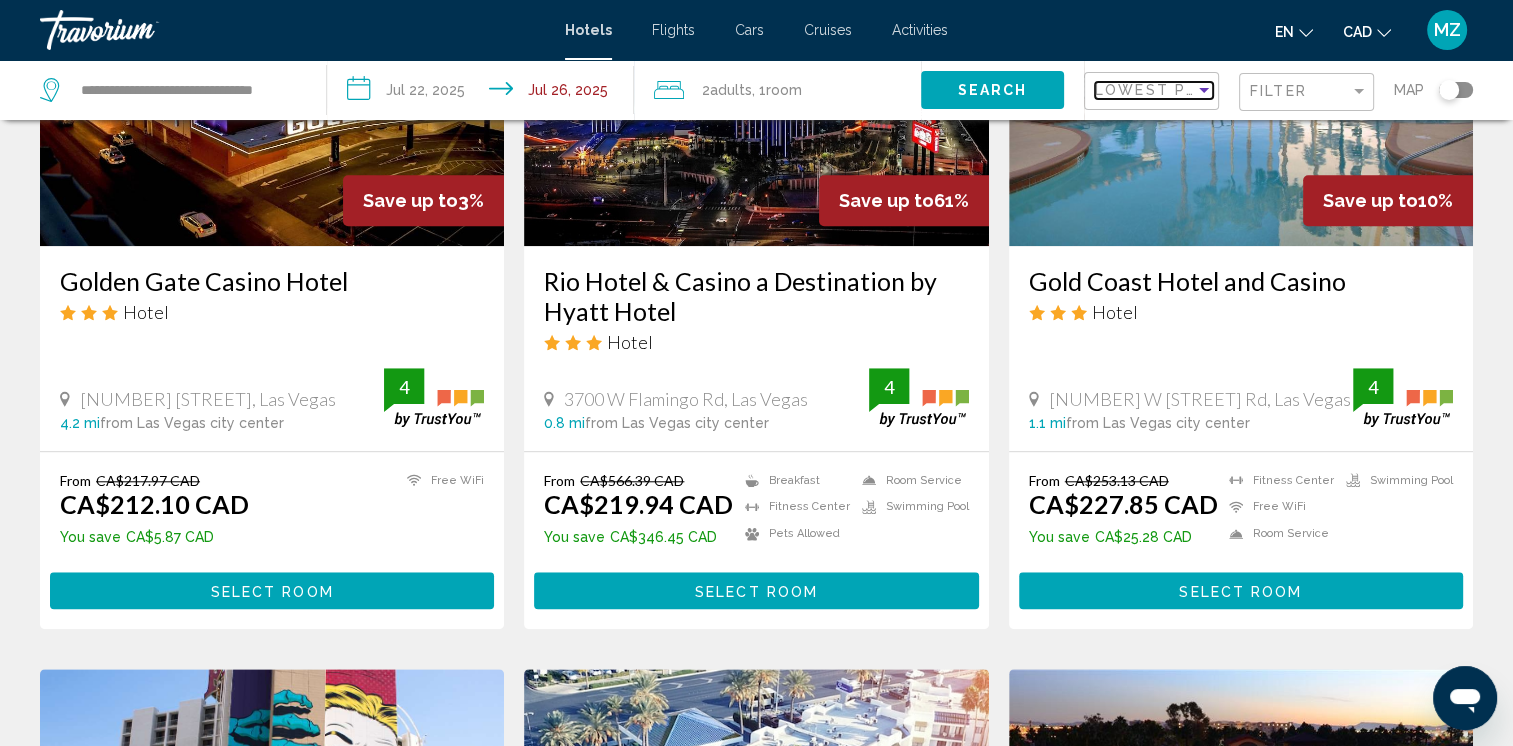 scroll, scrollTop: 1800, scrollLeft: 0, axis: vertical 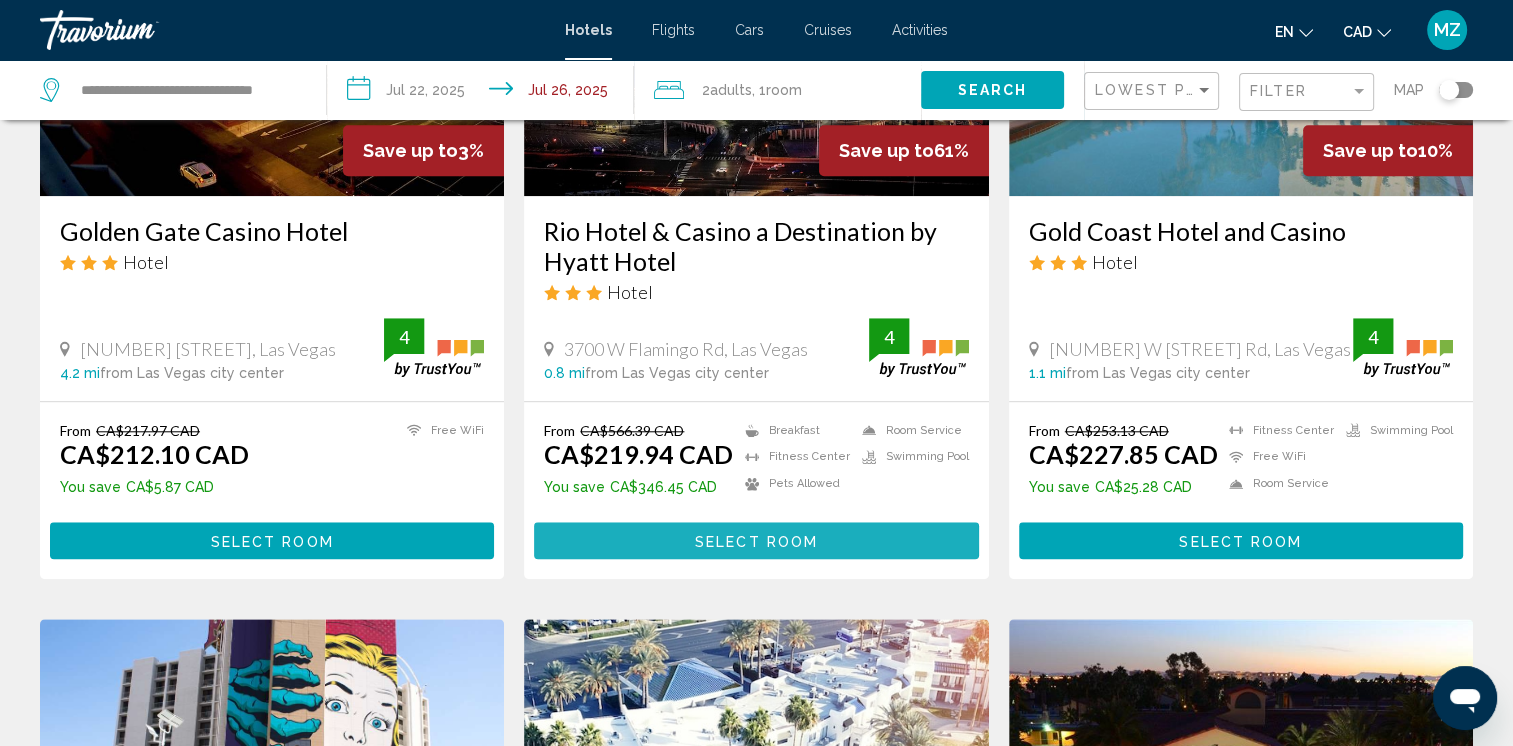 click on "Select Room" at bounding box center (756, 541) 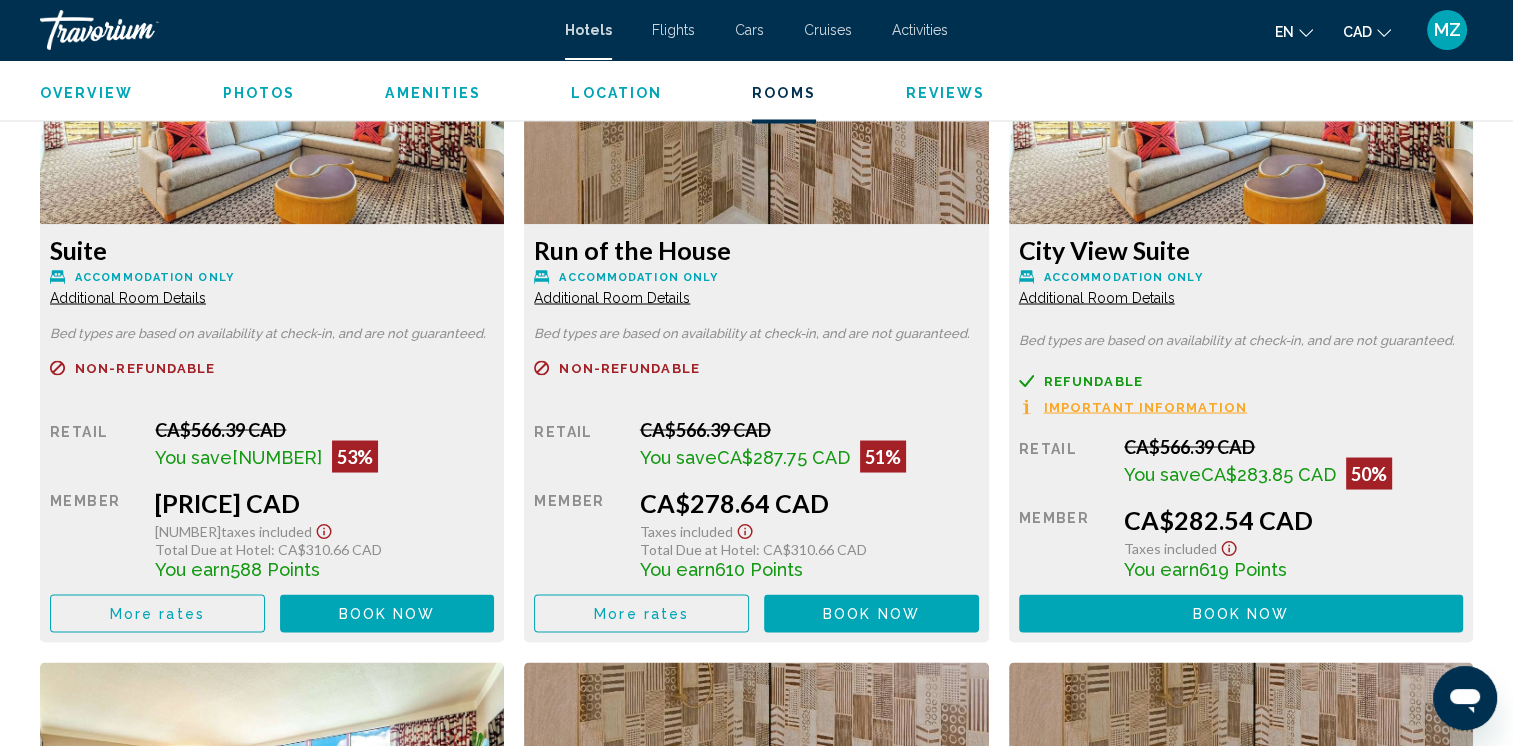 scroll, scrollTop: 3500, scrollLeft: 0, axis: vertical 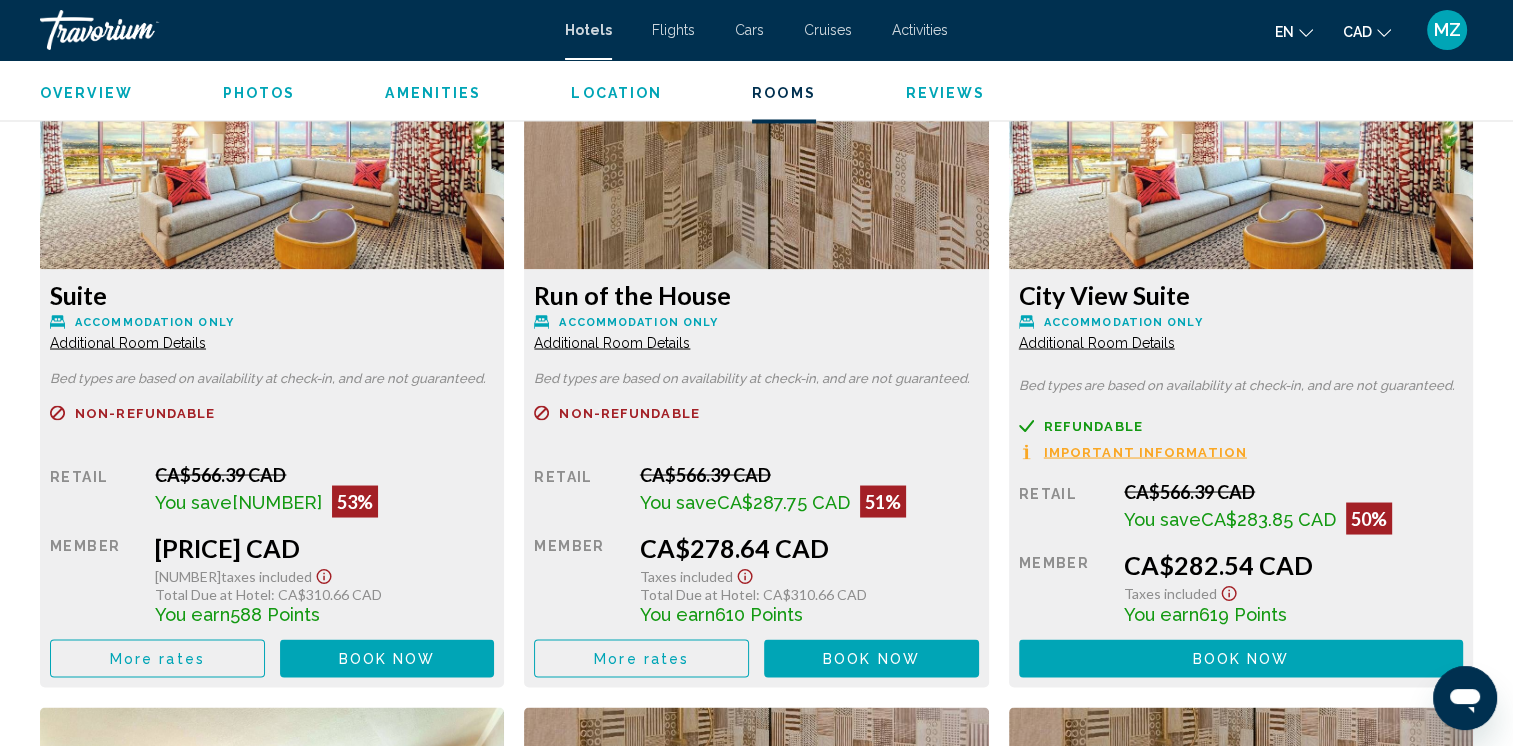 click on "Additional Room Details" at bounding box center [128, -345] 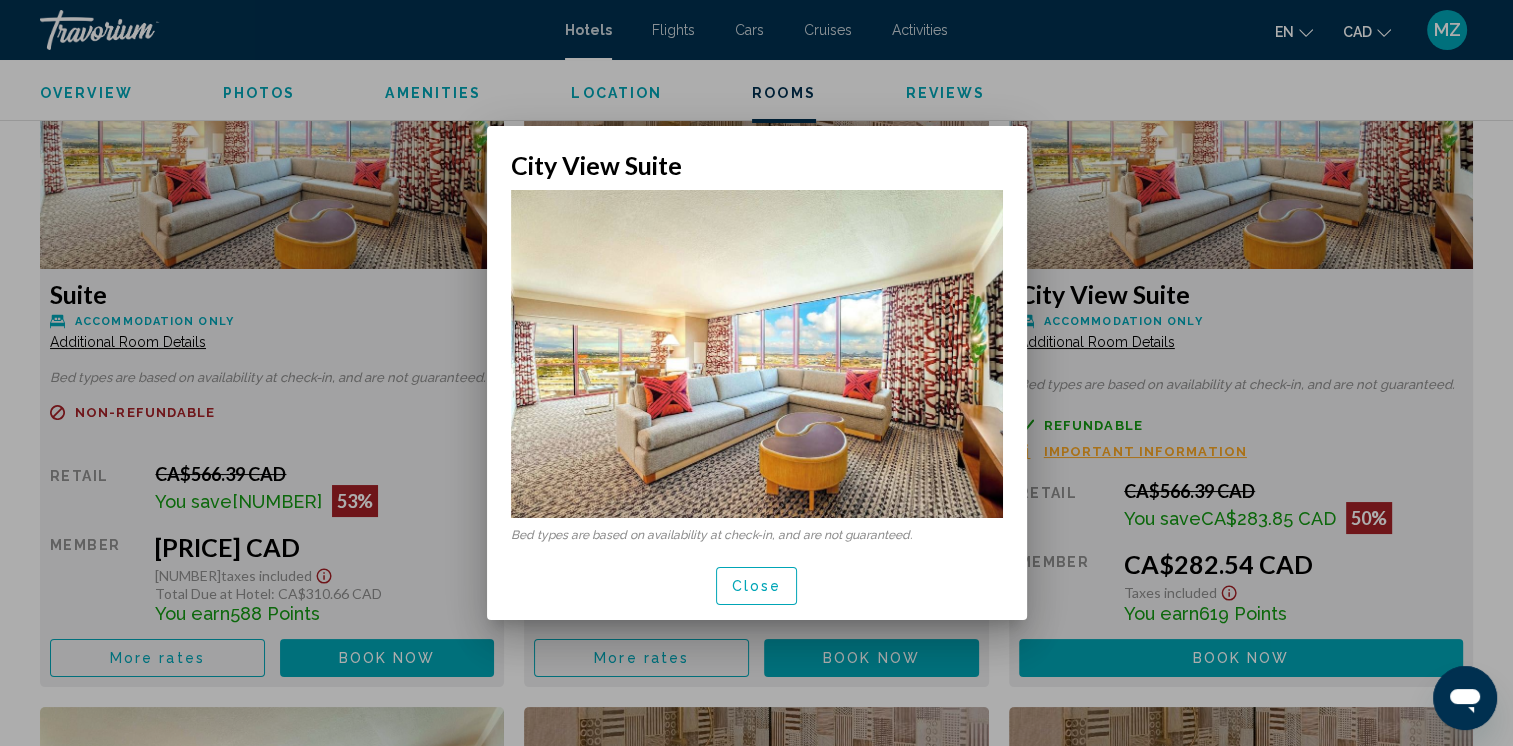 scroll, scrollTop: 0, scrollLeft: 0, axis: both 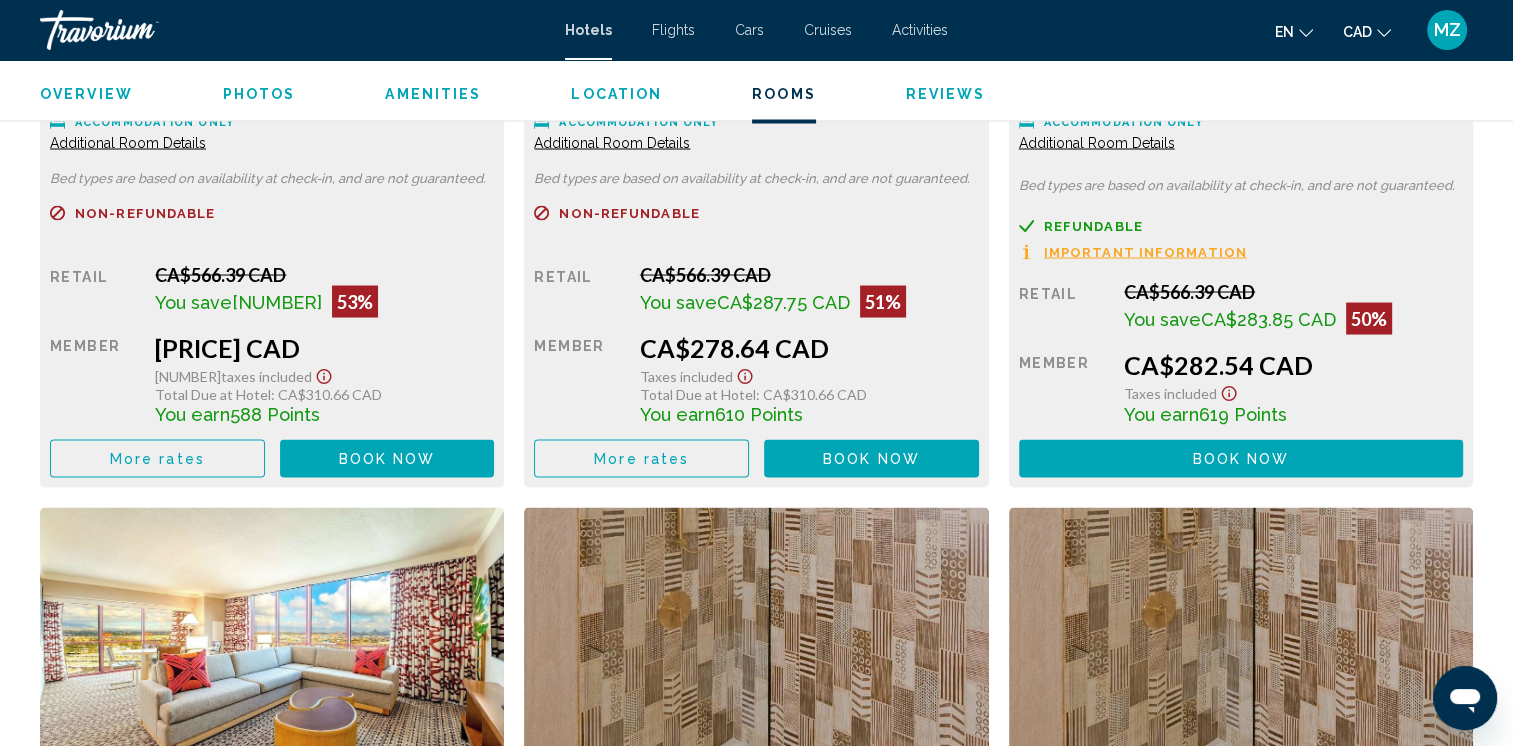 click on "Important Information" at bounding box center (1145, 251) 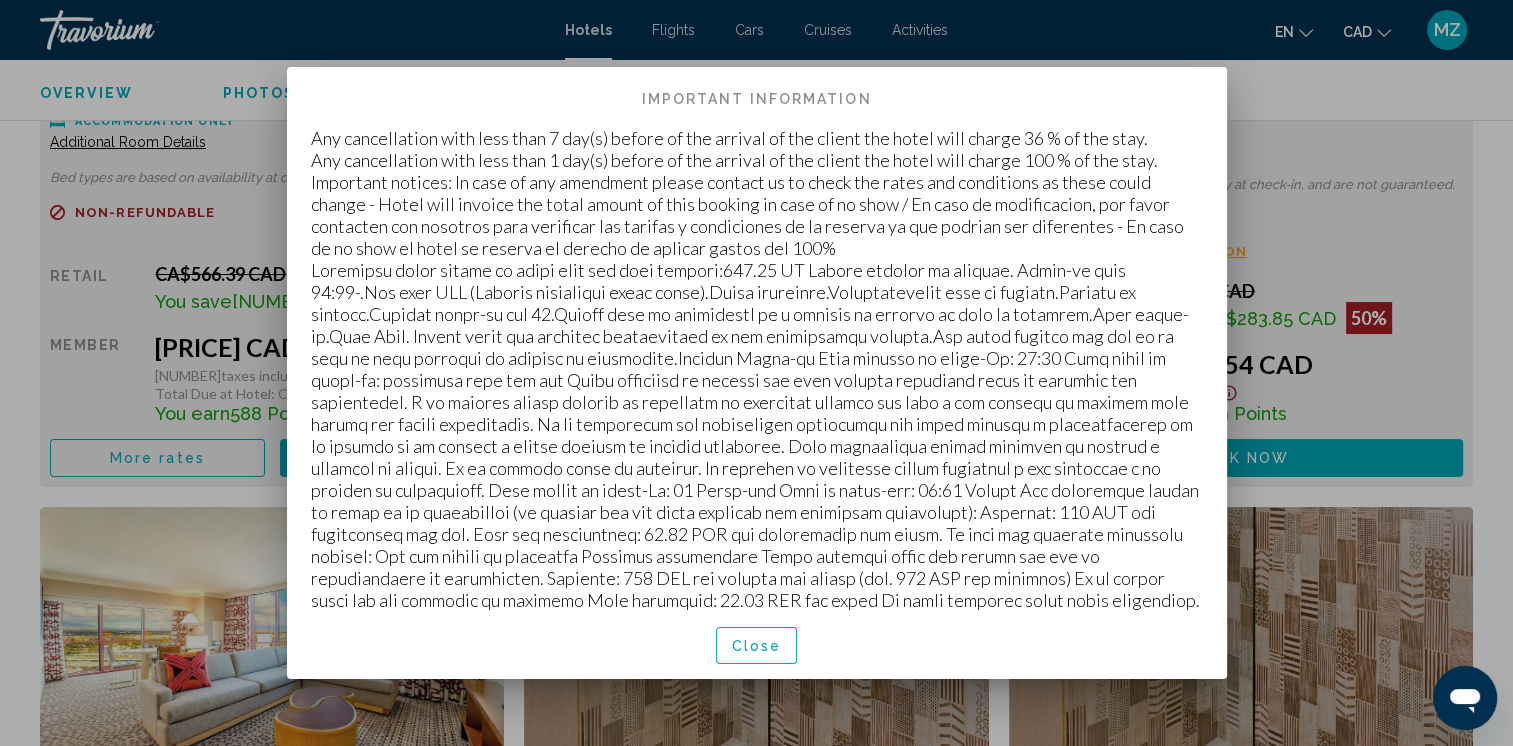 scroll, scrollTop: 0, scrollLeft: 0, axis: both 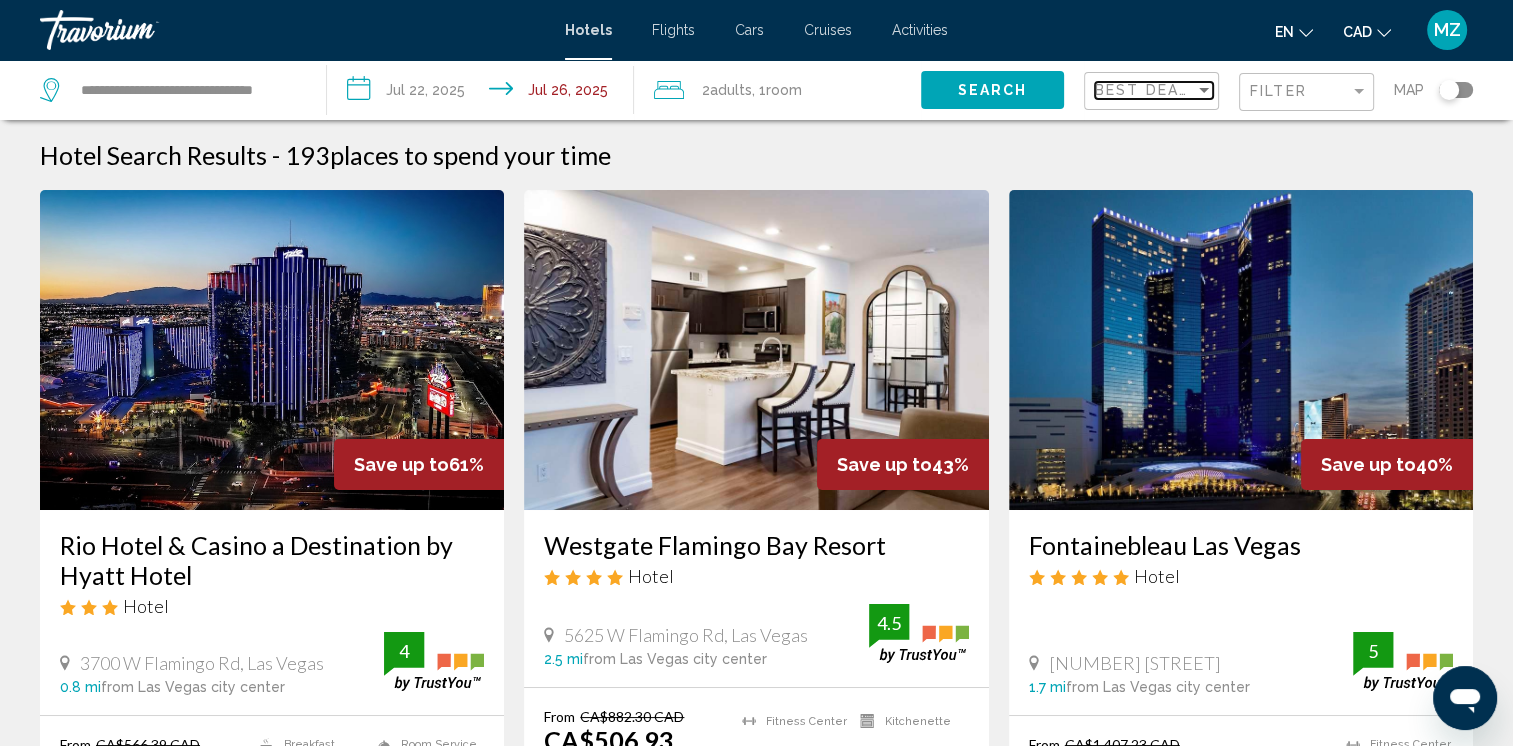 click at bounding box center [1204, 90] 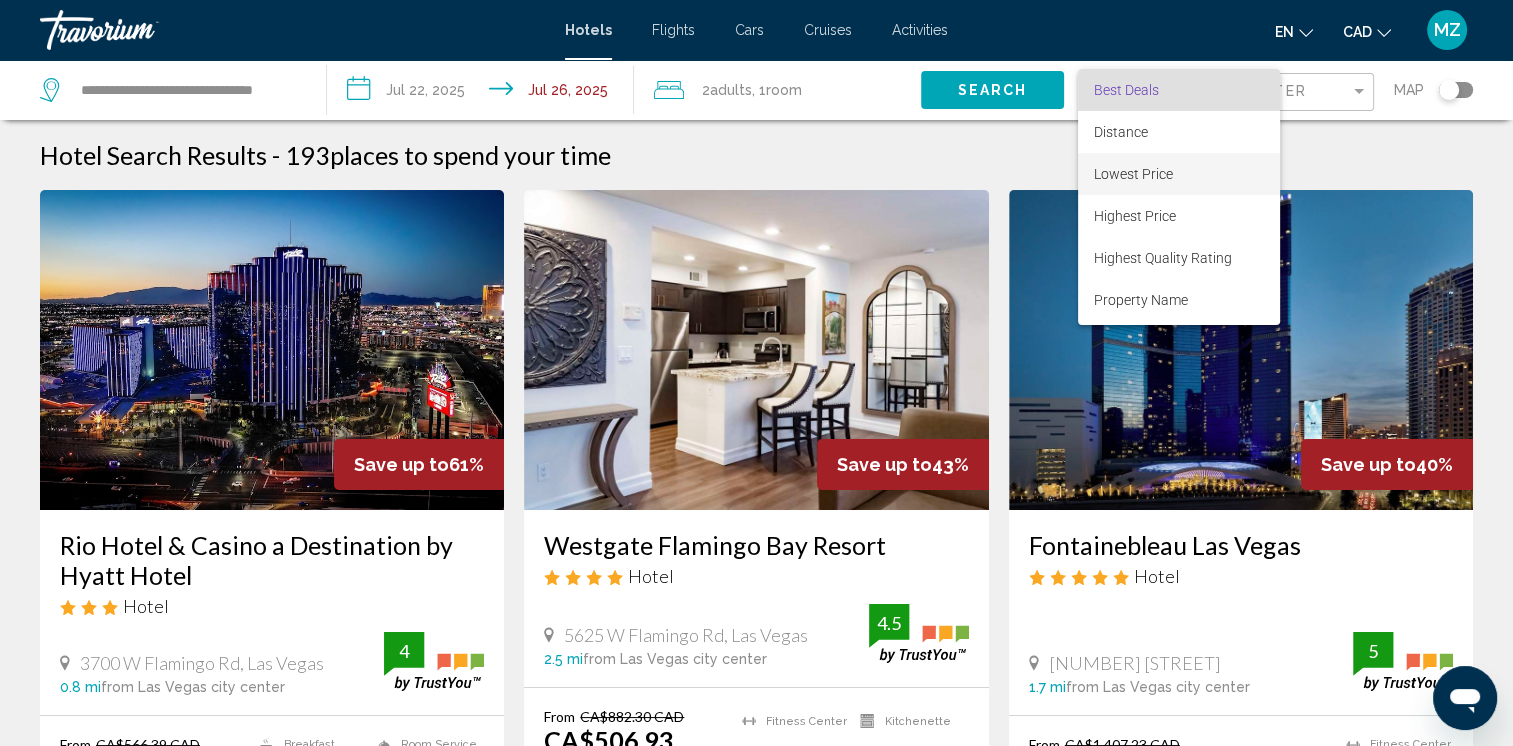 click on "Lowest Price" at bounding box center [1133, 174] 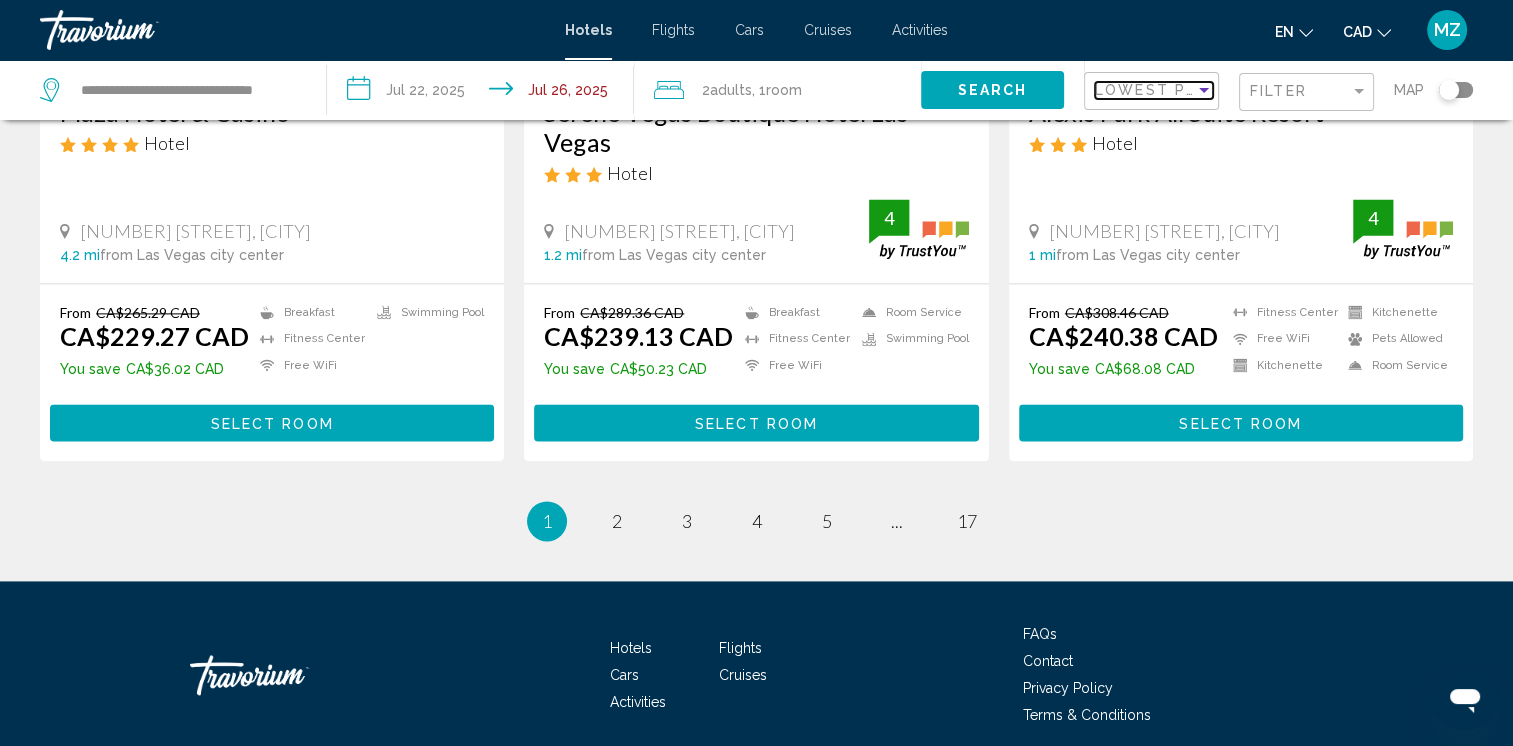 scroll, scrollTop: 2712, scrollLeft: 0, axis: vertical 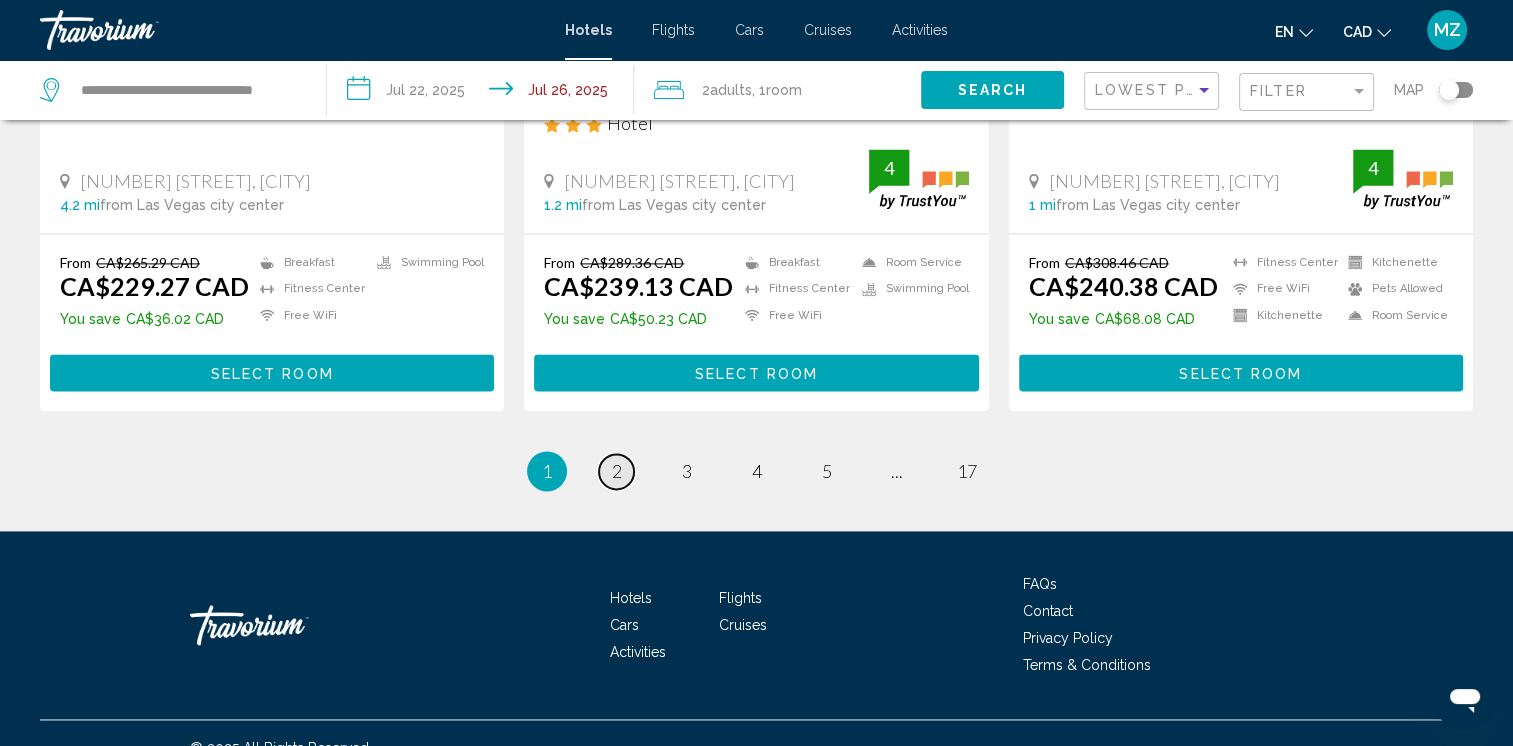 click on "page  2" at bounding box center [616, 471] 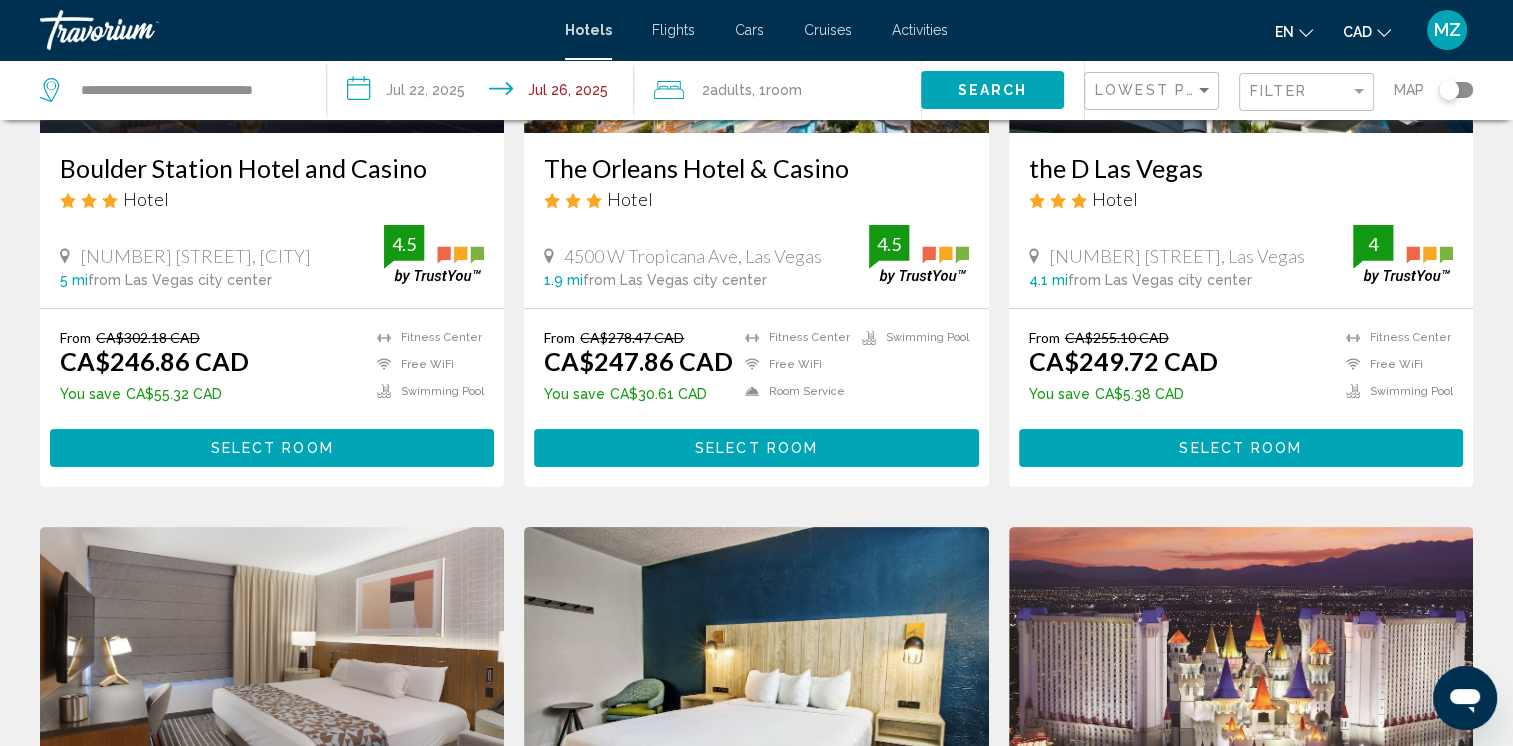 scroll, scrollTop: 400, scrollLeft: 0, axis: vertical 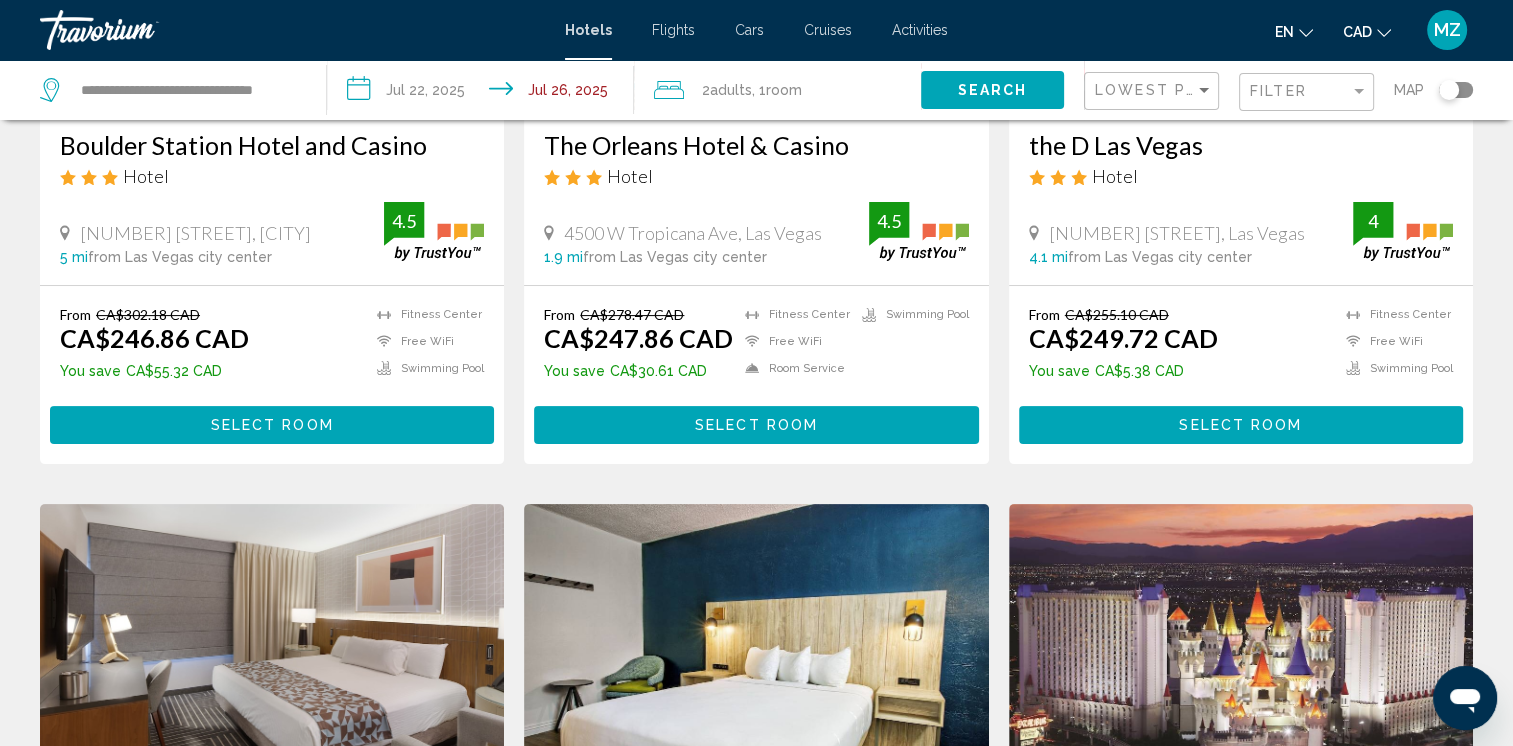 click on "Select Room" at bounding box center (756, 424) 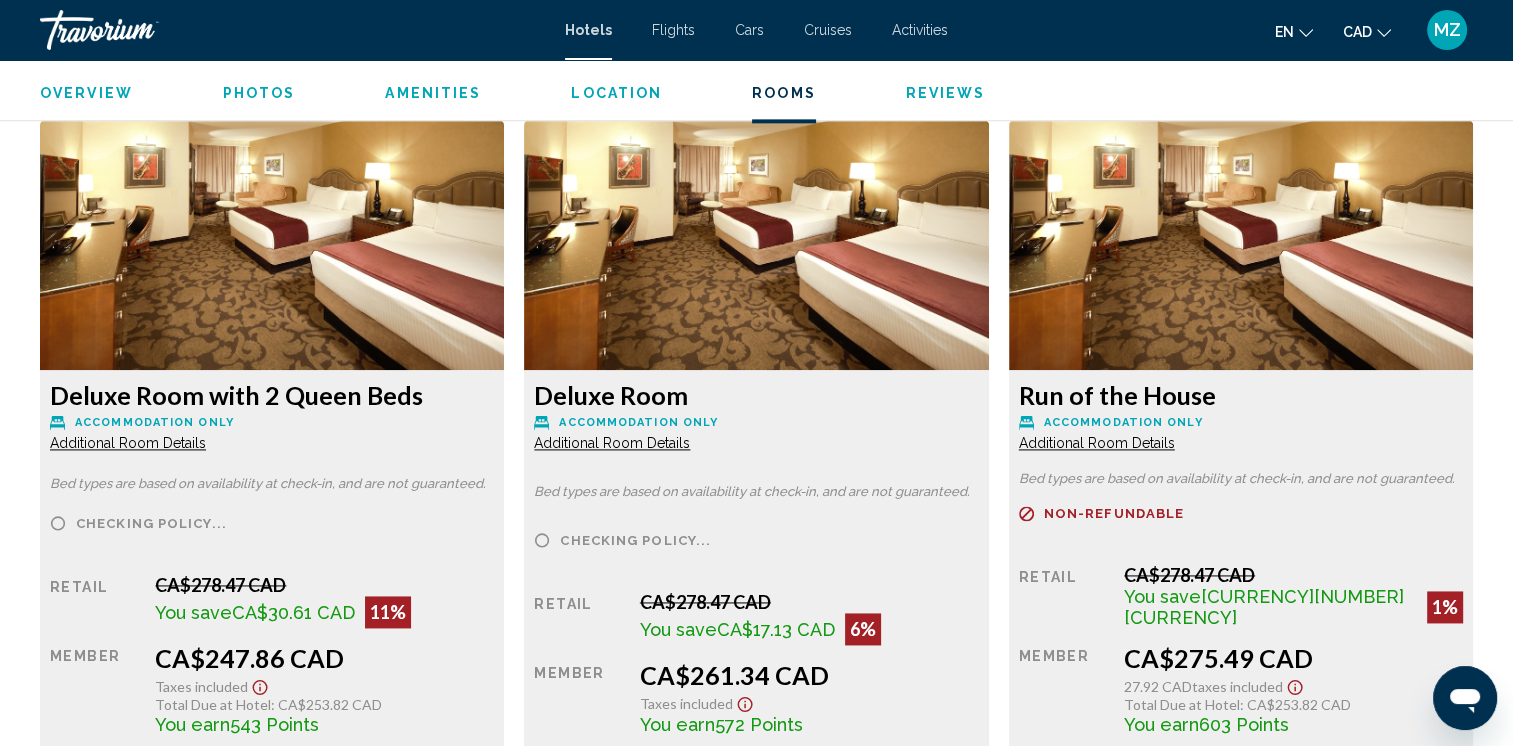 scroll, scrollTop: 2700, scrollLeft: 0, axis: vertical 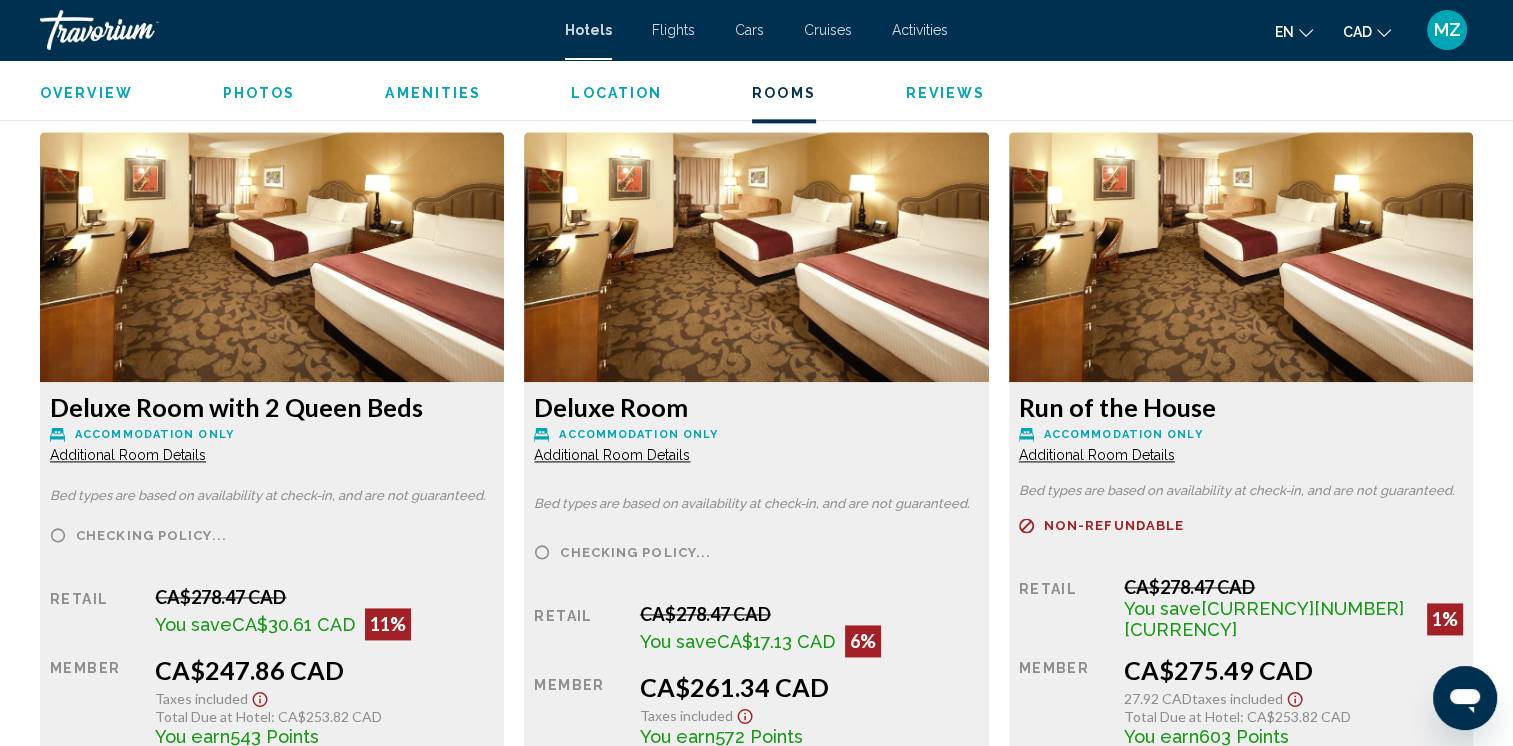 click on "Additional Room Details" at bounding box center (128, 455) 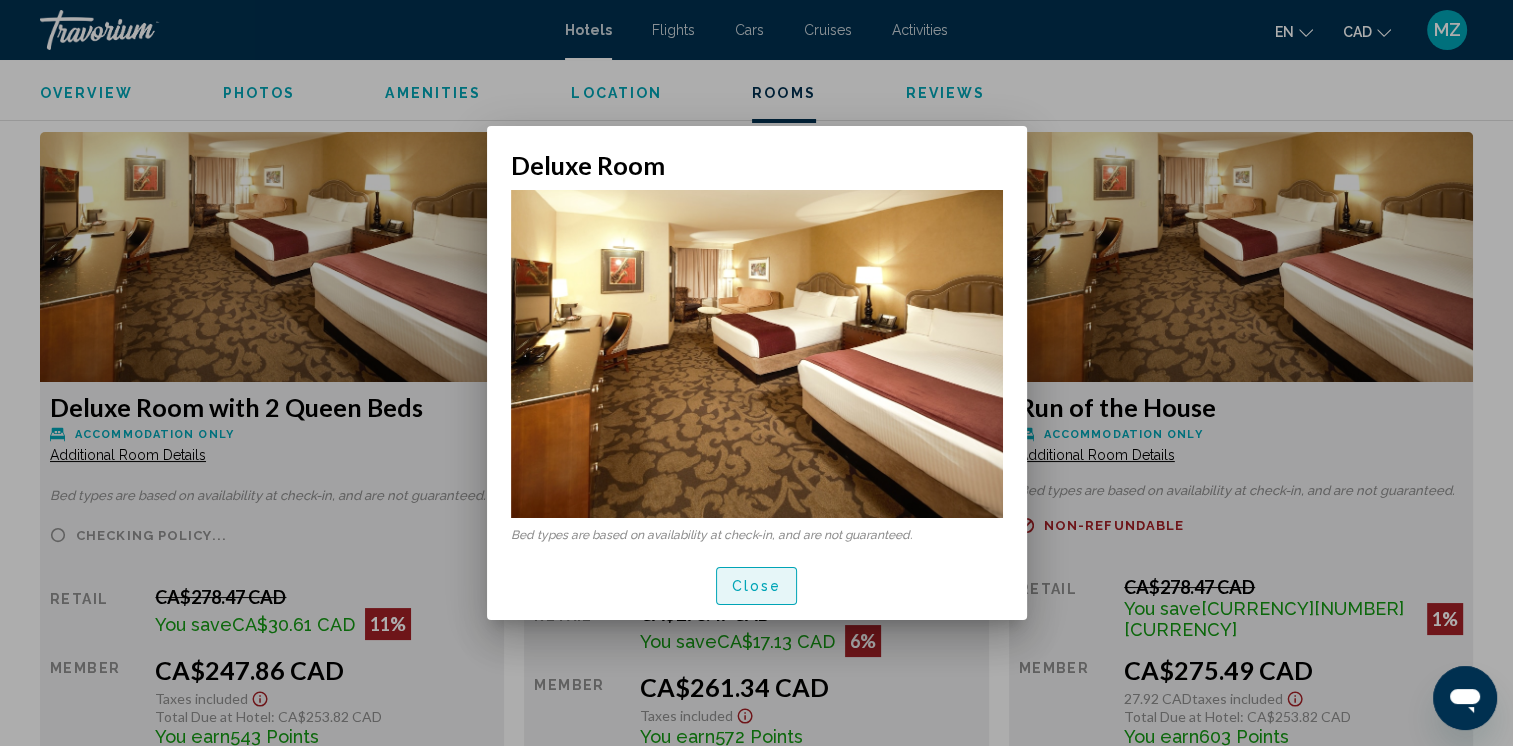 click on "Close" at bounding box center (757, 587) 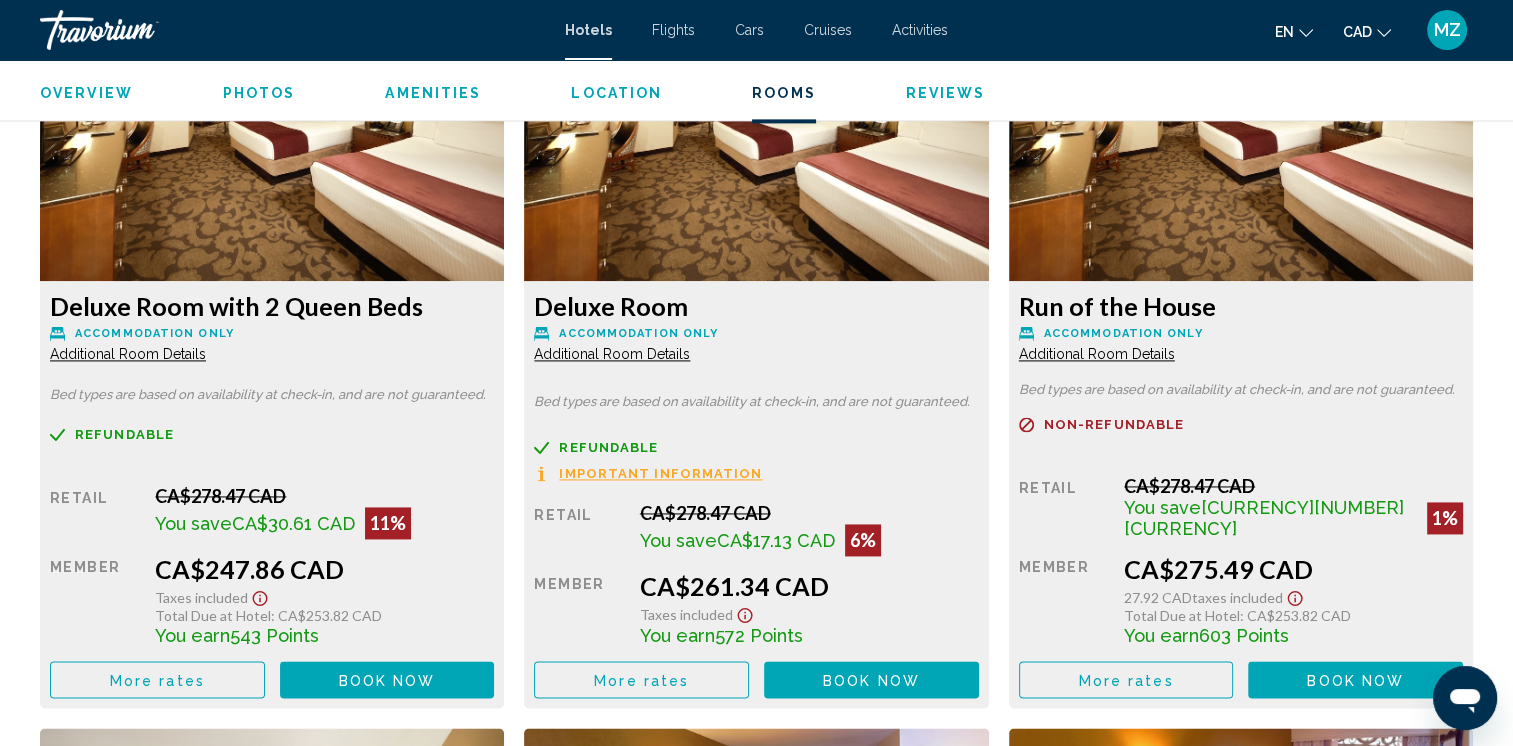 scroll, scrollTop: 2799, scrollLeft: 0, axis: vertical 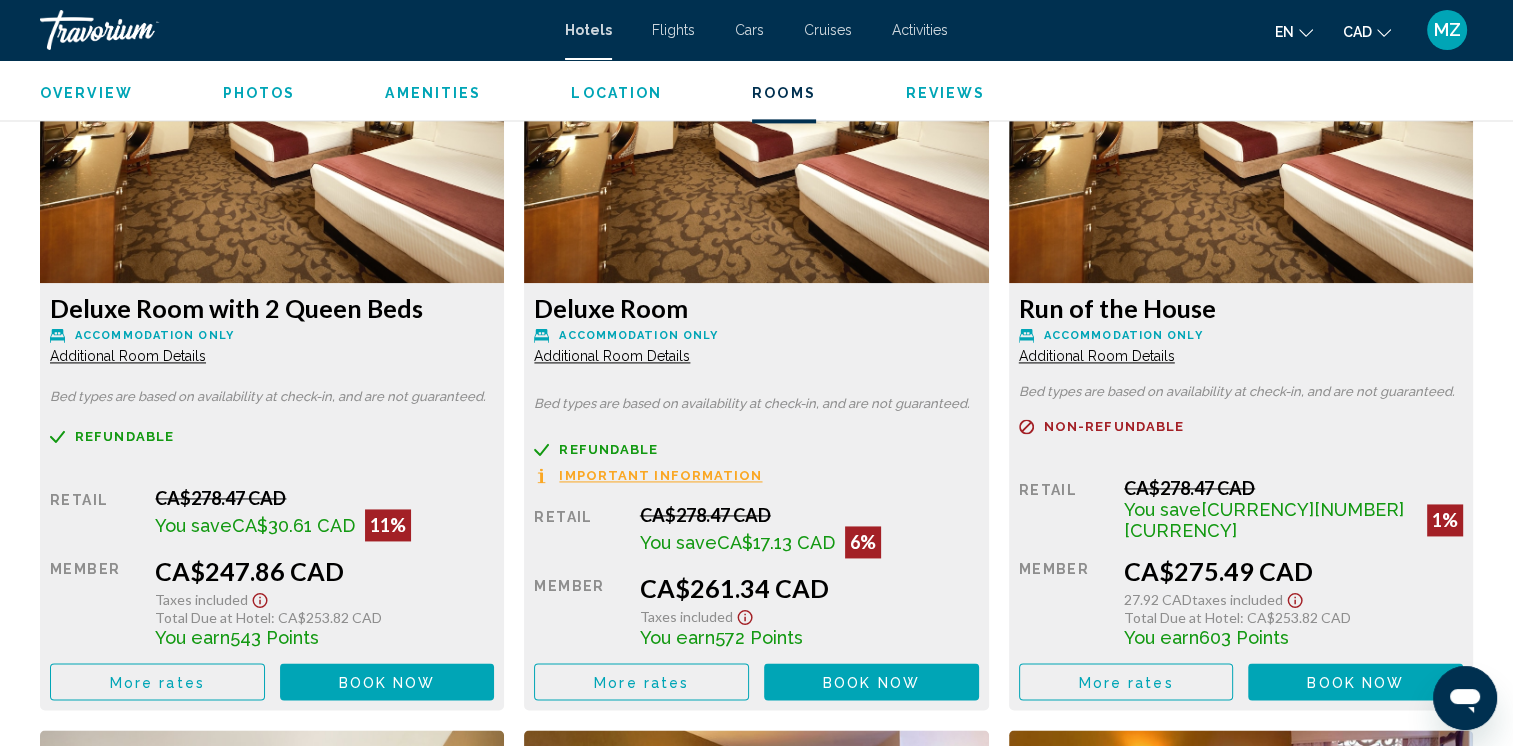click on "More rates" at bounding box center (157, 682) 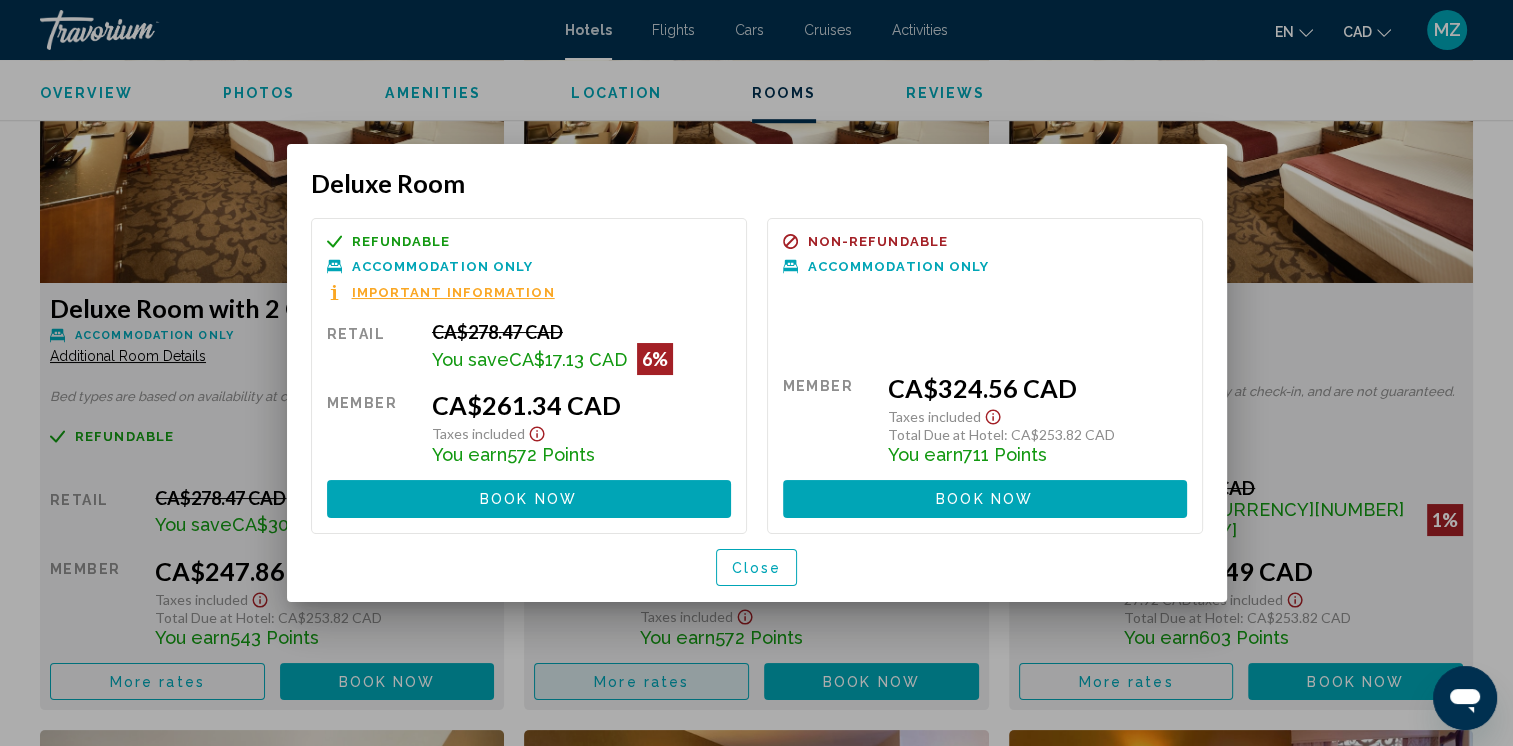 scroll, scrollTop: 0, scrollLeft: 0, axis: both 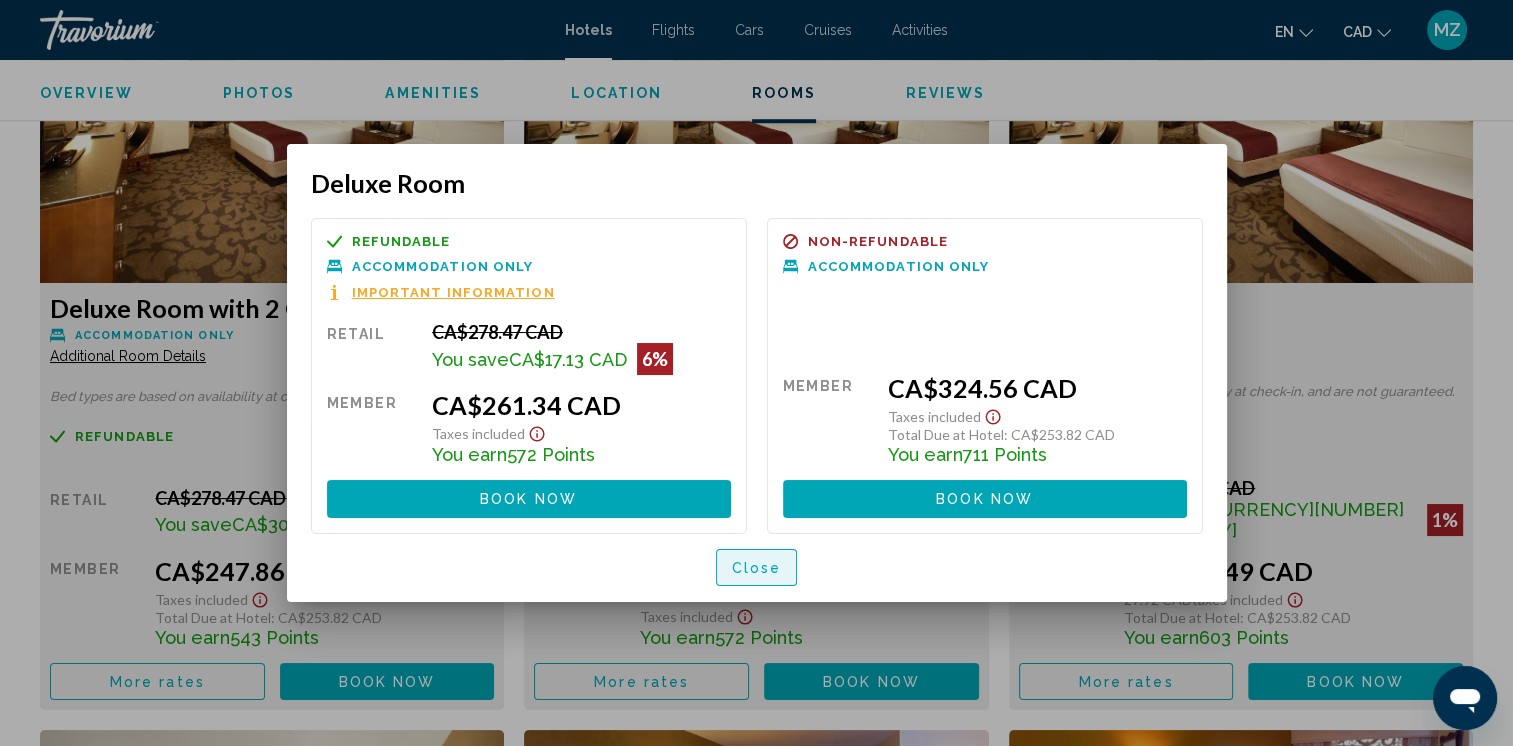 click on "Close" at bounding box center [757, 568] 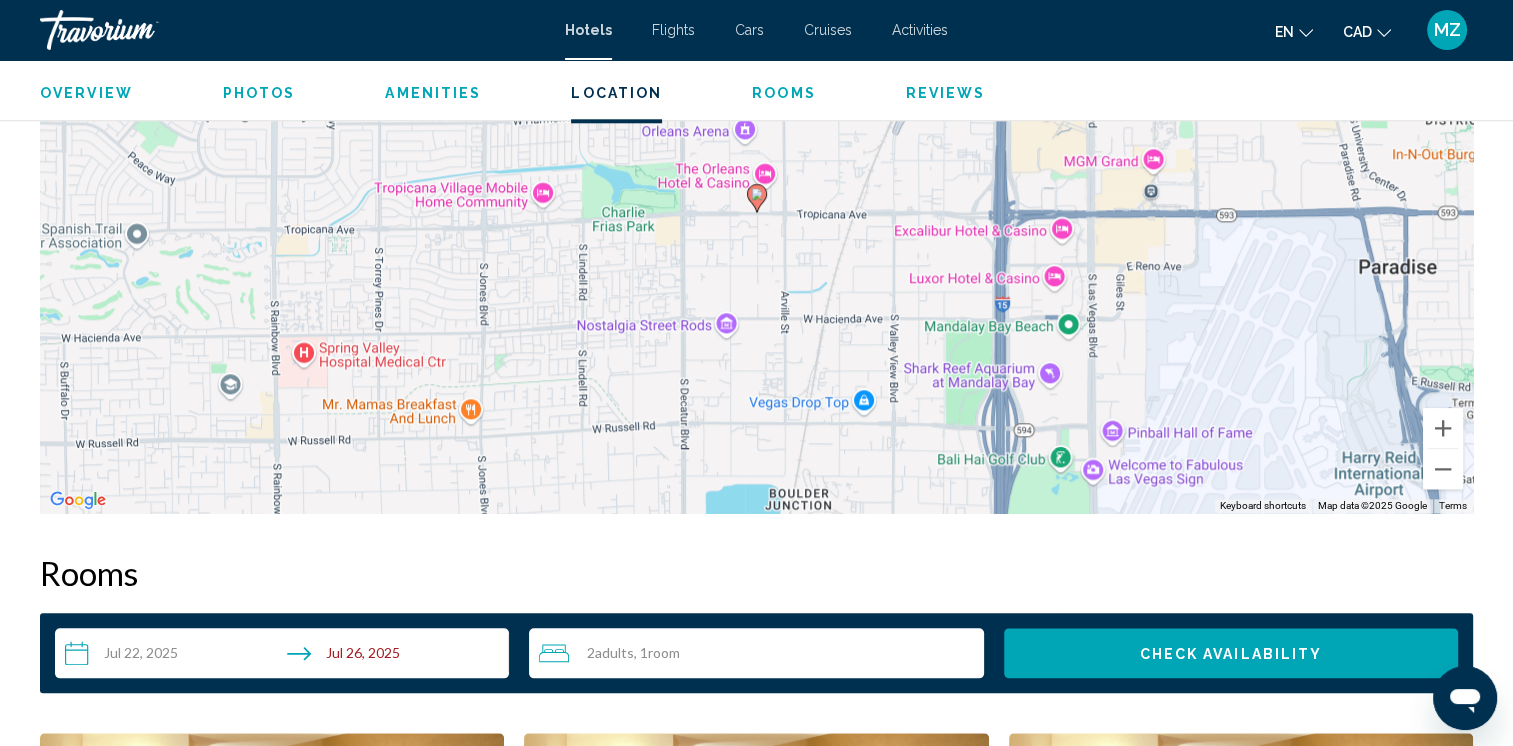 scroll, scrollTop: 1899, scrollLeft: 0, axis: vertical 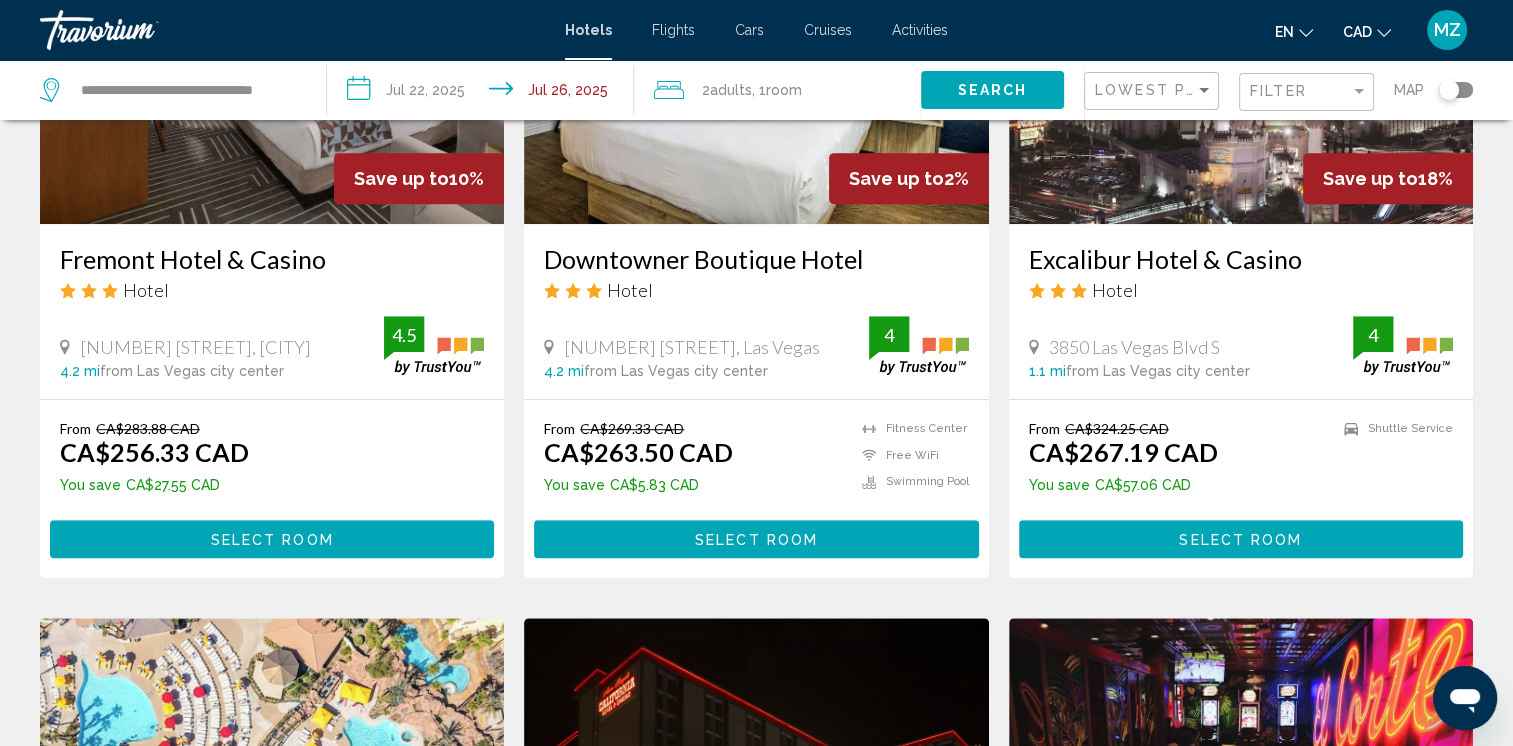 click on "Select Room" at bounding box center [1241, 538] 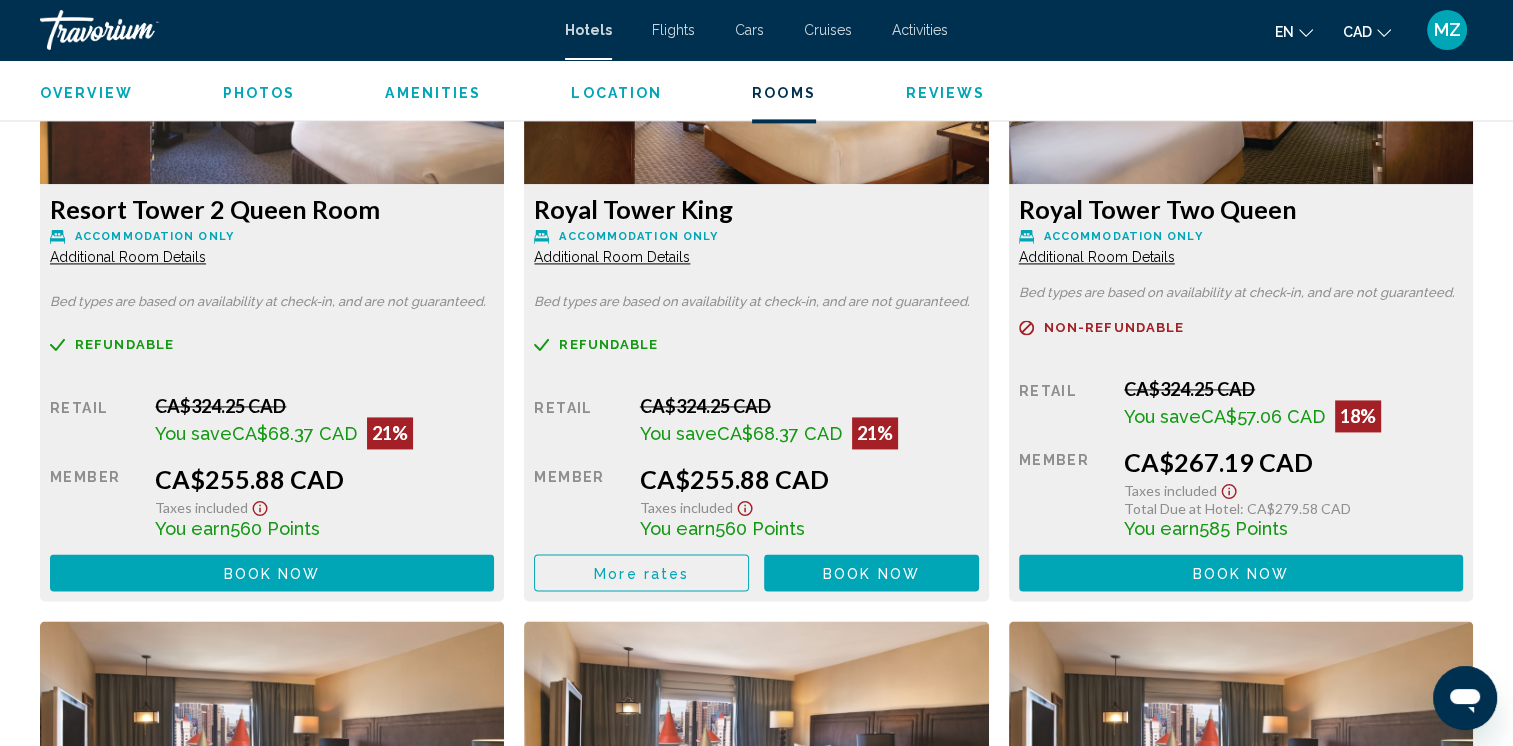 scroll, scrollTop: 2900, scrollLeft: 0, axis: vertical 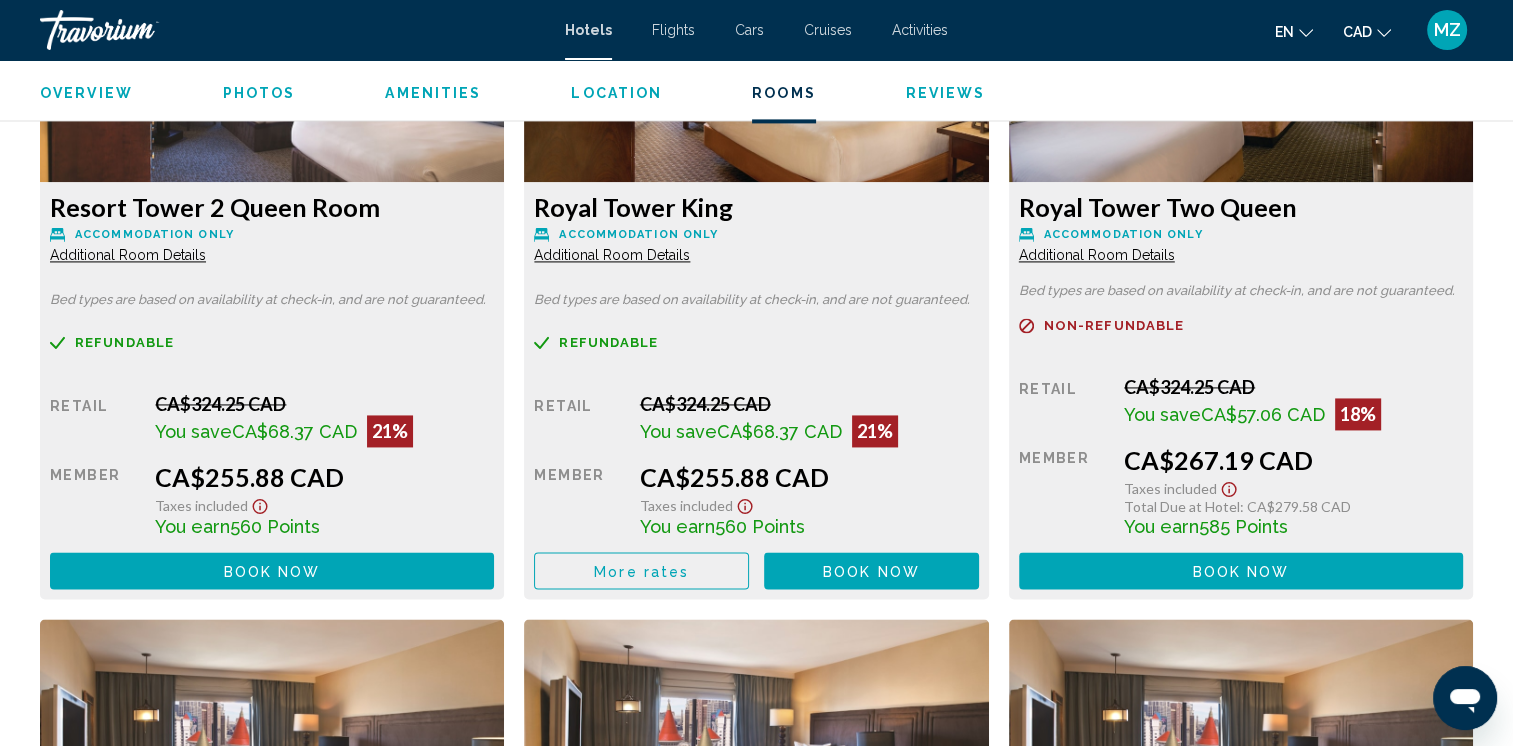 click 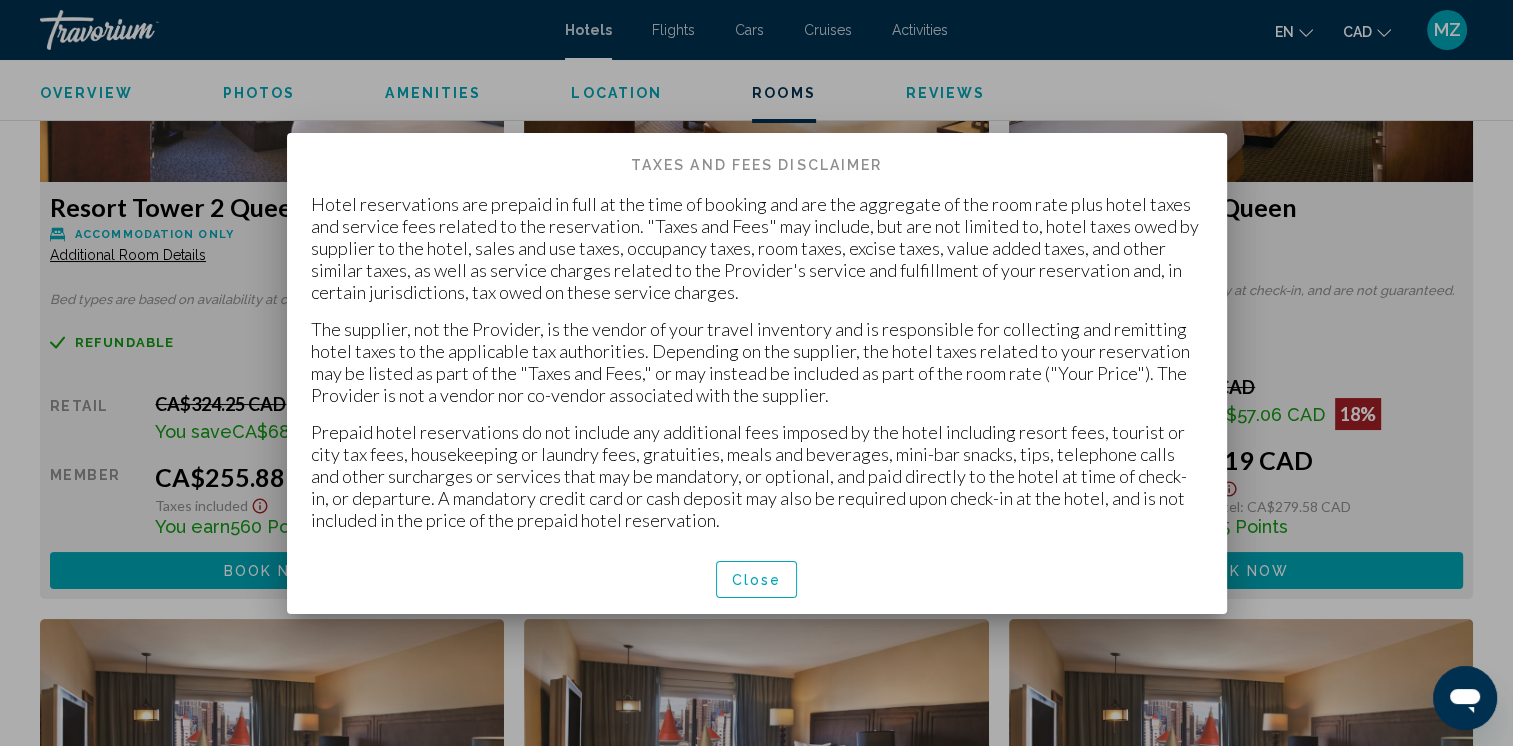 scroll, scrollTop: 0, scrollLeft: 0, axis: both 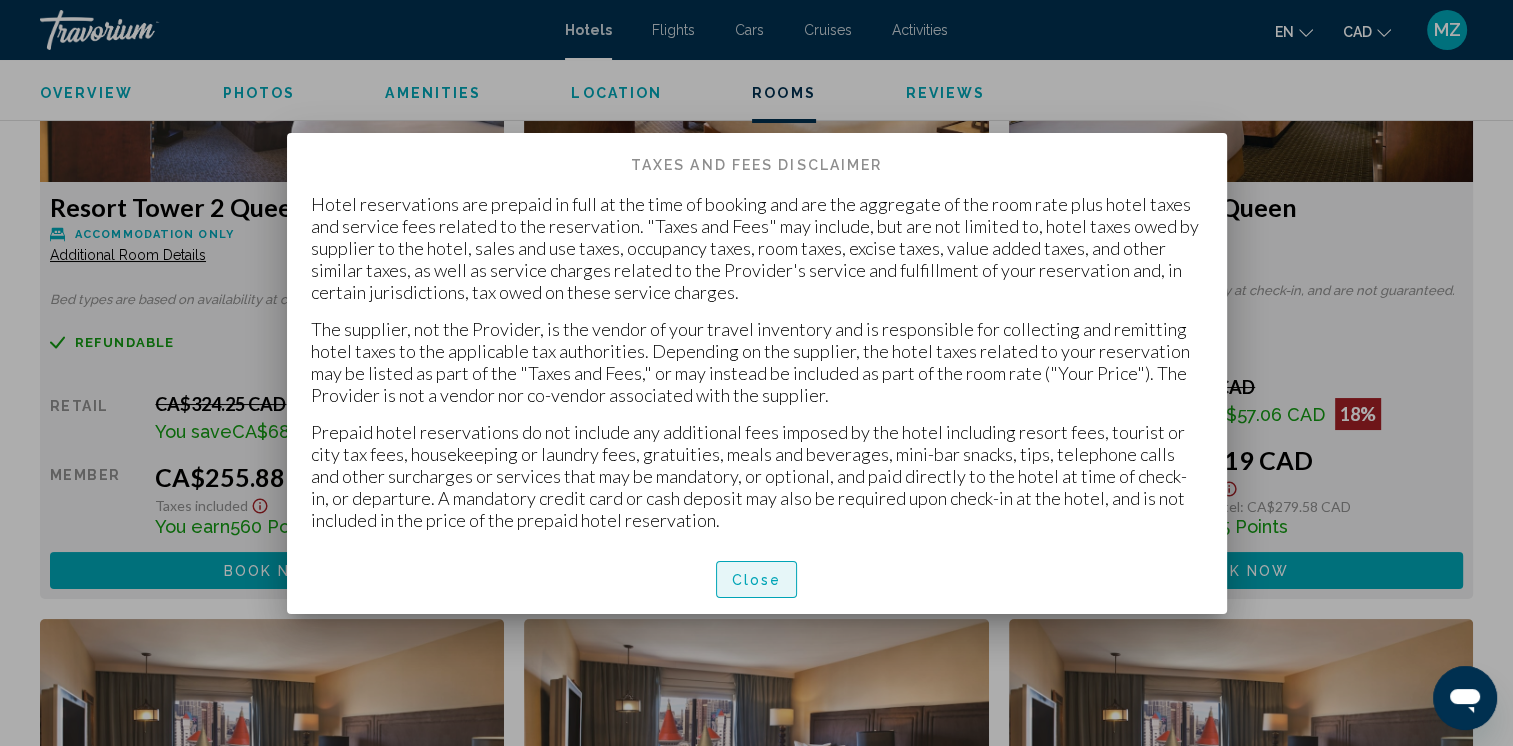 click on "Close" at bounding box center (757, 580) 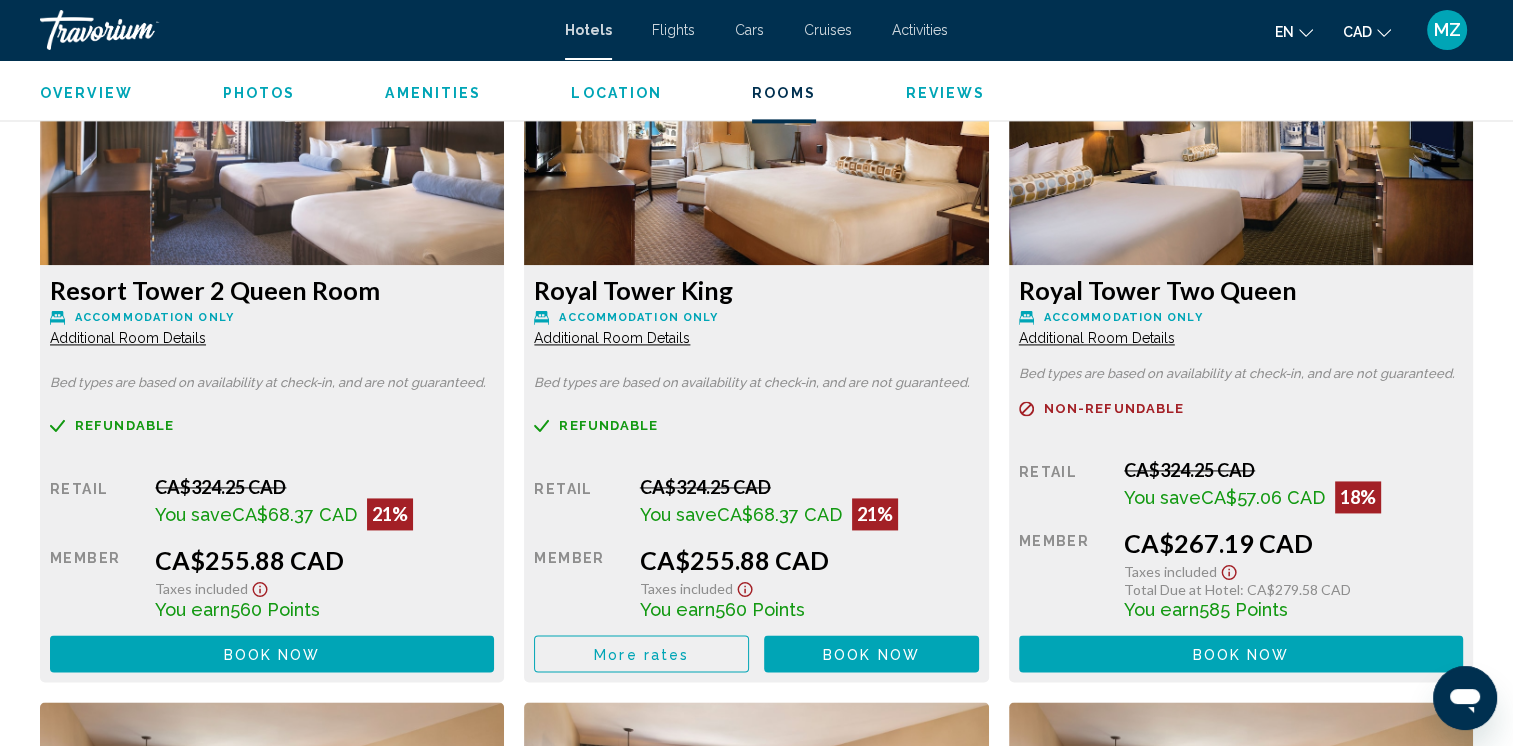 scroll, scrollTop: 2700, scrollLeft: 0, axis: vertical 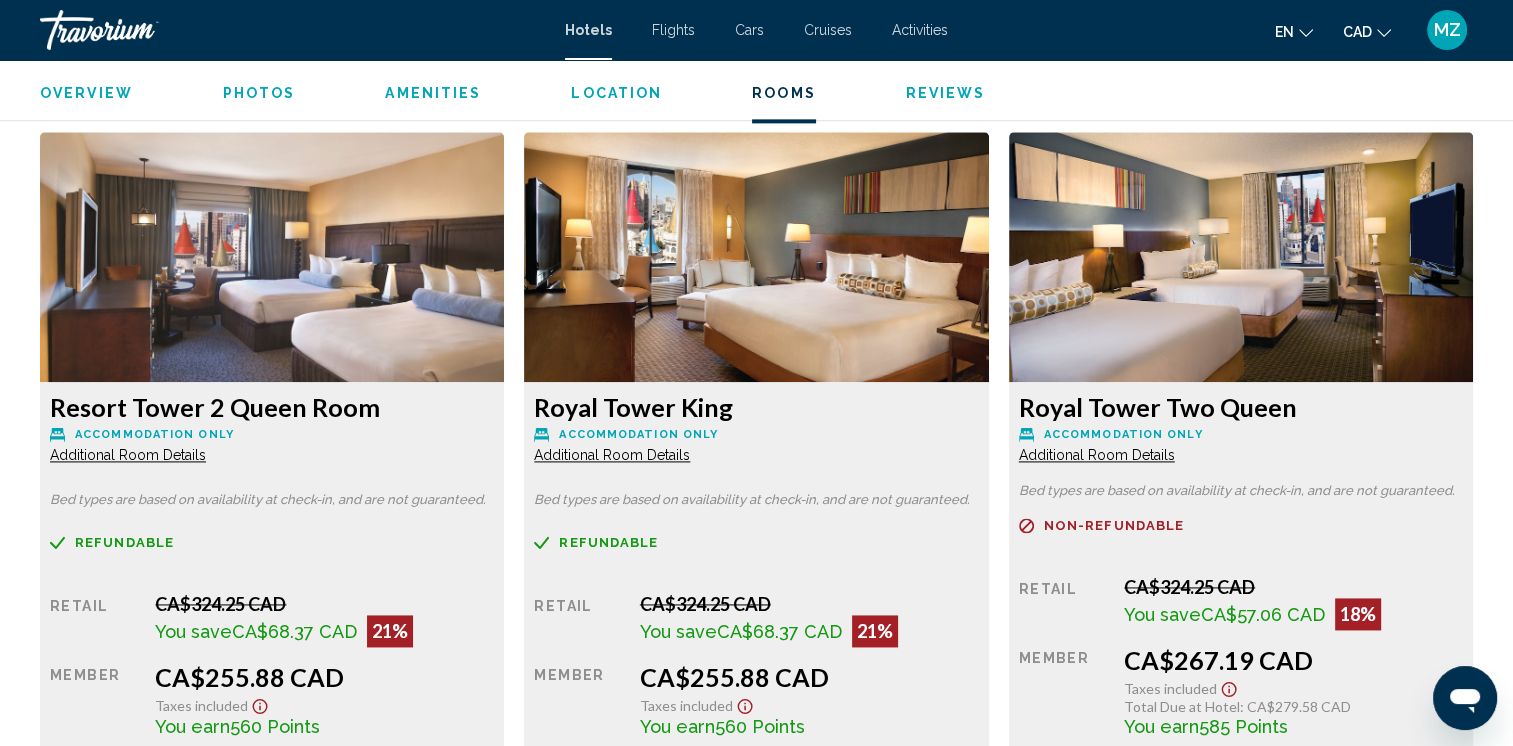 click on "Additional Room Details" at bounding box center (128, 455) 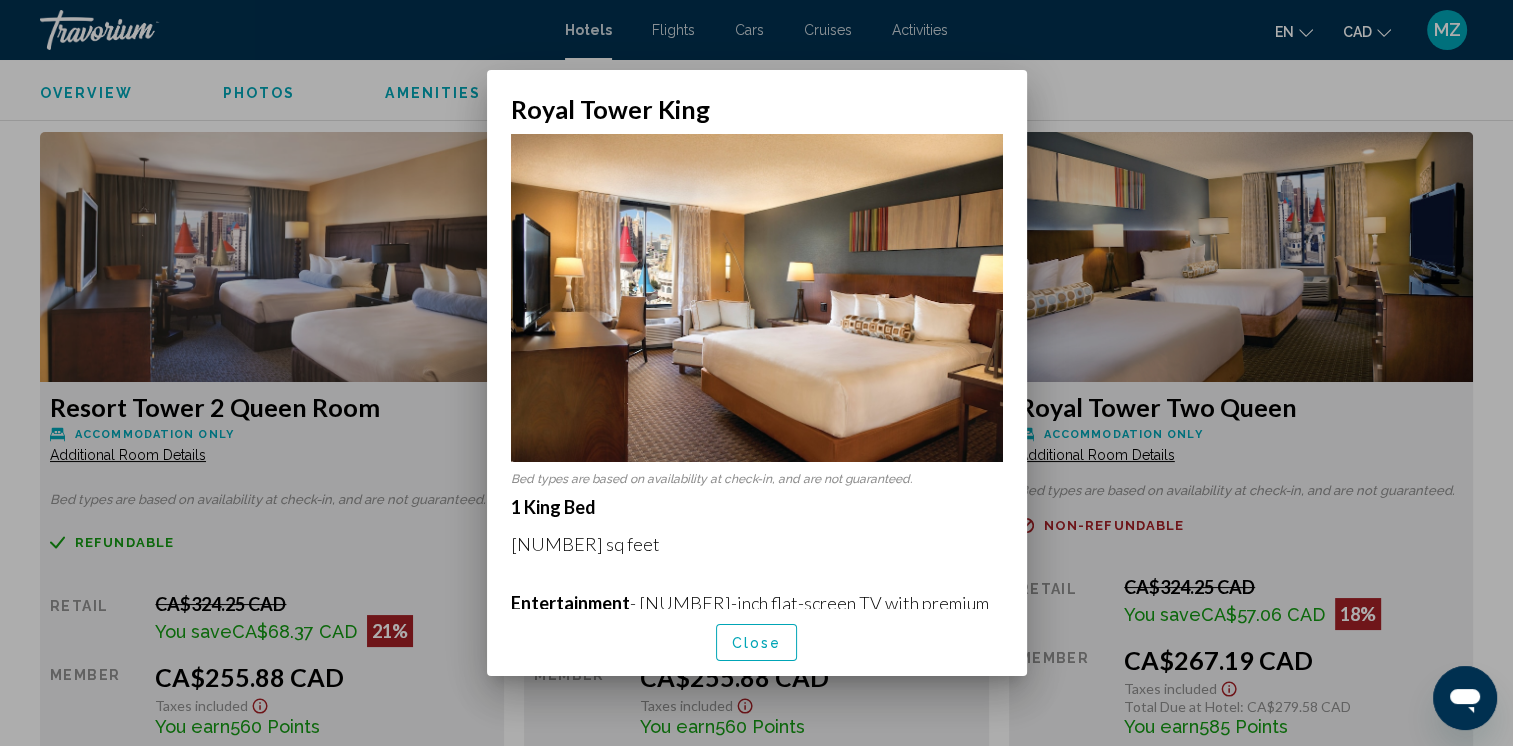 scroll, scrollTop: 0, scrollLeft: 0, axis: both 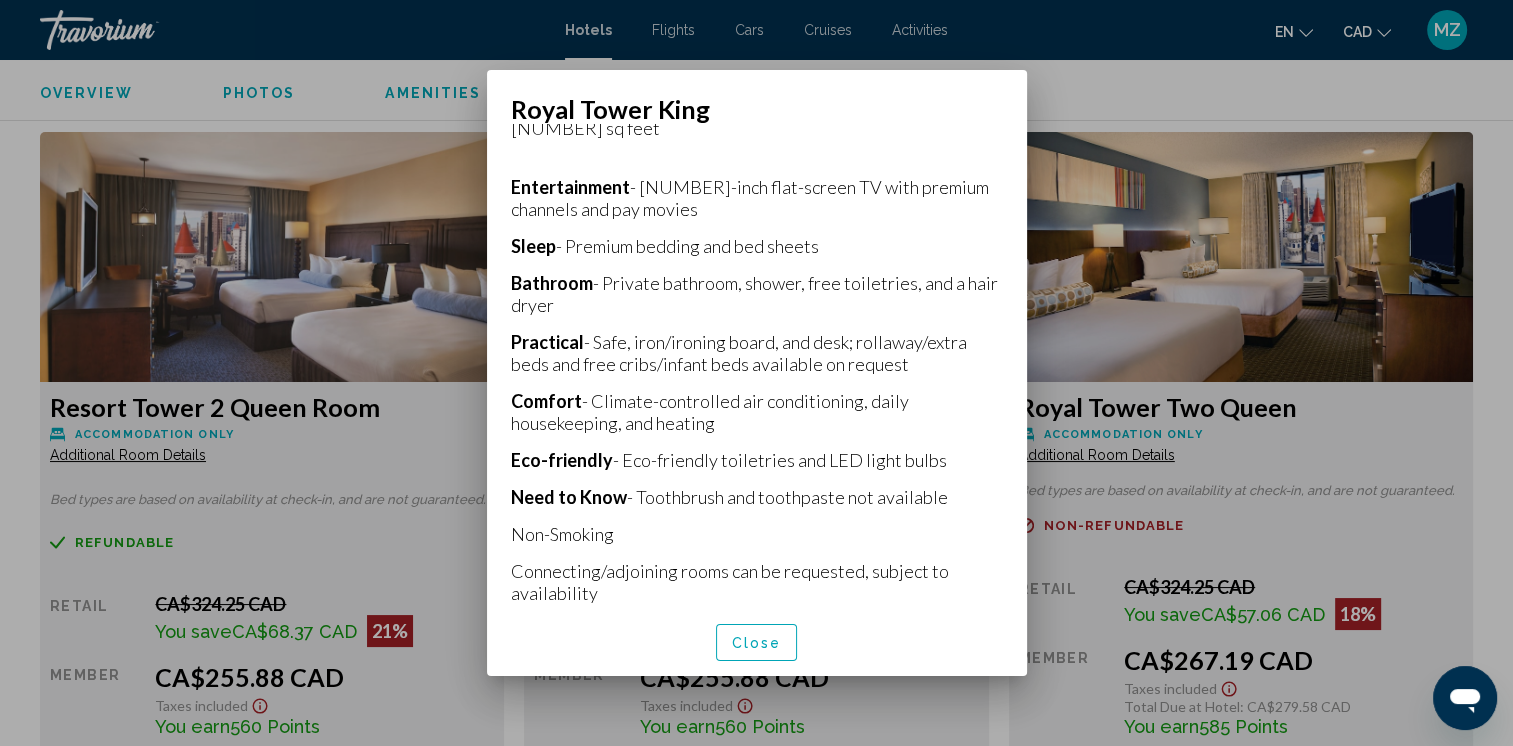 click on "Close" at bounding box center (757, 643) 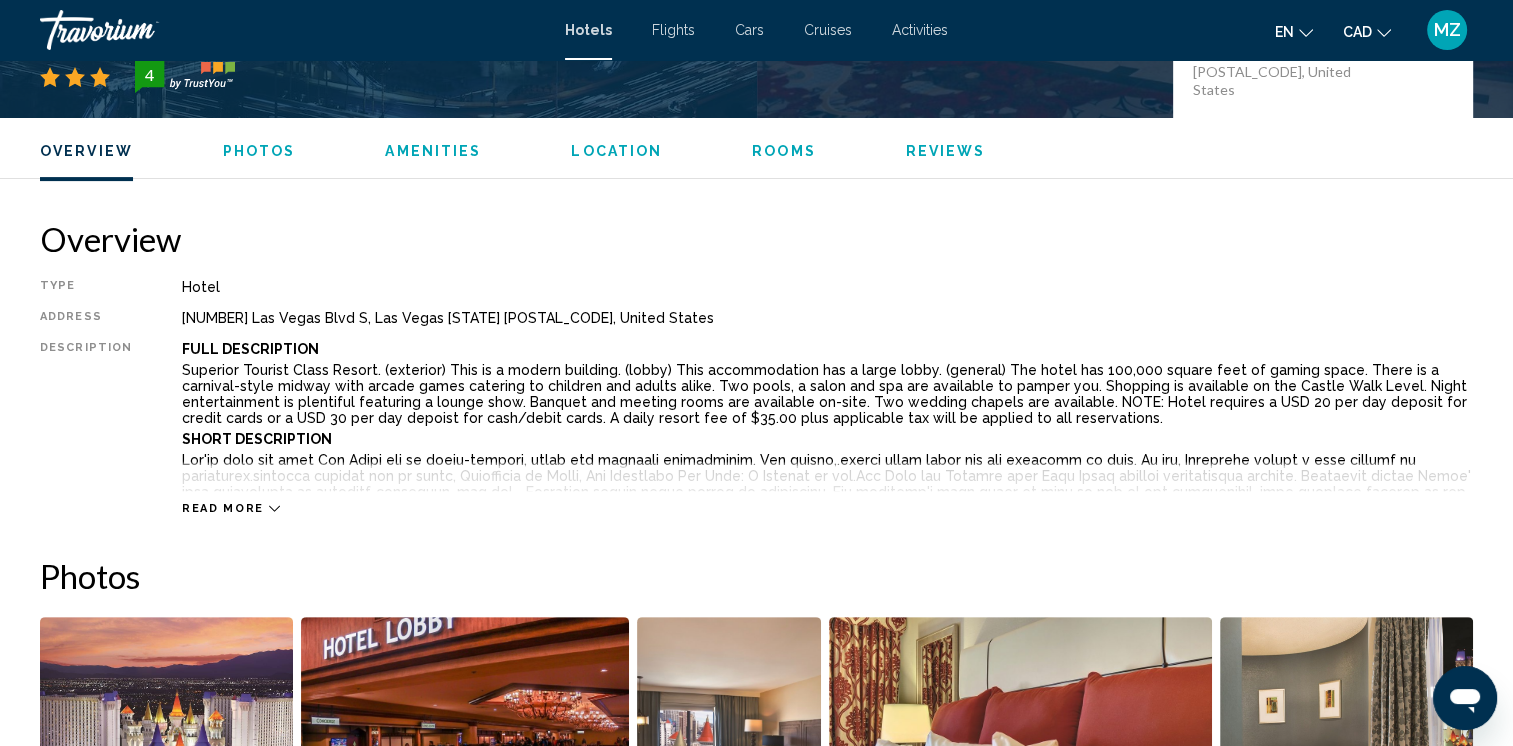 scroll, scrollTop: 500, scrollLeft: 0, axis: vertical 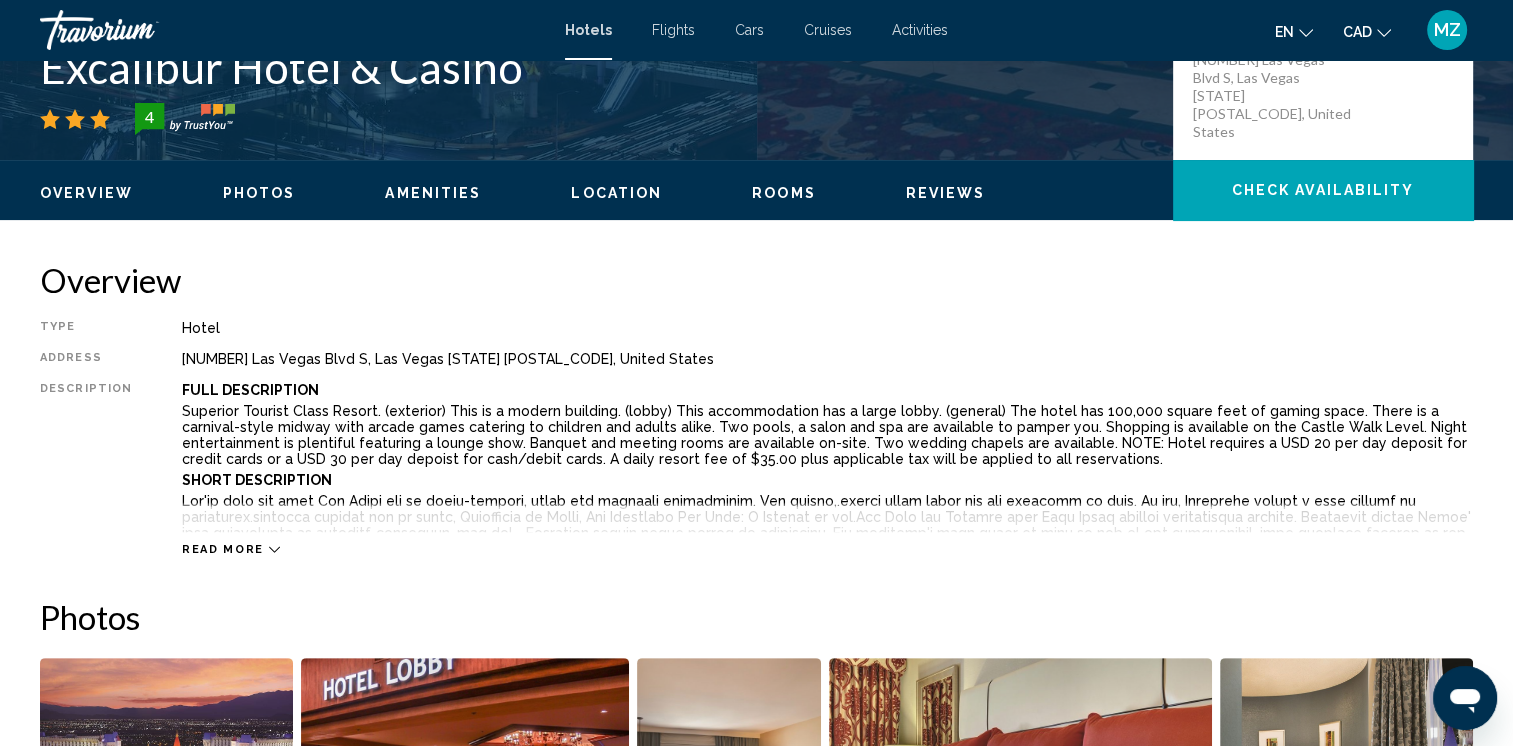 drag, startPoint x: 195, startPoint y: 549, endPoint x: 204, endPoint y: 541, distance: 12.0415945 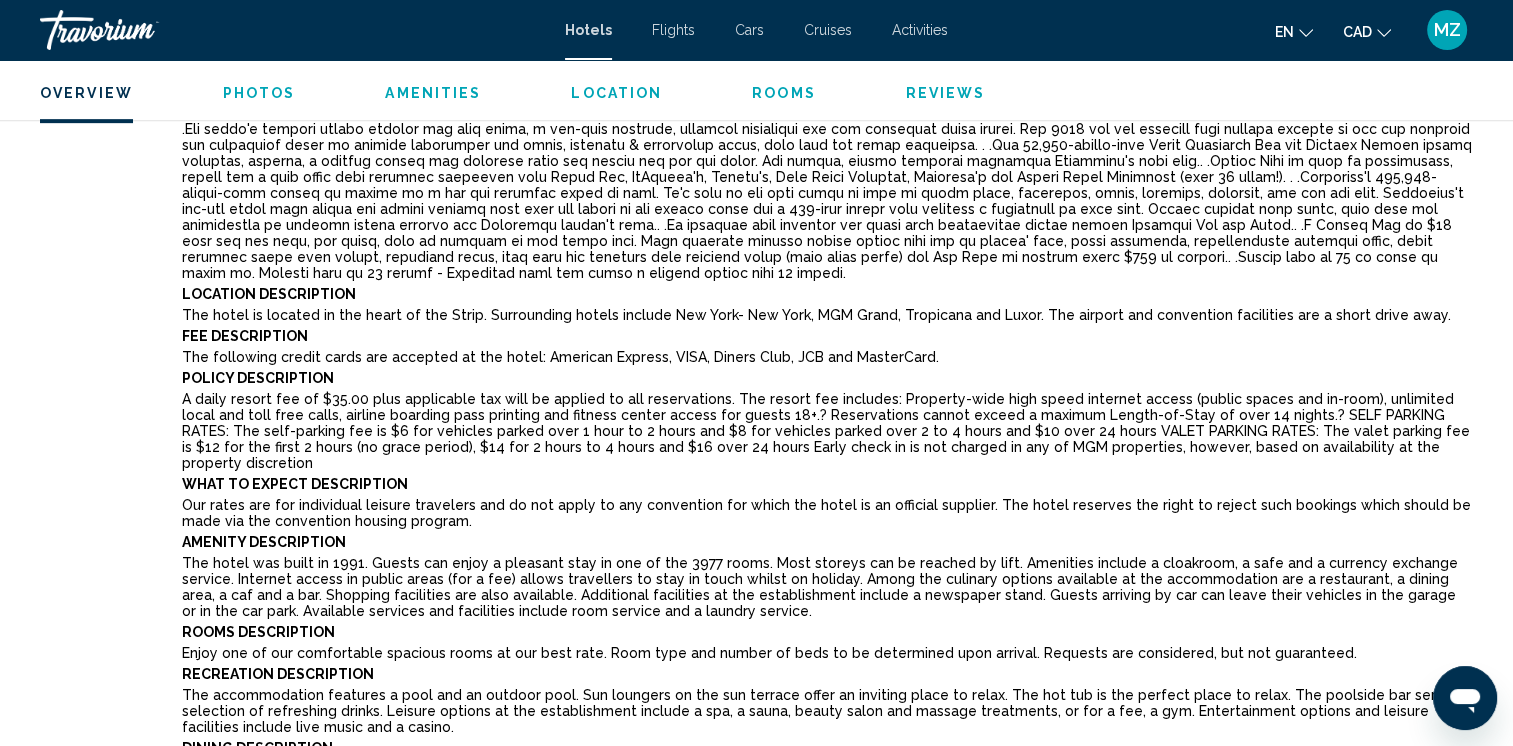 scroll, scrollTop: 1000, scrollLeft: 0, axis: vertical 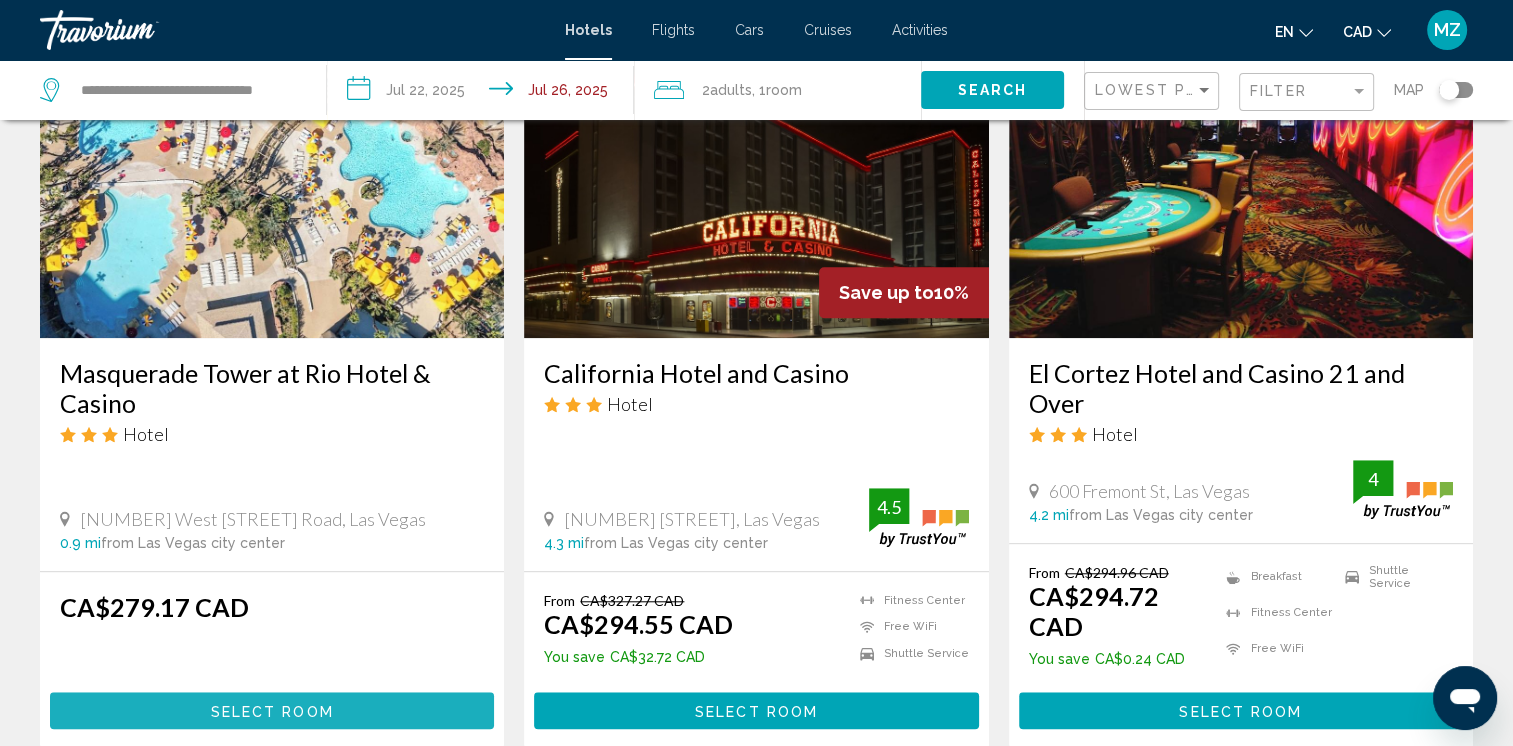 click on "Select Room" at bounding box center [272, 711] 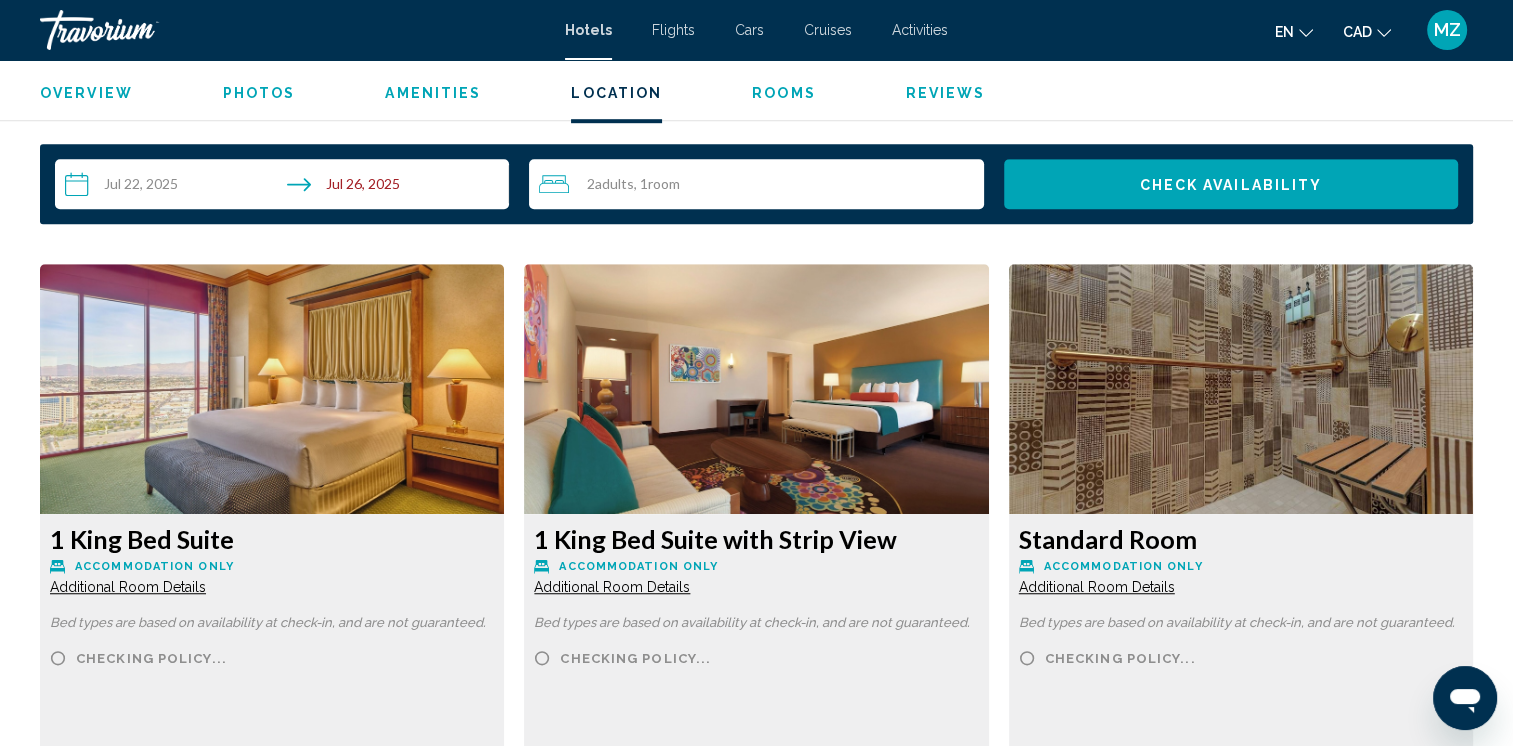 scroll, scrollTop: 1600, scrollLeft: 0, axis: vertical 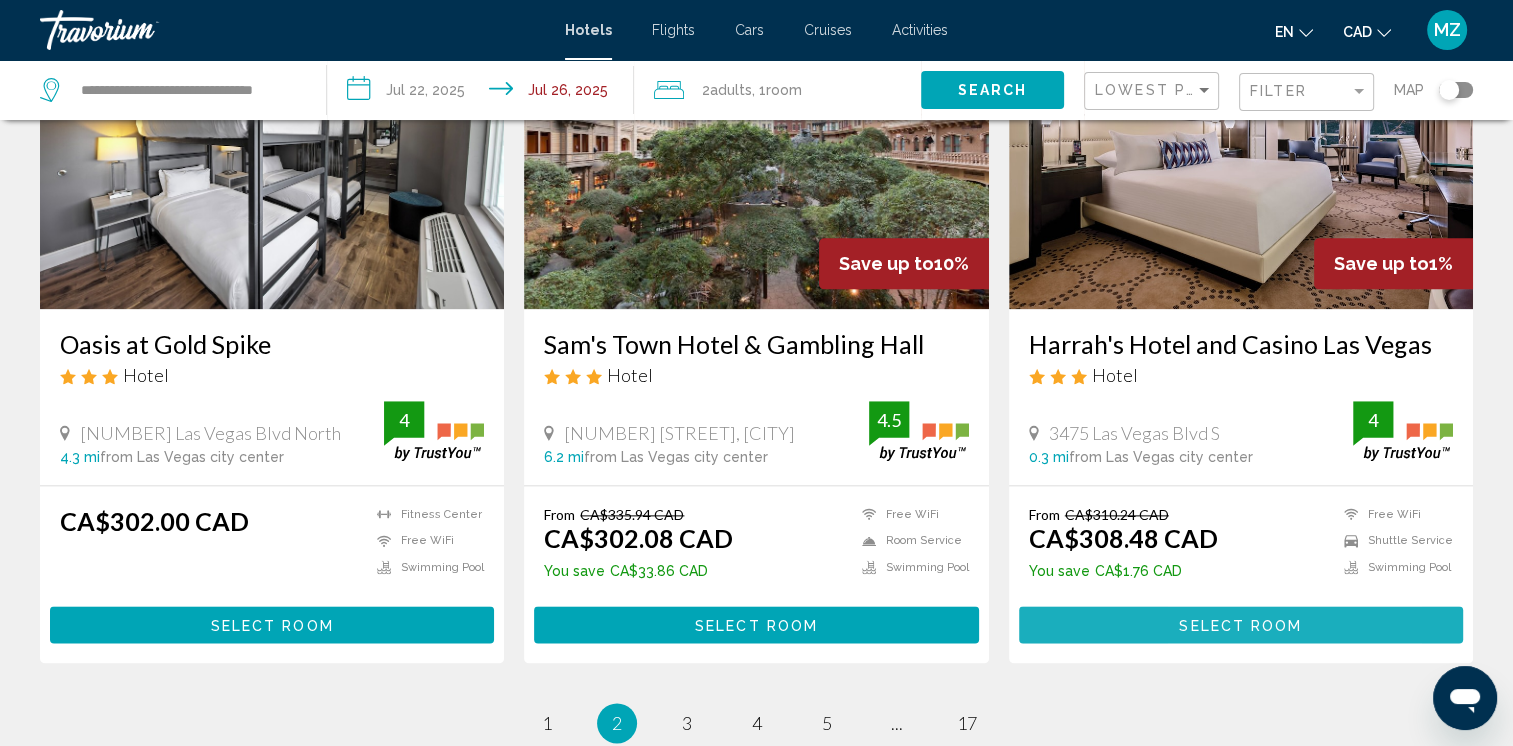 click on "Select Room" at bounding box center (1240, 625) 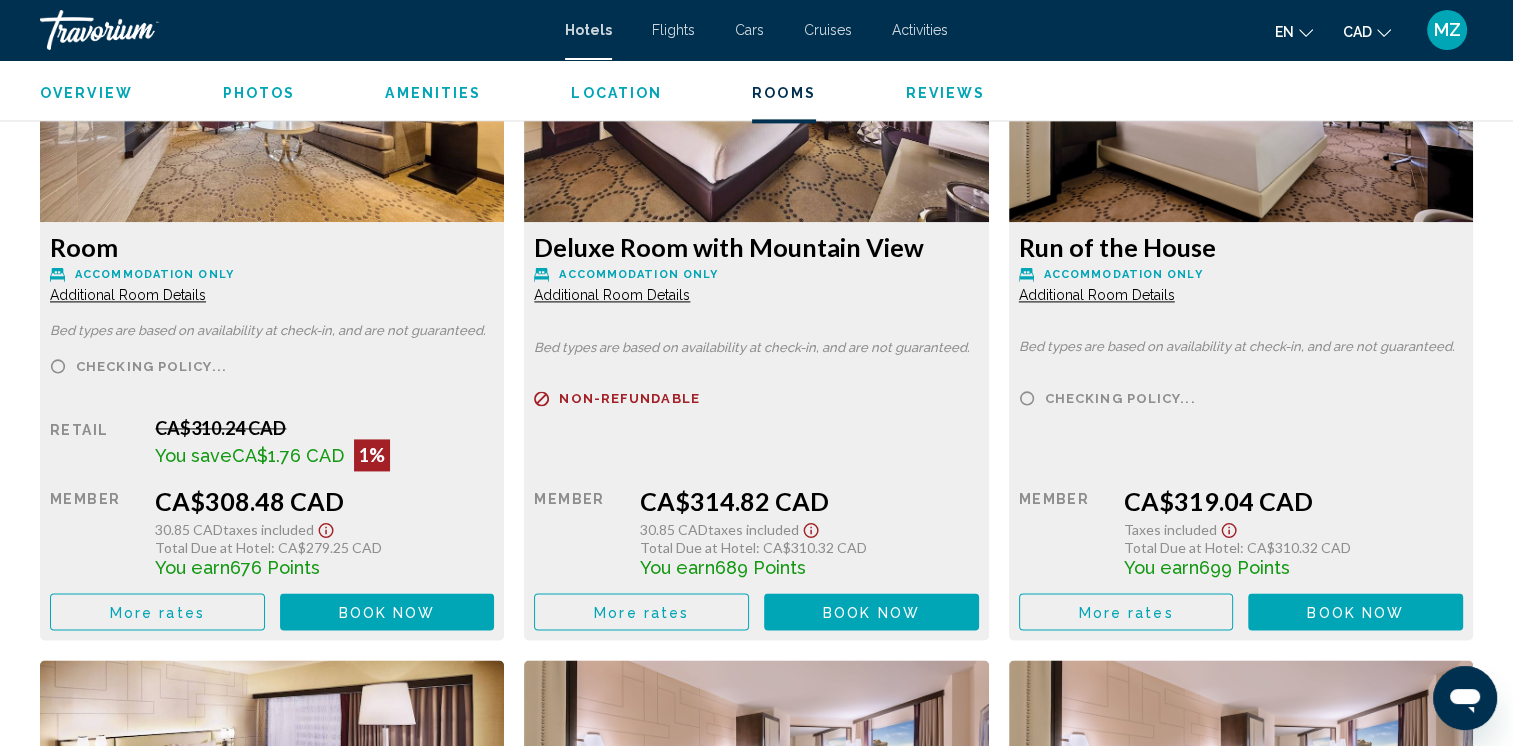scroll, scrollTop: 2800, scrollLeft: 0, axis: vertical 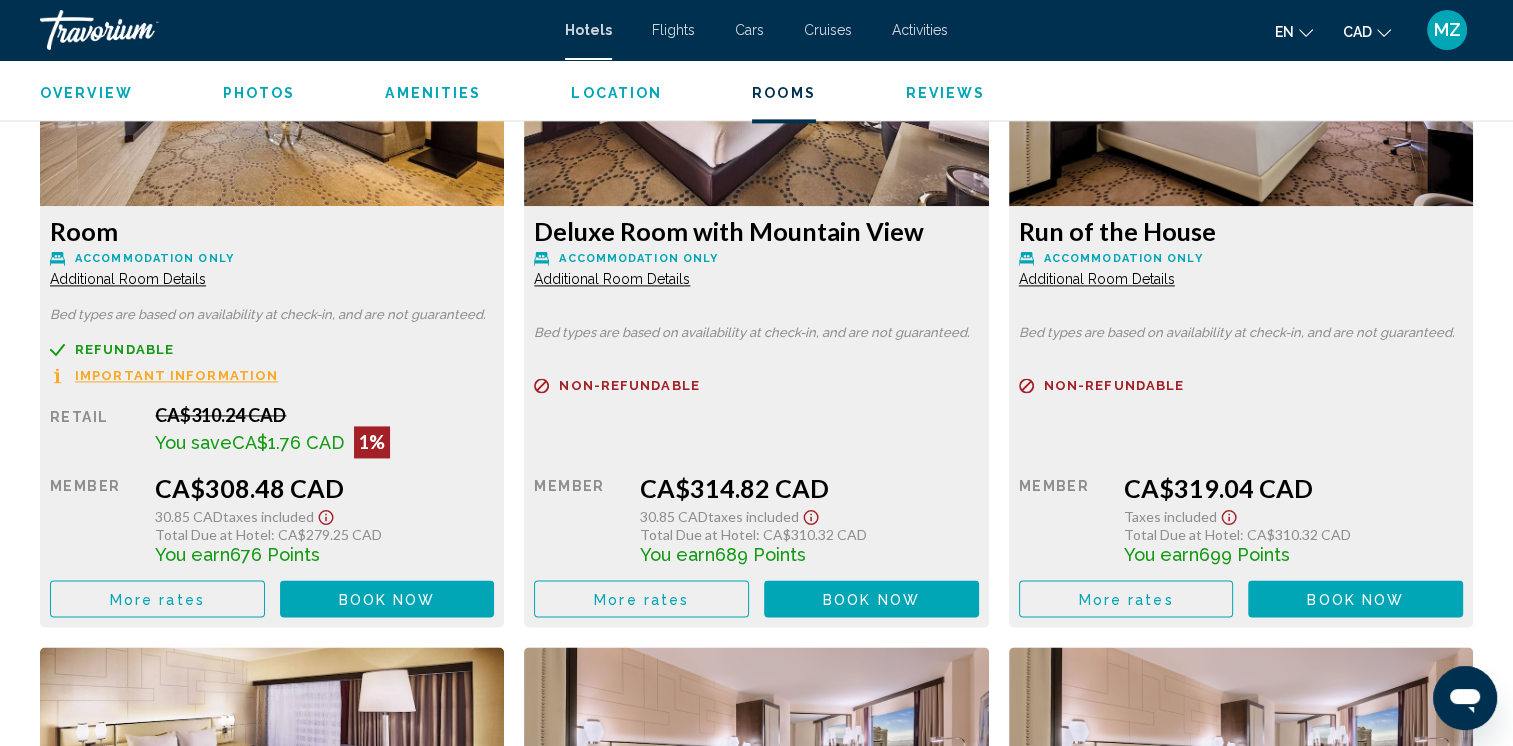 click on "Important Information" at bounding box center [176, 375] 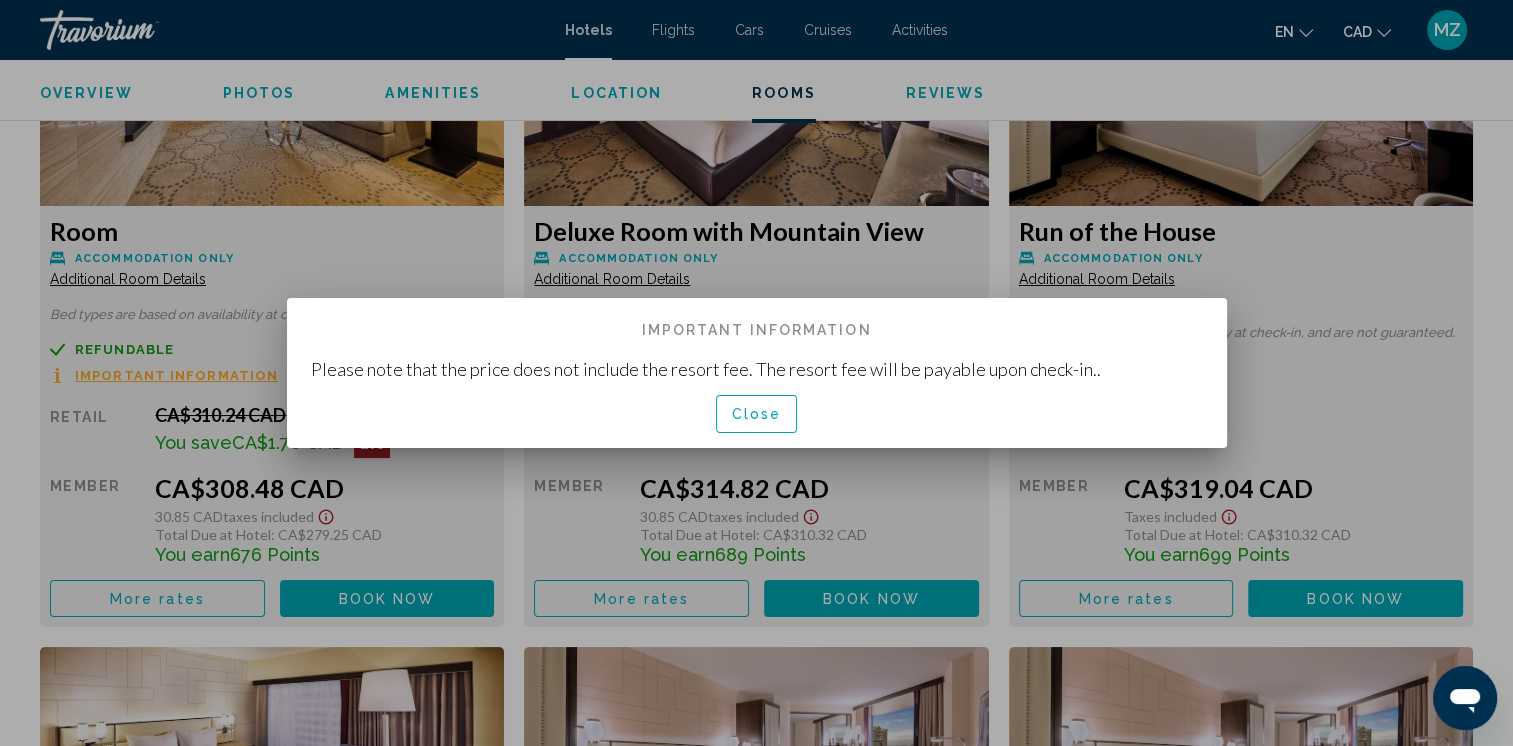 scroll, scrollTop: 0, scrollLeft: 0, axis: both 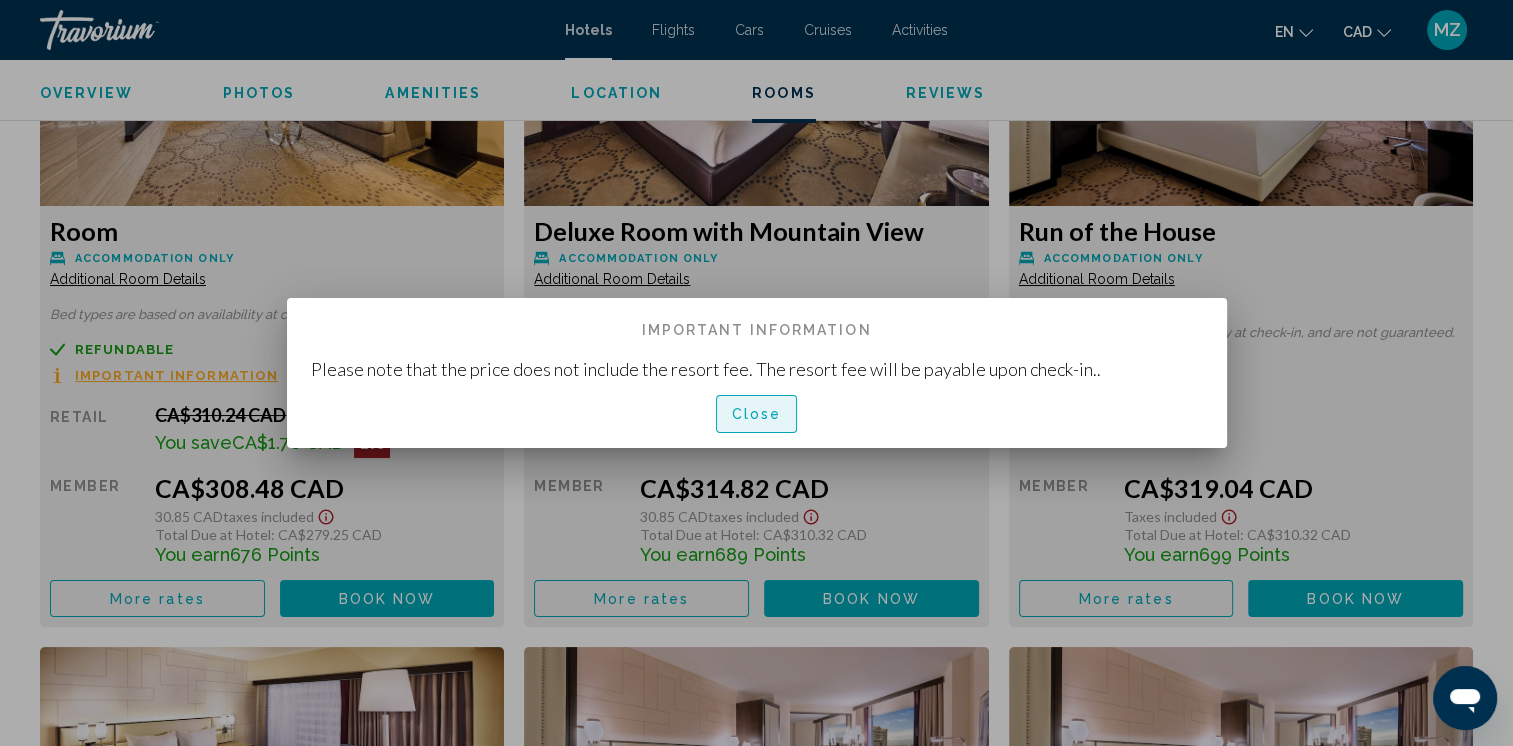 click on "Close" at bounding box center (757, 415) 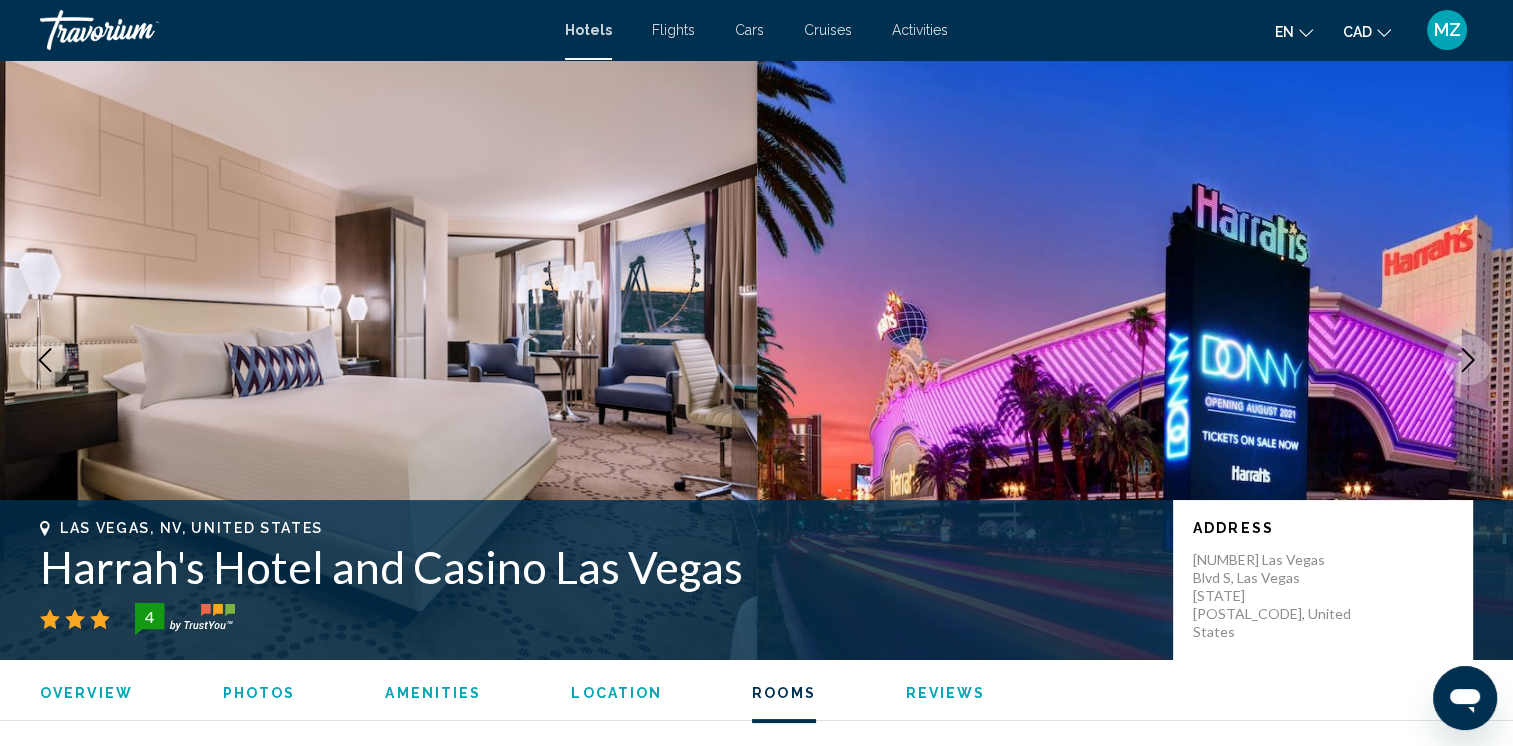 scroll, scrollTop: 2800, scrollLeft: 0, axis: vertical 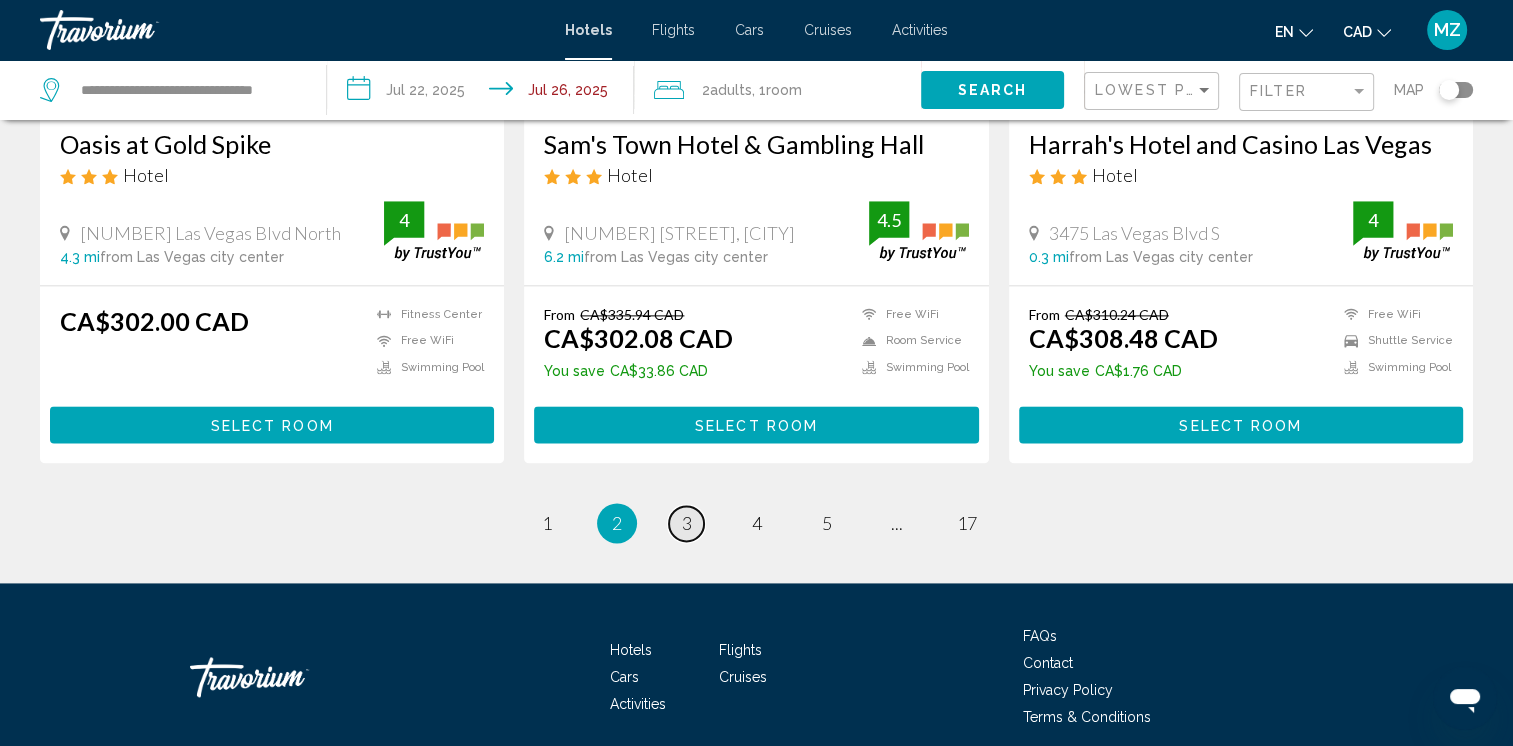 click on "page  3" at bounding box center [686, 523] 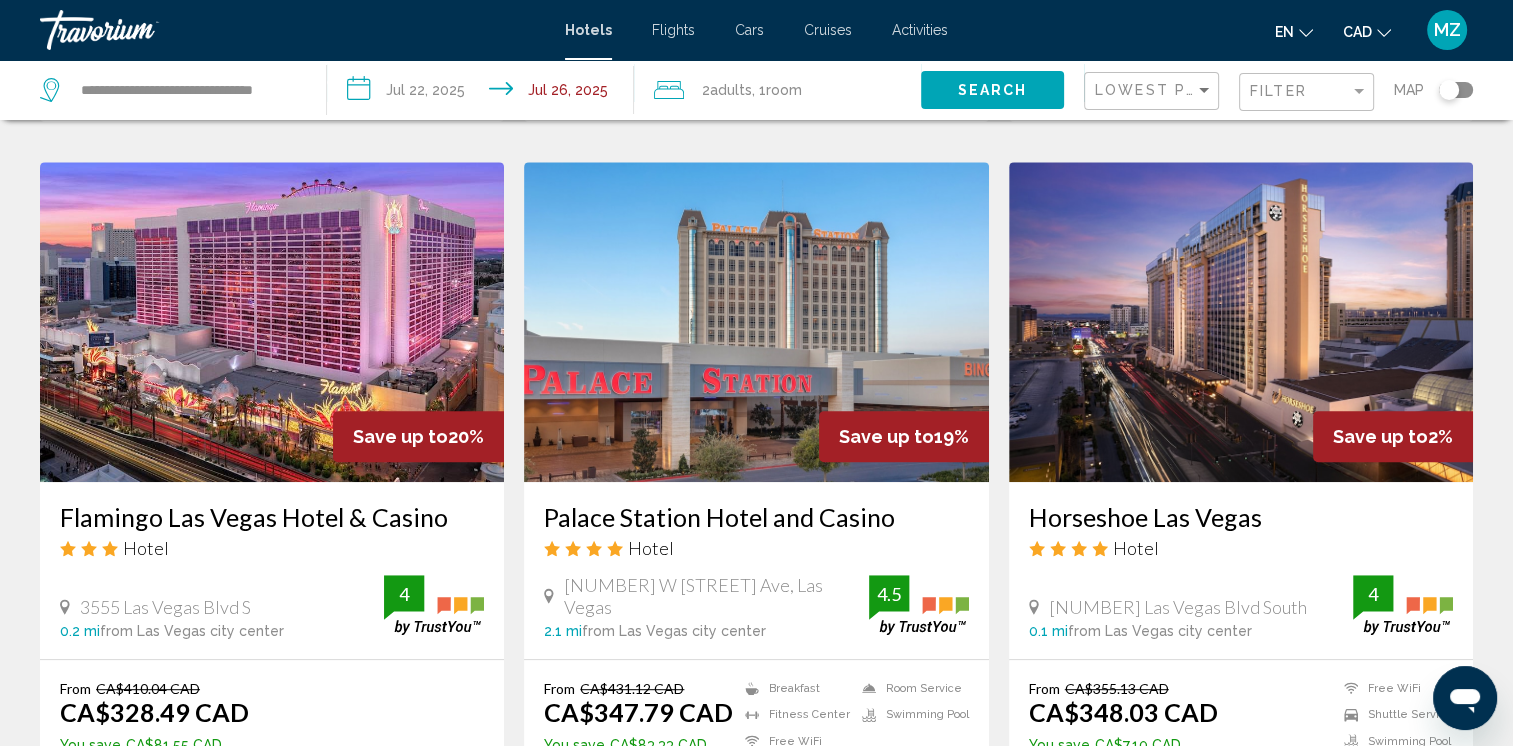 scroll, scrollTop: 900, scrollLeft: 0, axis: vertical 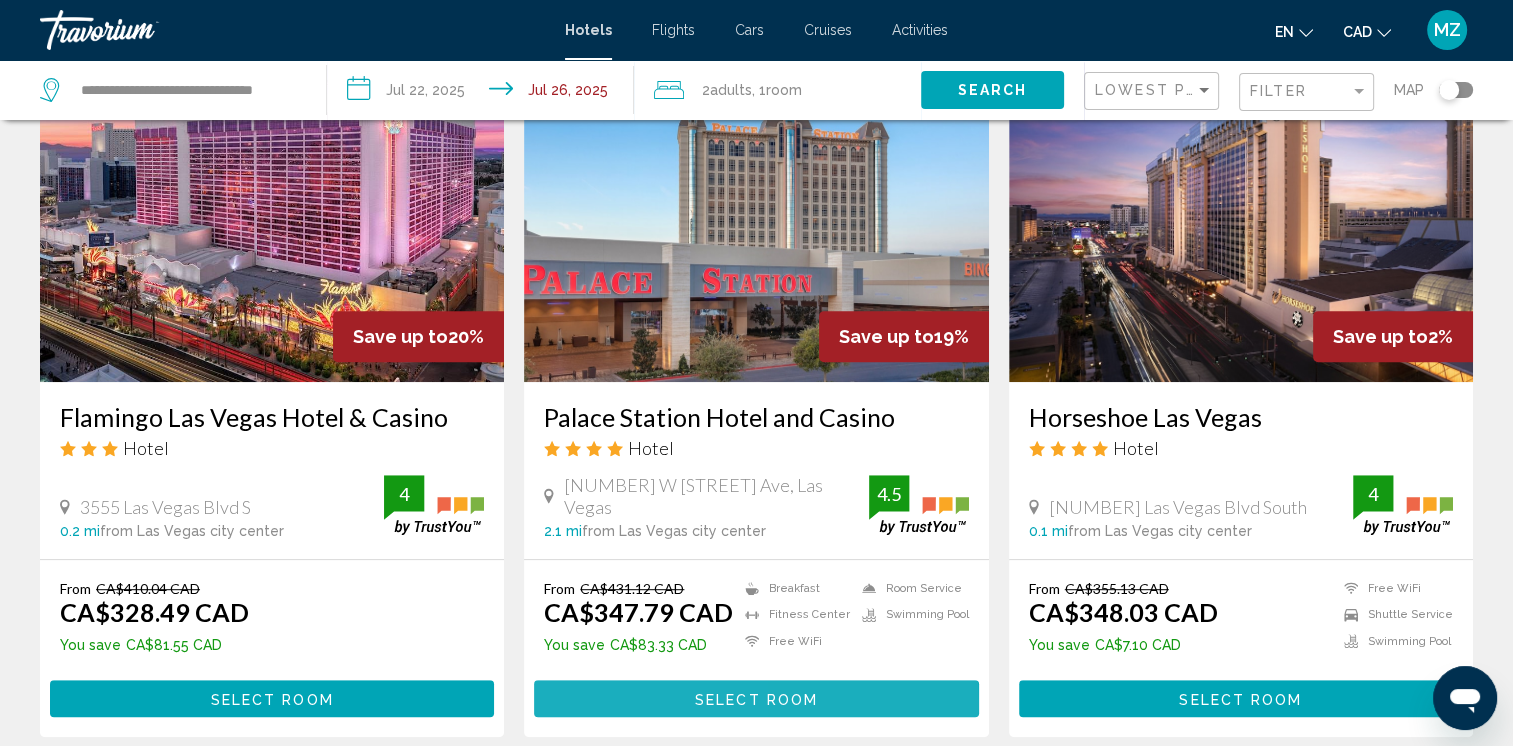 click on "Select Room" at bounding box center [756, 698] 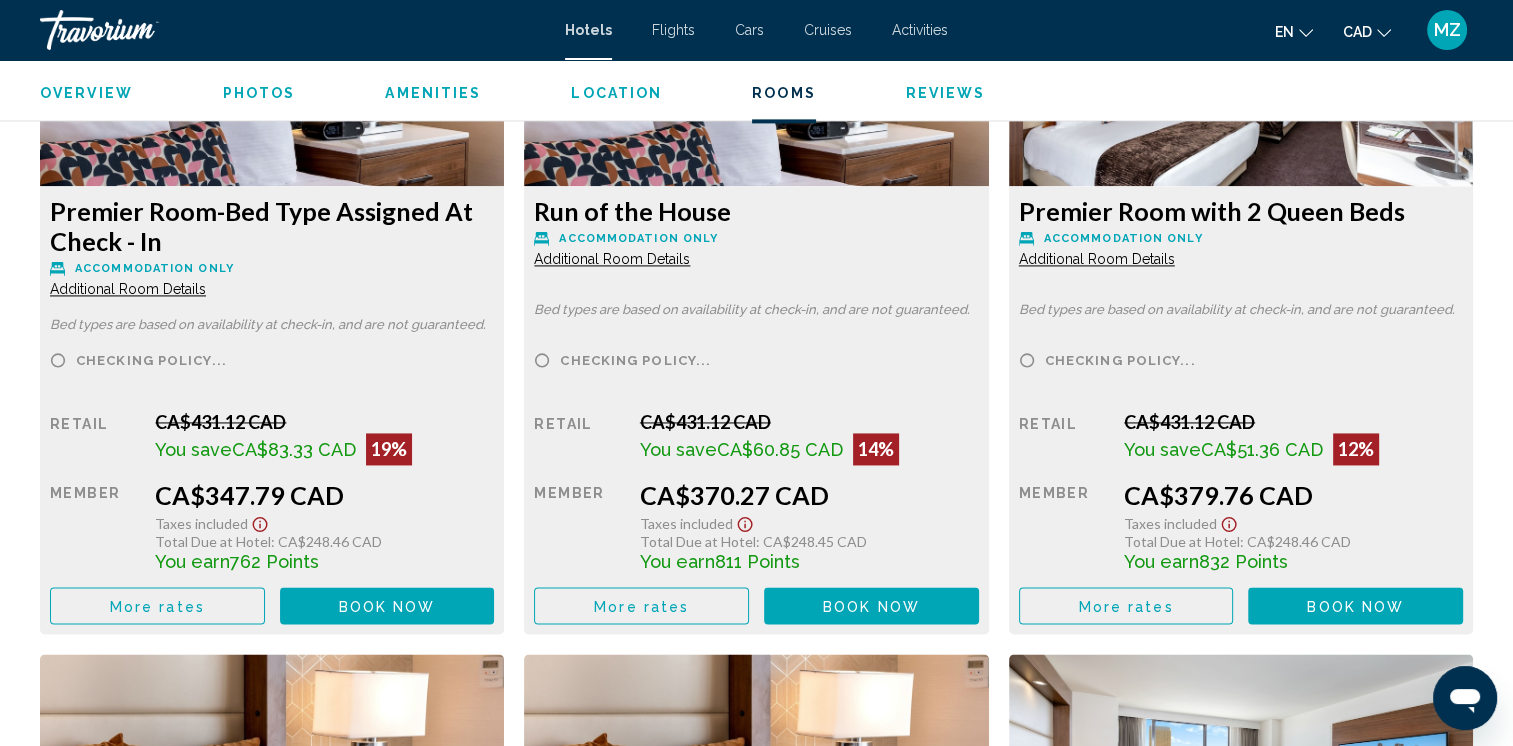 scroll, scrollTop: 2900, scrollLeft: 0, axis: vertical 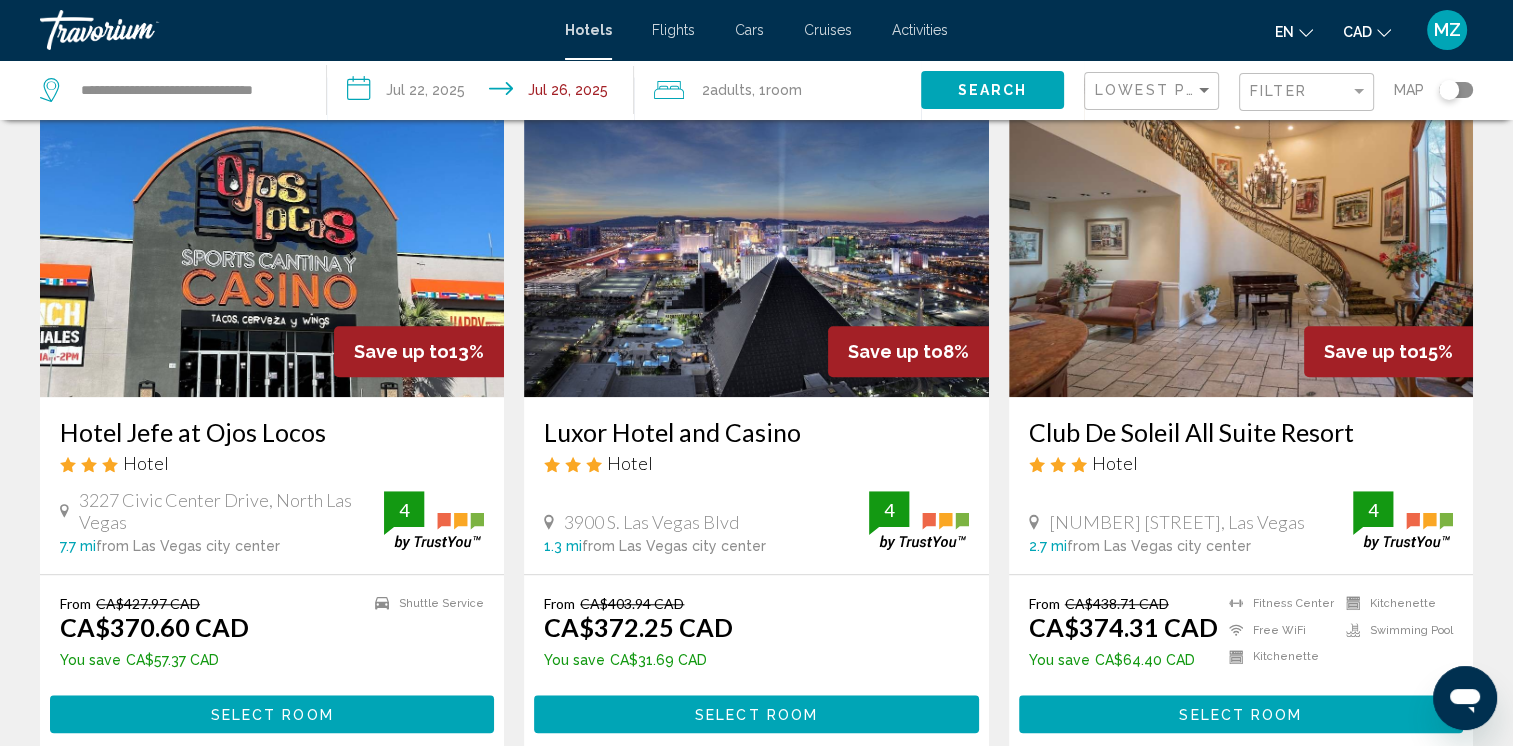 click on "Select Room" at bounding box center [1241, 713] 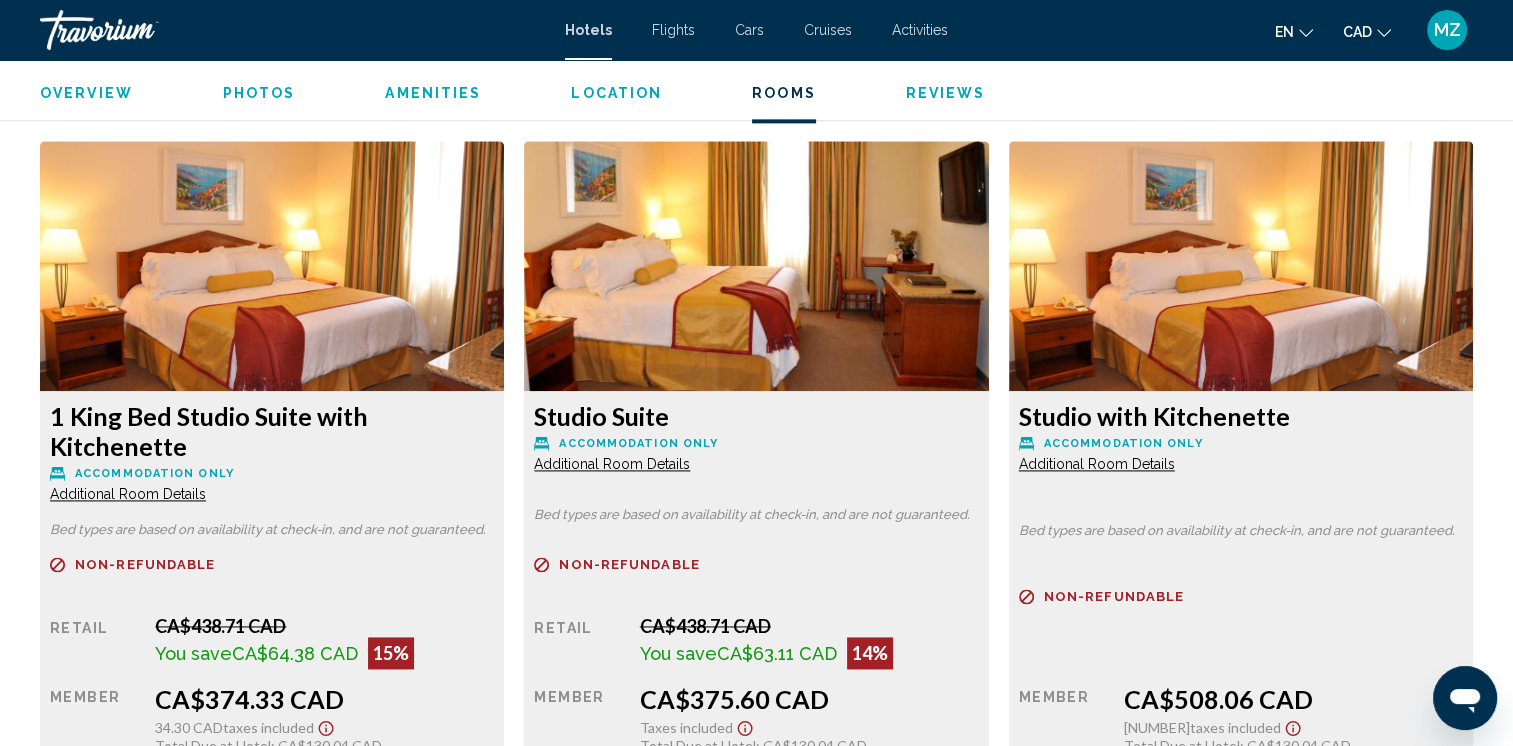 scroll, scrollTop: 2852, scrollLeft: 0, axis: vertical 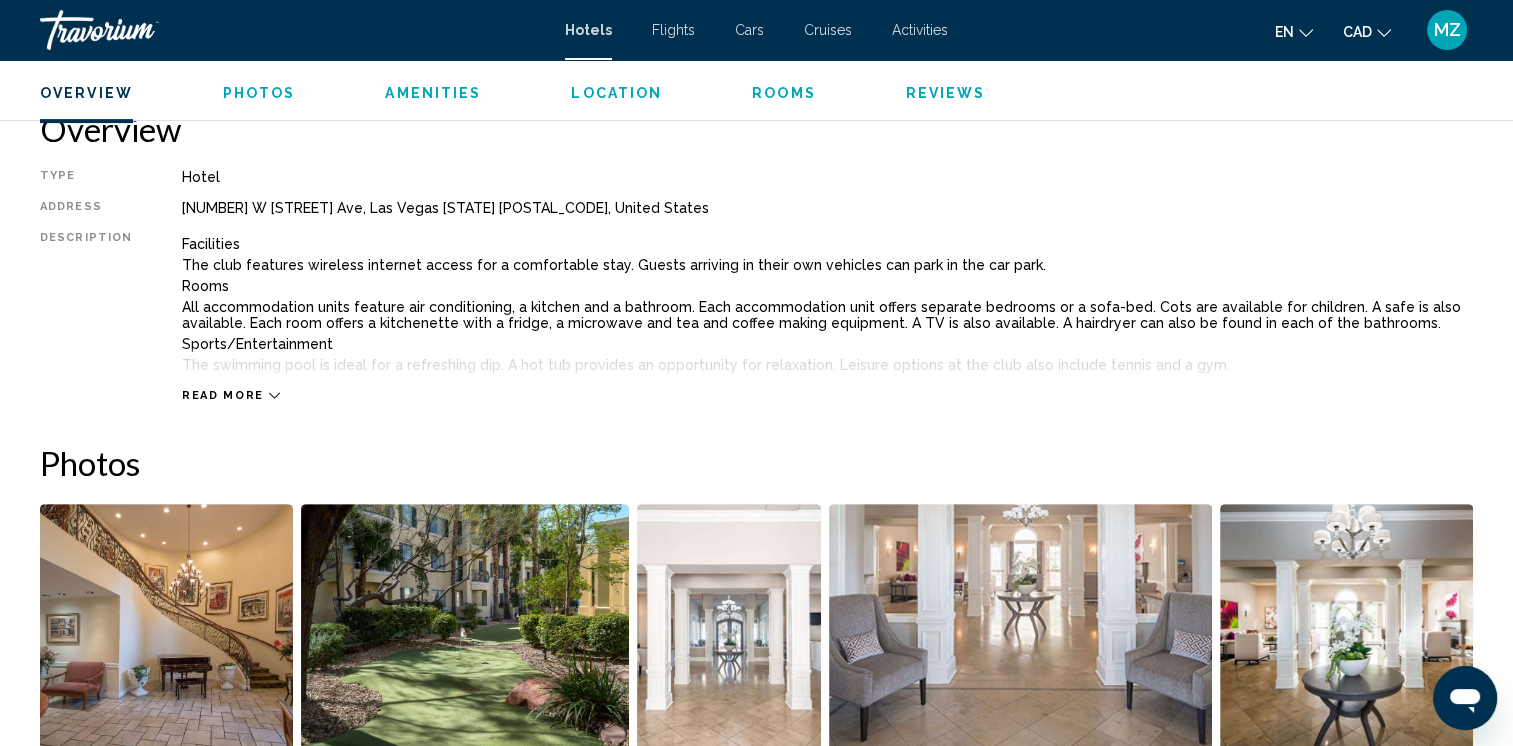click on "Read more" at bounding box center (223, 395) 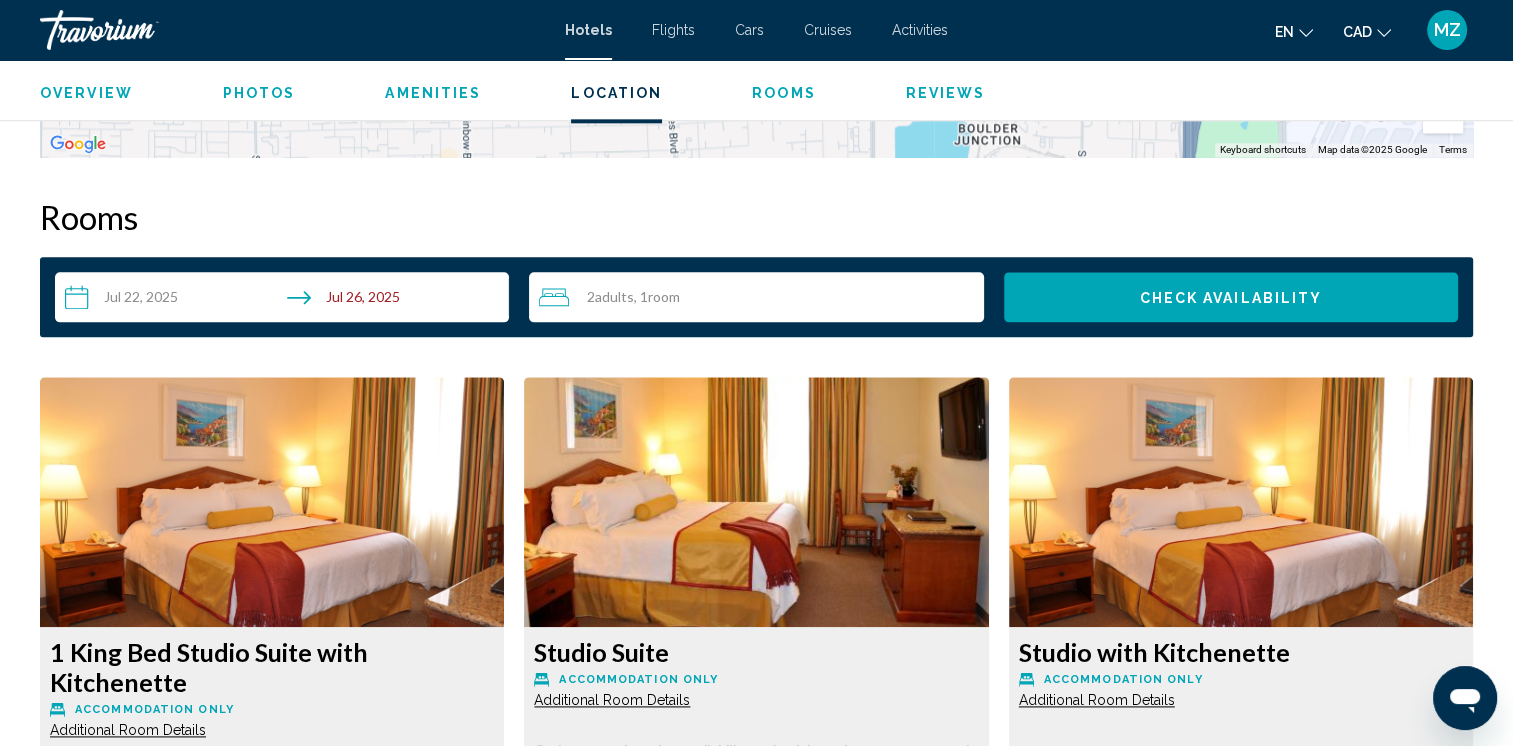 scroll, scrollTop: 2752, scrollLeft: 0, axis: vertical 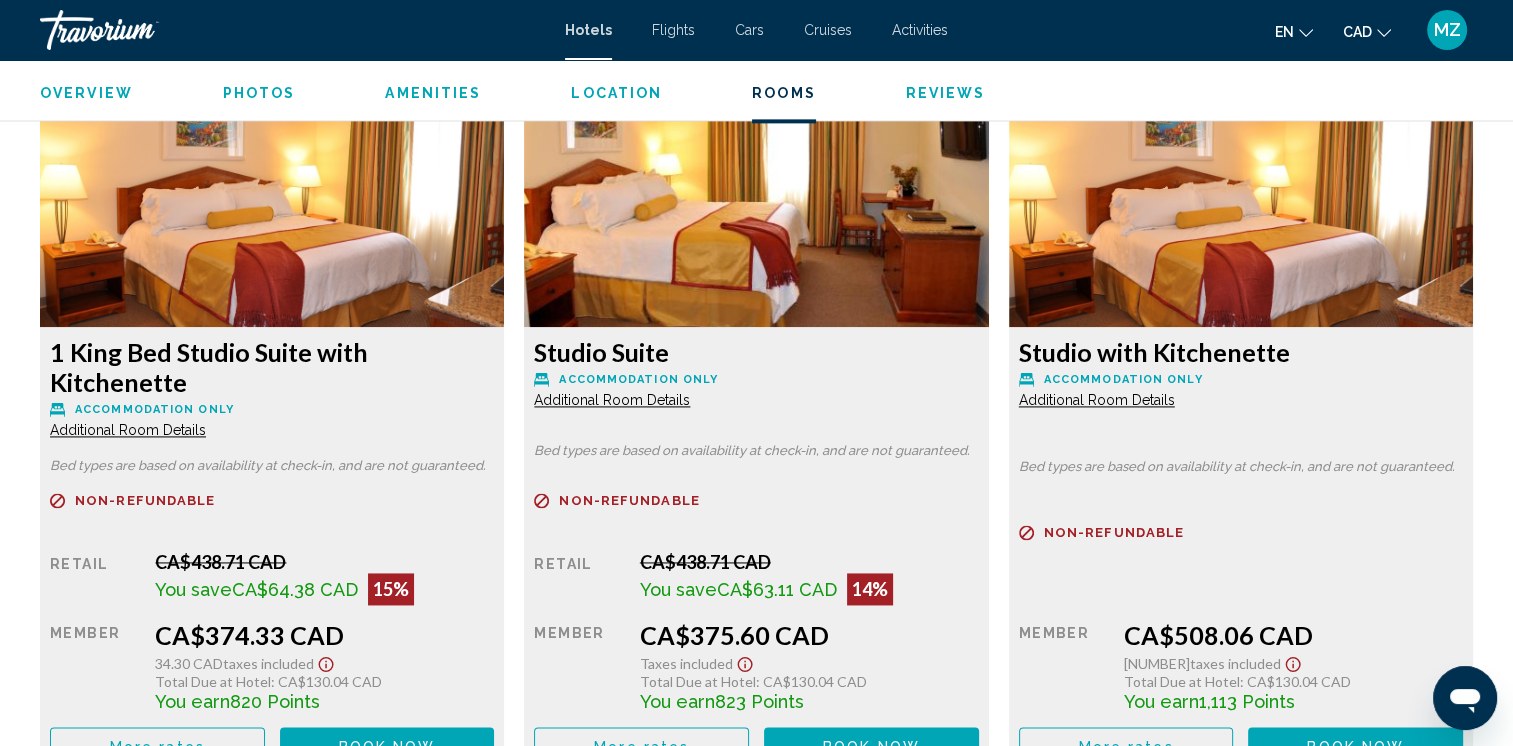 click on "Additional Room Details" at bounding box center (128, 430) 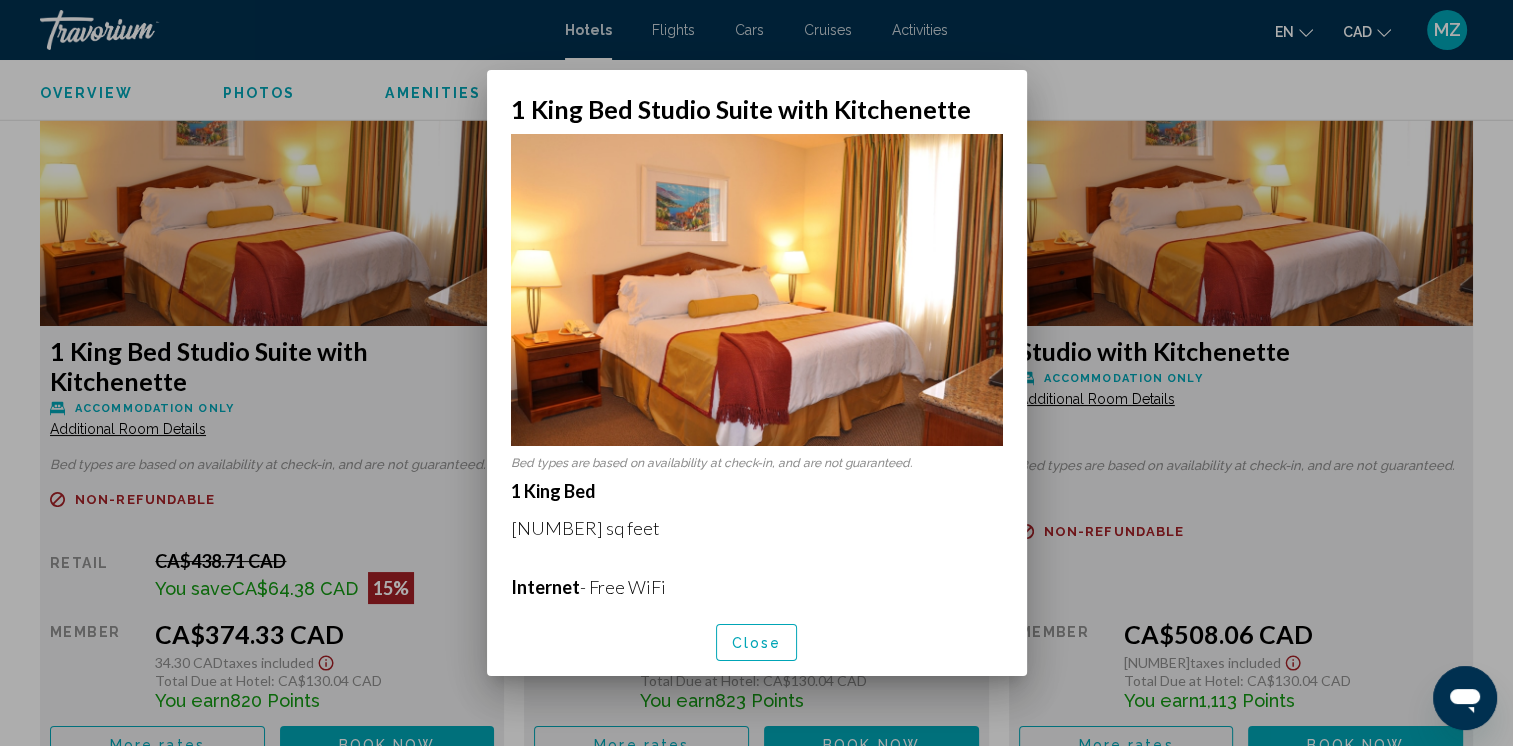 scroll, scrollTop: 0, scrollLeft: 0, axis: both 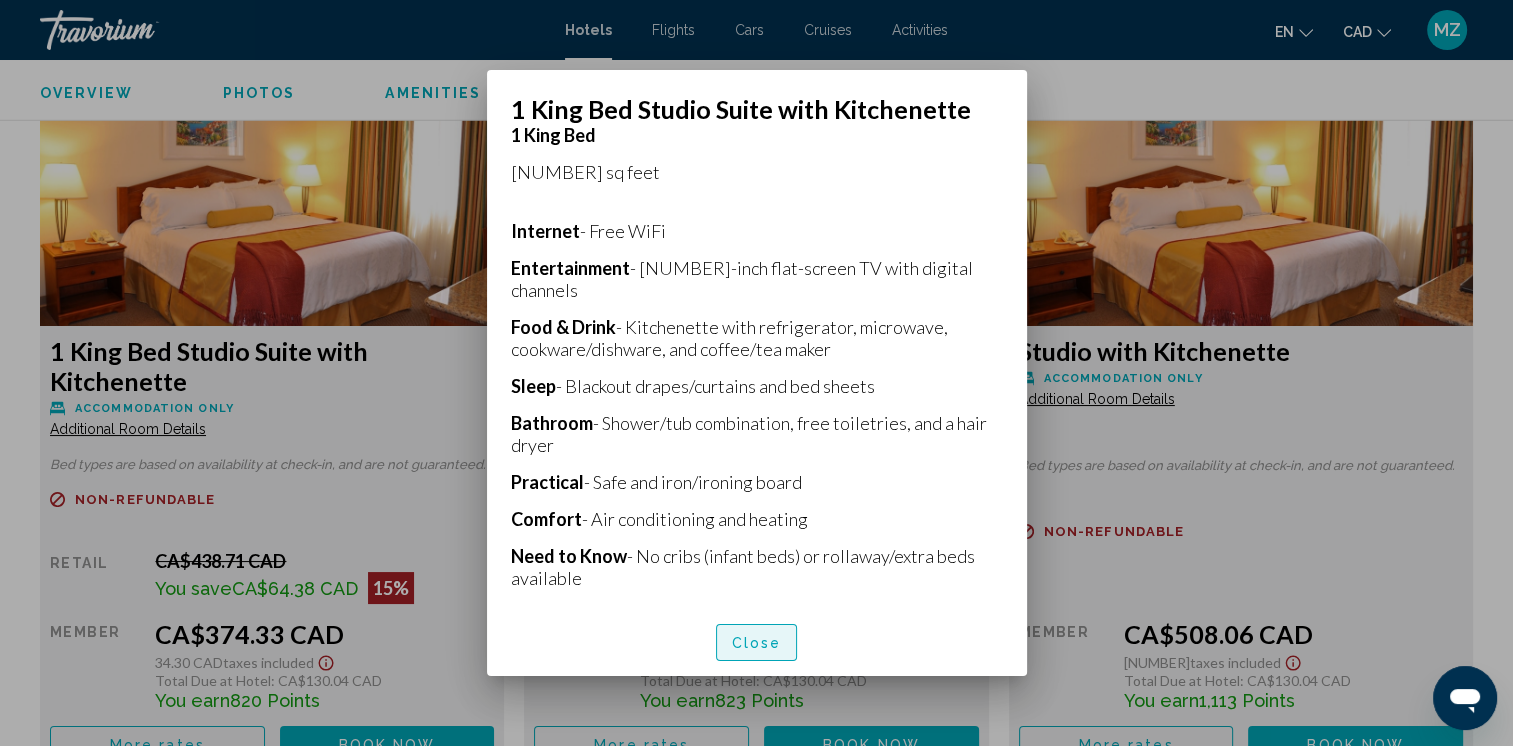 click on "Close" at bounding box center [757, 643] 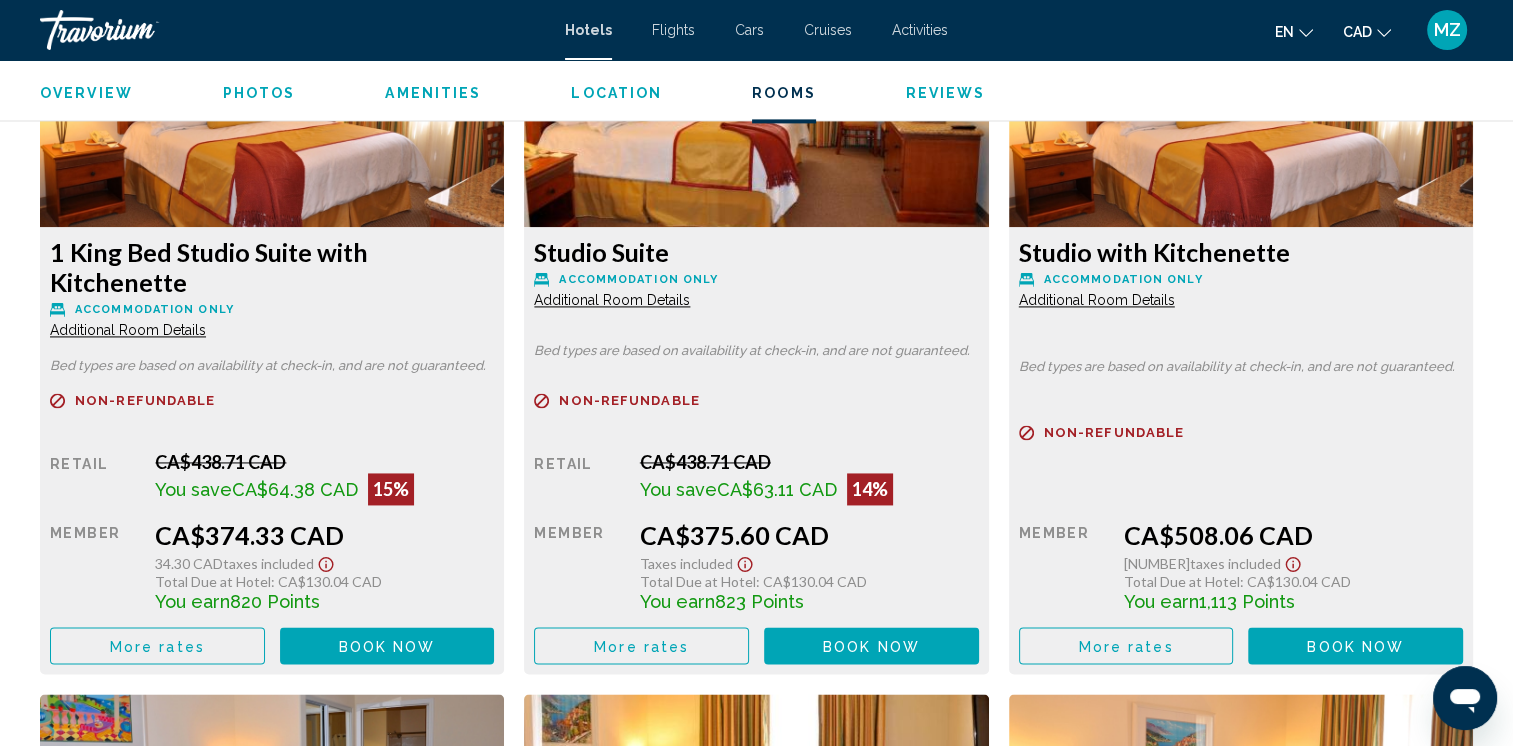 scroll, scrollTop: 2552, scrollLeft: 0, axis: vertical 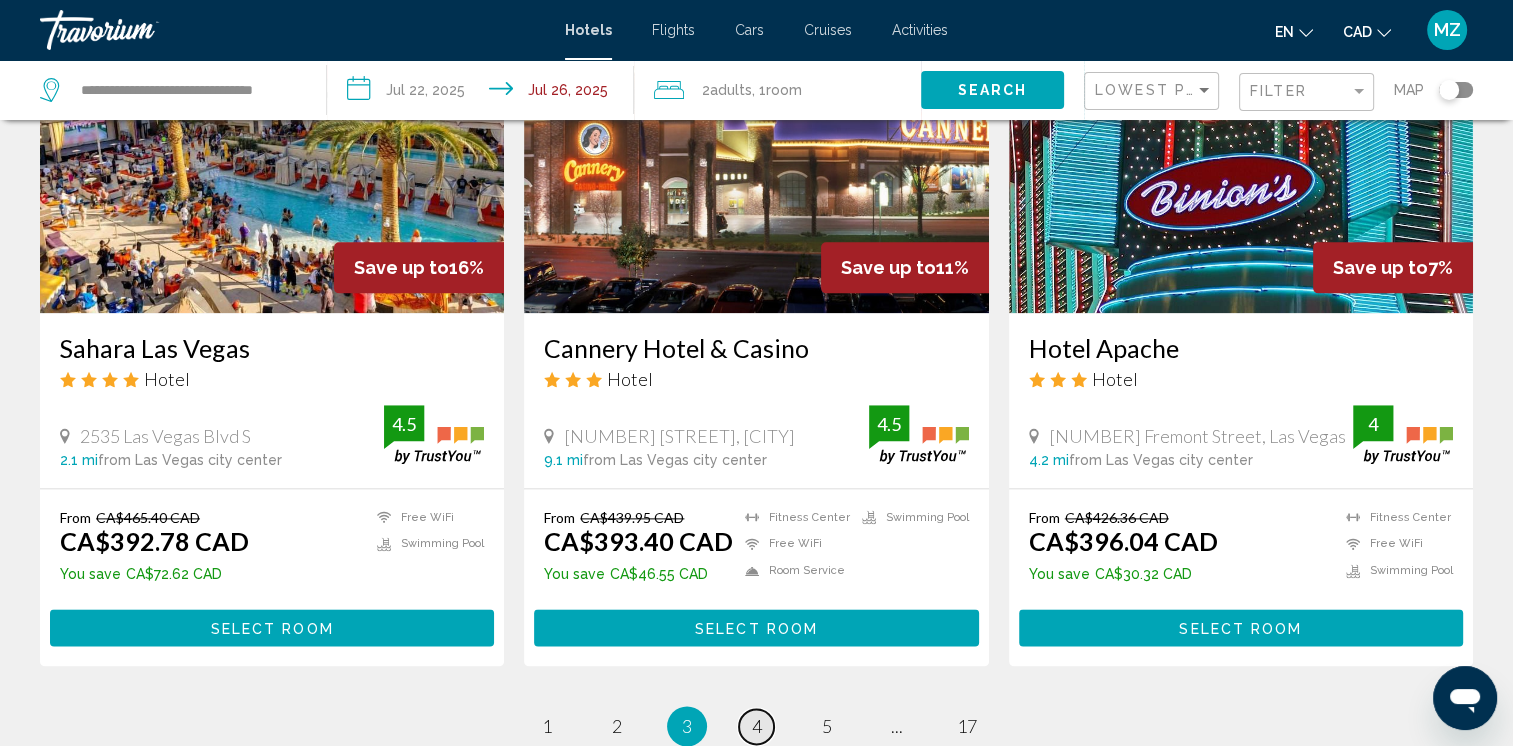 click on "page  4" at bounding box center (756, 726) 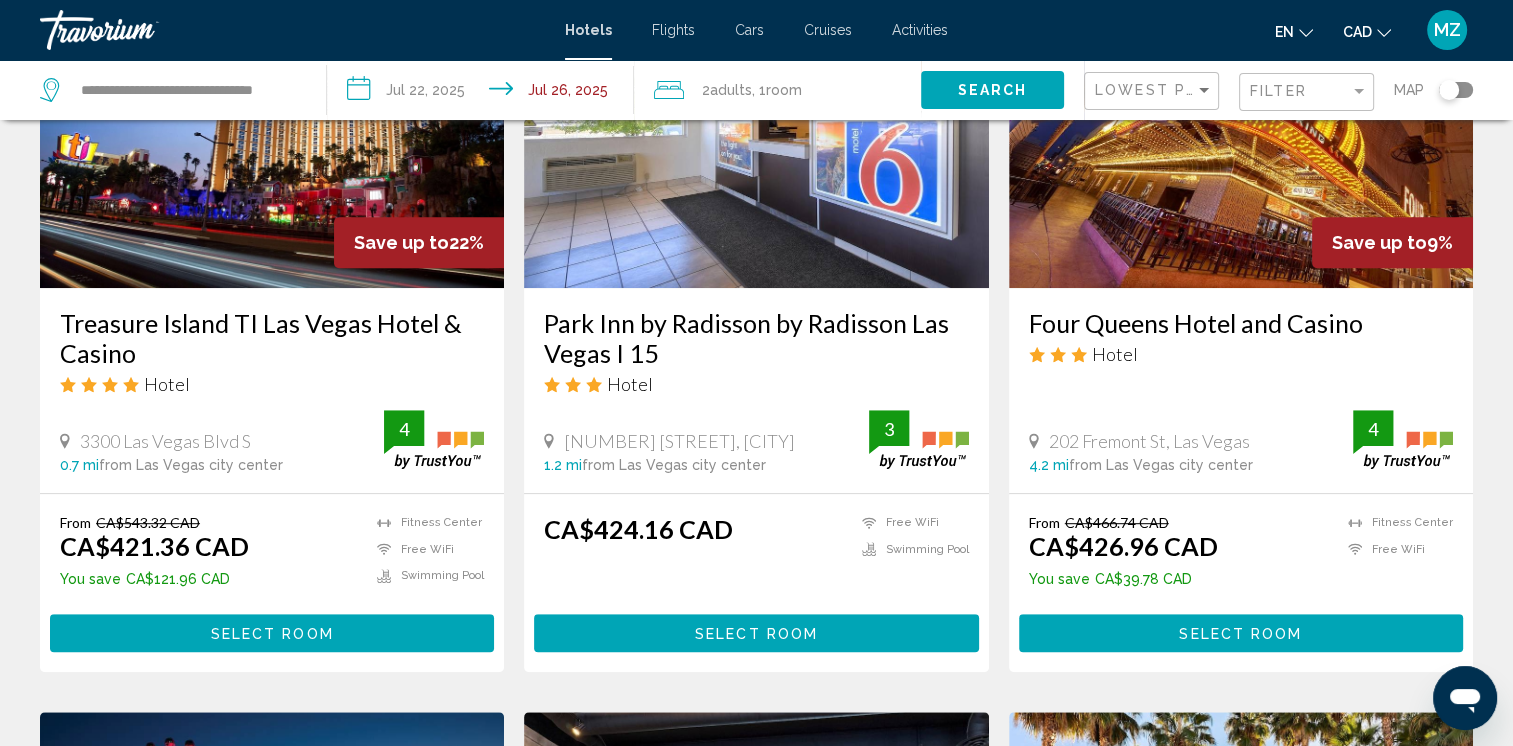 scroll, scrollTop: 1000, scrollLeft: 0, axis: vertical 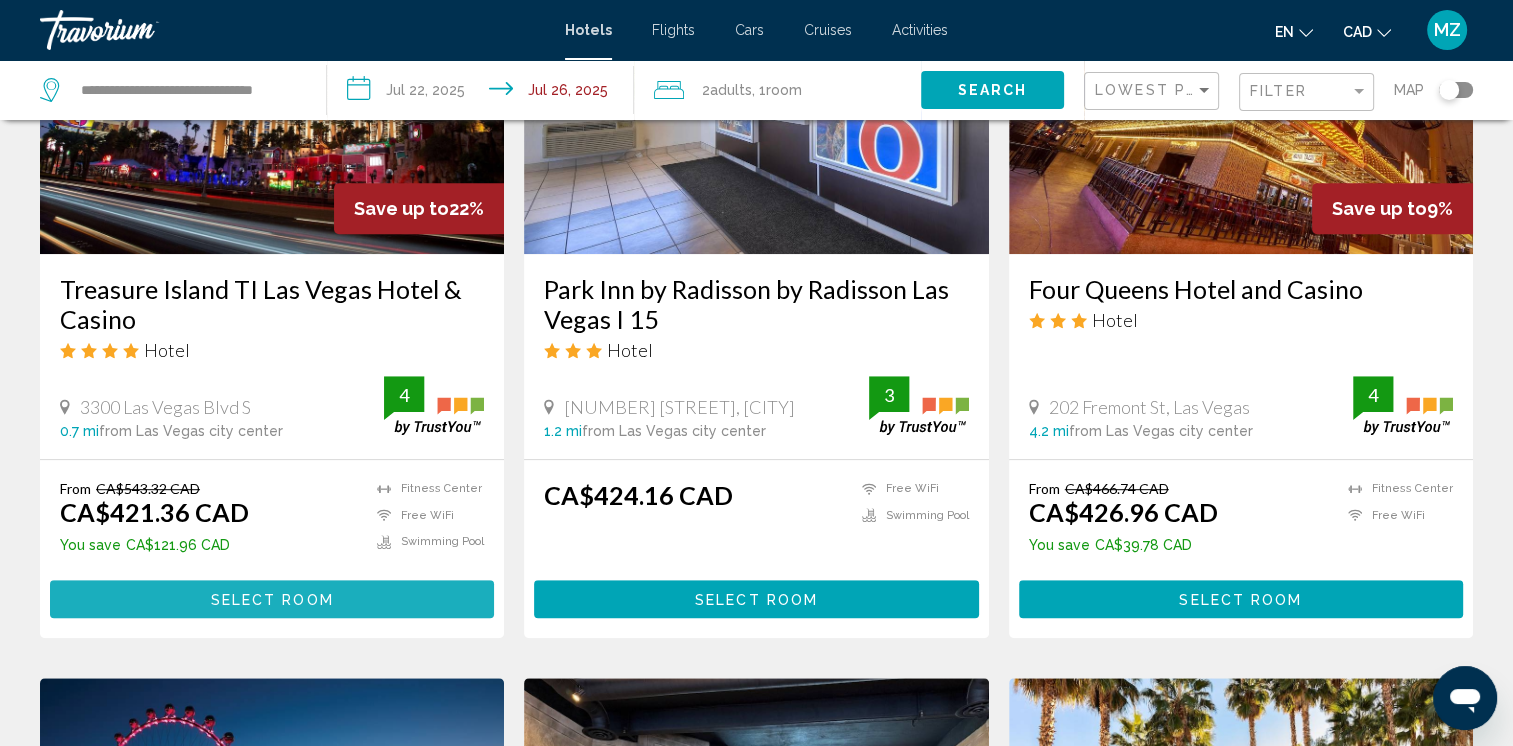 click on "Select Room" at bounding box center [272, 600] 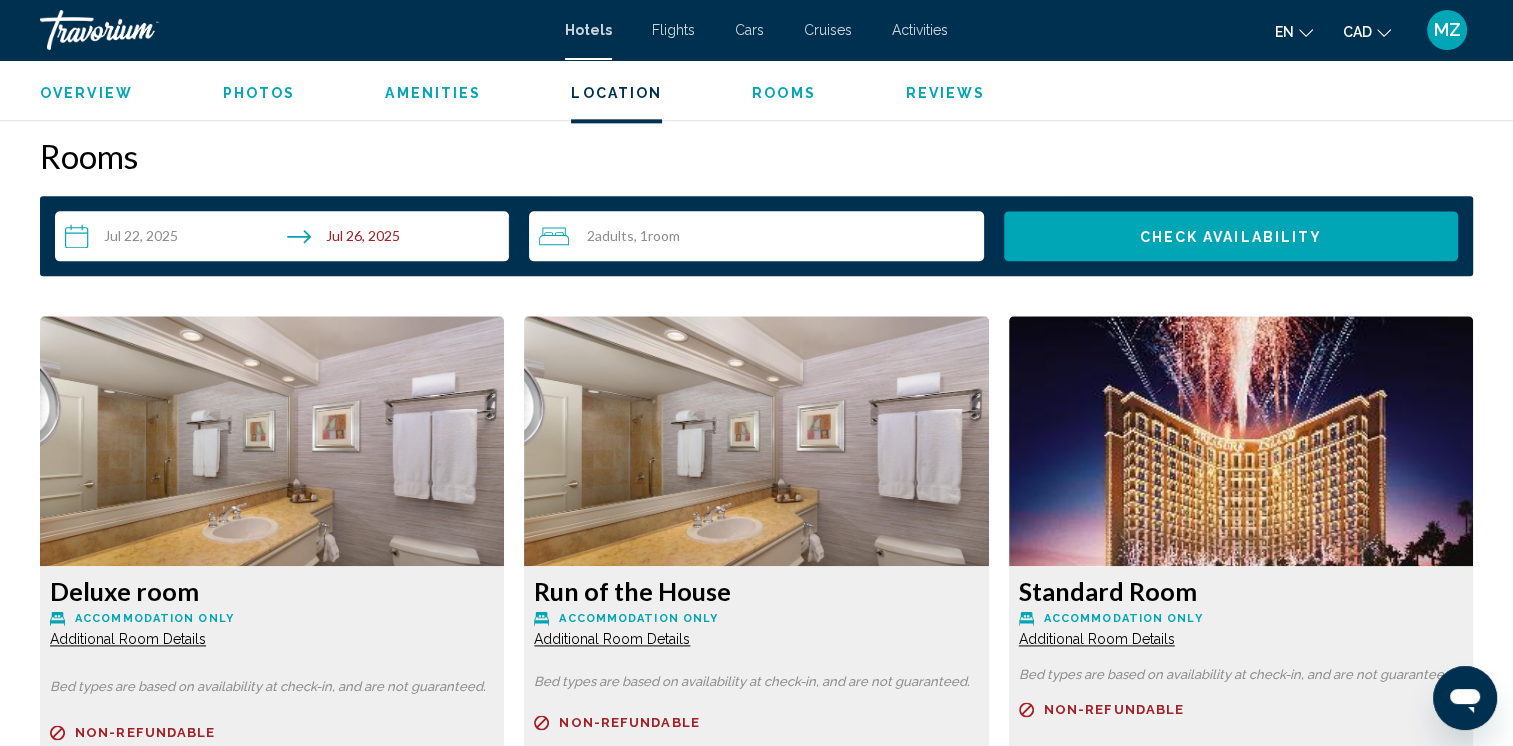 scroll, scrollTop: 2700, scrollLeft: 0, axis: vertical 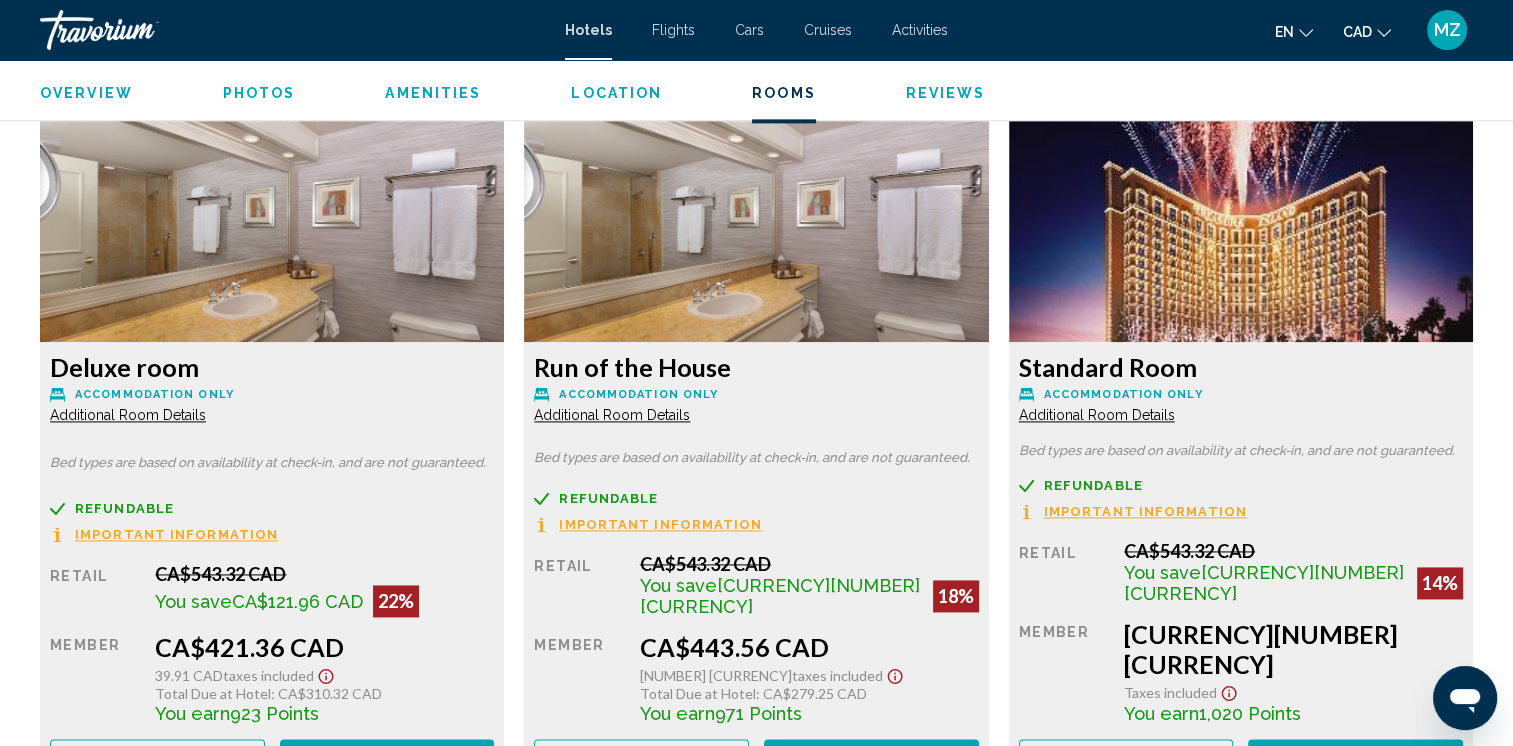 click on "Important Information" at bounding box center (176, 534) 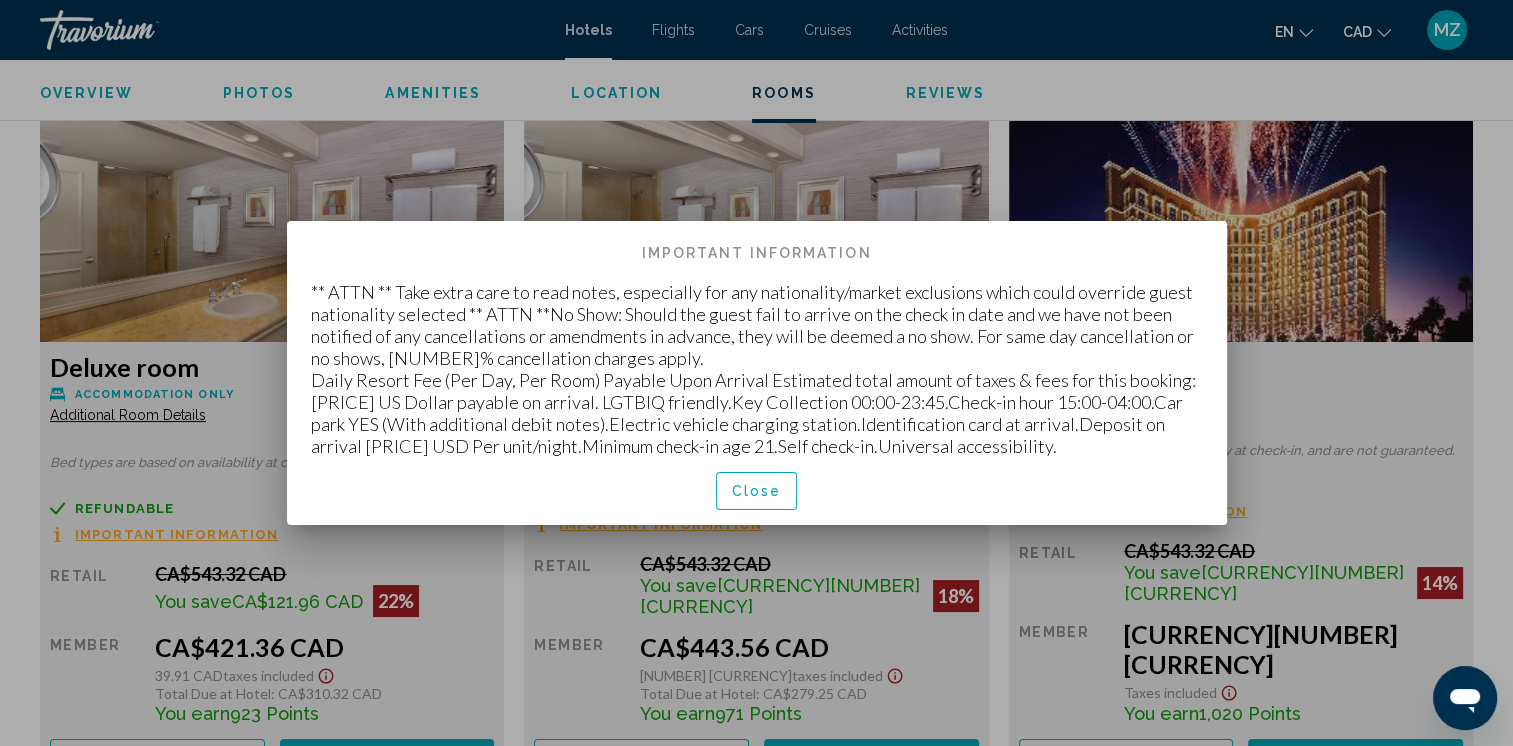 click on "Close" at bounding box center [757, 492] 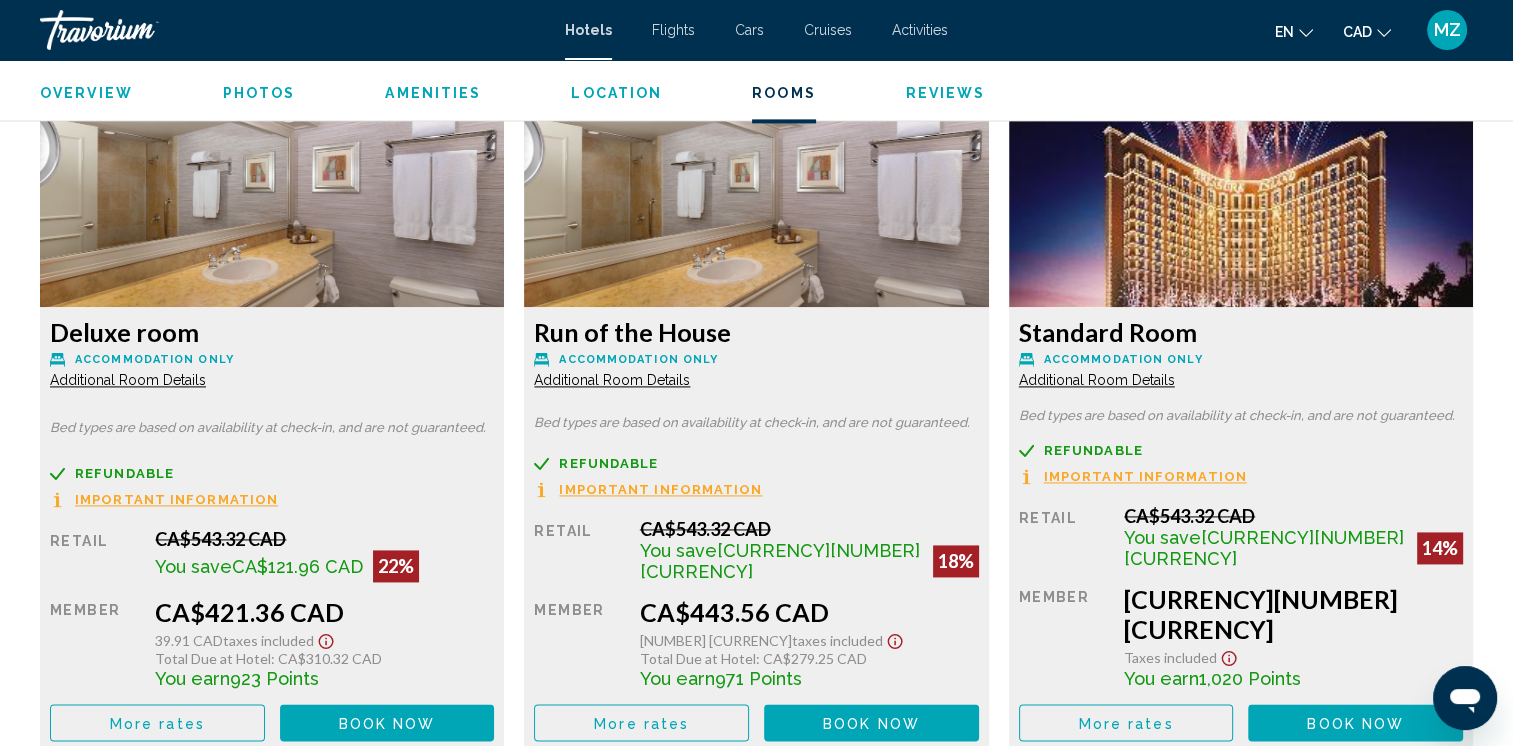 scroll, scrollTop: 2700, scrollLeft: 0, axis: vertical 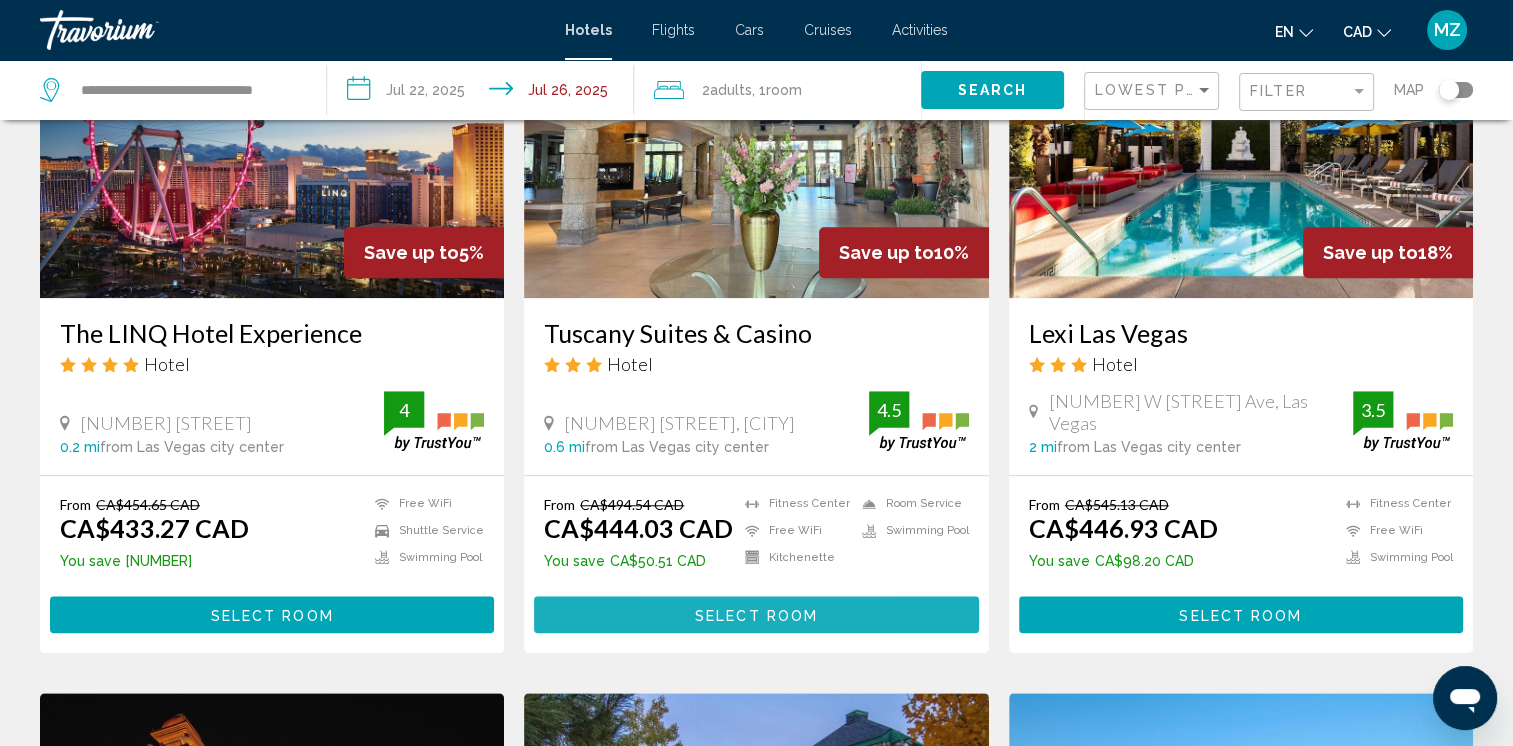 click on "Select Room" at bounding box center (756, 614) 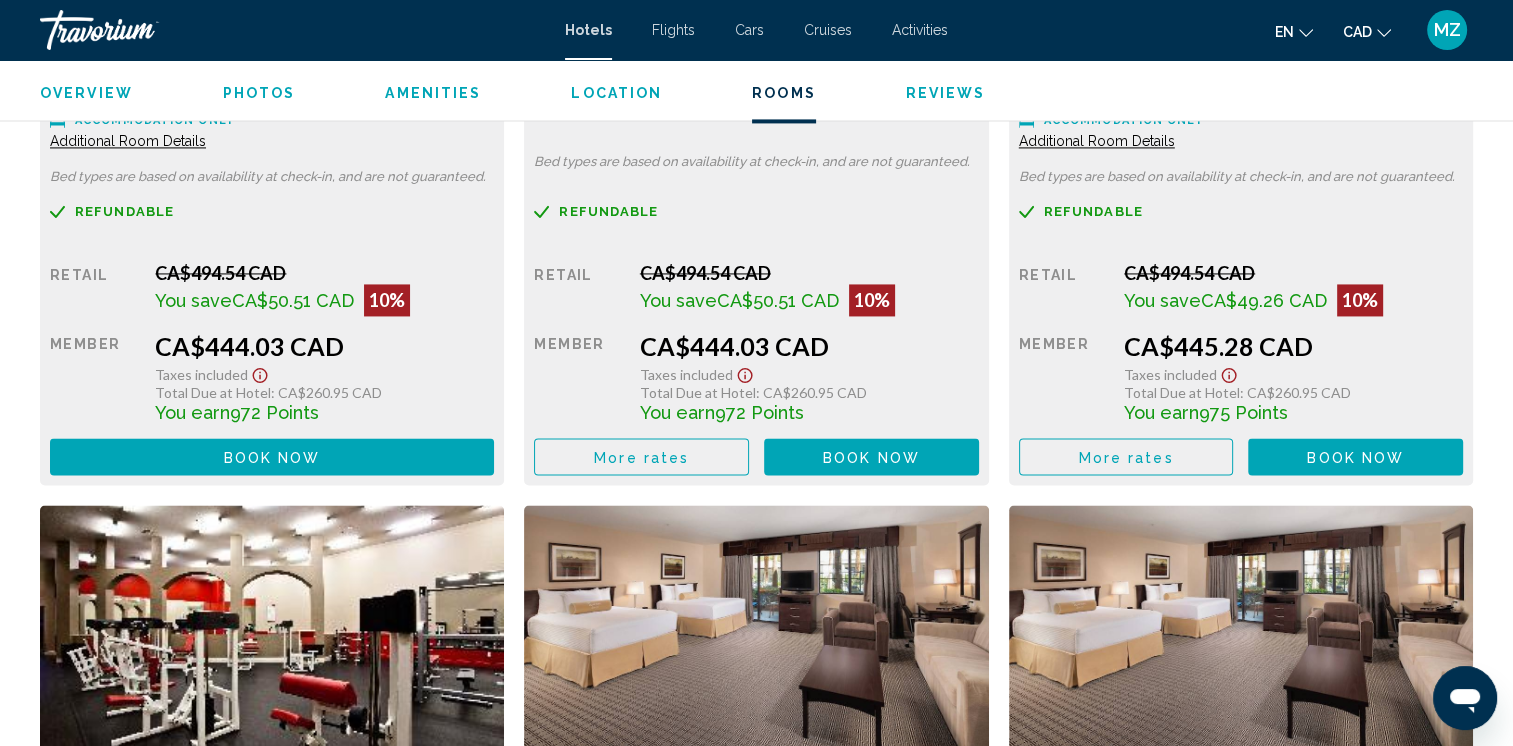 scroll, scrollTop: 2500, scrollLeft: 0, axis: vertical 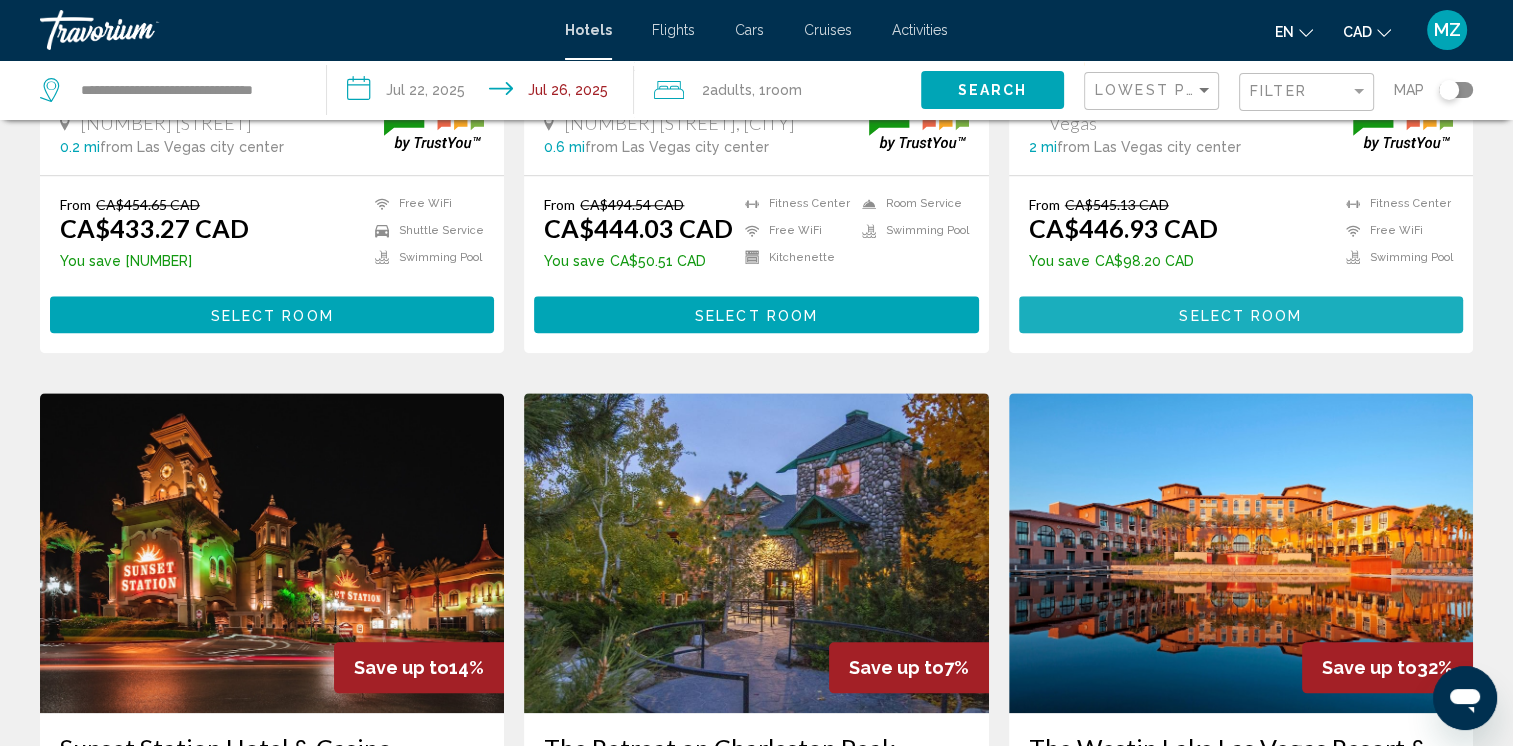 click on "Select Room" at bounding box center [1240, 315] 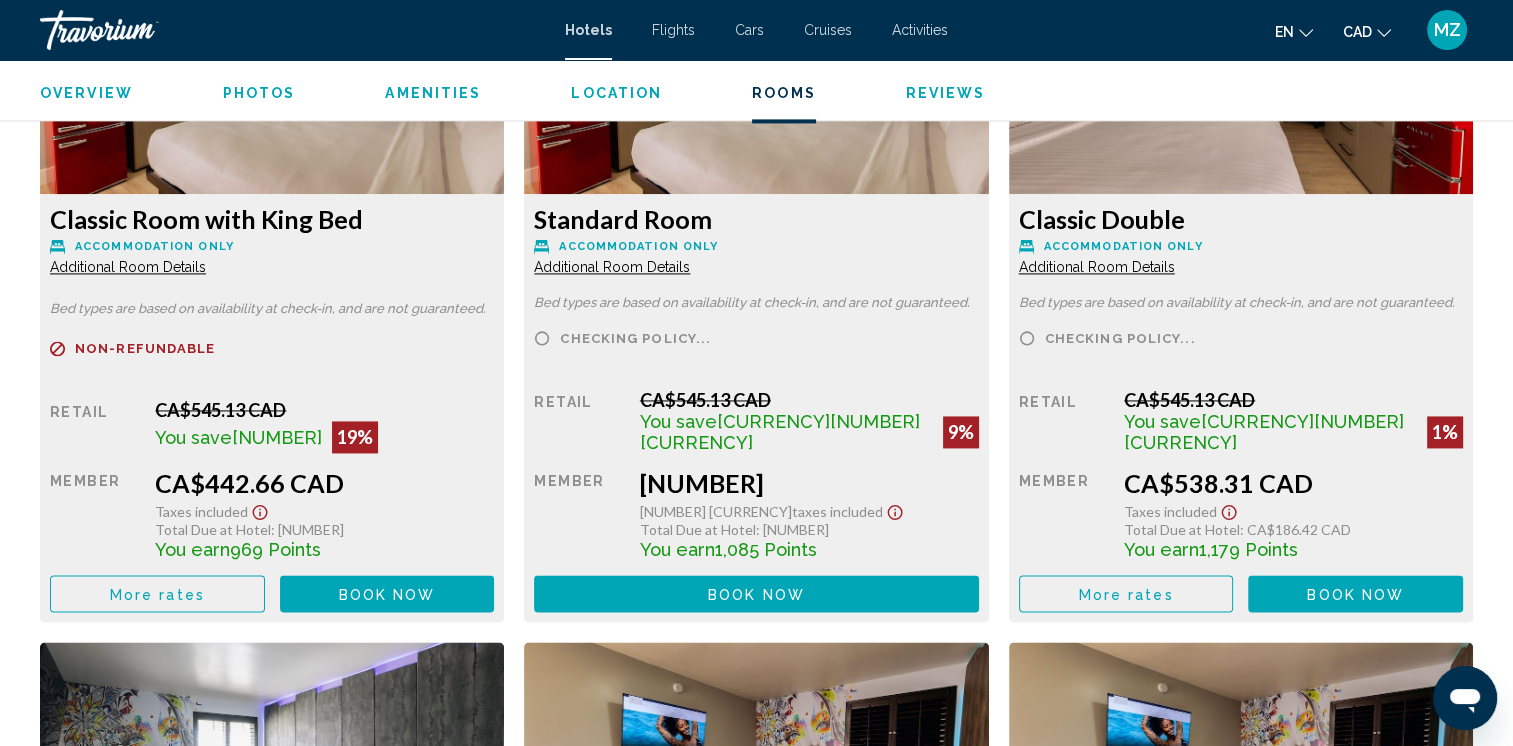 scroll, scrollTop: 2900, scrollLeft: 0, axis: vertical 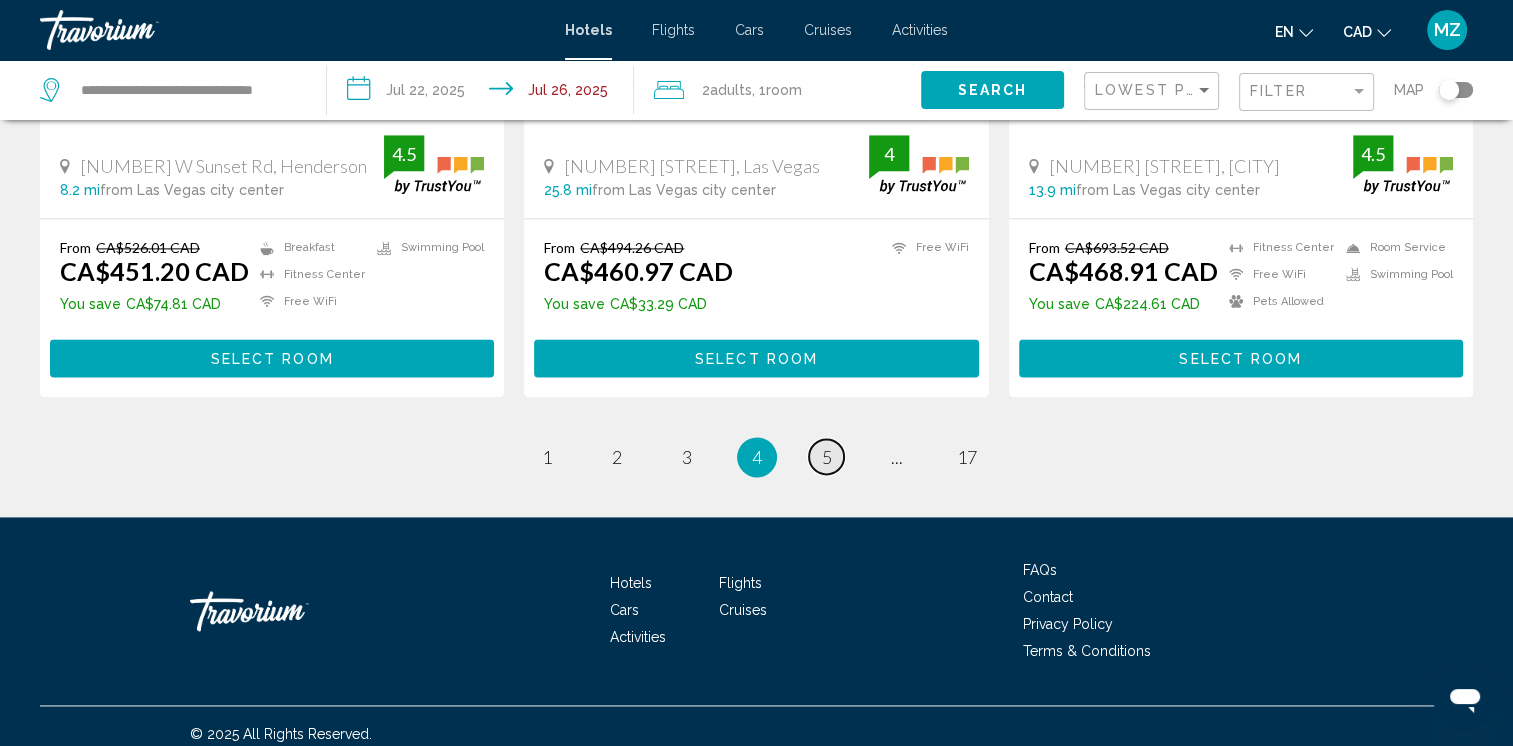 click on "5" at bounding box center [827, 457] 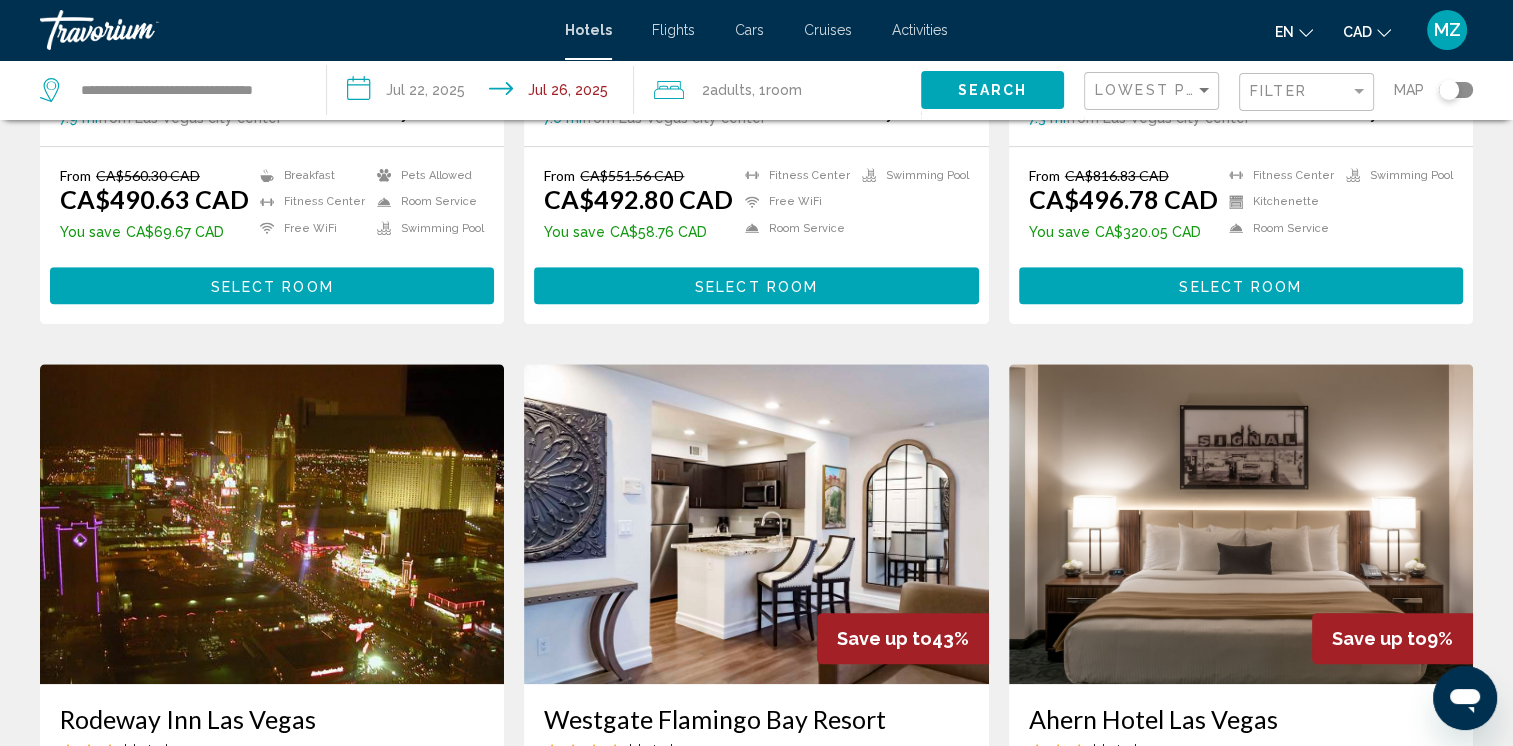 scroll, scrollTop: 1600, scrollLeft: 0, axis: vertical 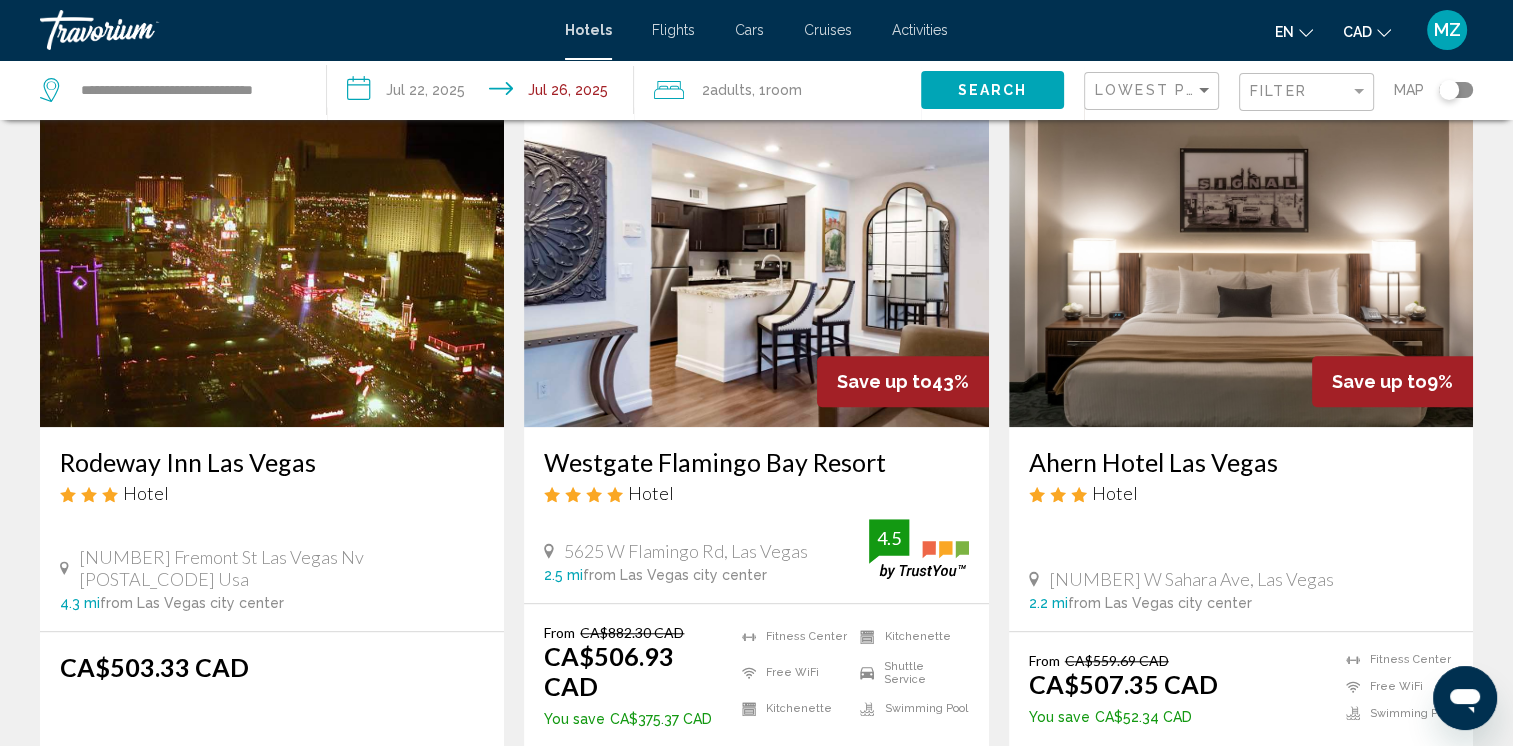 click on "Select Room" at bounding box center [756, 771] 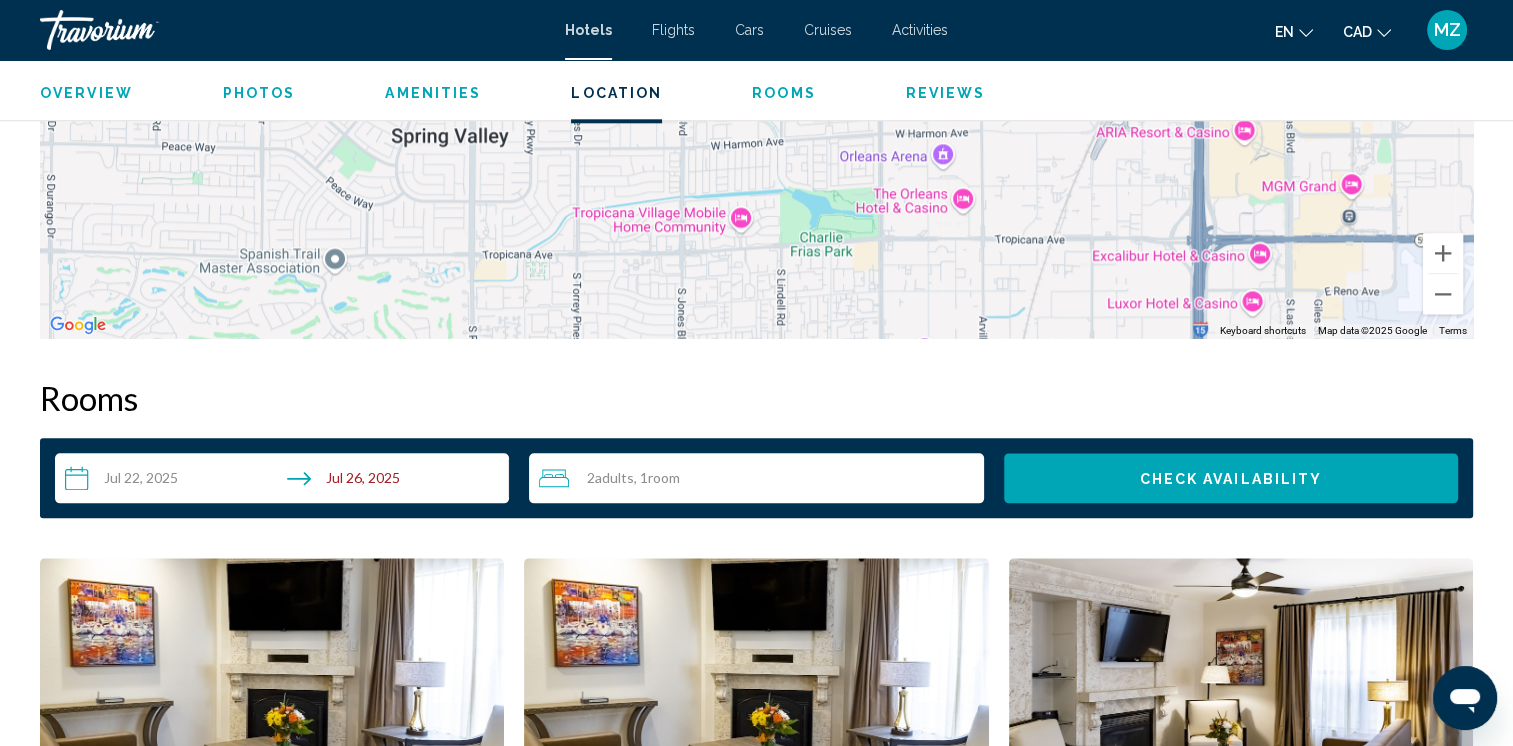 scroll, scrollTop: 2000, scrollLeft: 0, axis: vertical 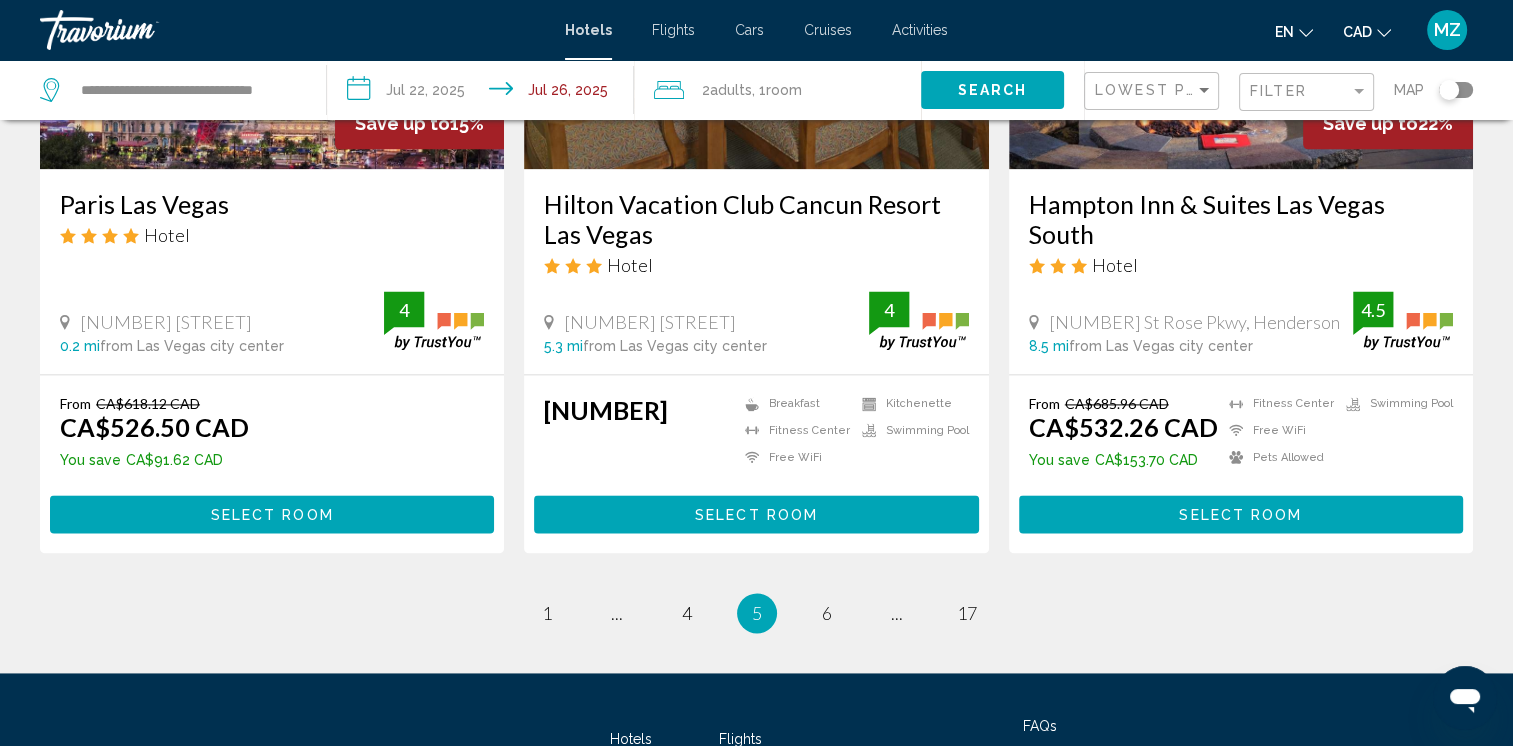 click on "Select Room" at bounding box center [272, 515] 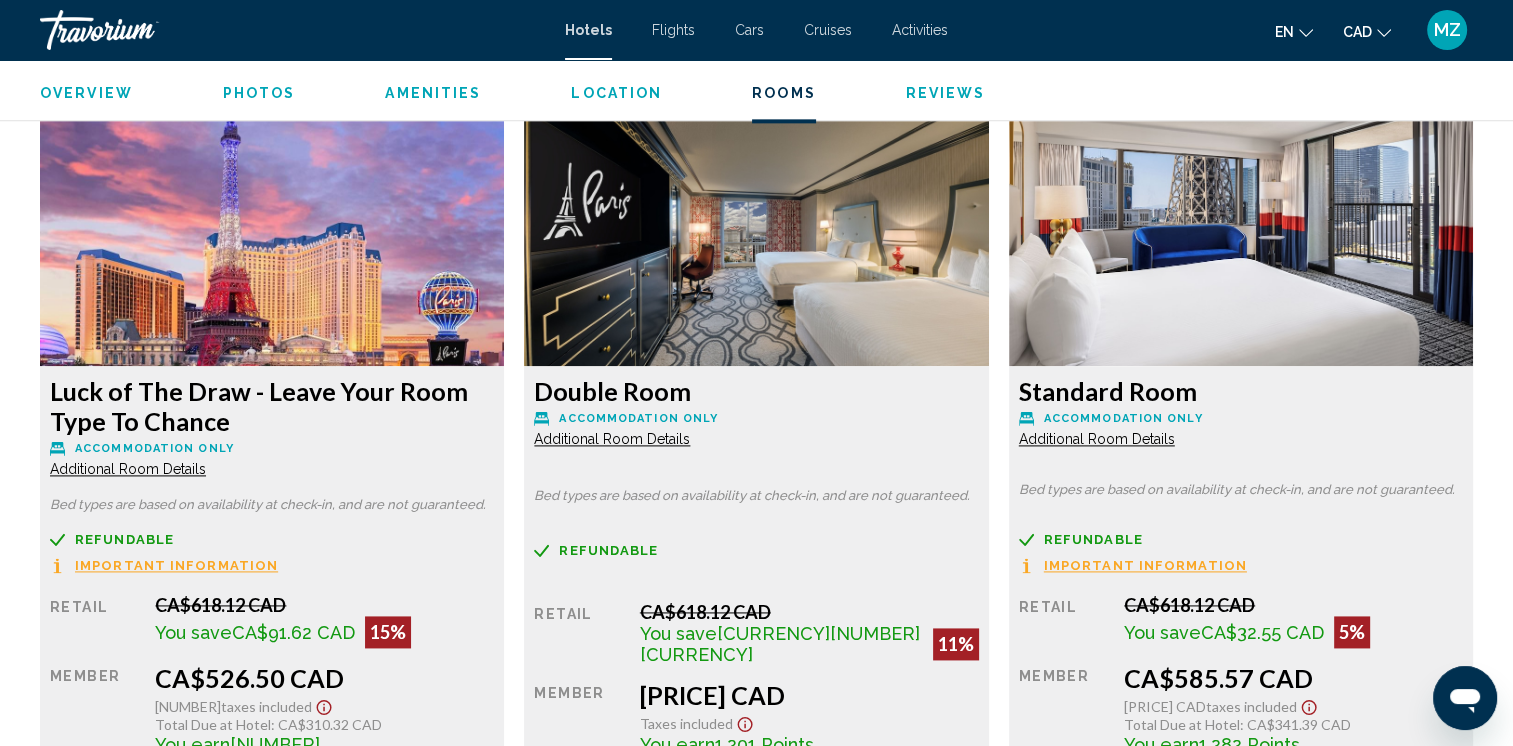 scroll, scrollTop: 2700, scrollLeft: 0, axis: vertical 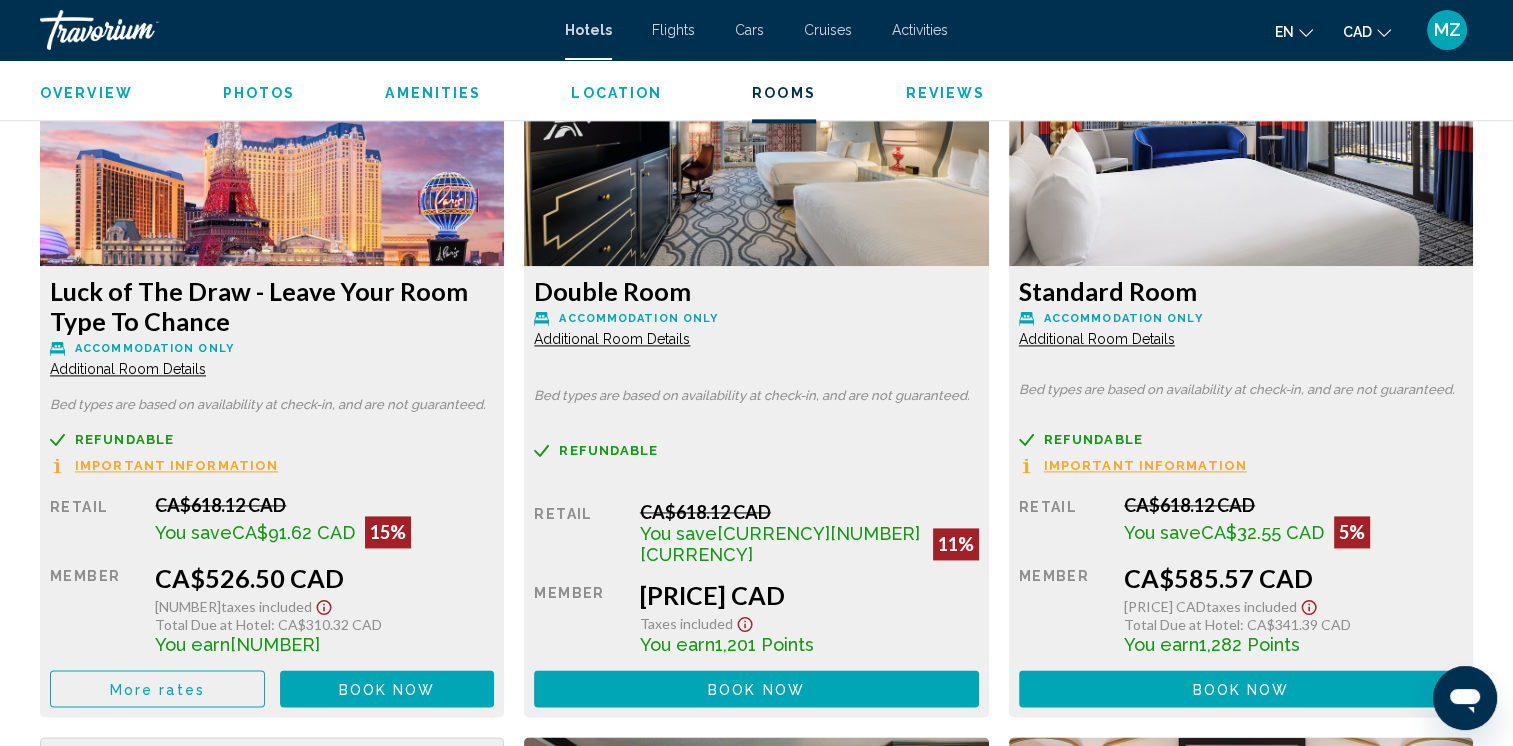 click on "Important Information" at bounding box center (176, 465) 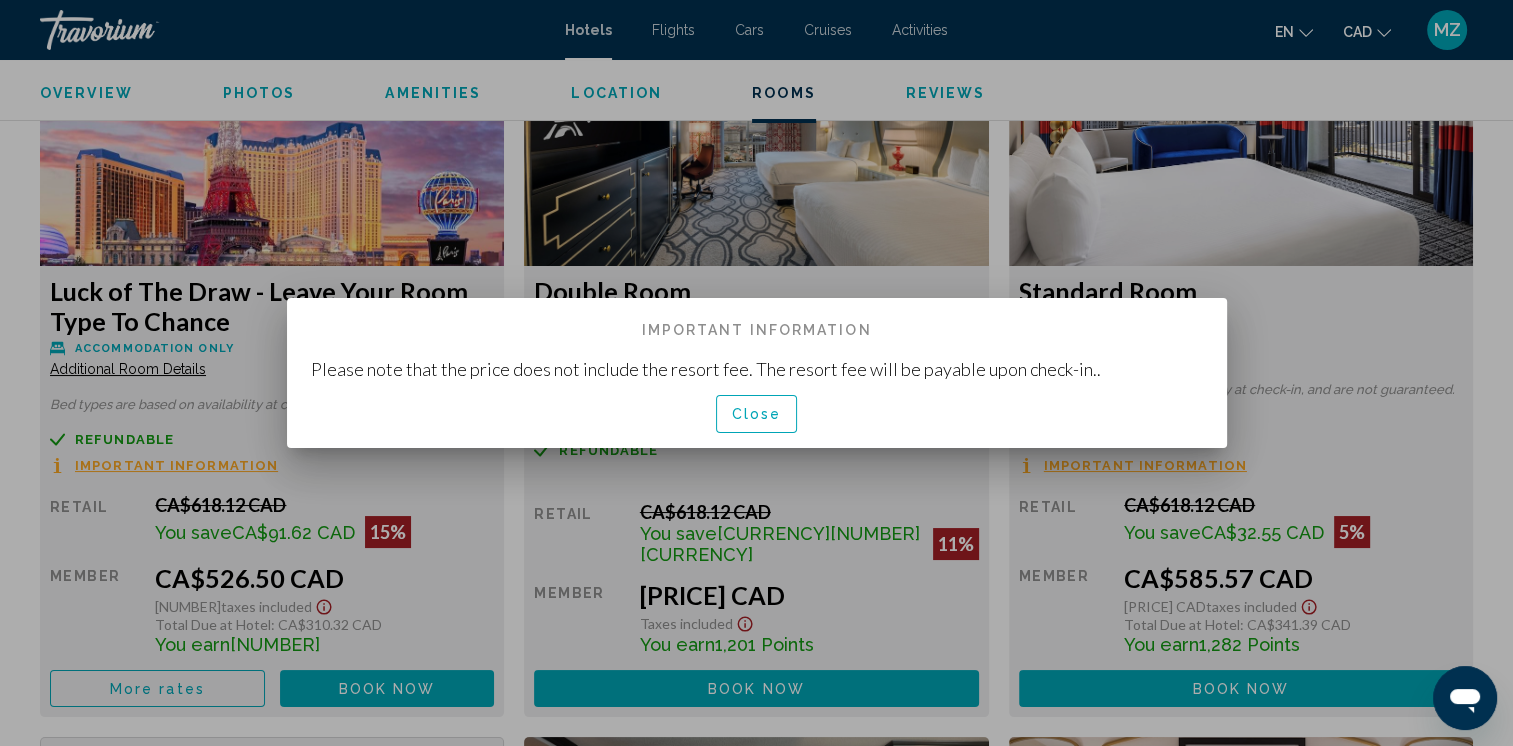 scroll, scrollTop: 0, scrollLeft: 0, axis: both 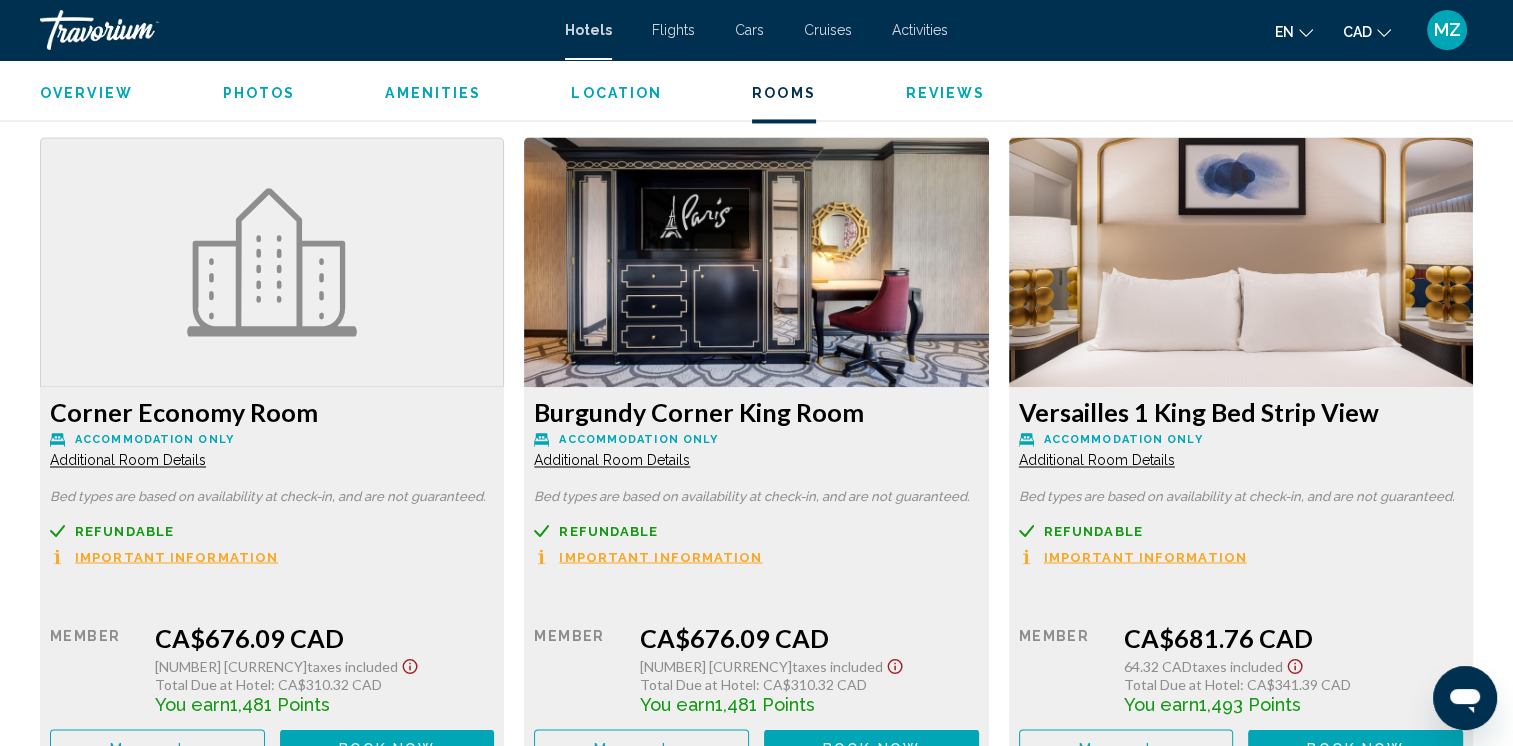 click on "Refundable
Non-refundable
Non-refundable
Important Information" at bounding box center (272, -147) 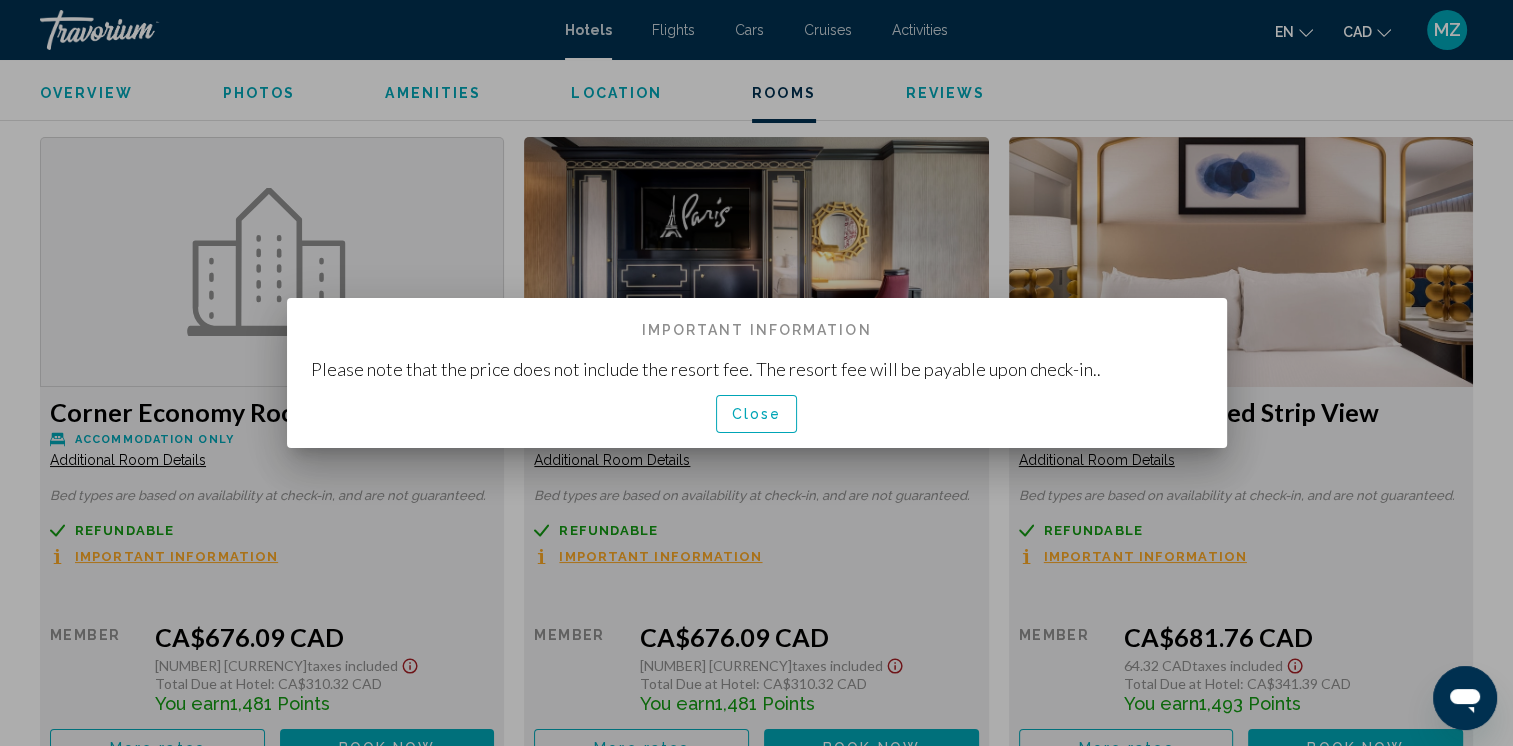 click on "Close" at bounding box center [757, 413] 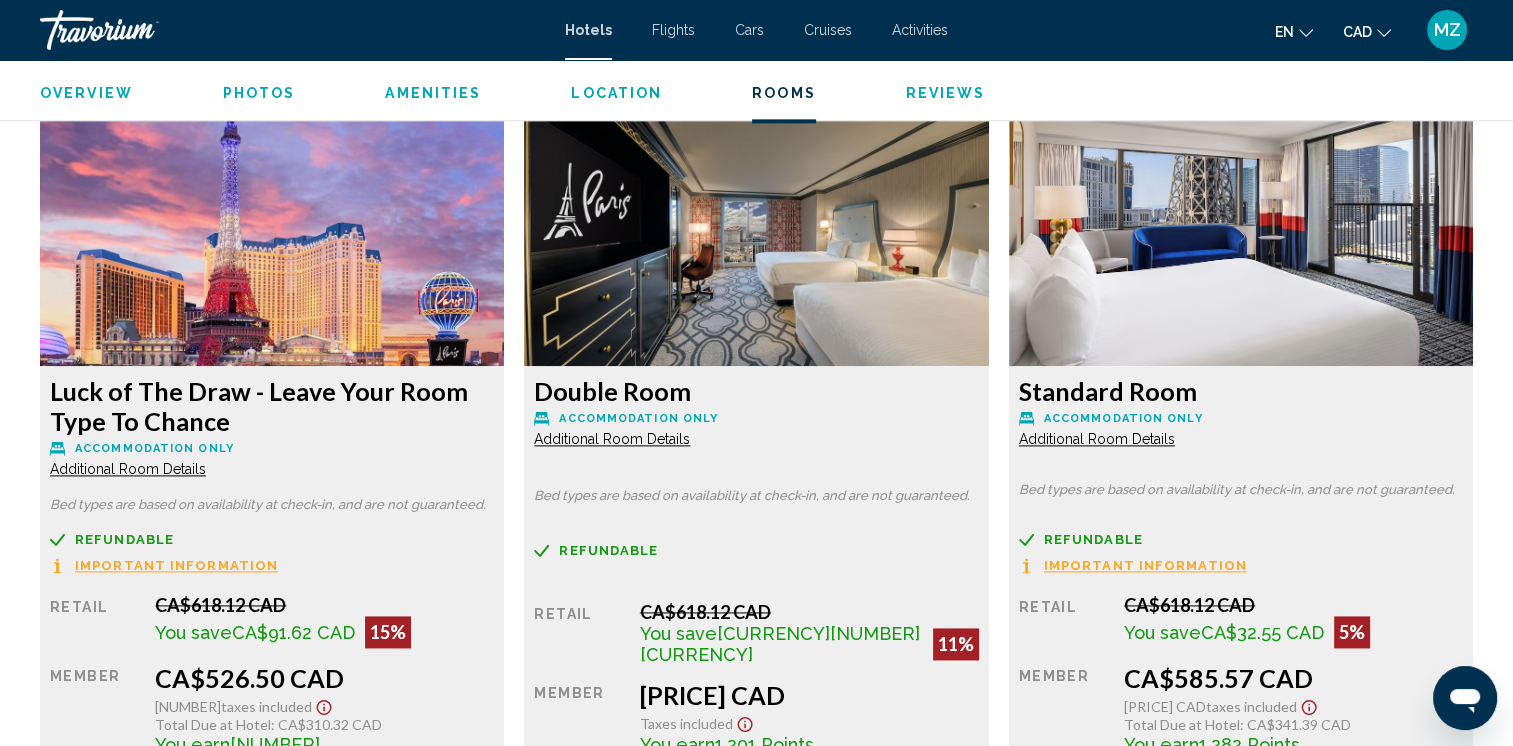 scroll, scrollTop: 2800, scrollLeft: 0, axis: vertical 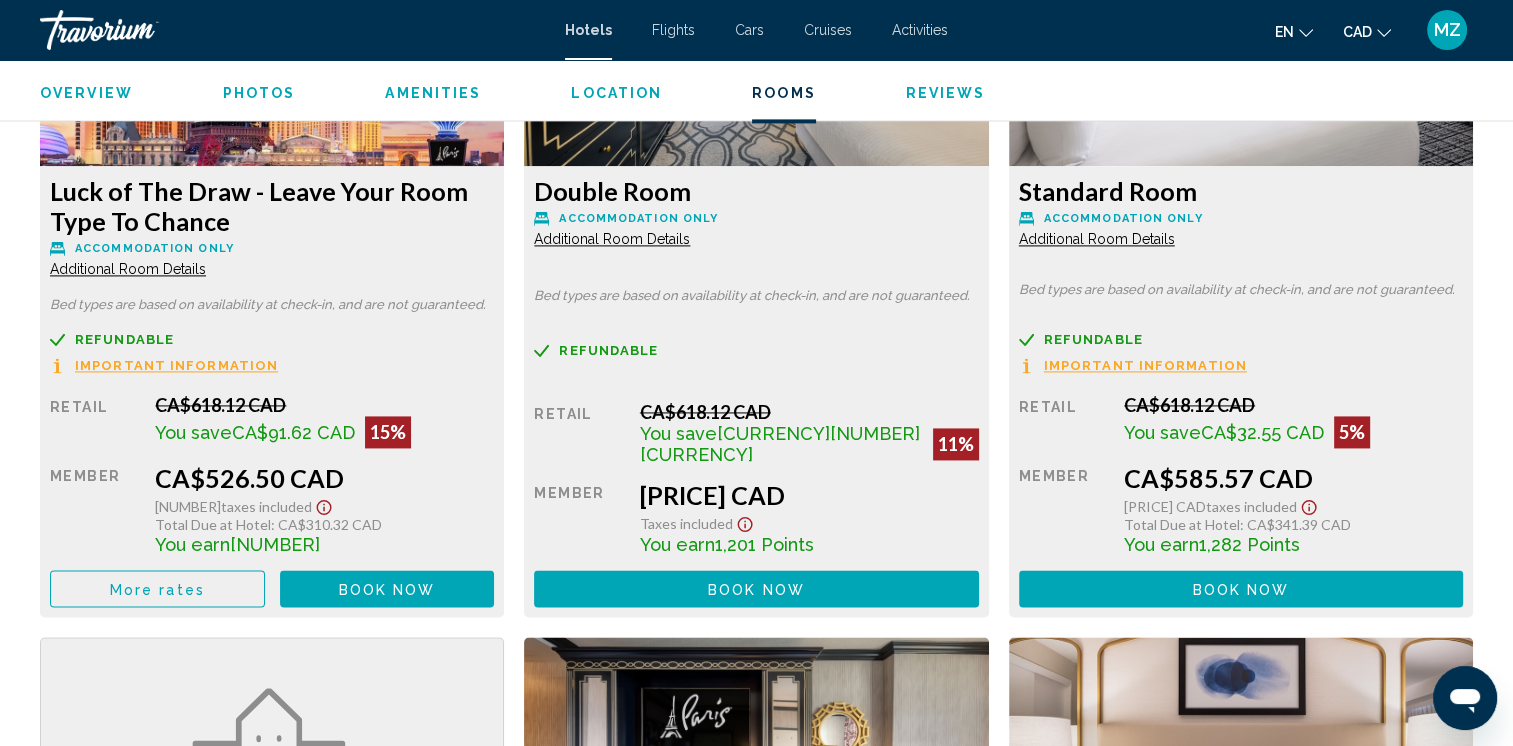 click 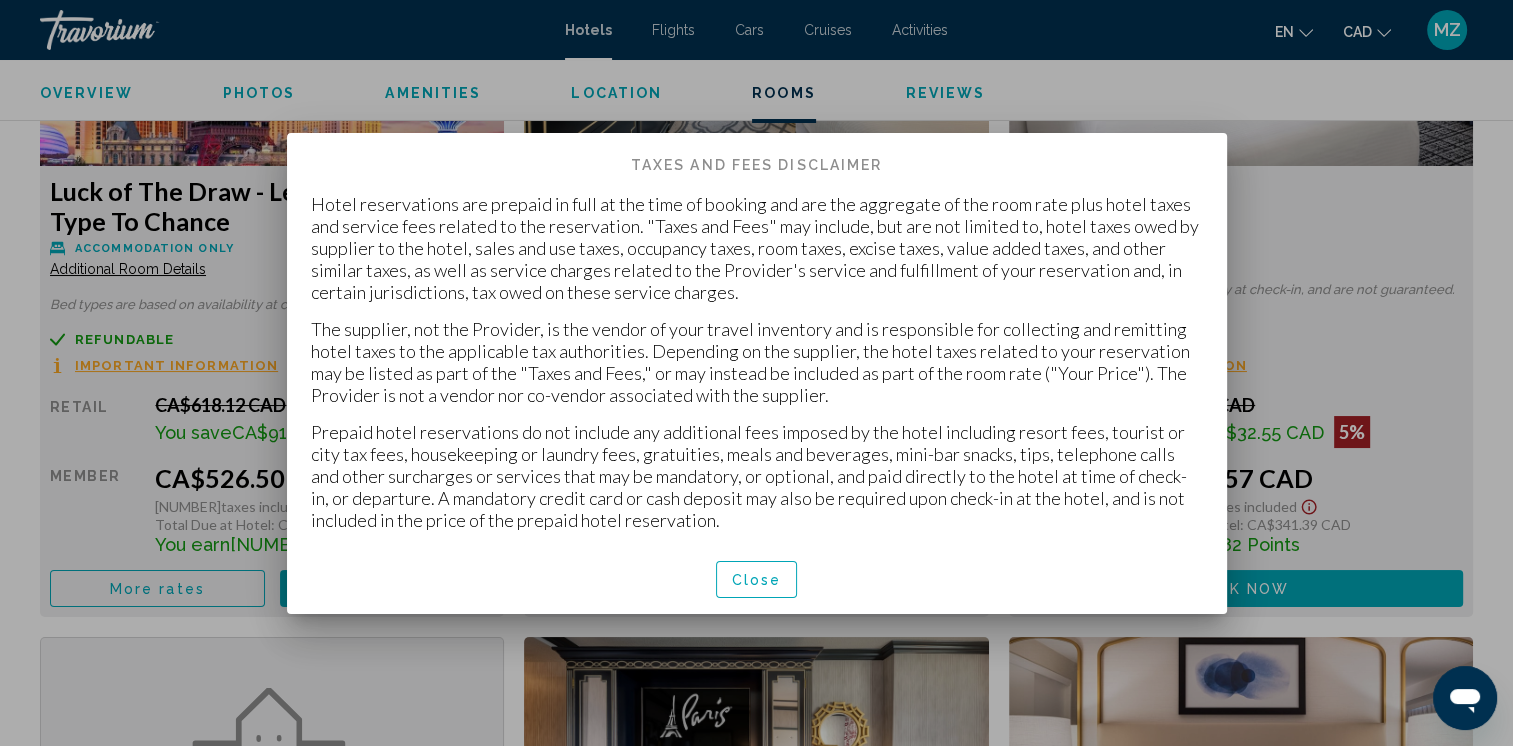 scroll, scrollTop: 0, scrollLeft: 0, axis: both 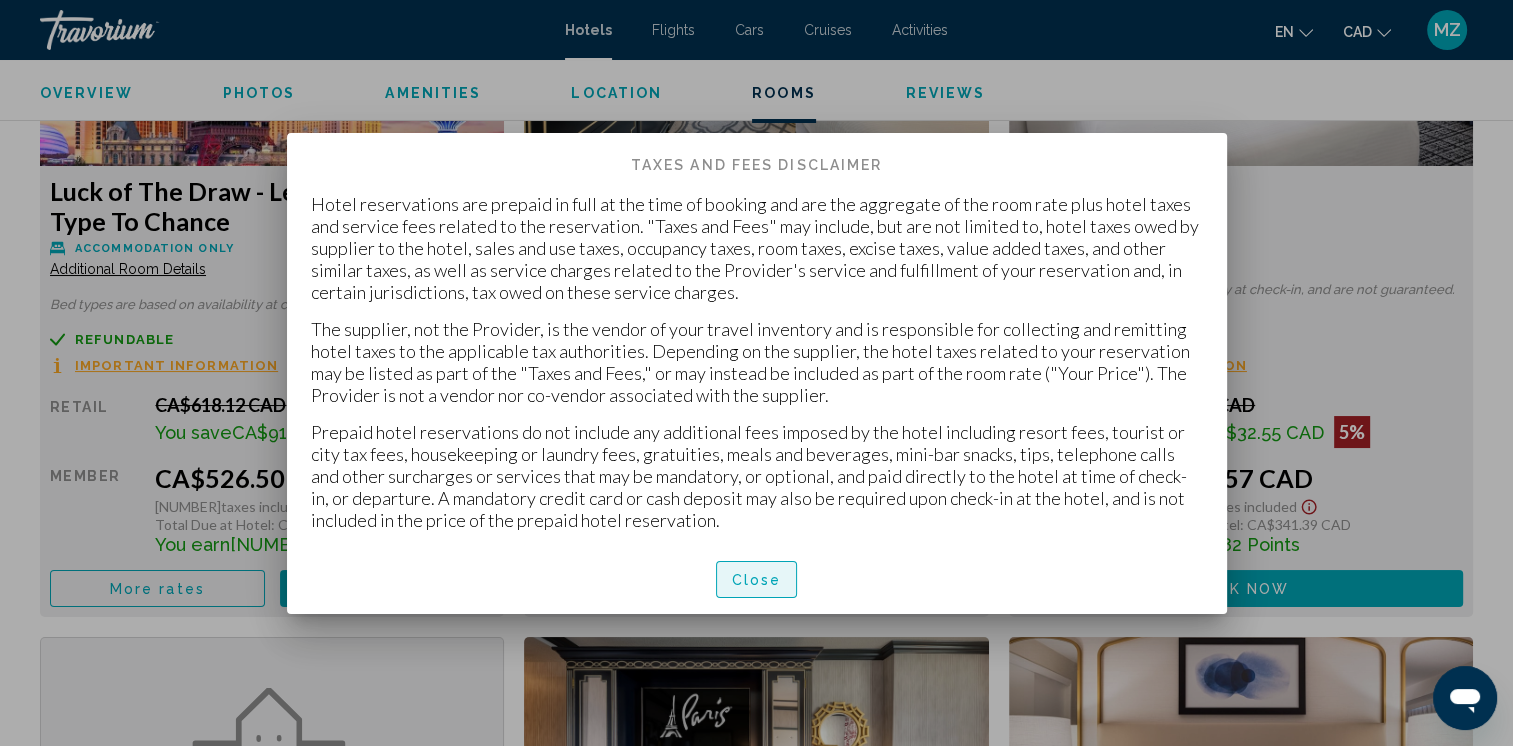 click on "Close" at bounding box center [757, 580] 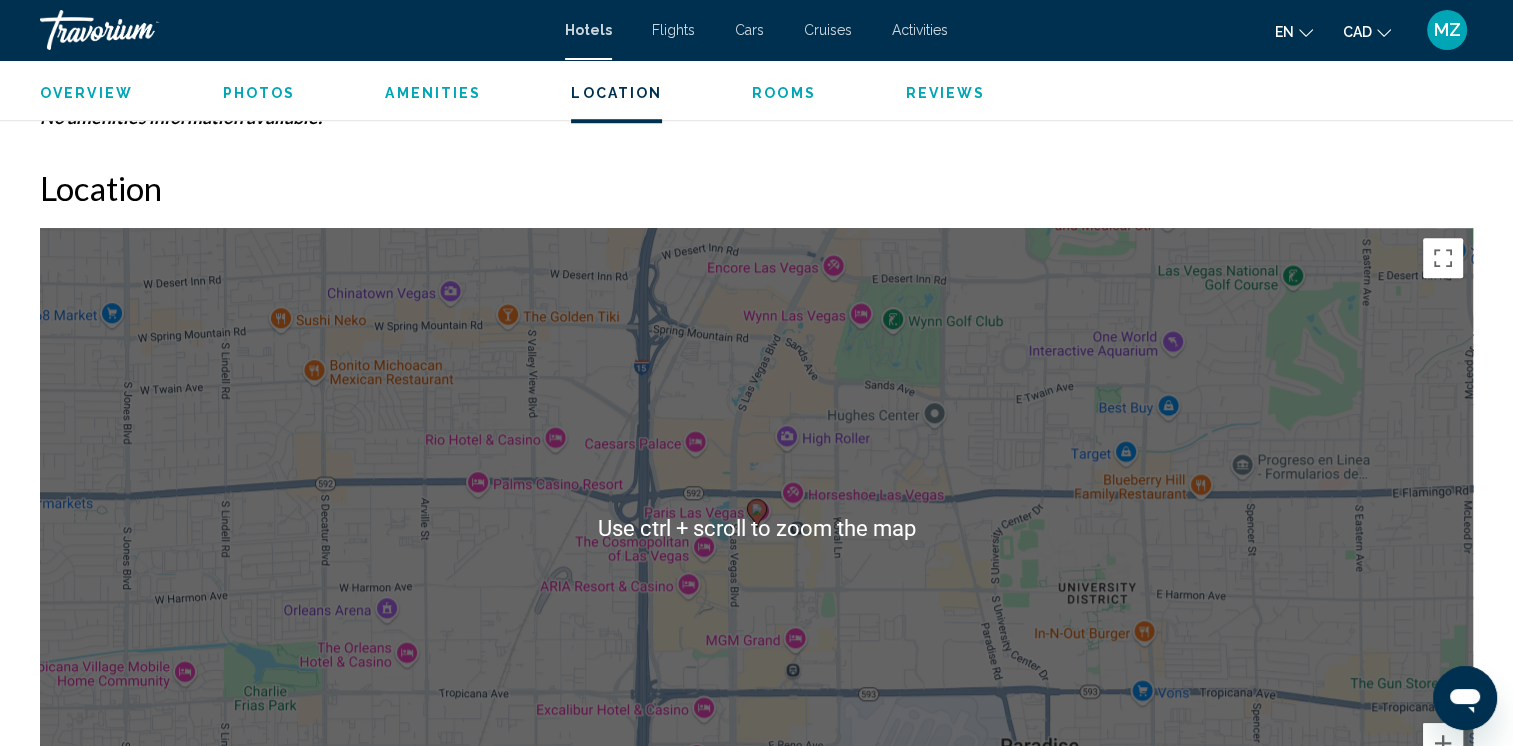 scroll, scrollTop: 1800, scrollLeft: 0, axis: vertical 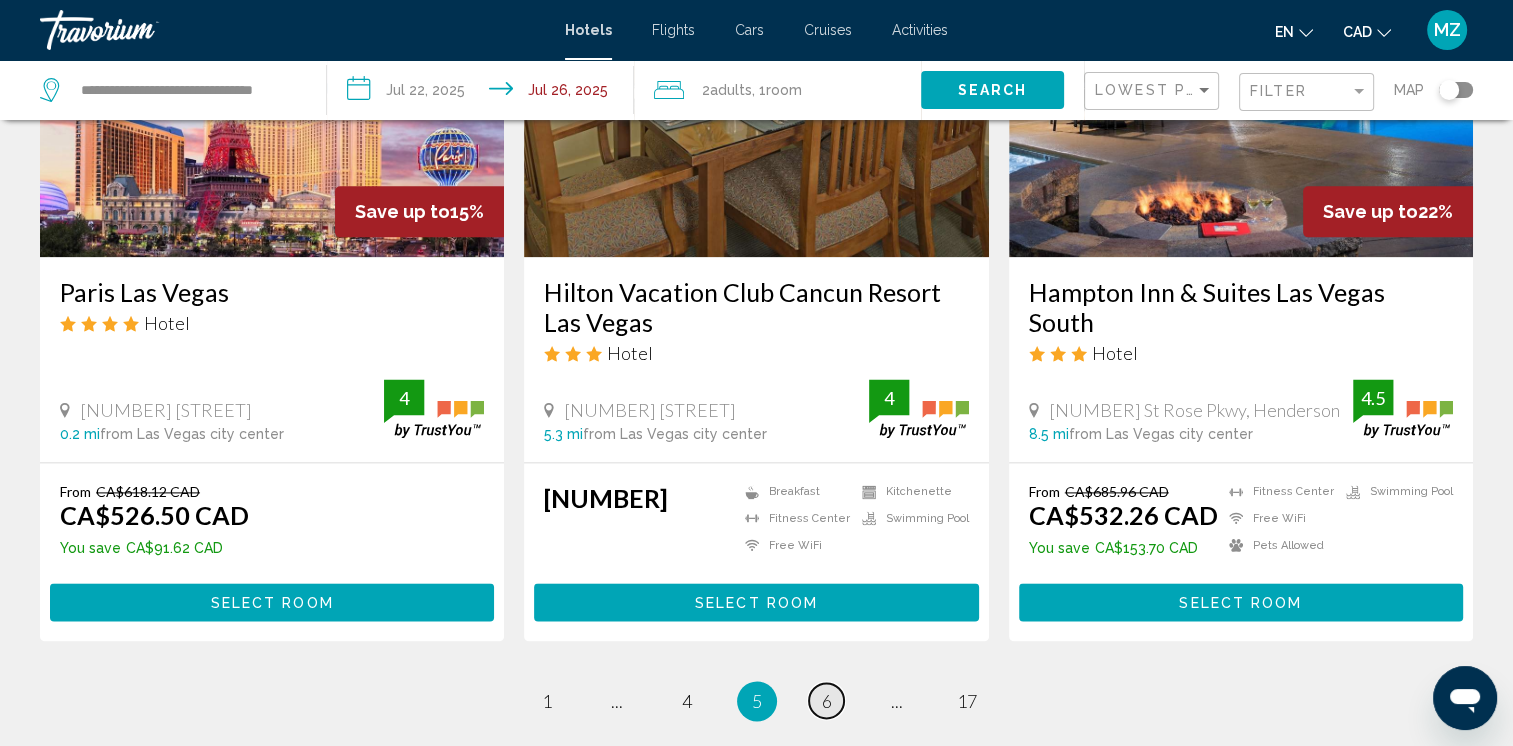 click on "page  6" at bounding box center (826, 700) 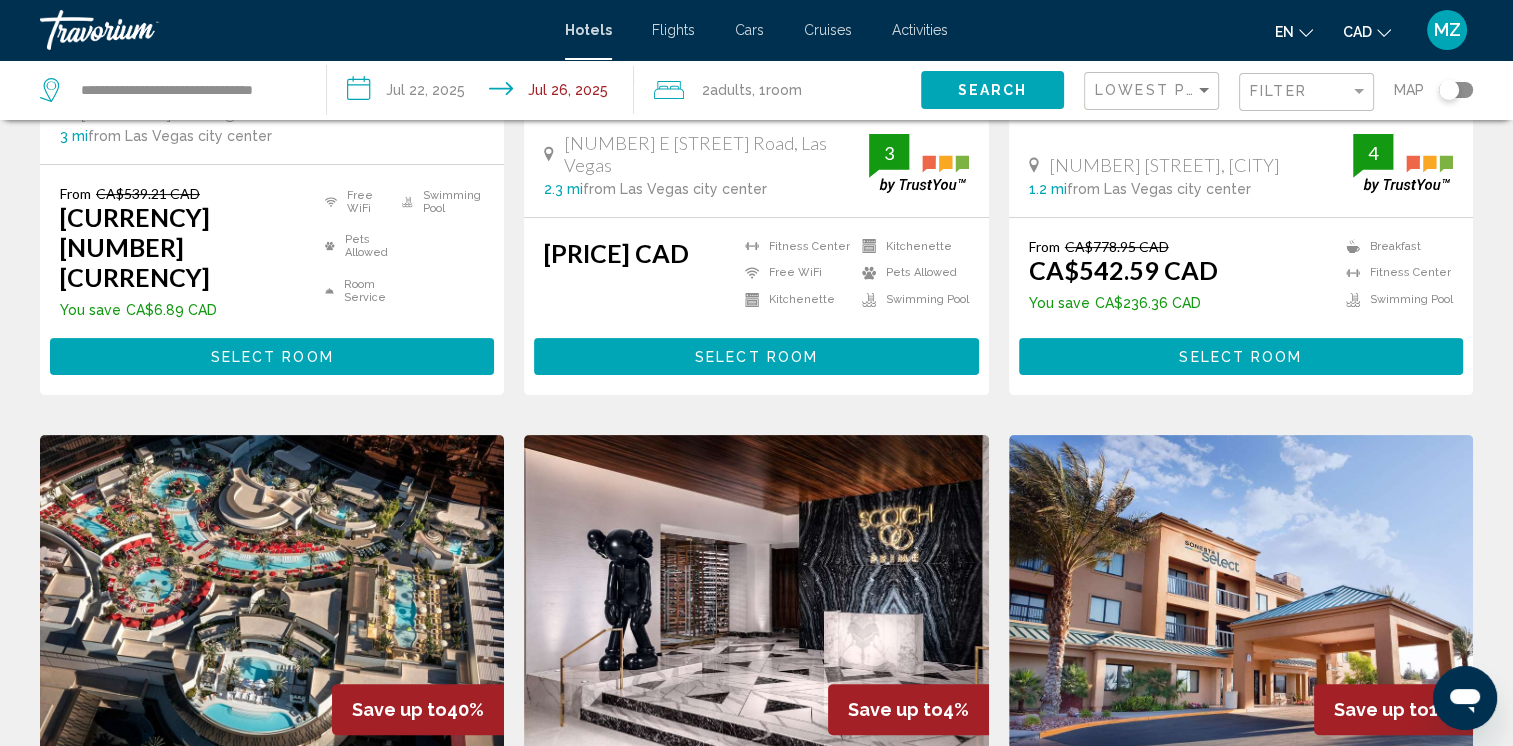 scroll, scrollTop: 900, scrollLeft: 0, axis: vertical 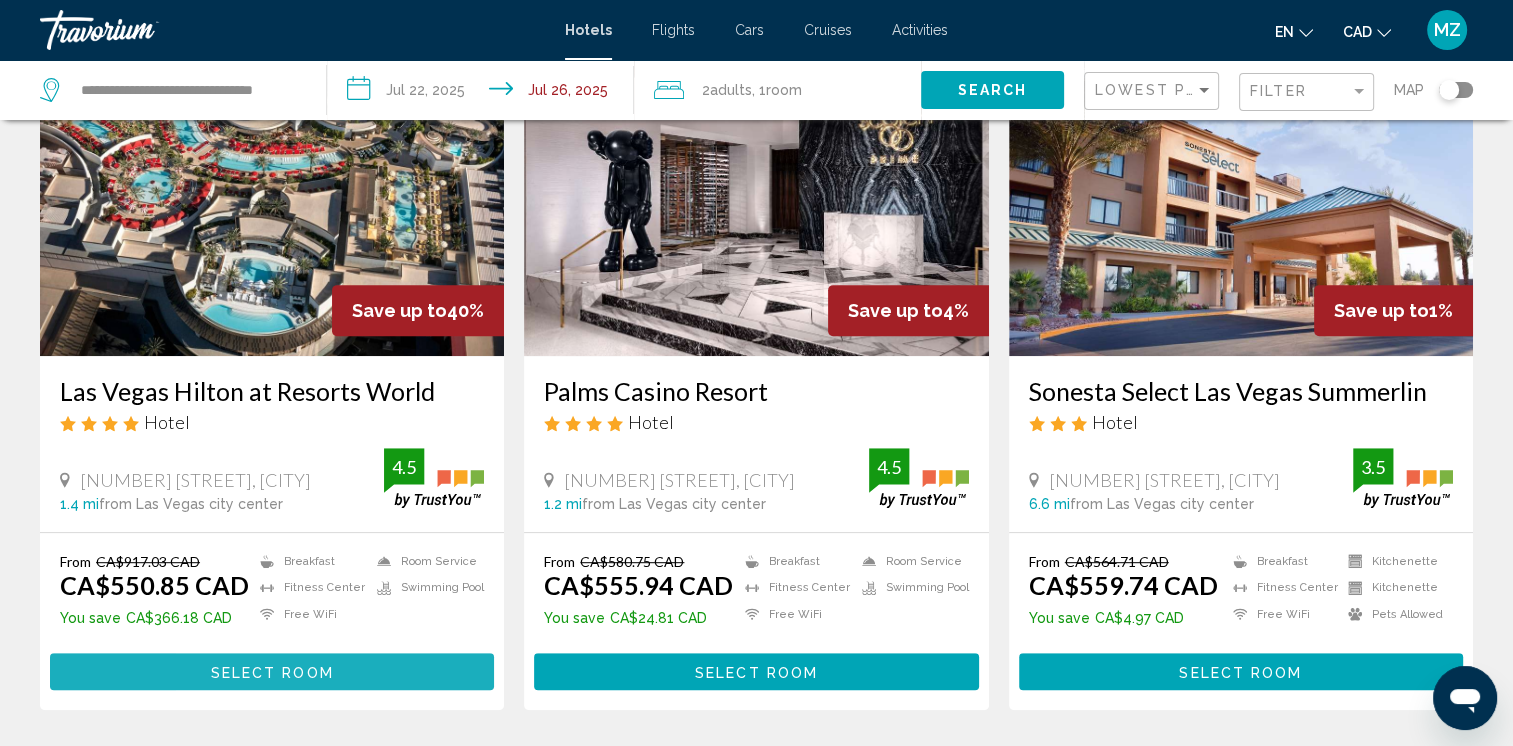 click on "Select Room" at bounding box center [272, 671] 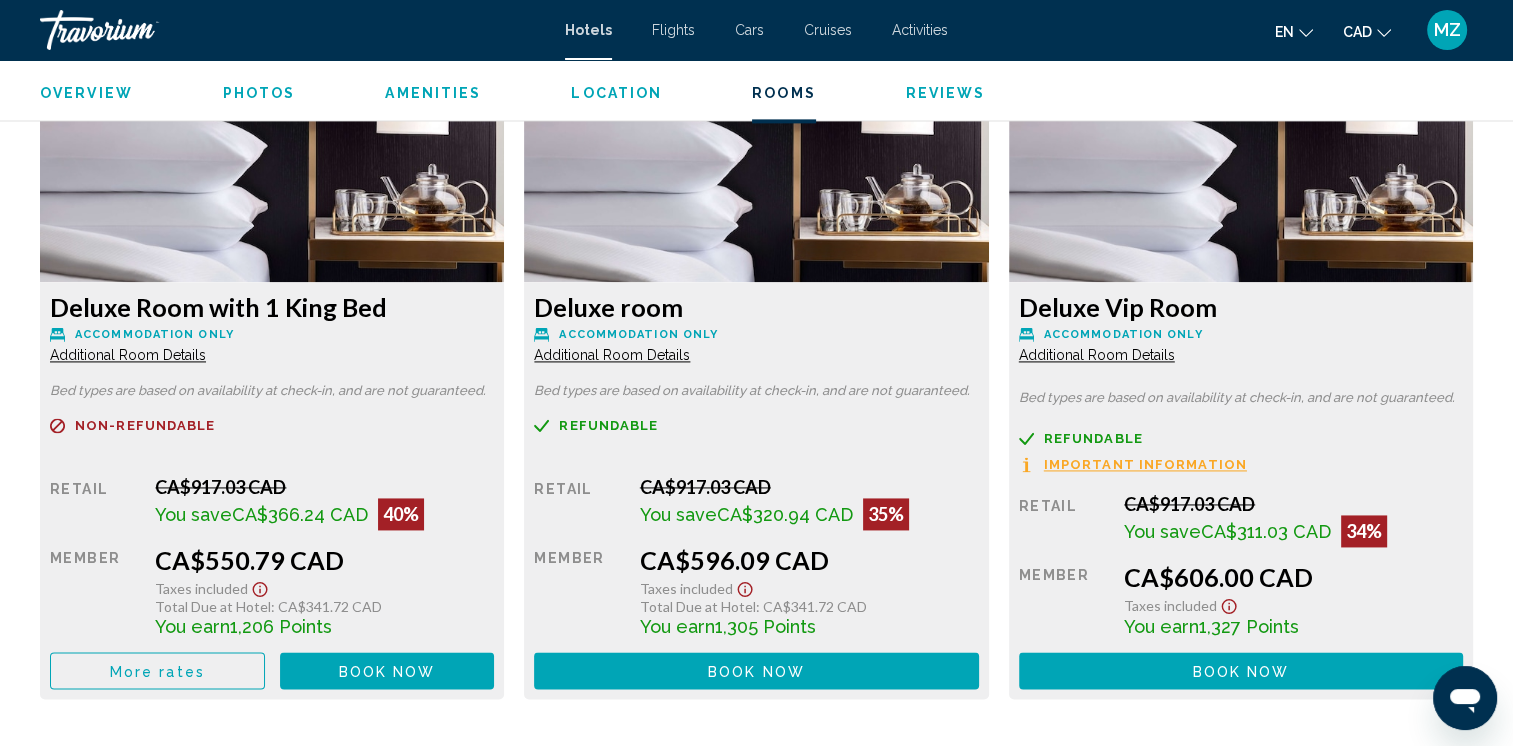 scroll, scrollTop: 2900, scrollLeft: 0, axis: vertical 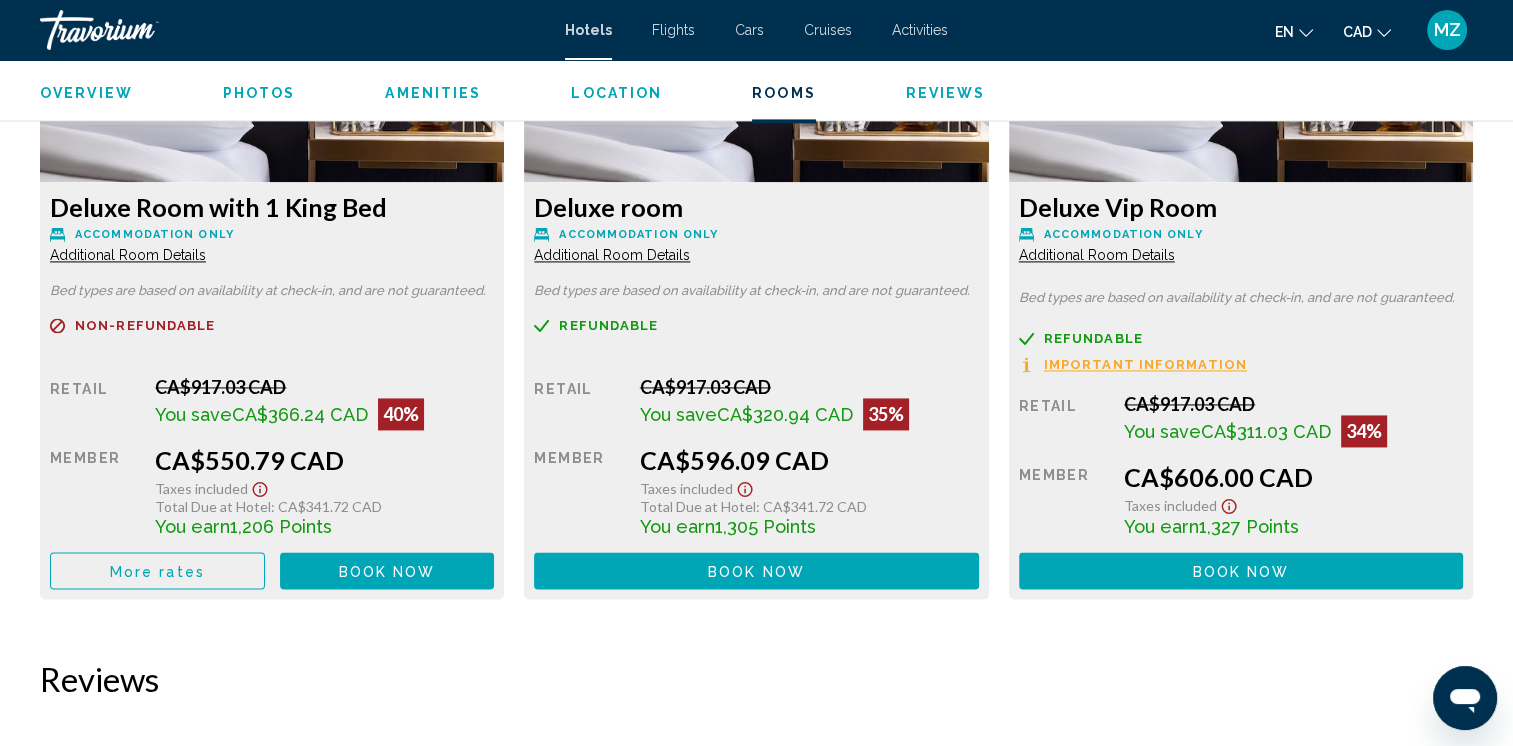 click on "Important Information" at bounding box center [1145, 364] 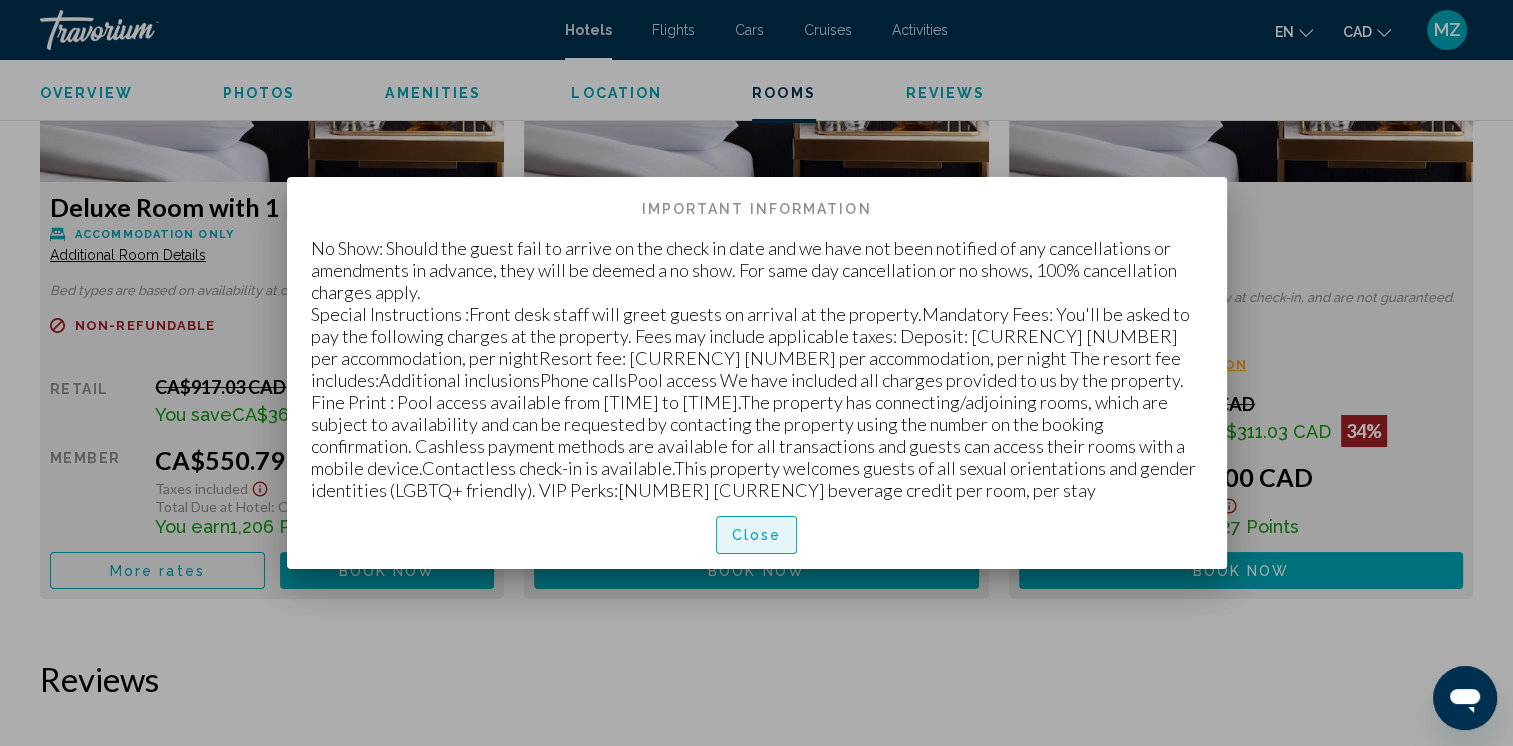 click on "Close" at bounding box center (757, 536) 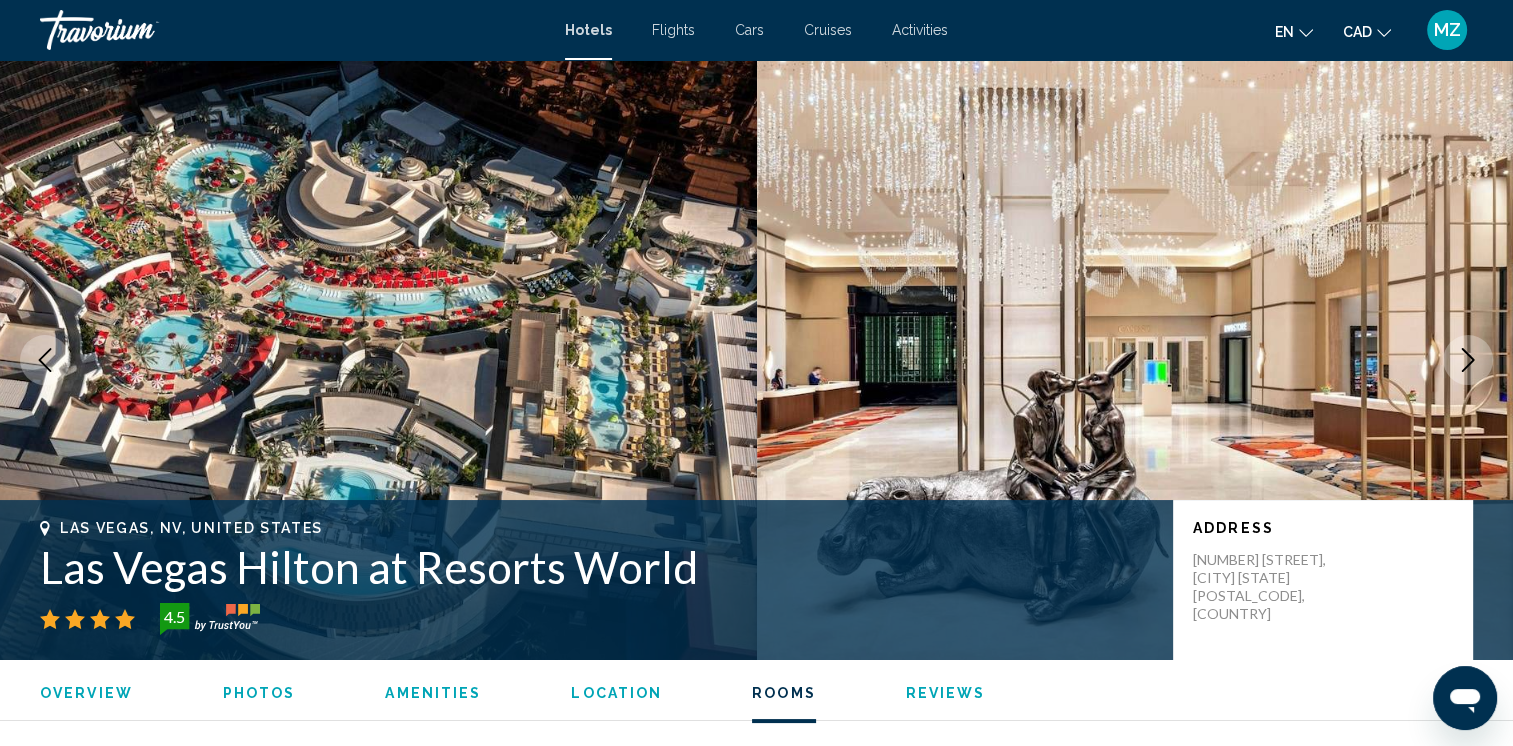 scroll, scrollTop: 2900, scrollLeft: 0, axis: vertical 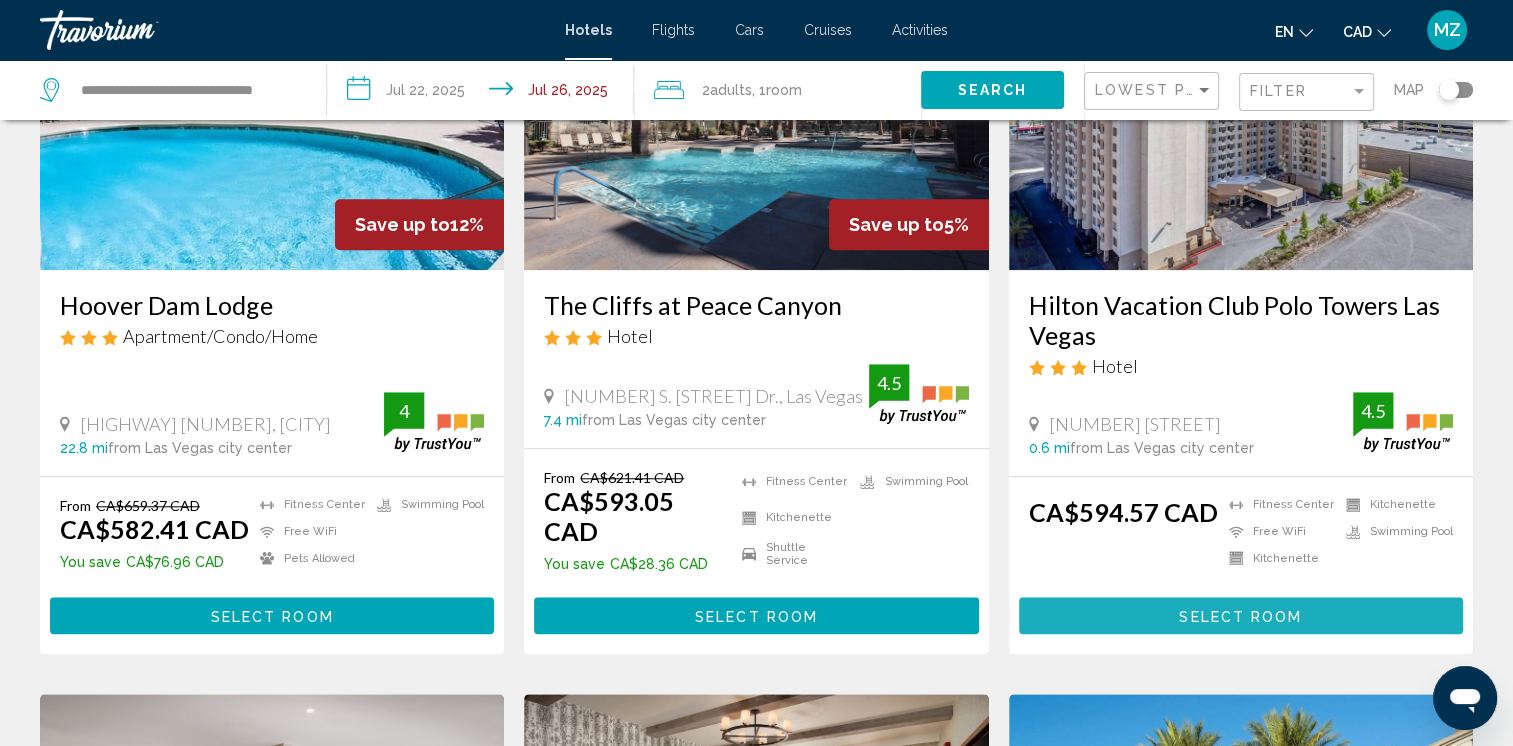 click on "Select Room" at bounding box center (1240, 615) 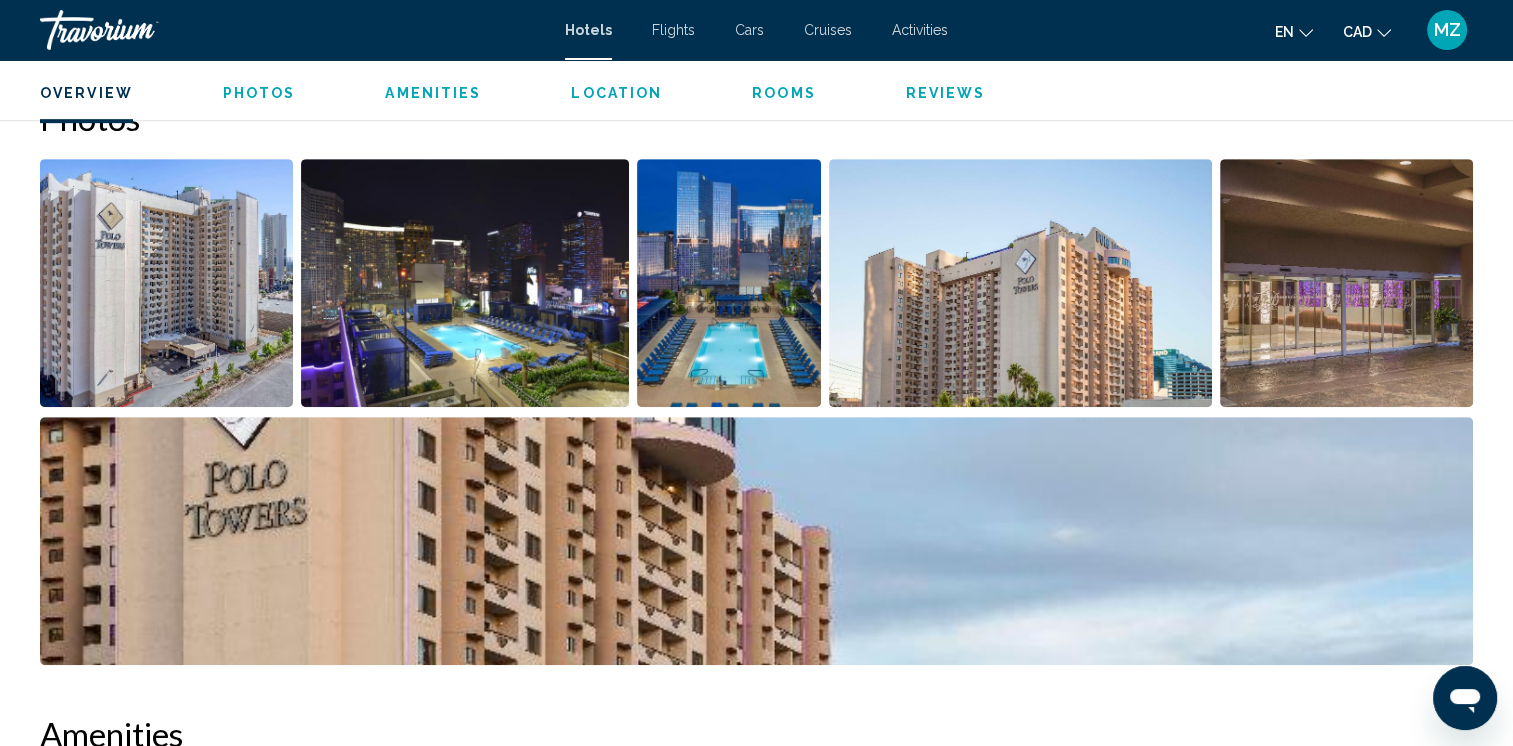 scroll, scrollTop: 500, scrollLeft: 0, axis: vertical 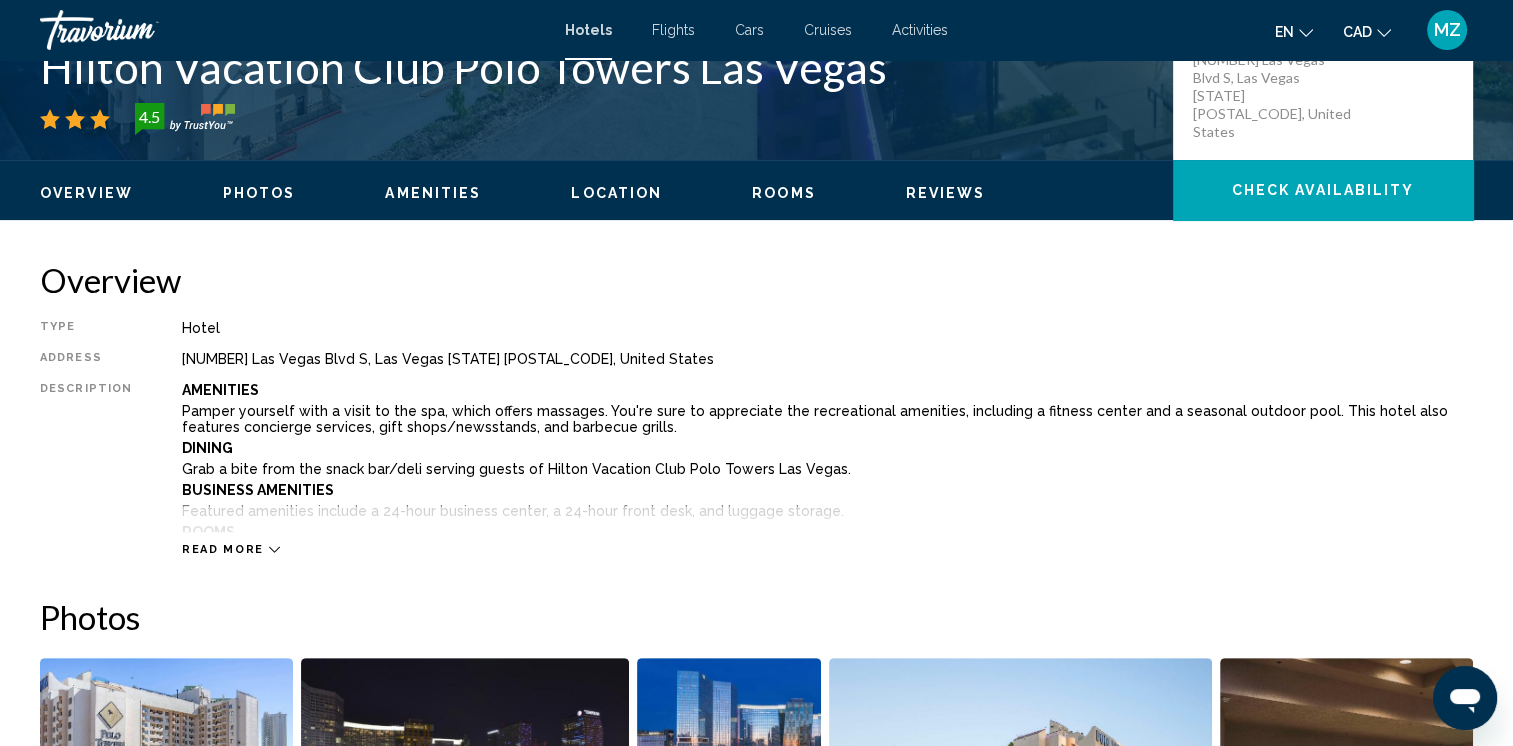 click on "Read more" at bounding box center [223, 549] 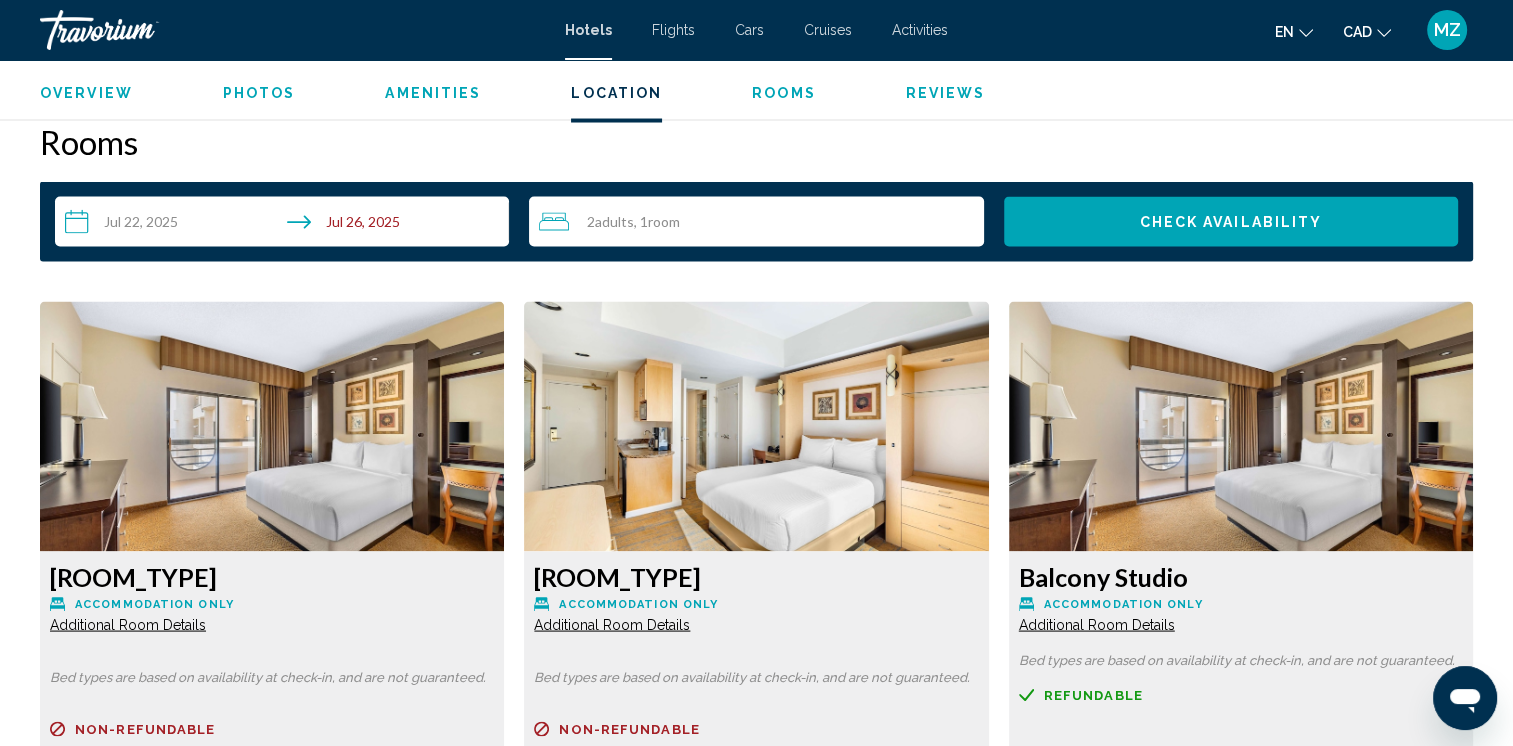 scroll, scrollTop: 4200, scrollLeft: 0, axis: vertical 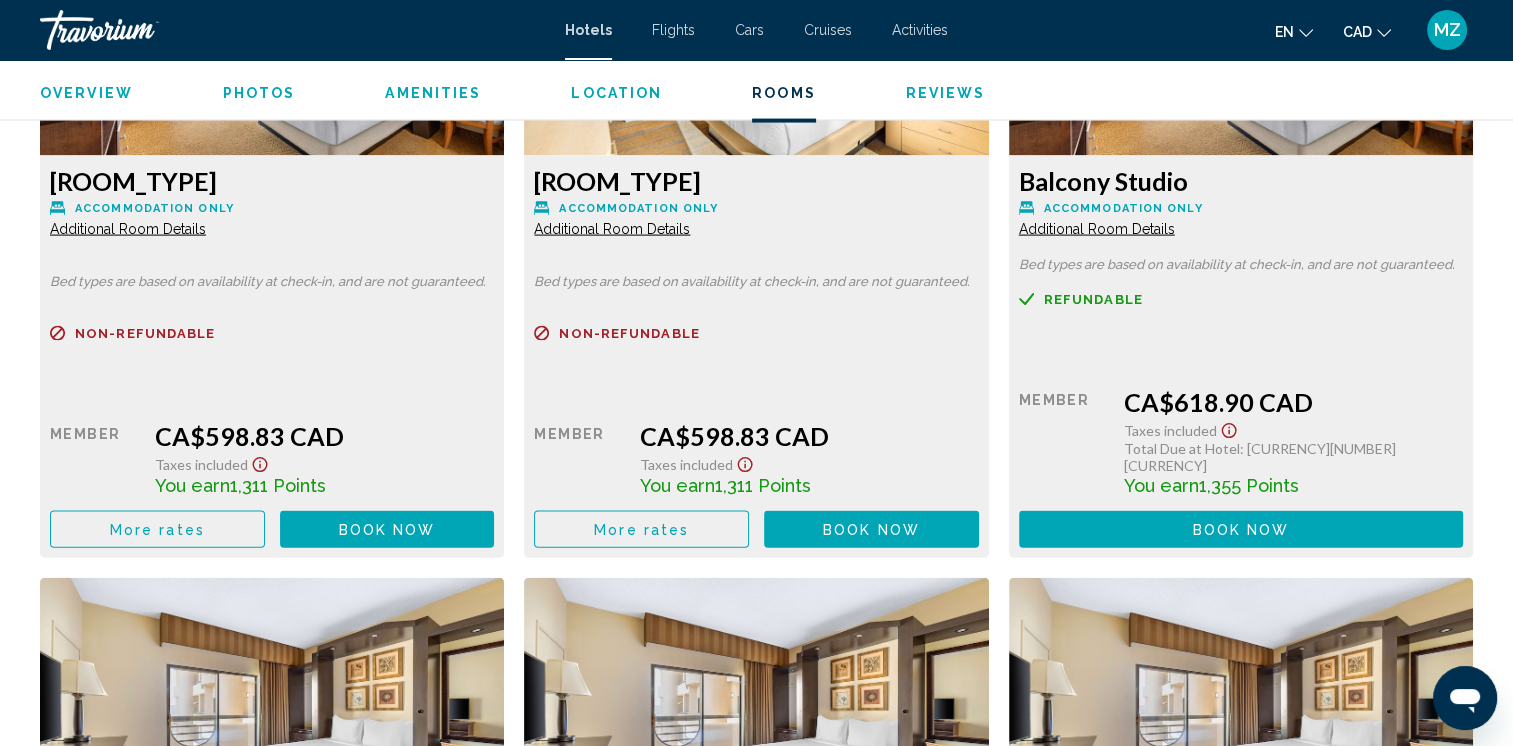 click 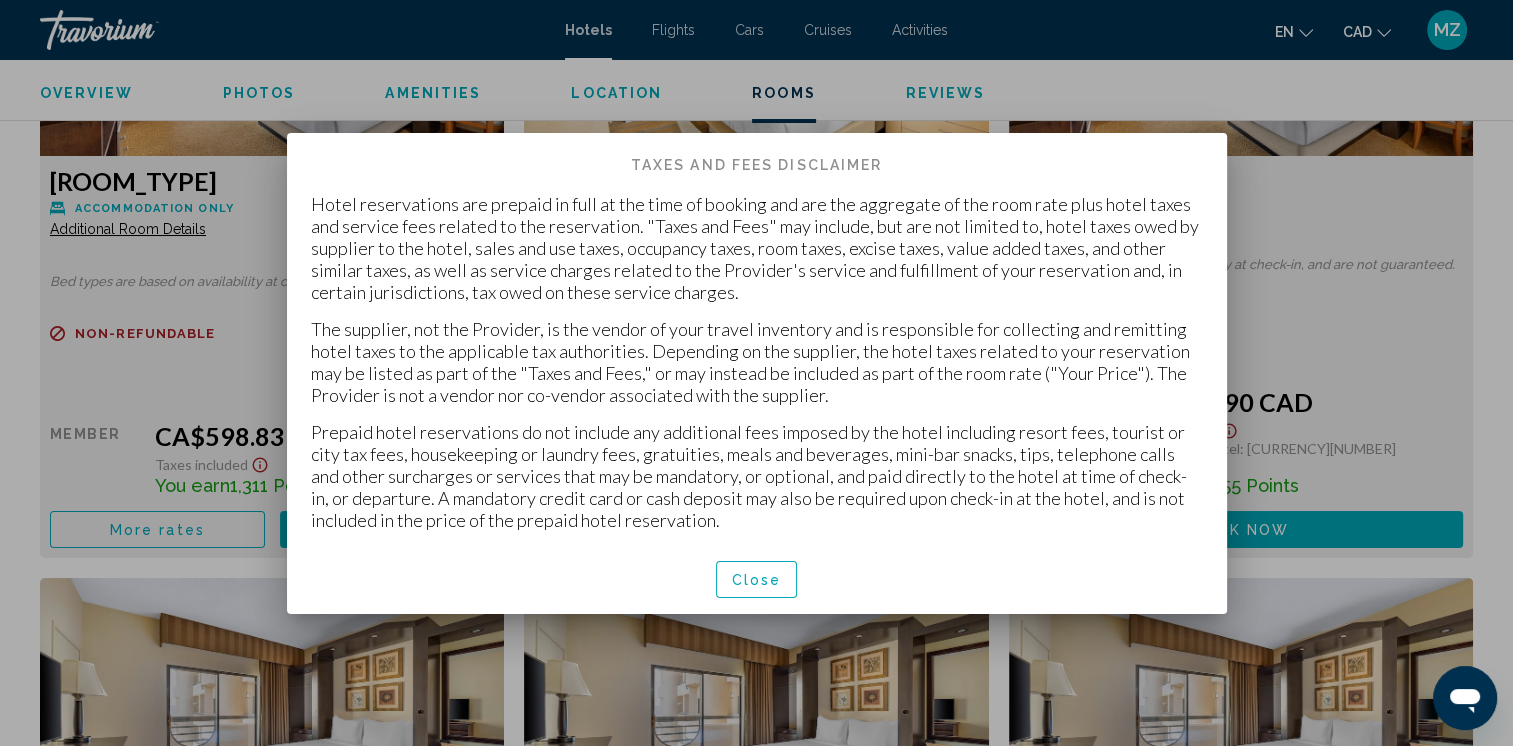 scroll, scrollTop: 0, scrollLeft: 0, axis: both 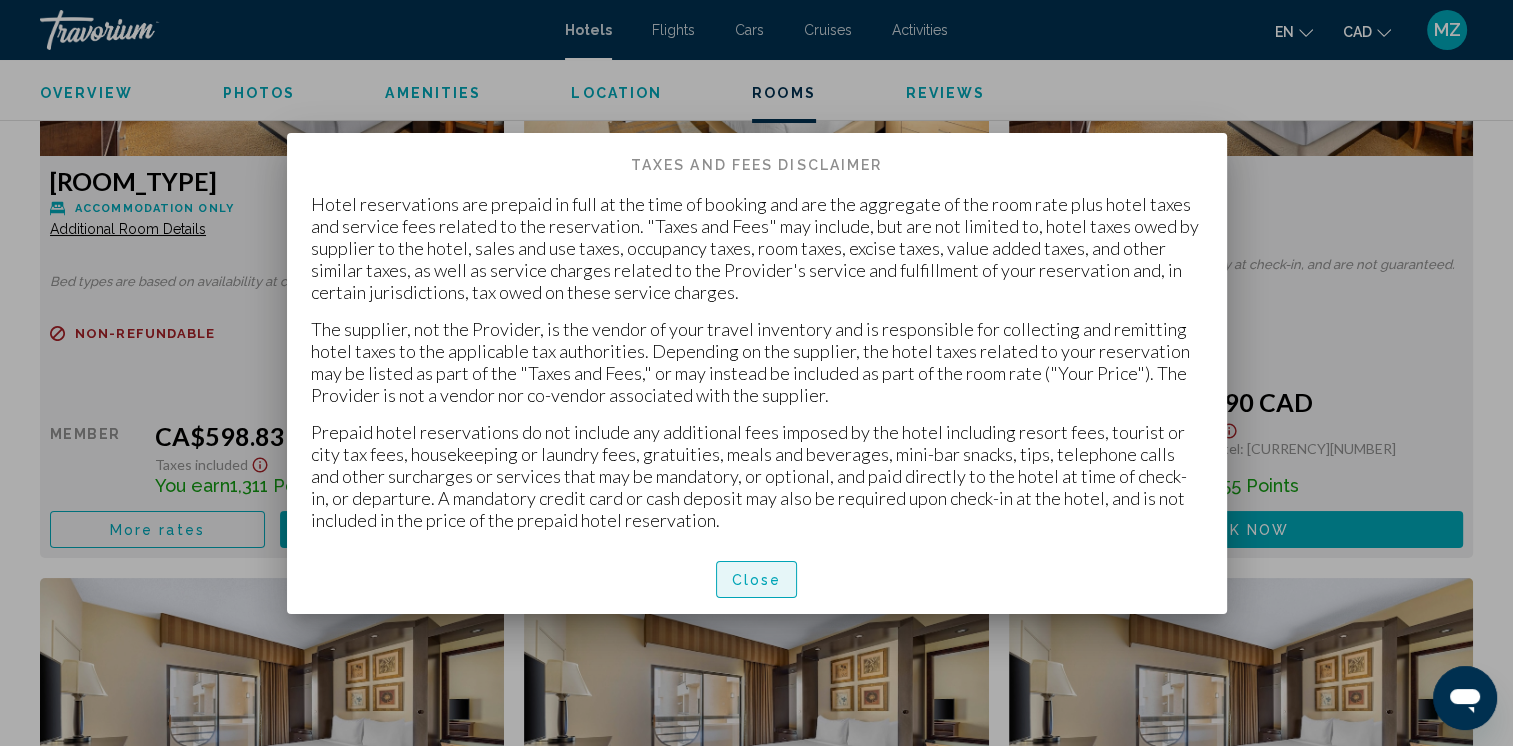 click on "Close" at bounding box center (757, 580) 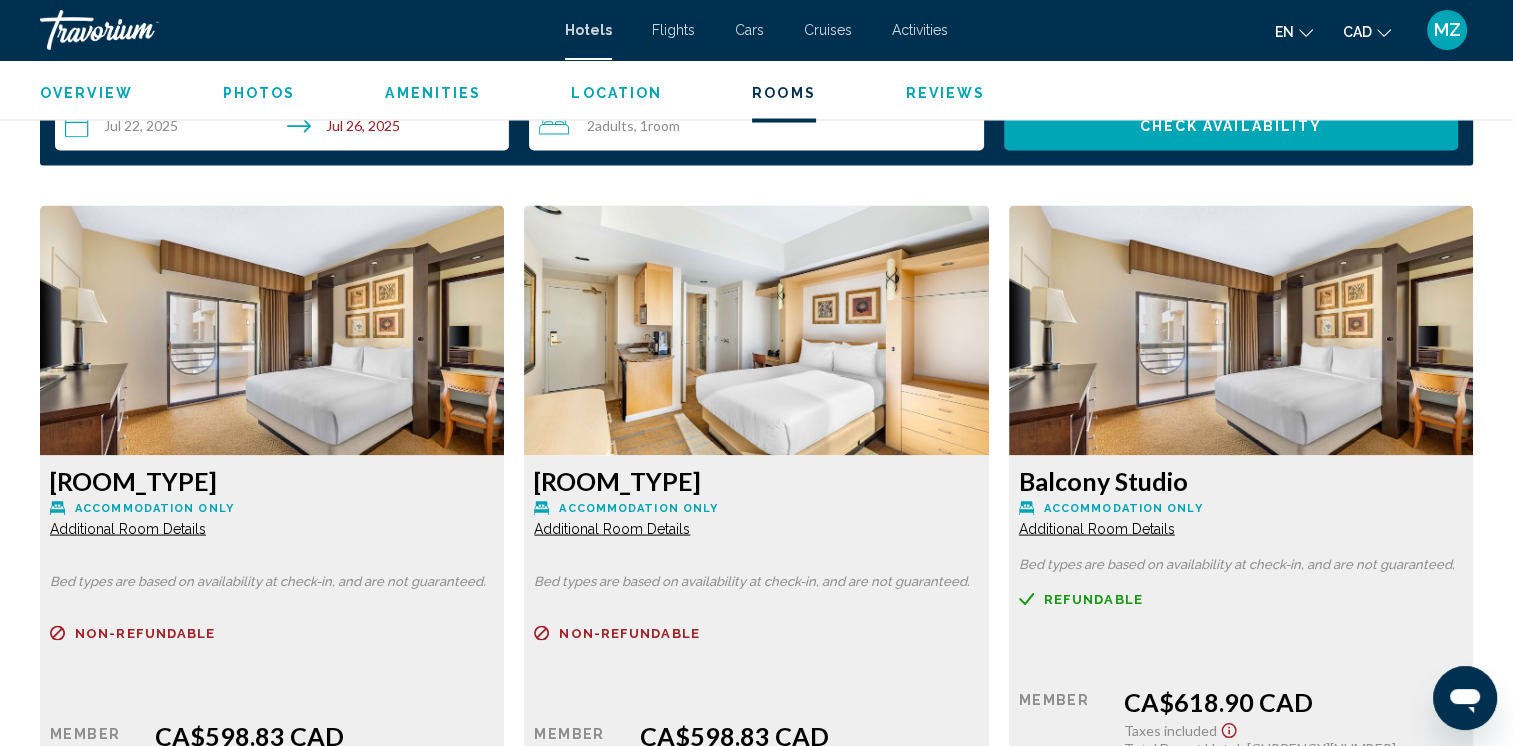scroll, scrollTop: 4100, scrollLeft: 0, axis: vertical 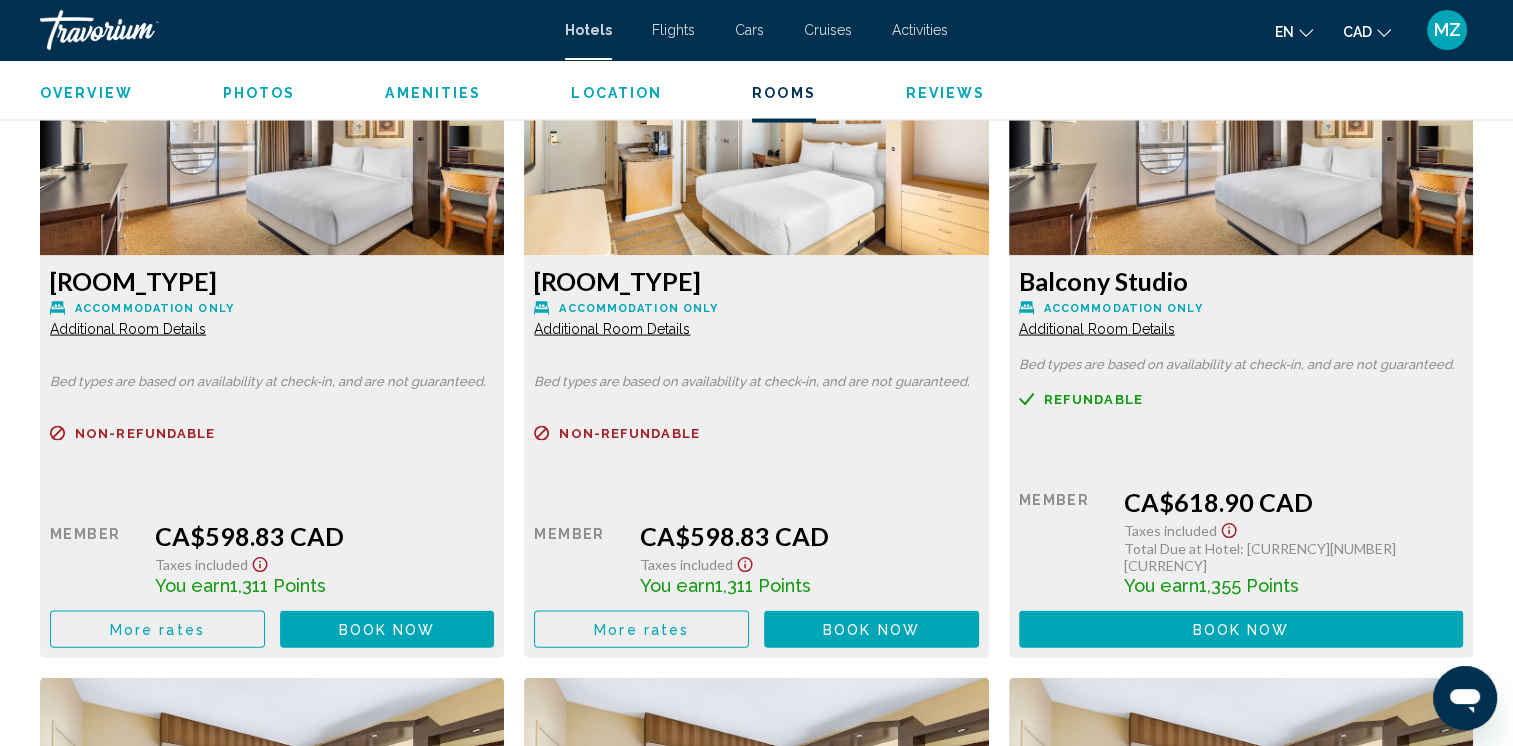 click 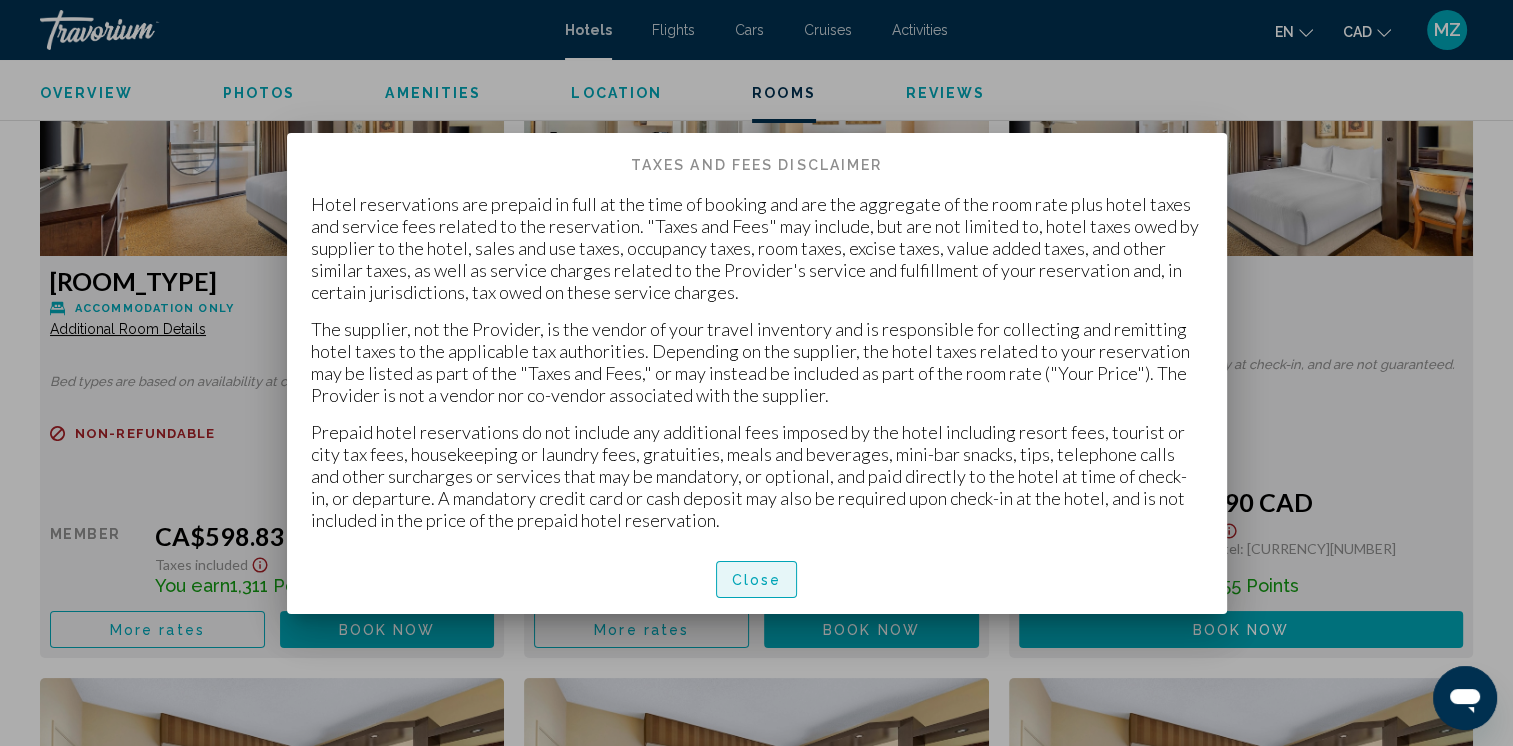 click on "Close" at bounding box center (757, 579) 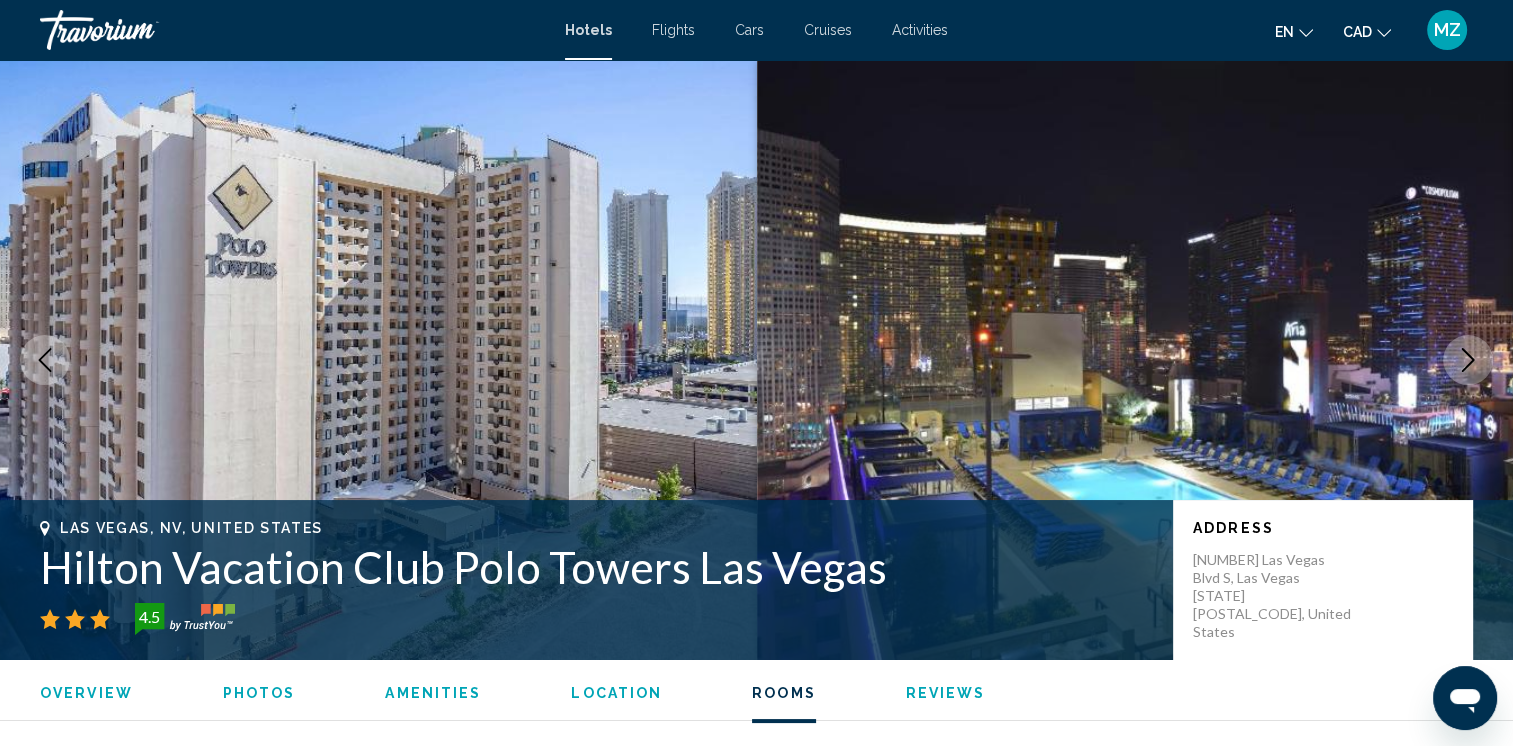 scroll, scrollTop: 4100, scrollLeft: 0, axis: vertical 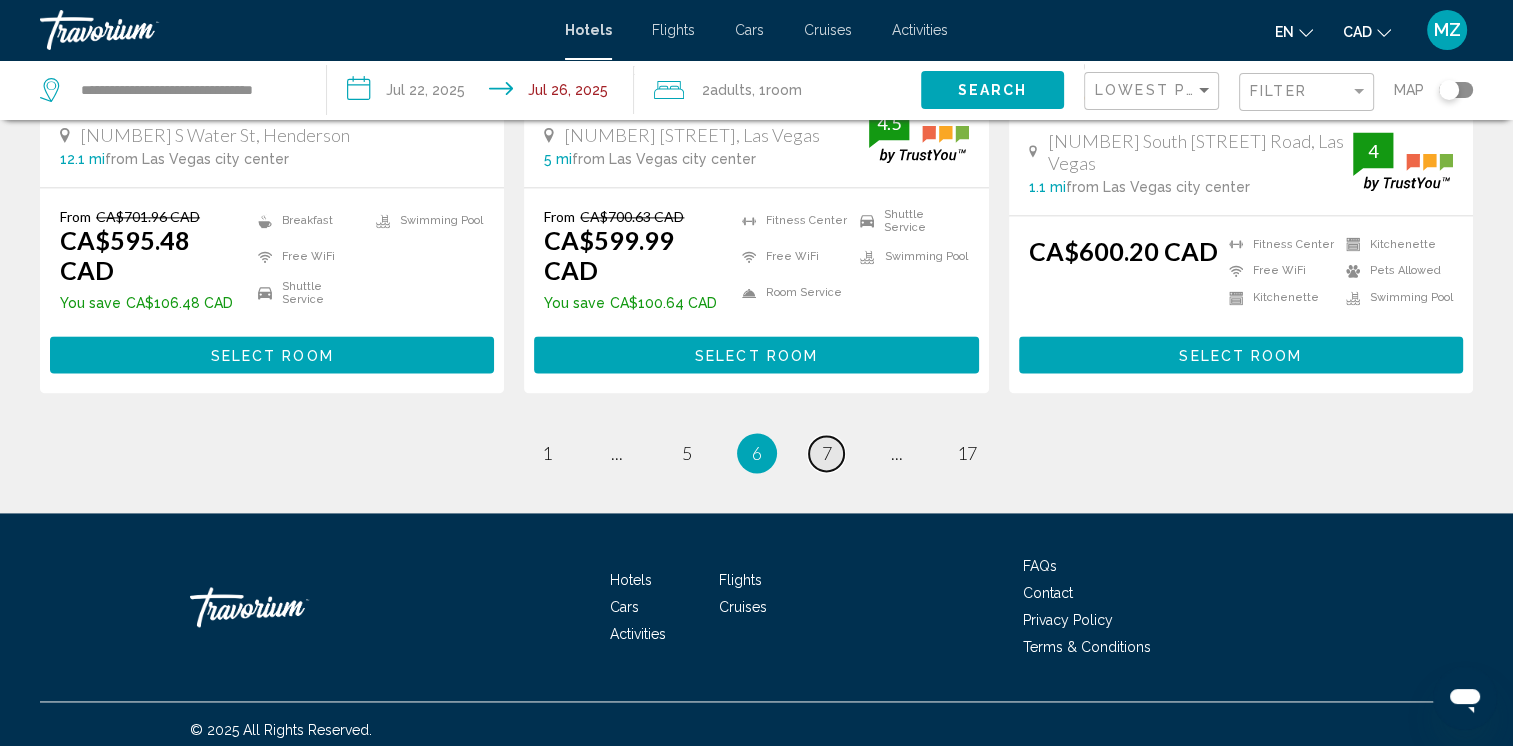 click on "7" at bounding box center [827, 453] 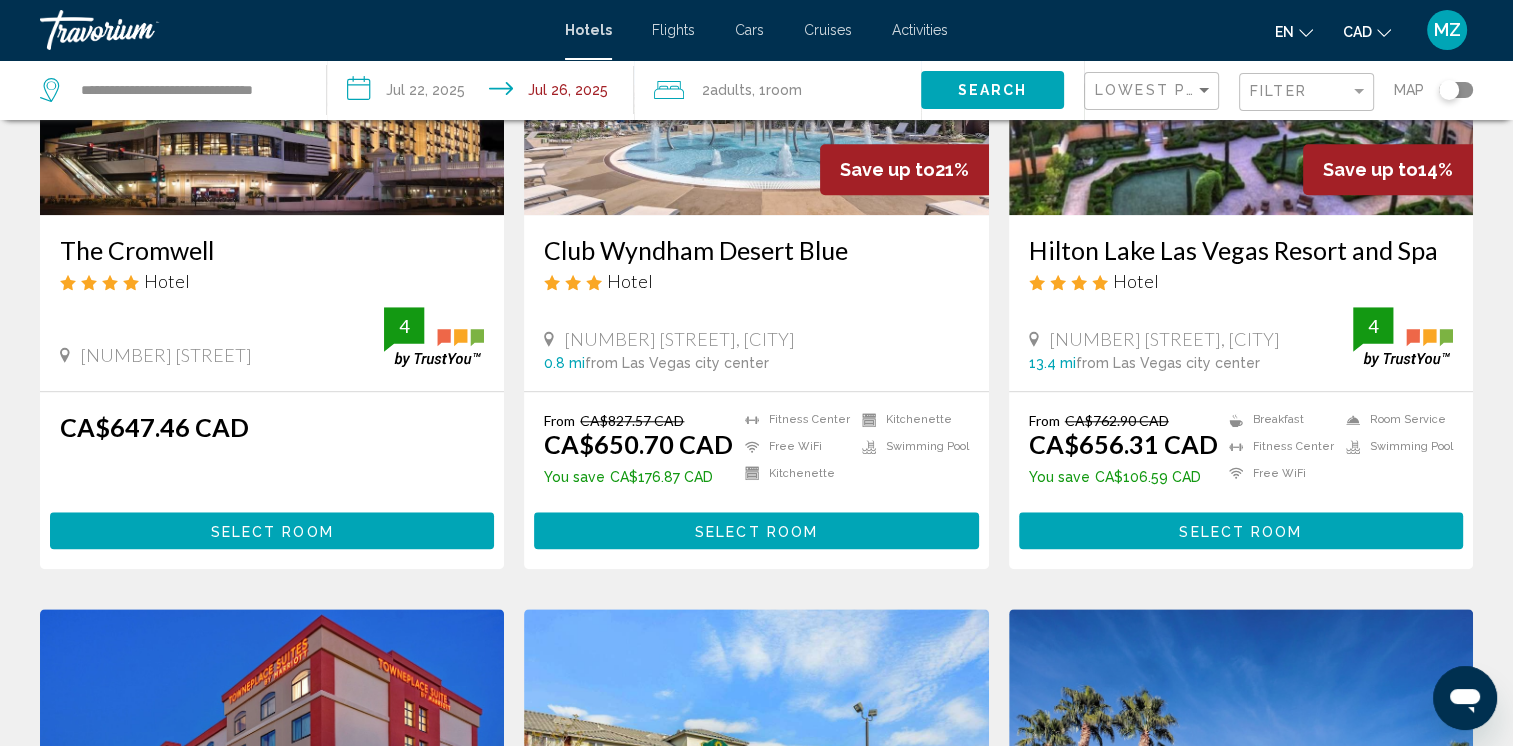 scroll, scrollTop: 1900, scrollLeft: 0, axis: vertical 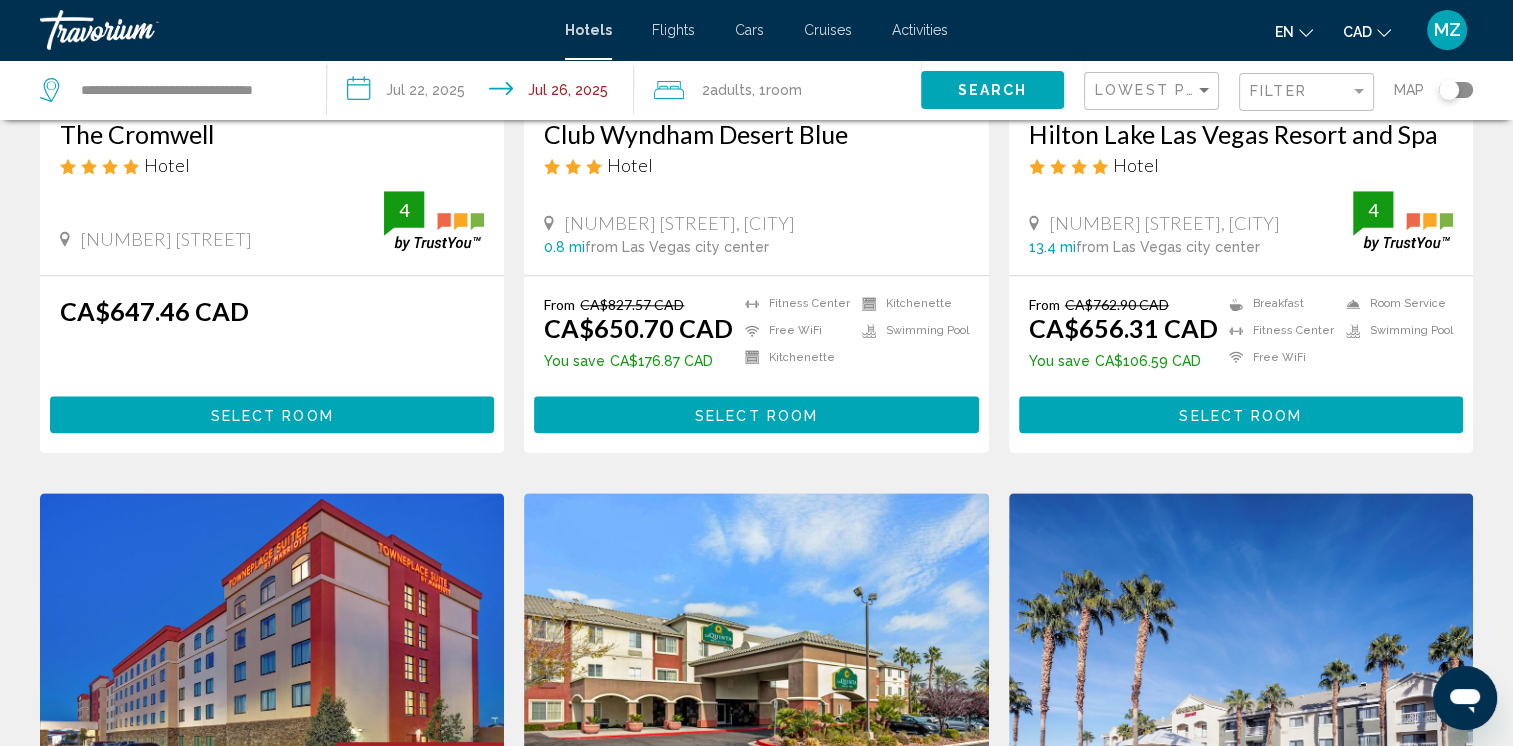 click on "Select Room" at bounding box center (756, 415) 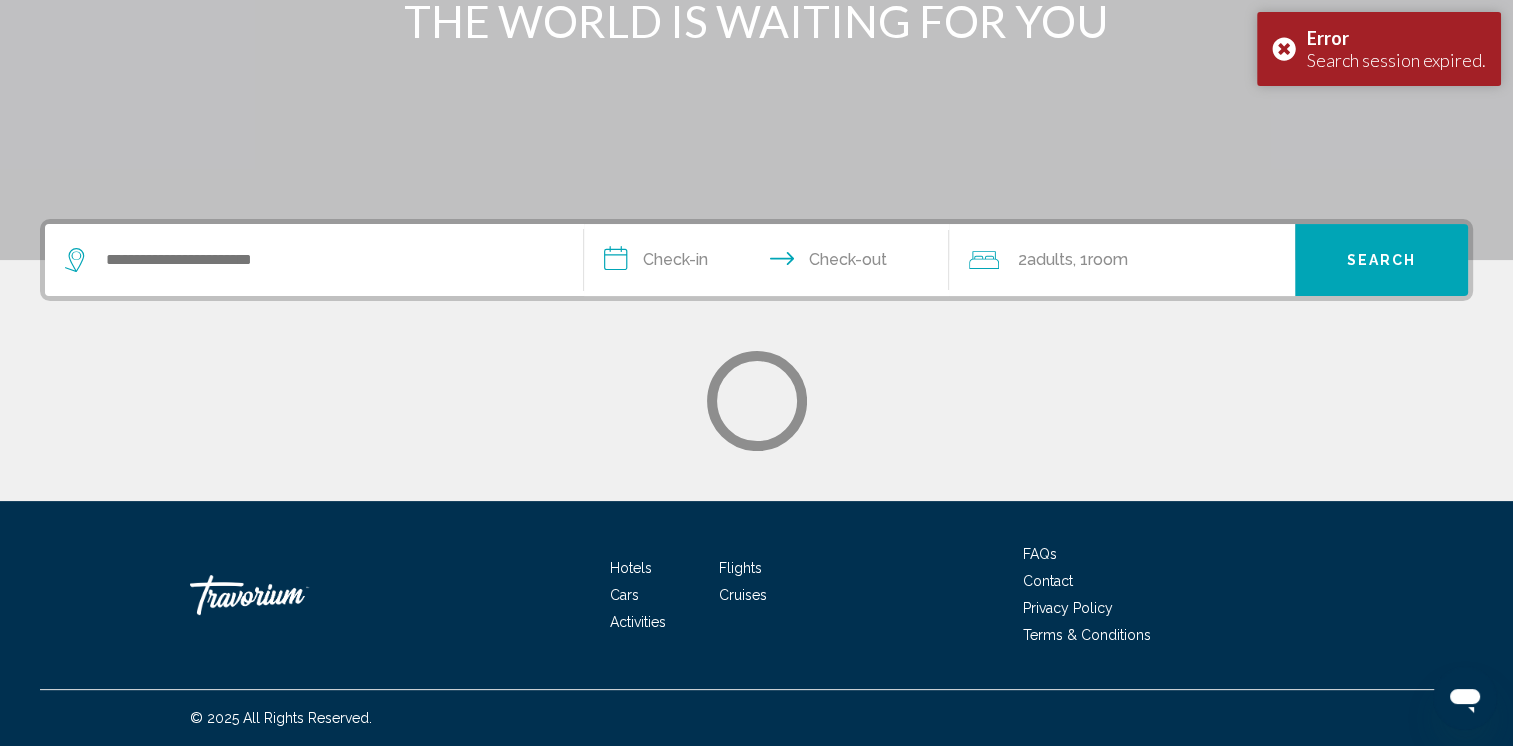 scroll, scrollTop: 0, scrollLeft: 0, axis: both 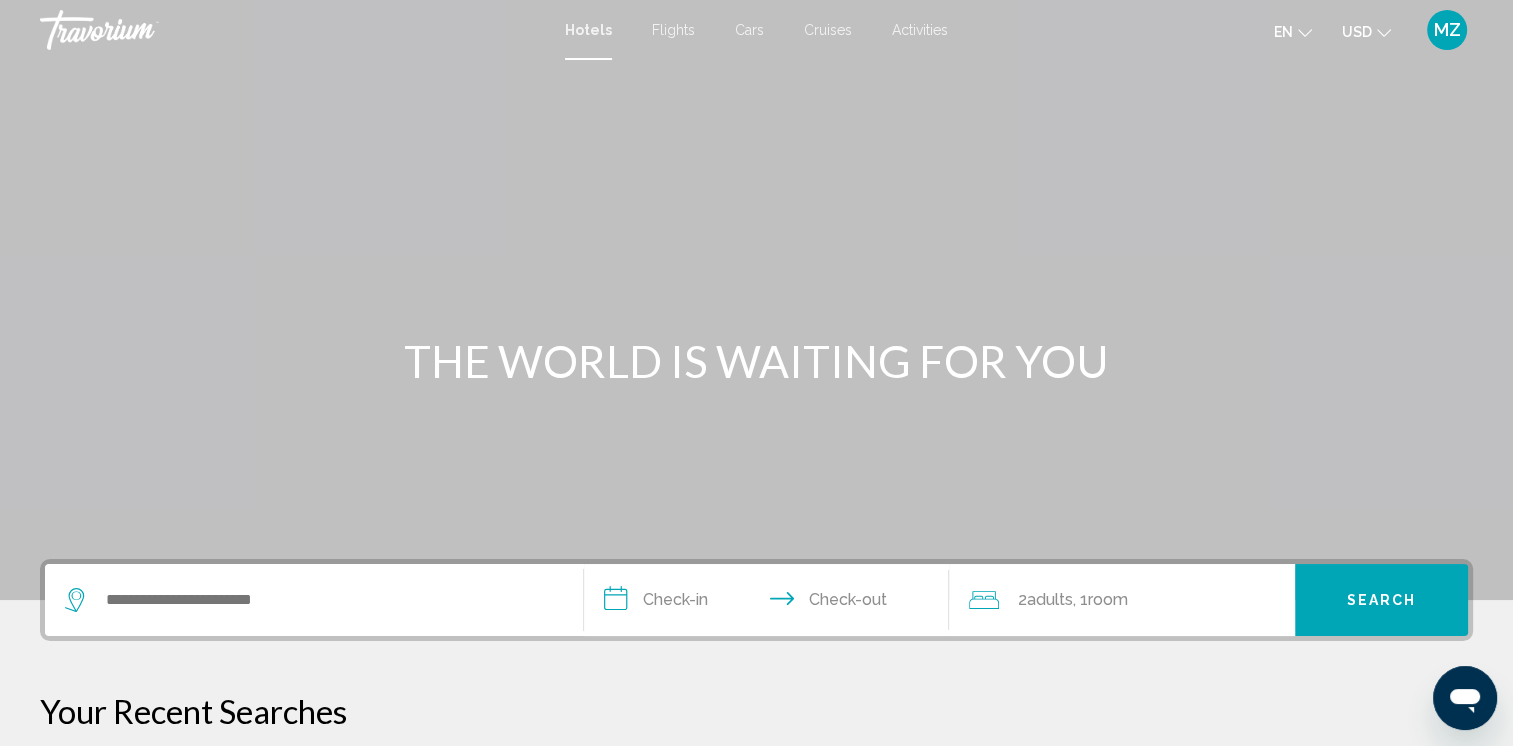 click on "USD
USD ($) MXN (Mex$) CAD (Can$) GBP (£) EUR (€) AUD (A$) NZD (NZ$) CNY (CN¥)" 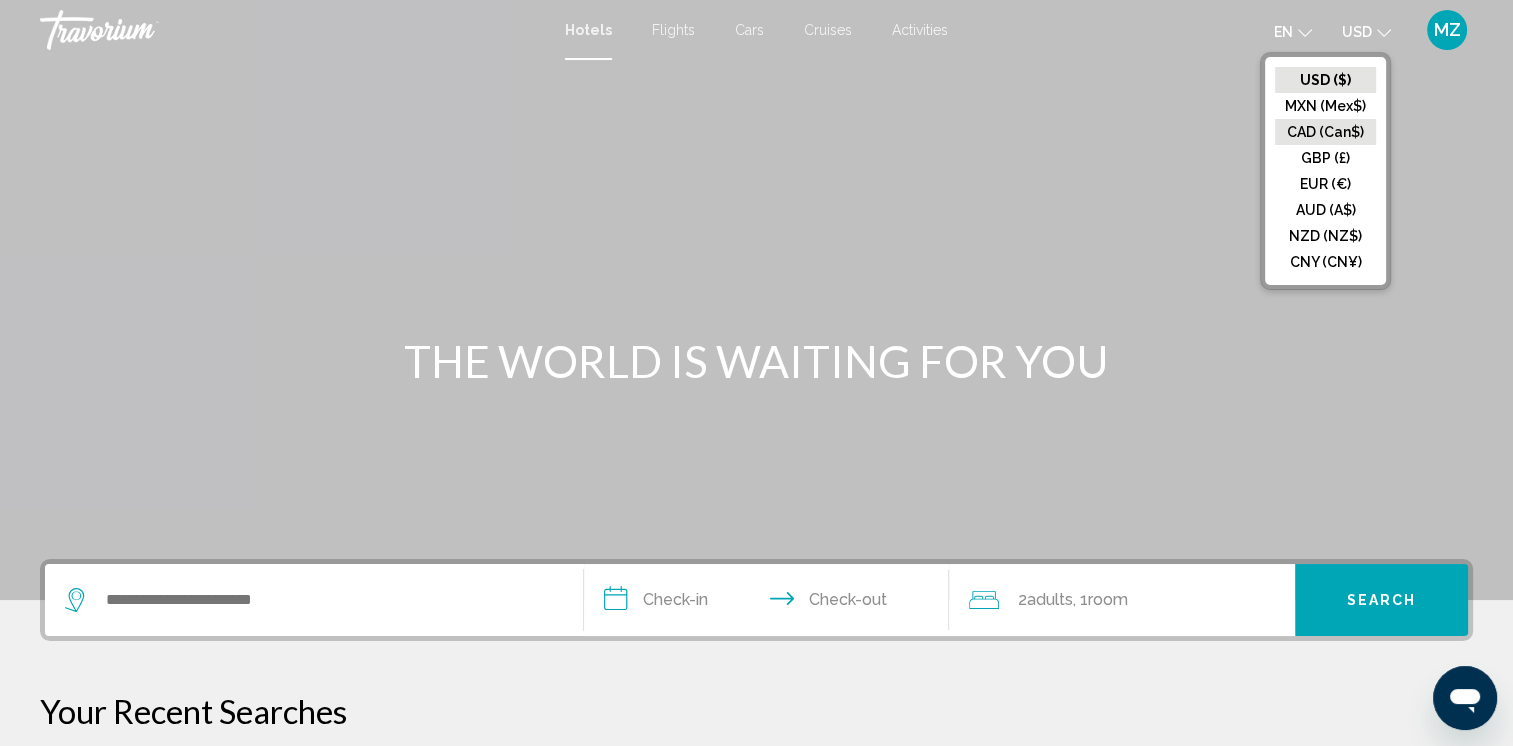 click on "CAD (Can$)" 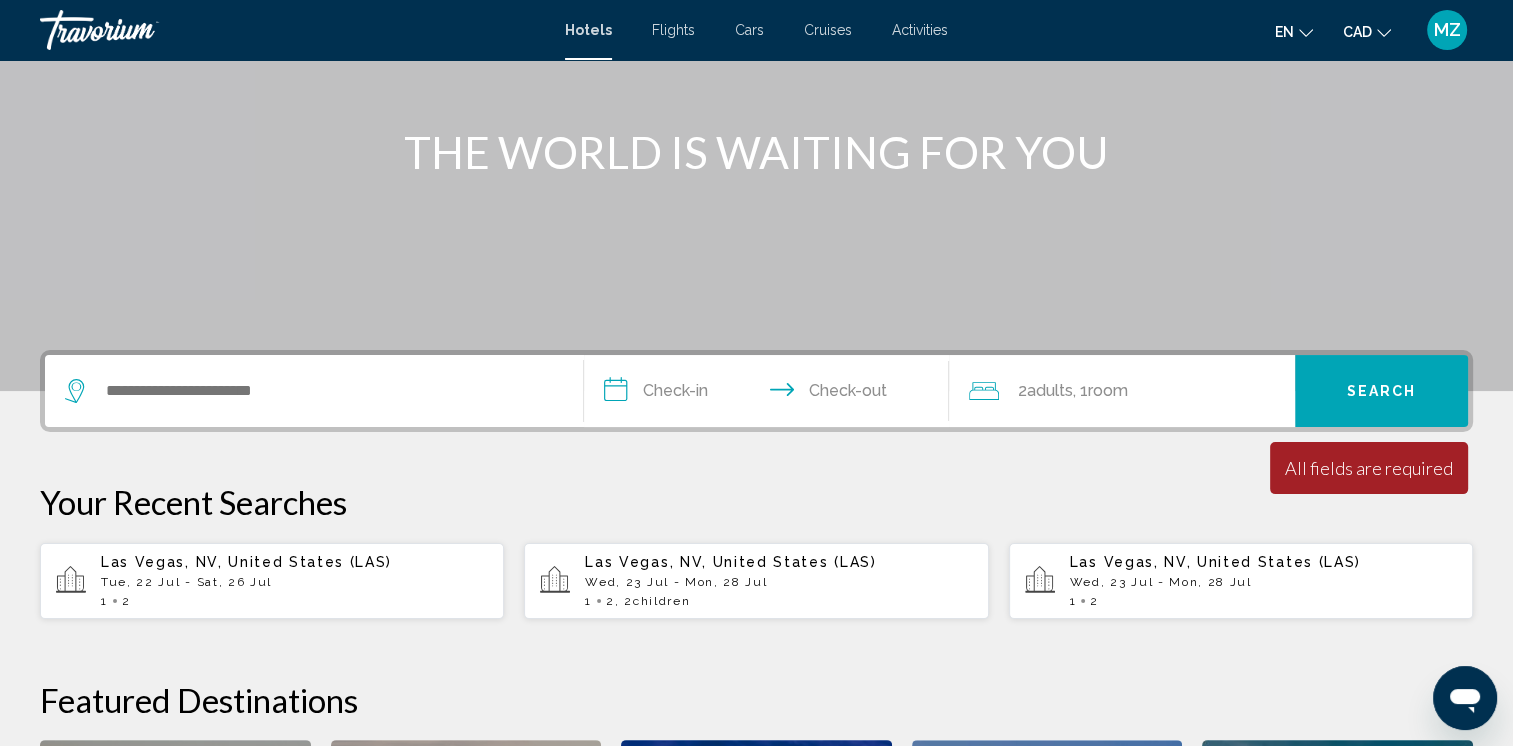 scroll, scrollTop: 400, scrollLeft: 0, axis: vertical 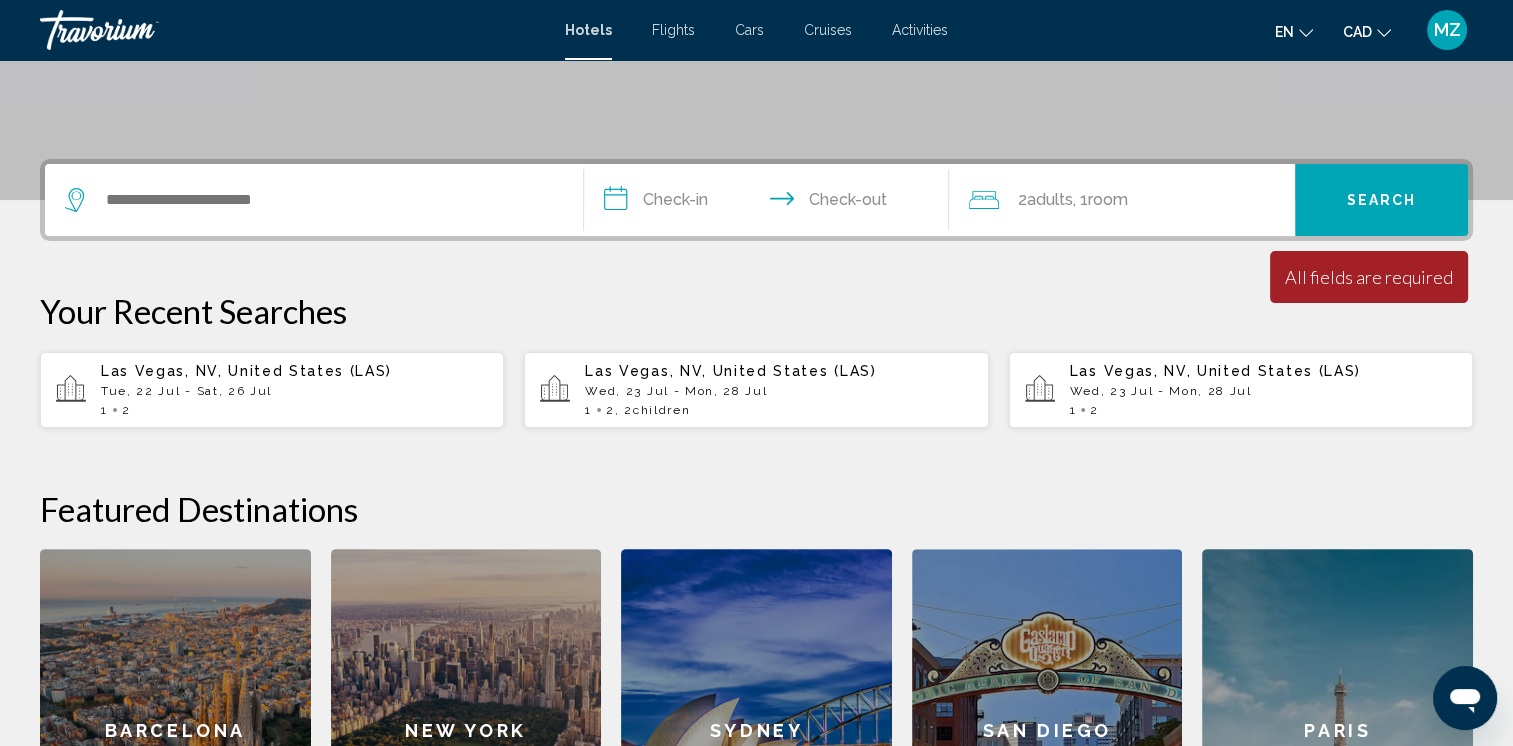 click on "Las Vegas, NV, United States (LAS)  Tue, 22 Jul - Sat, 26 Jul  1  2" at bounding box center (272, 390) 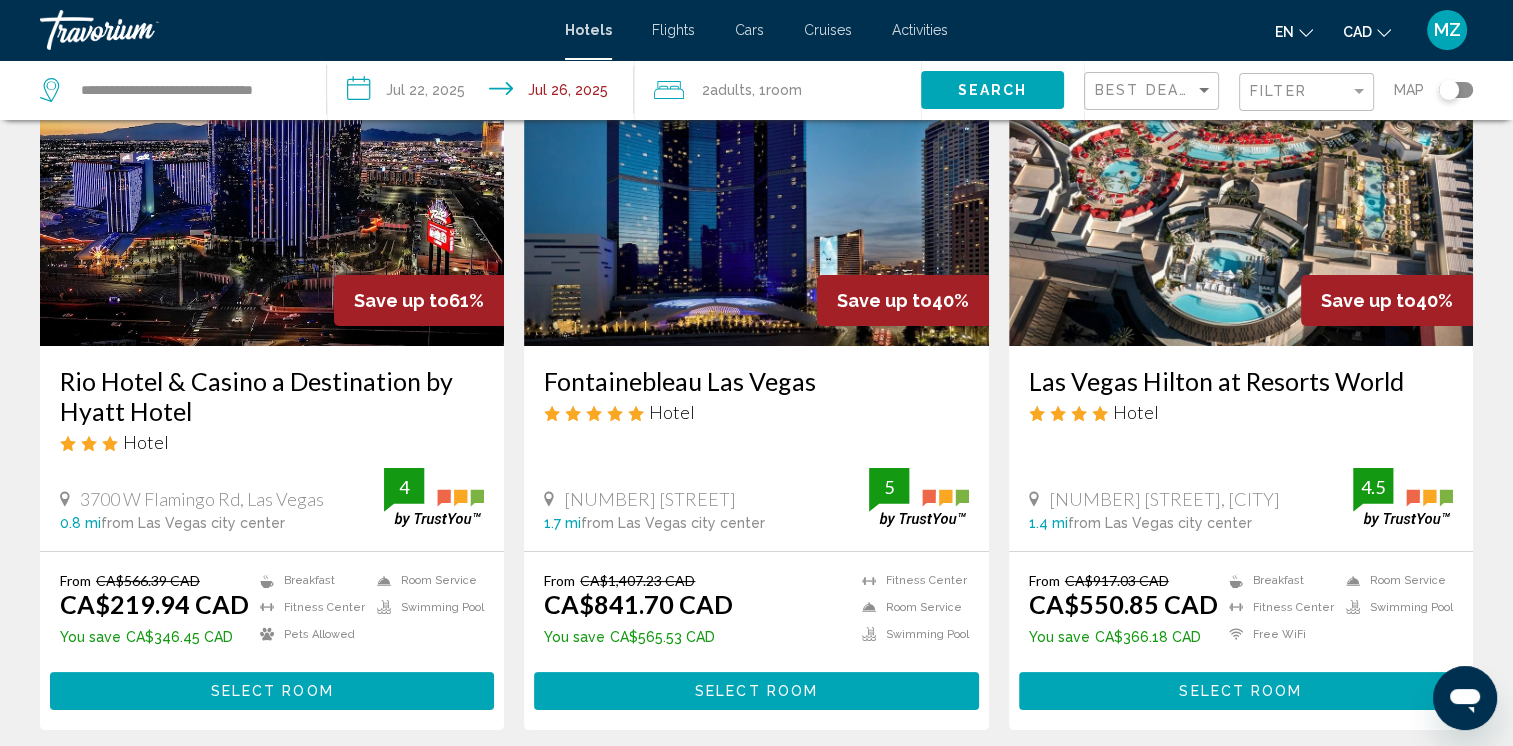 scroll, scrollTop: 200, scrollLeft: 0, axis: vertical 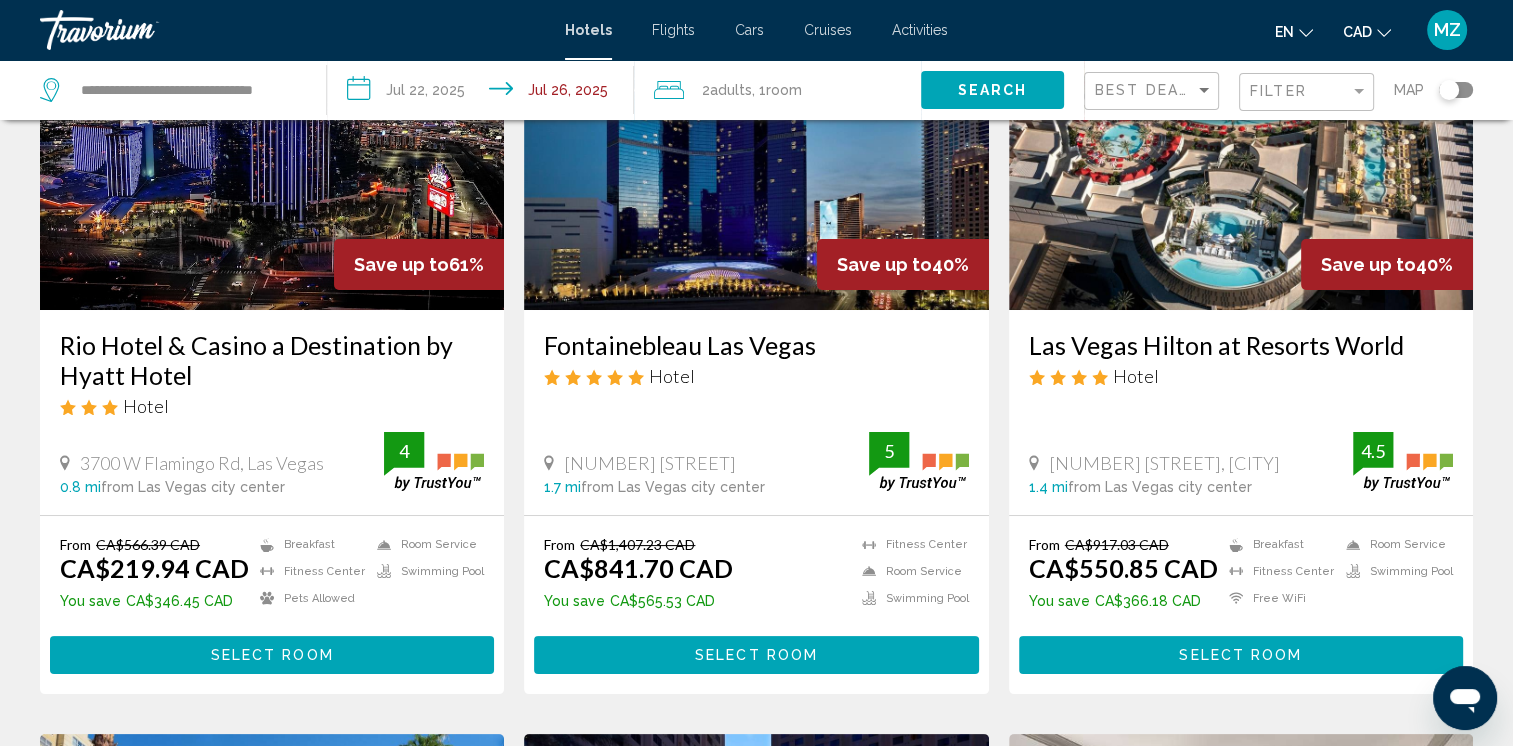 click on "Select Room" at bounding box center [1240, 656] 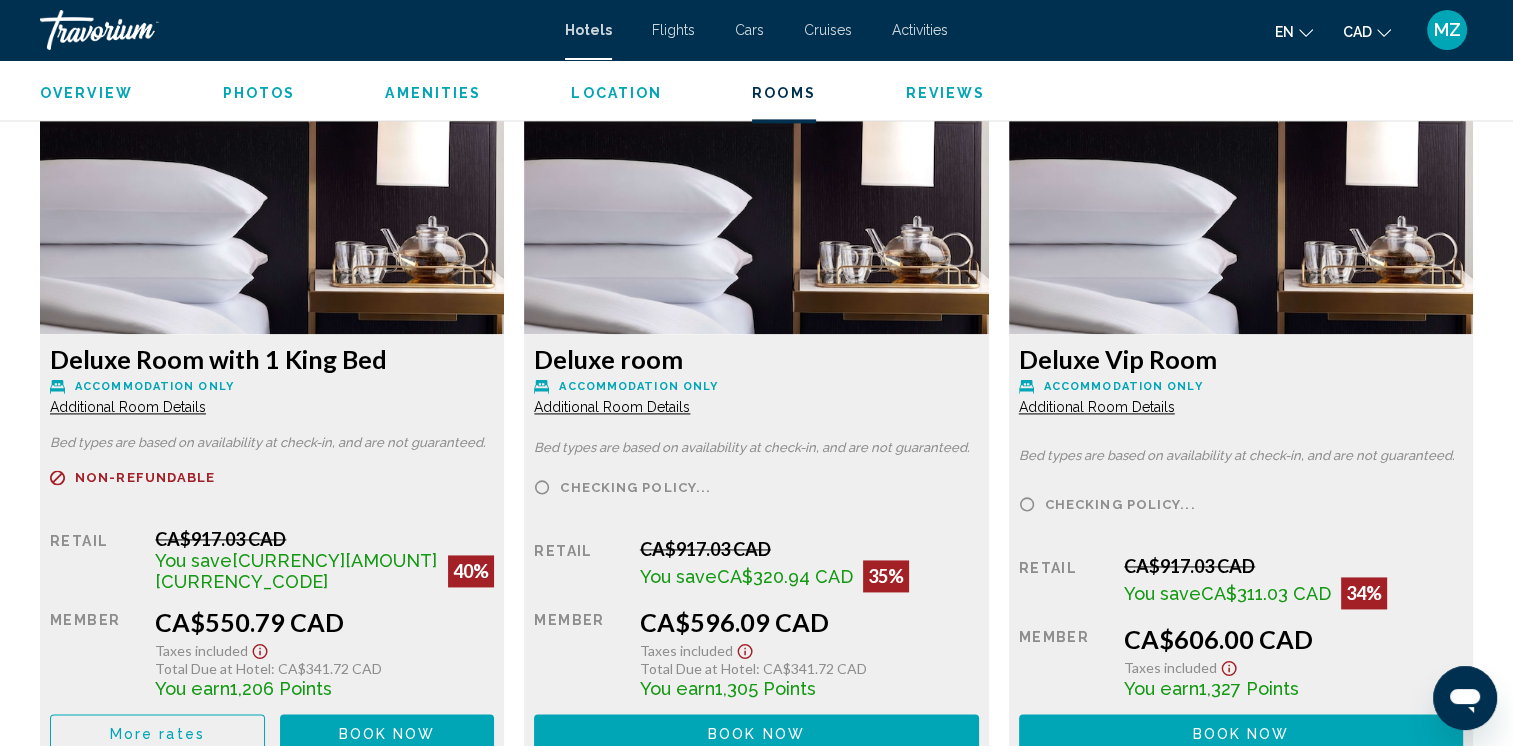 scroll, scrollTop: 2856, scrollLeft: 0, axis: vertical 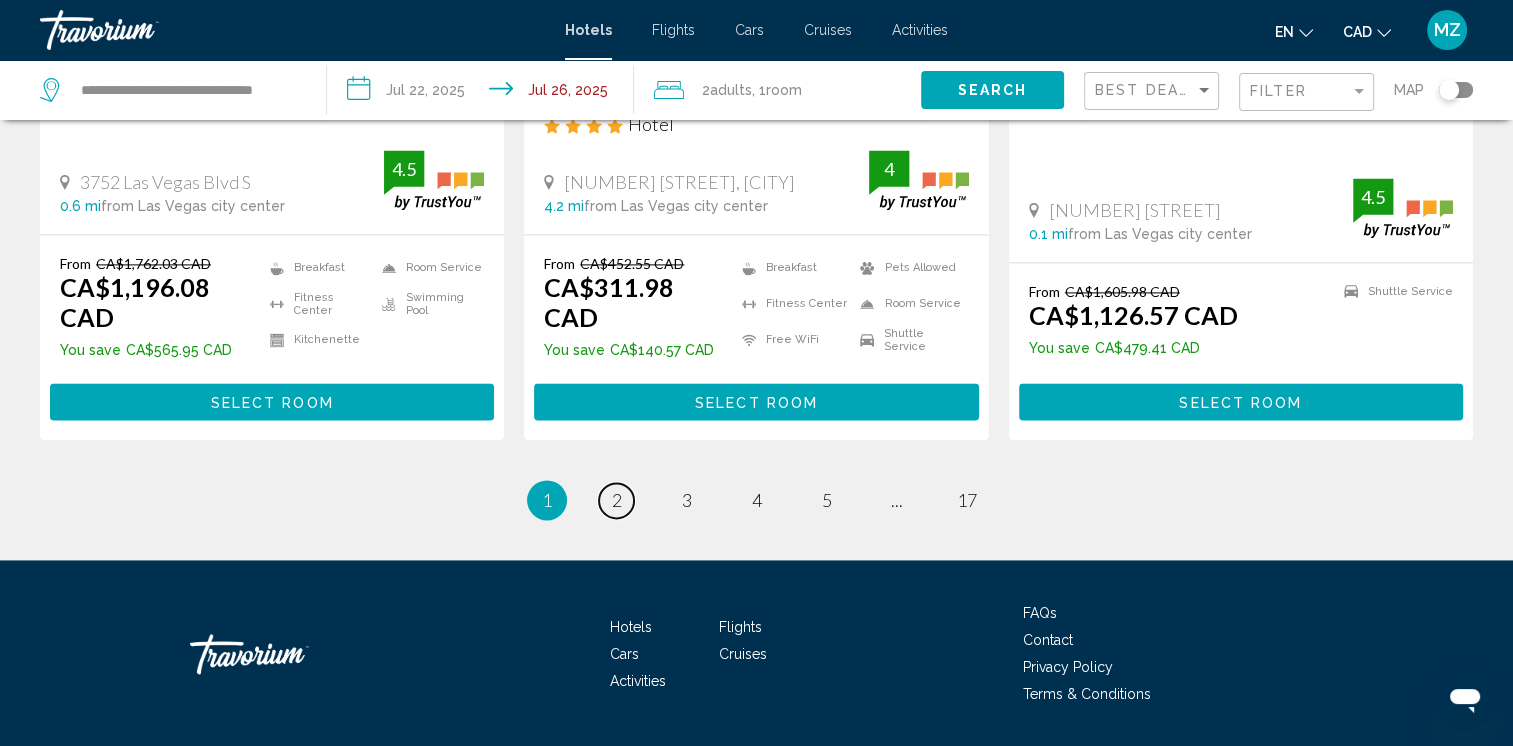 drag, startPoint x: 620, startPoint y: 446, endPoint x: 659, endPoint y: 435, distance: 40.5216 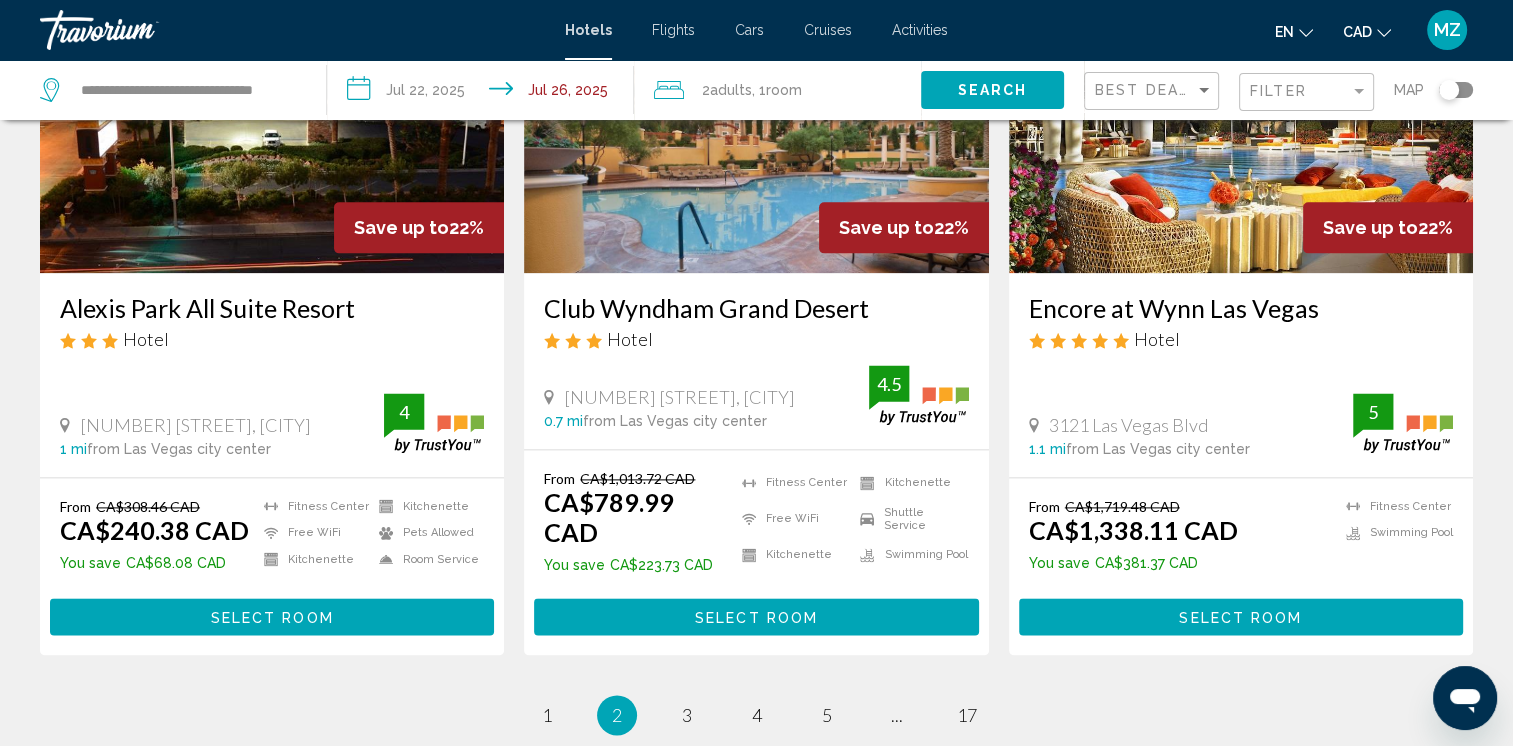scroll, scrollTop: 2500, scrollLeft: 0, axis: vertical 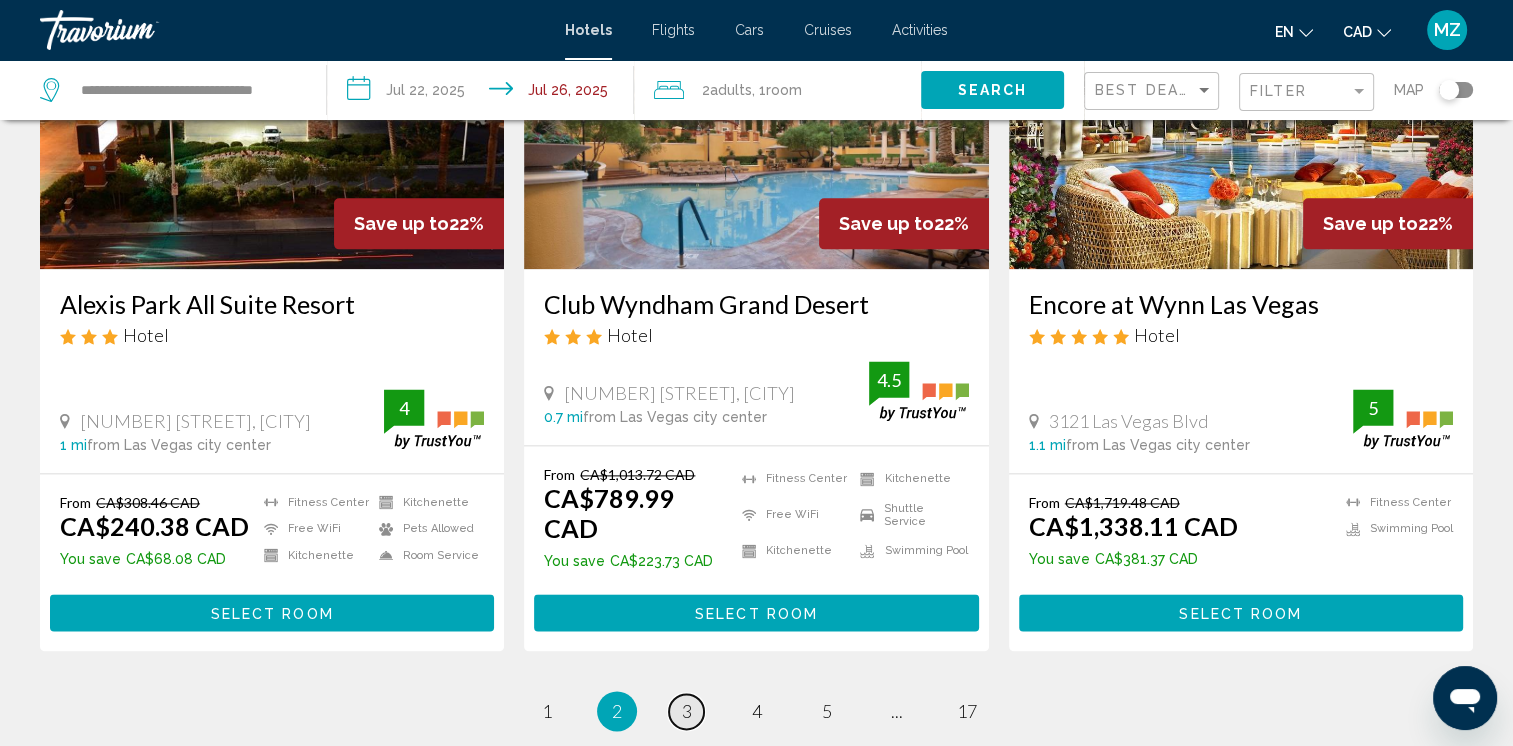 click on "3" at bounding box center (687, 711) 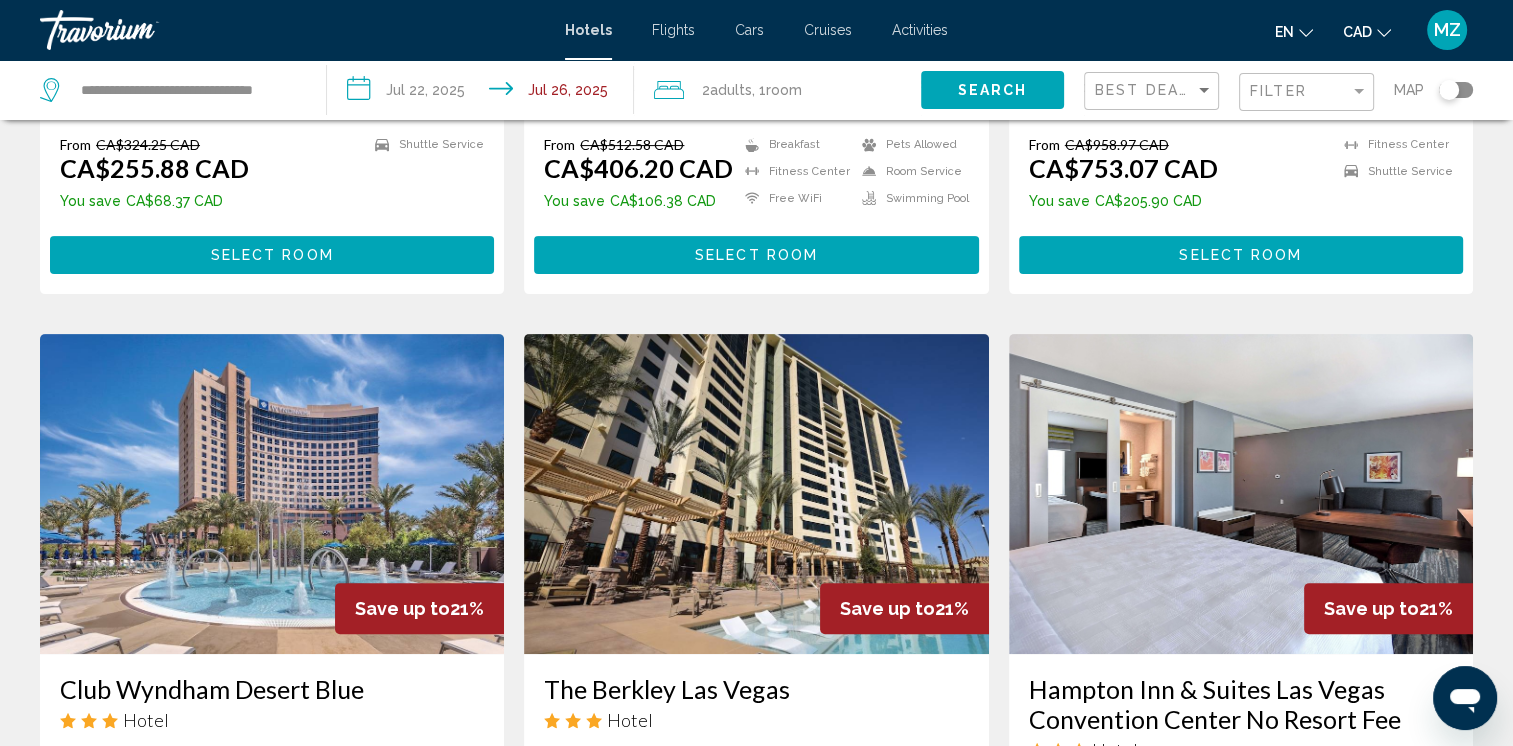 scroll, scrollTop: 900, scrollLeft: 0, axis: vertical 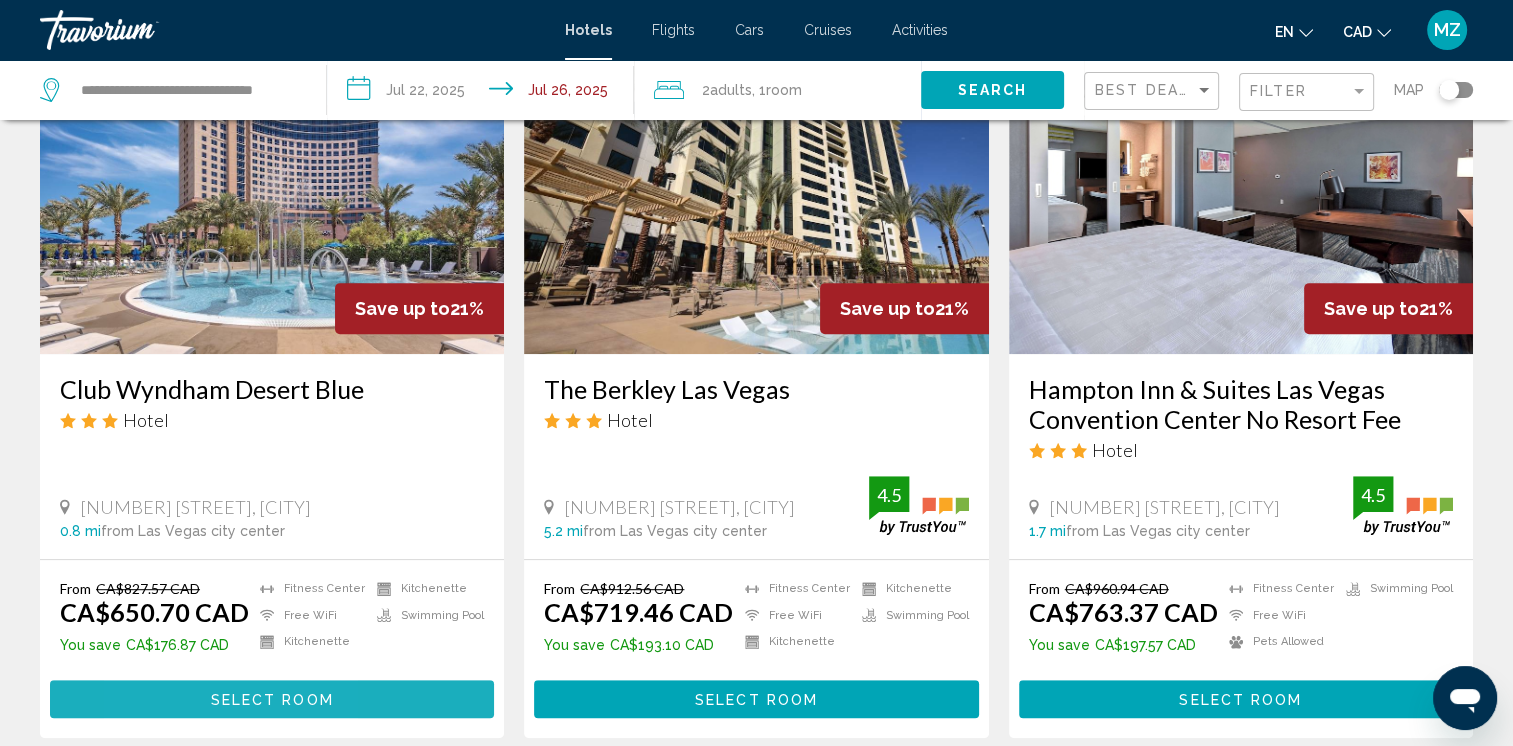 click on "Select Room" at bounding box center [272, 698] 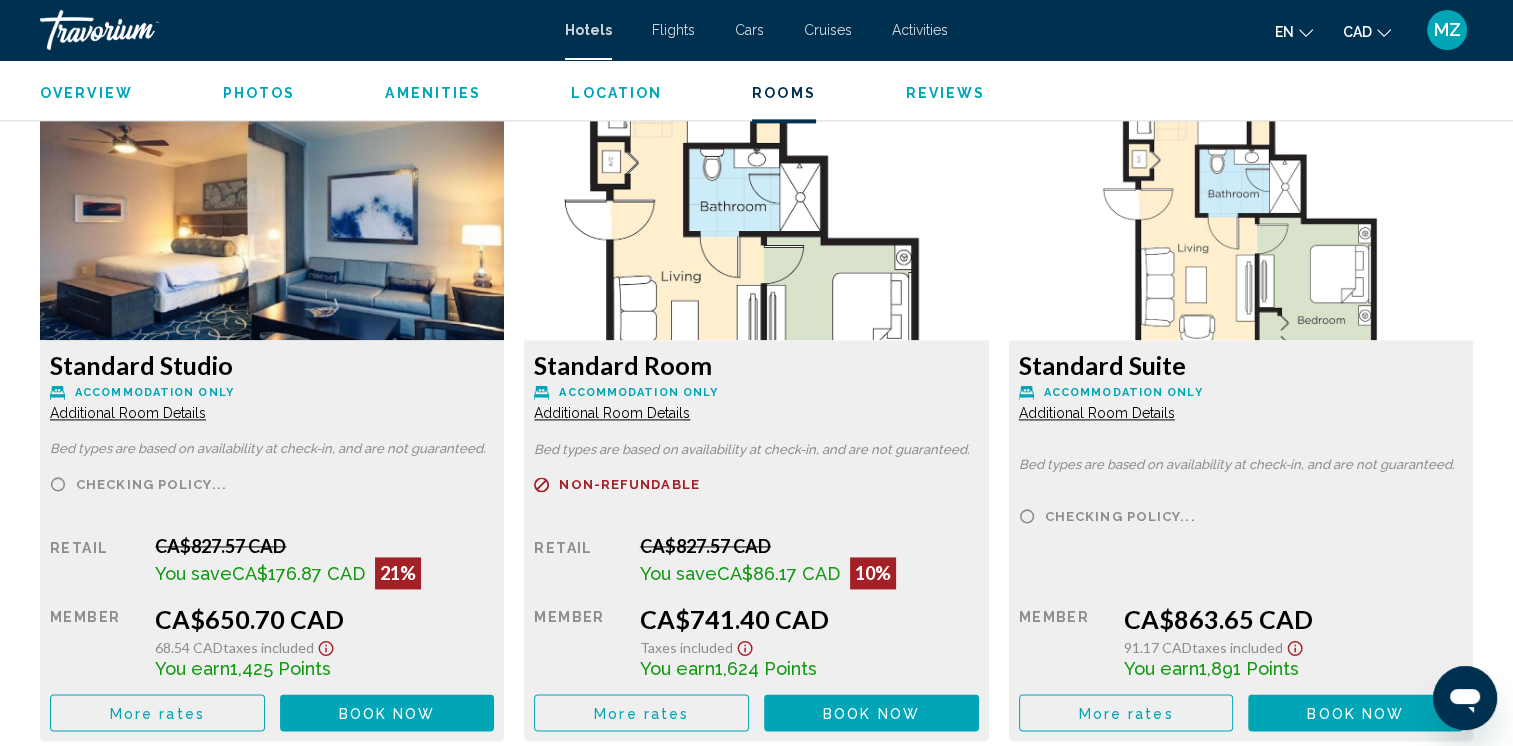 scroll, scrollTop: 2800, scrollLeft: 0, axis: vertical 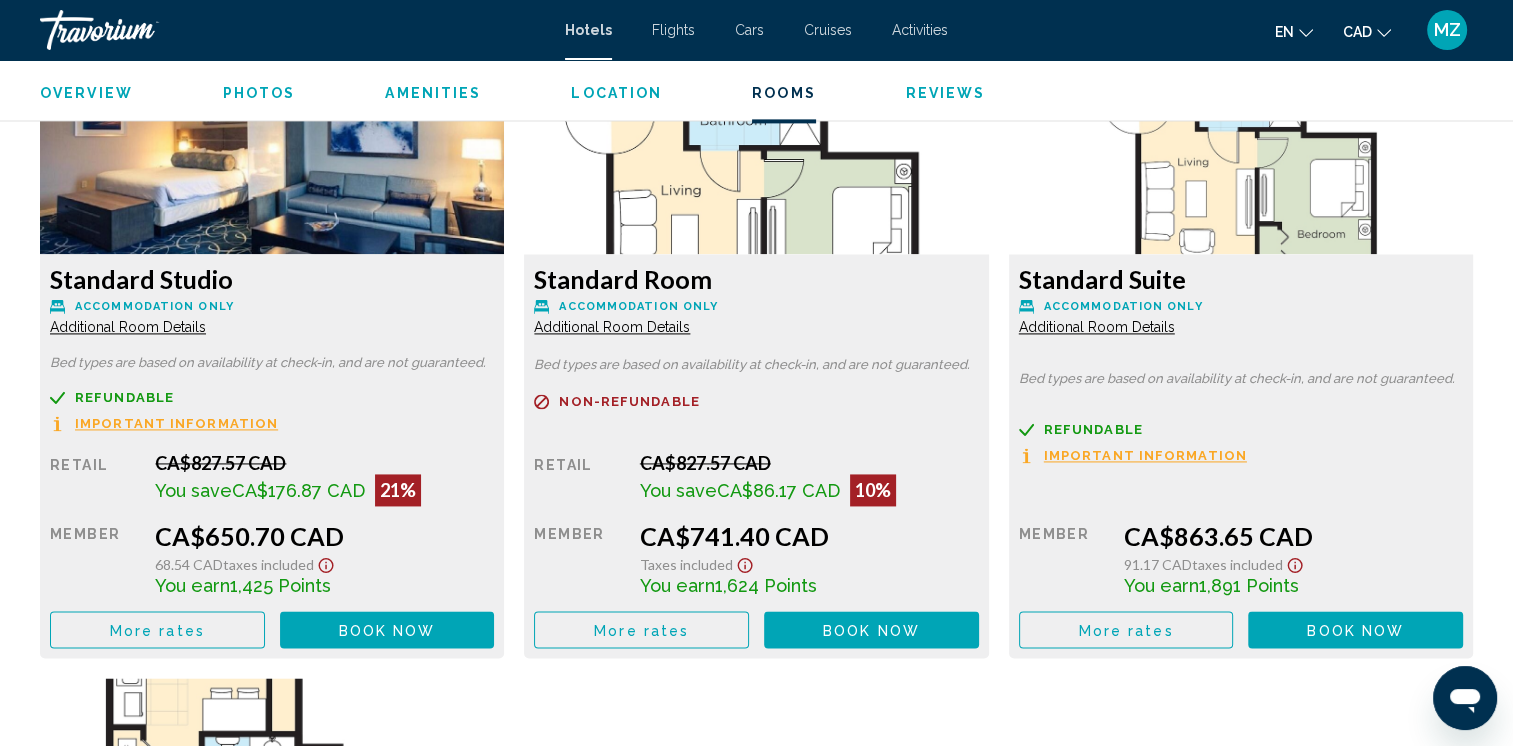 click 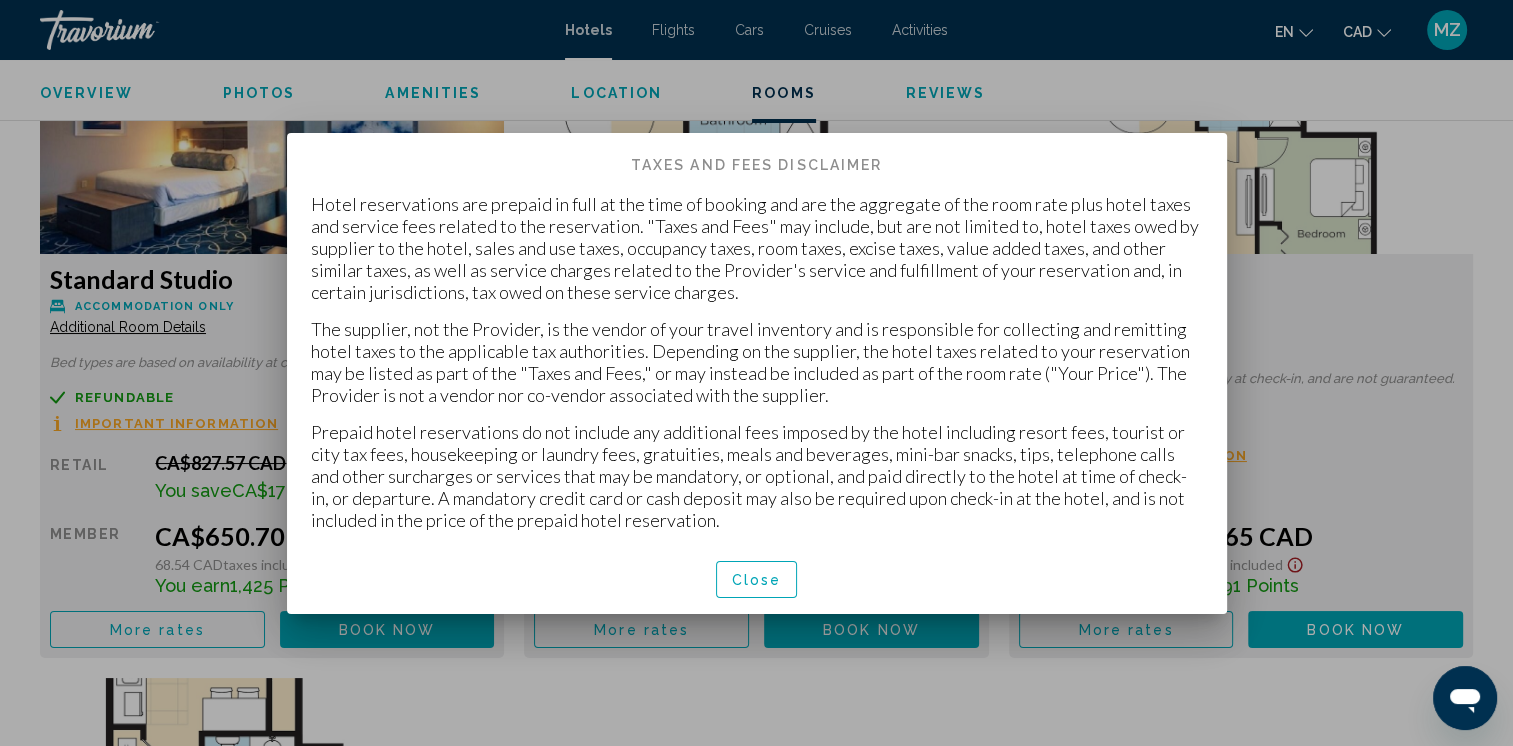 scroll, scrollTop: 0, scrollLeft: 0, axis: both 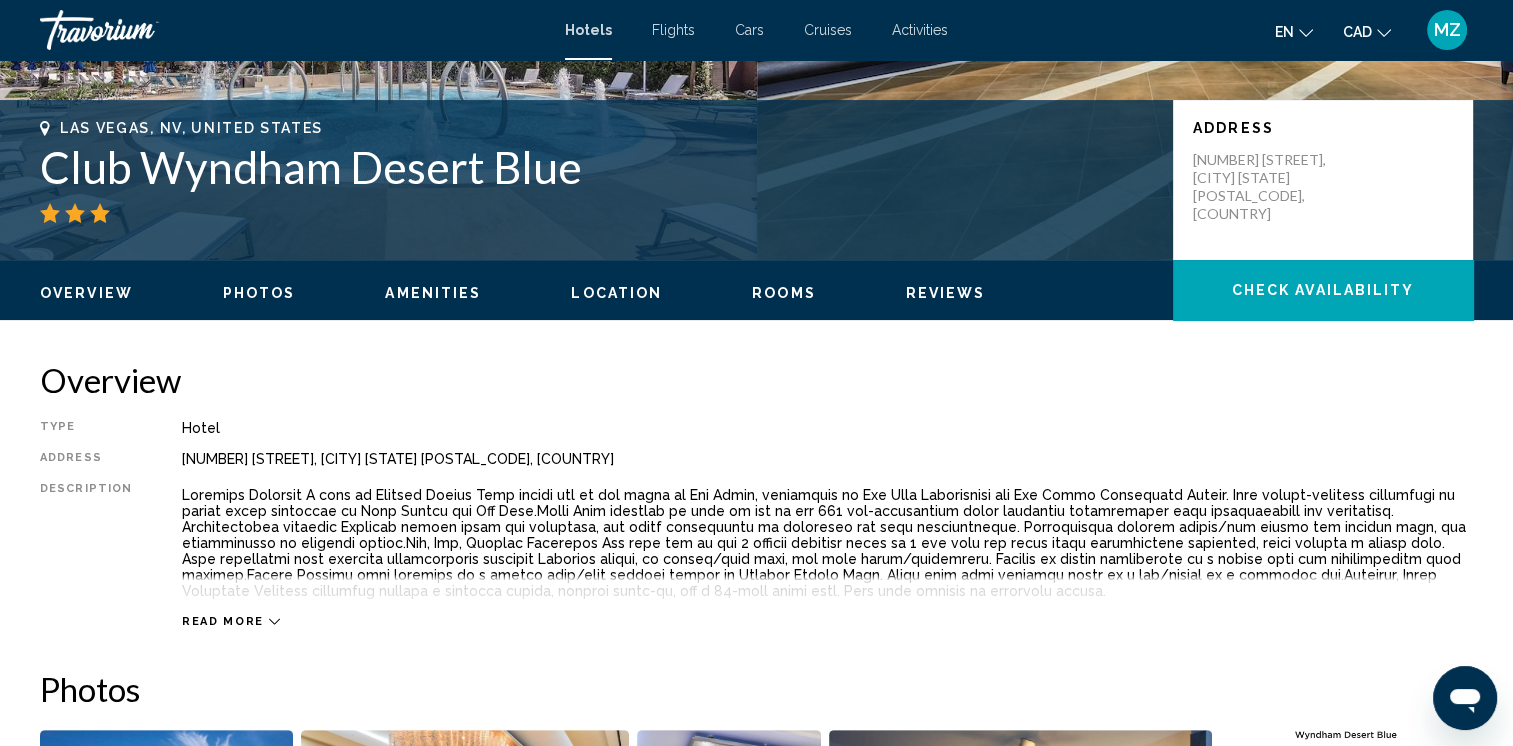 click on "Read more" at bounding box center [223, 621] 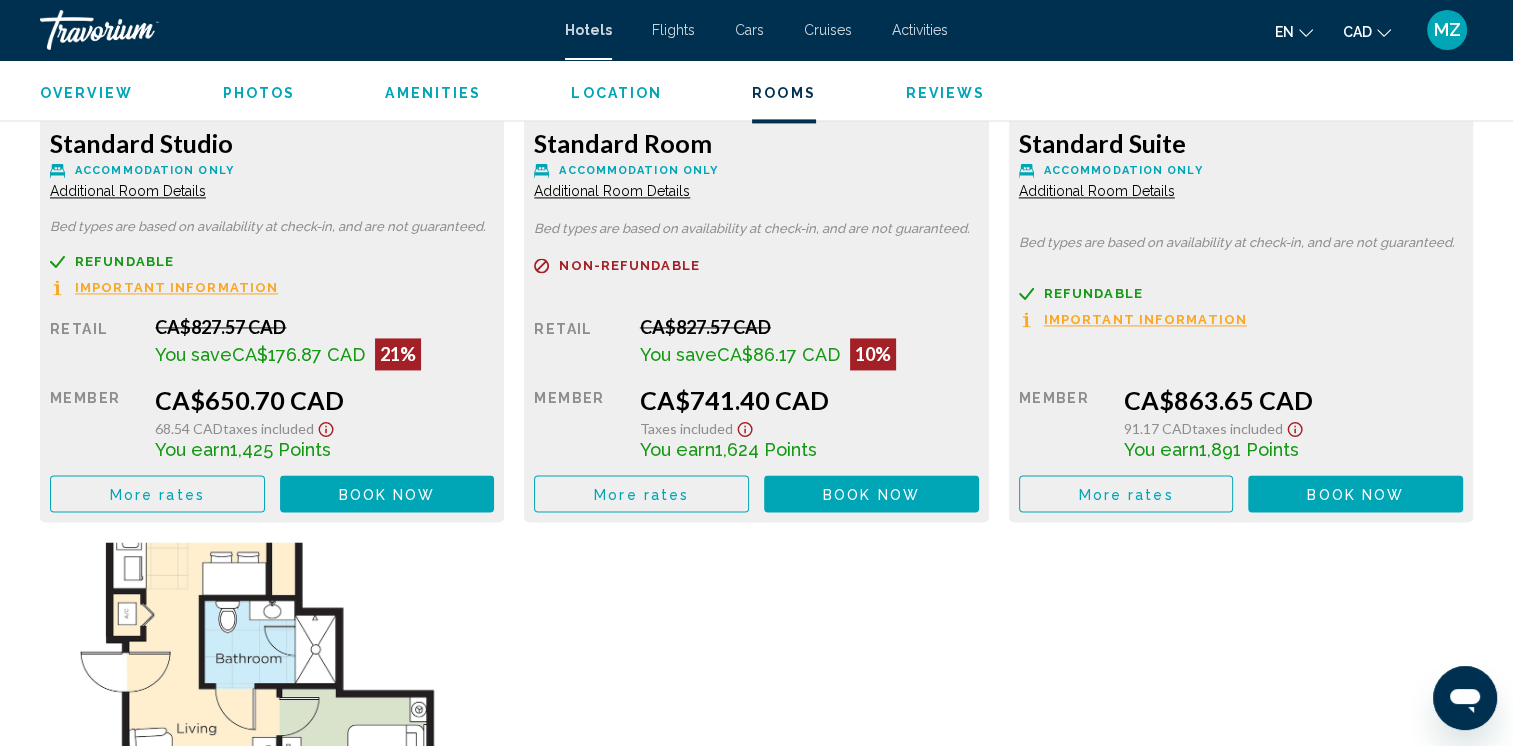 scroll, scrollTop: 3000, scrollLeft: 0, axis: vertical 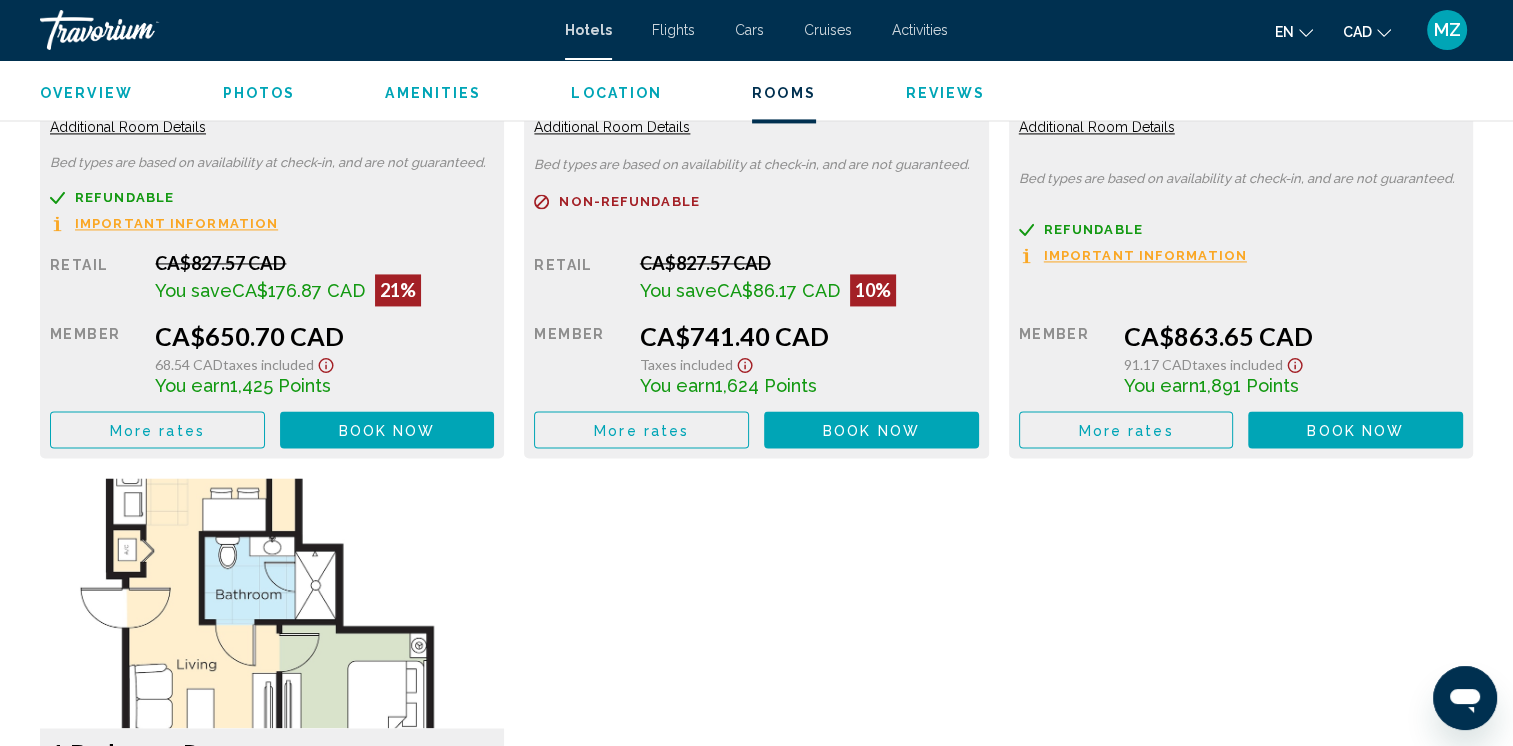 click on "Important Information" at bounding box center (176, 223) 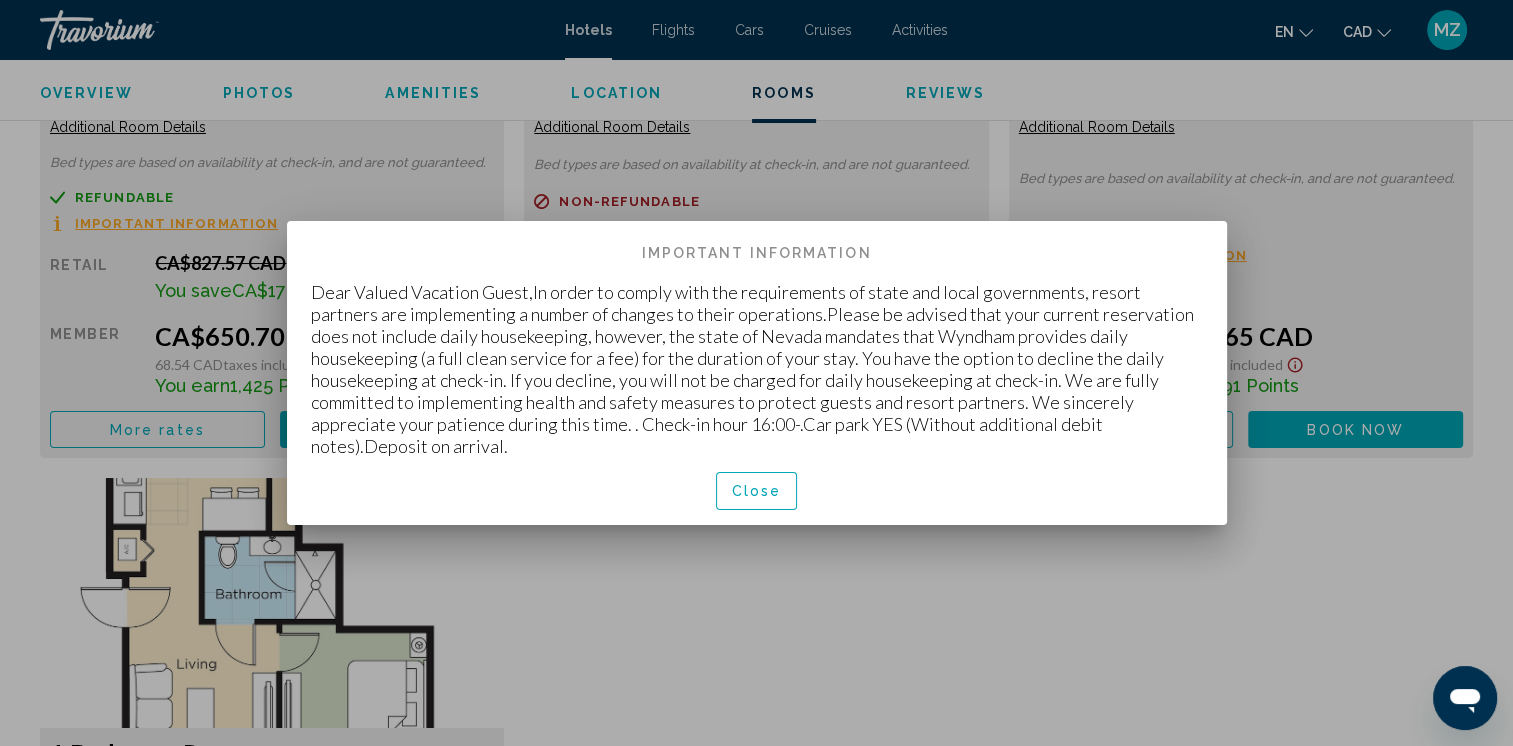 click on "Close" at bounding box center [757, 492] 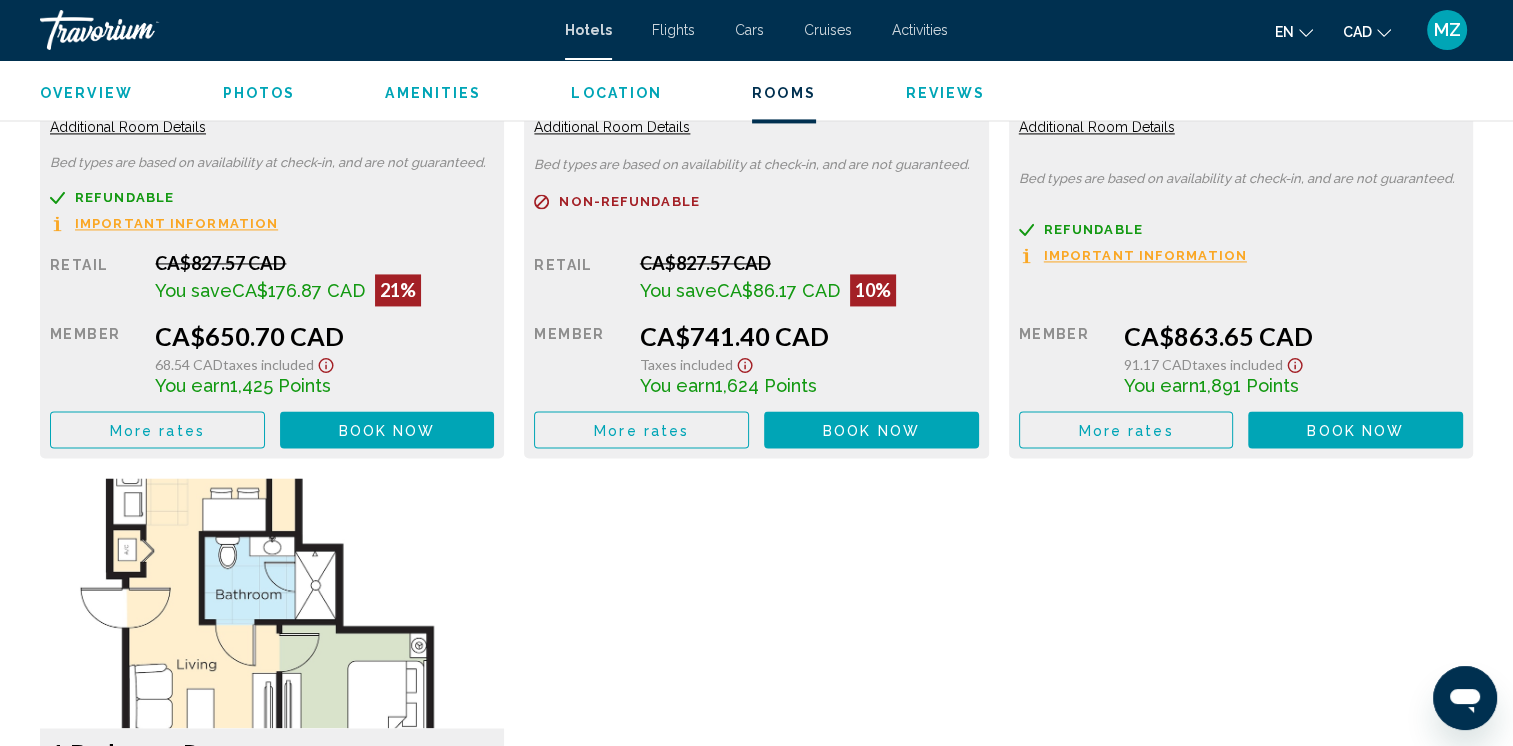 scroll, scrollTop: 2900, scrollLeft: 0, axis: vertical 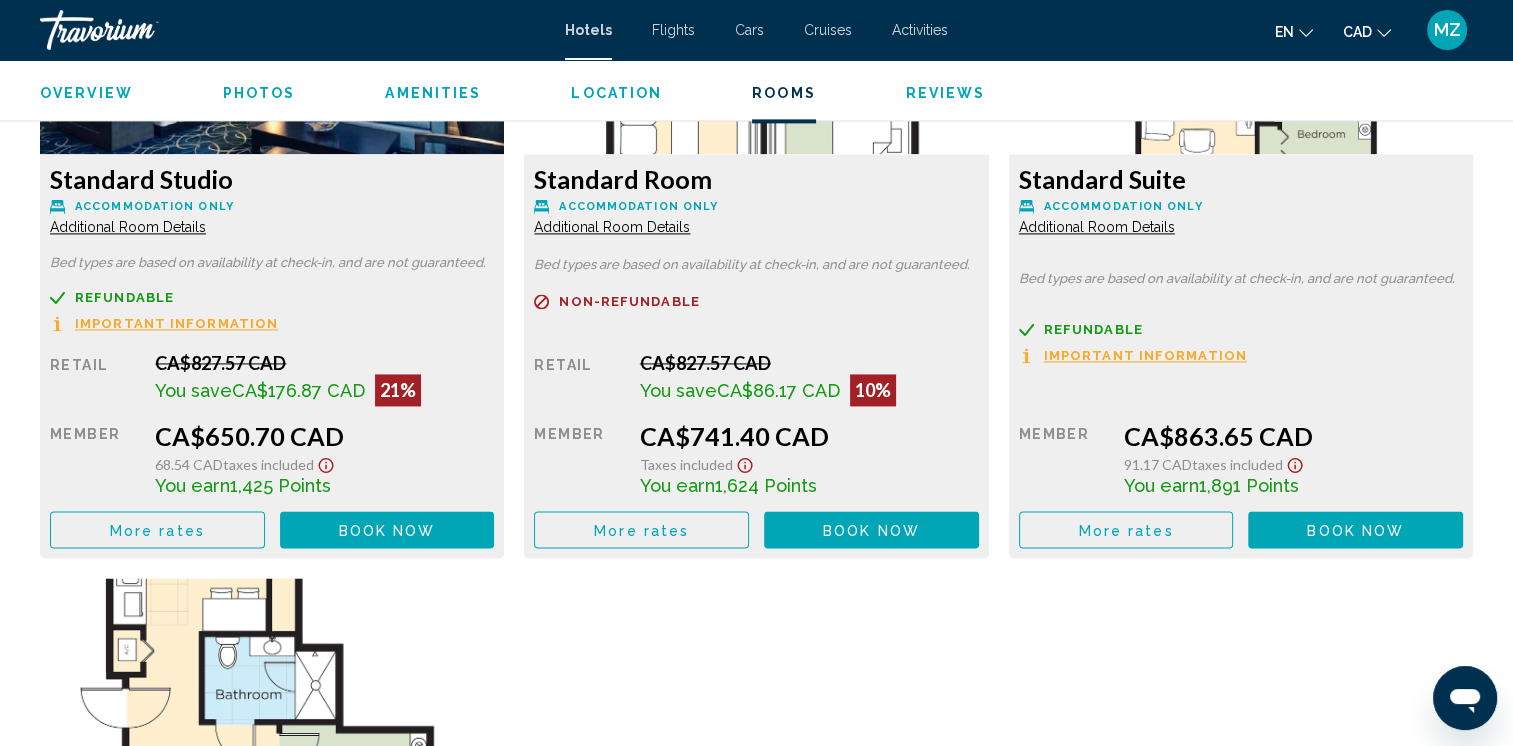 click on "Additional Room Details" at bounding box center [128, 227] 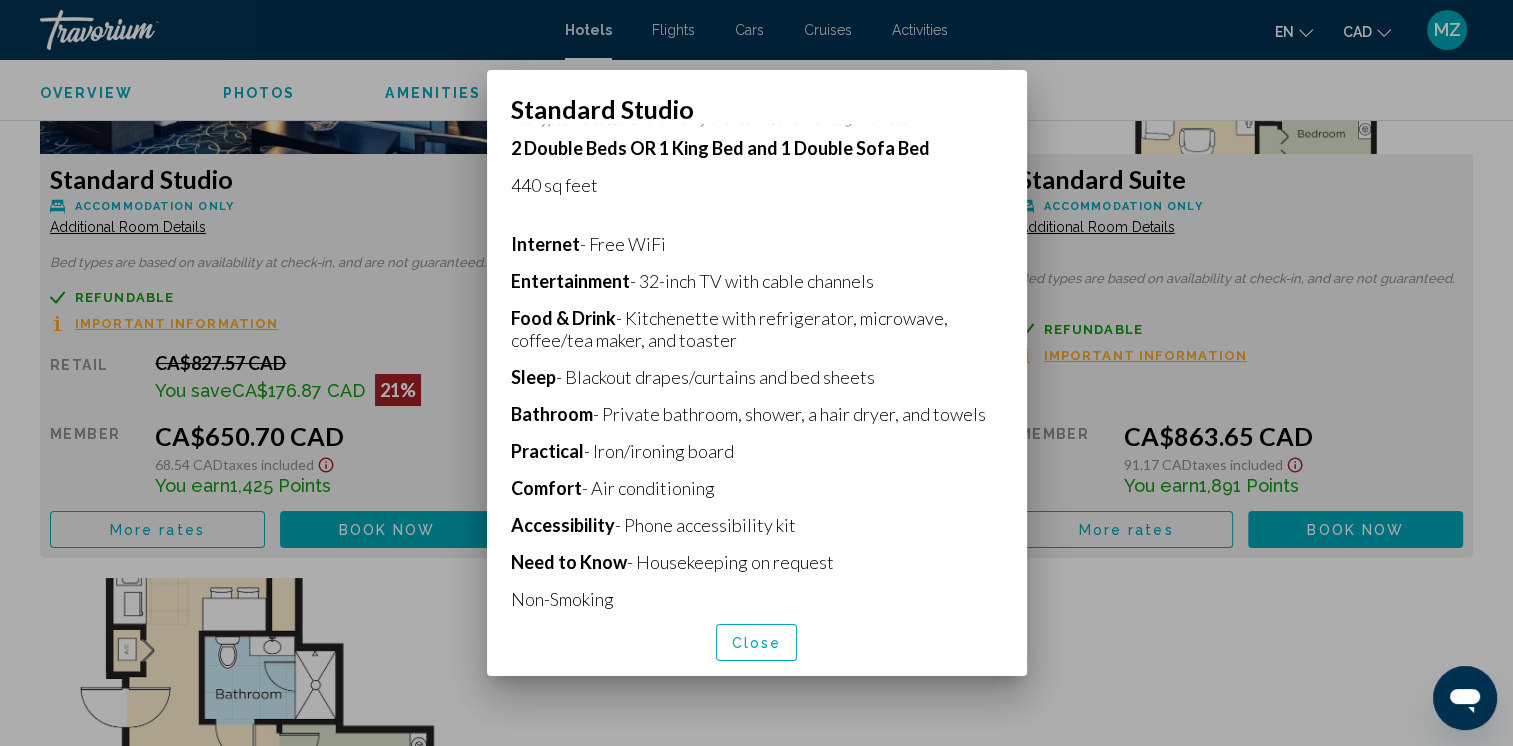 scroll, scrollTop: 441, scrollLeft: 0, axis: vertical 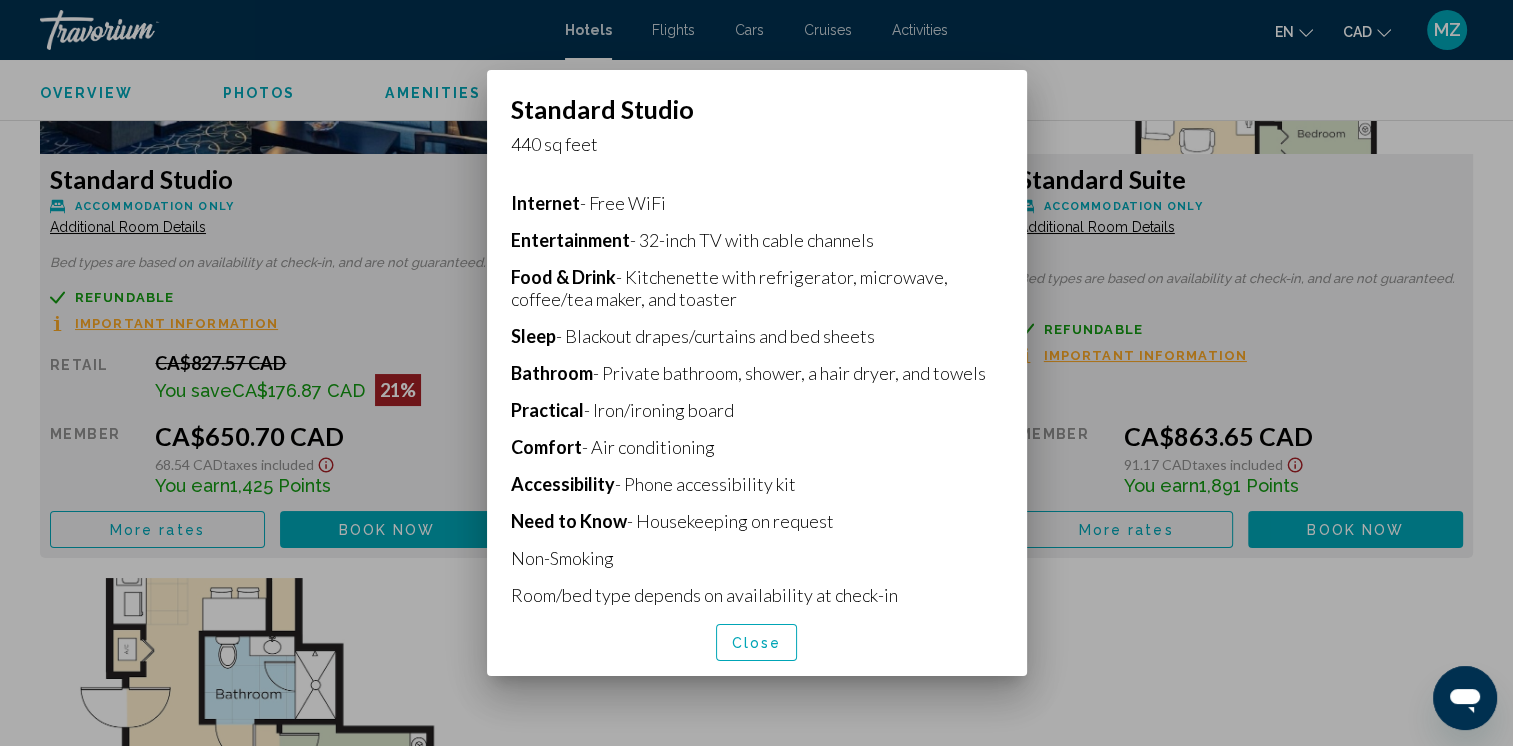 click on "Close" at bounding box center (757, 642) 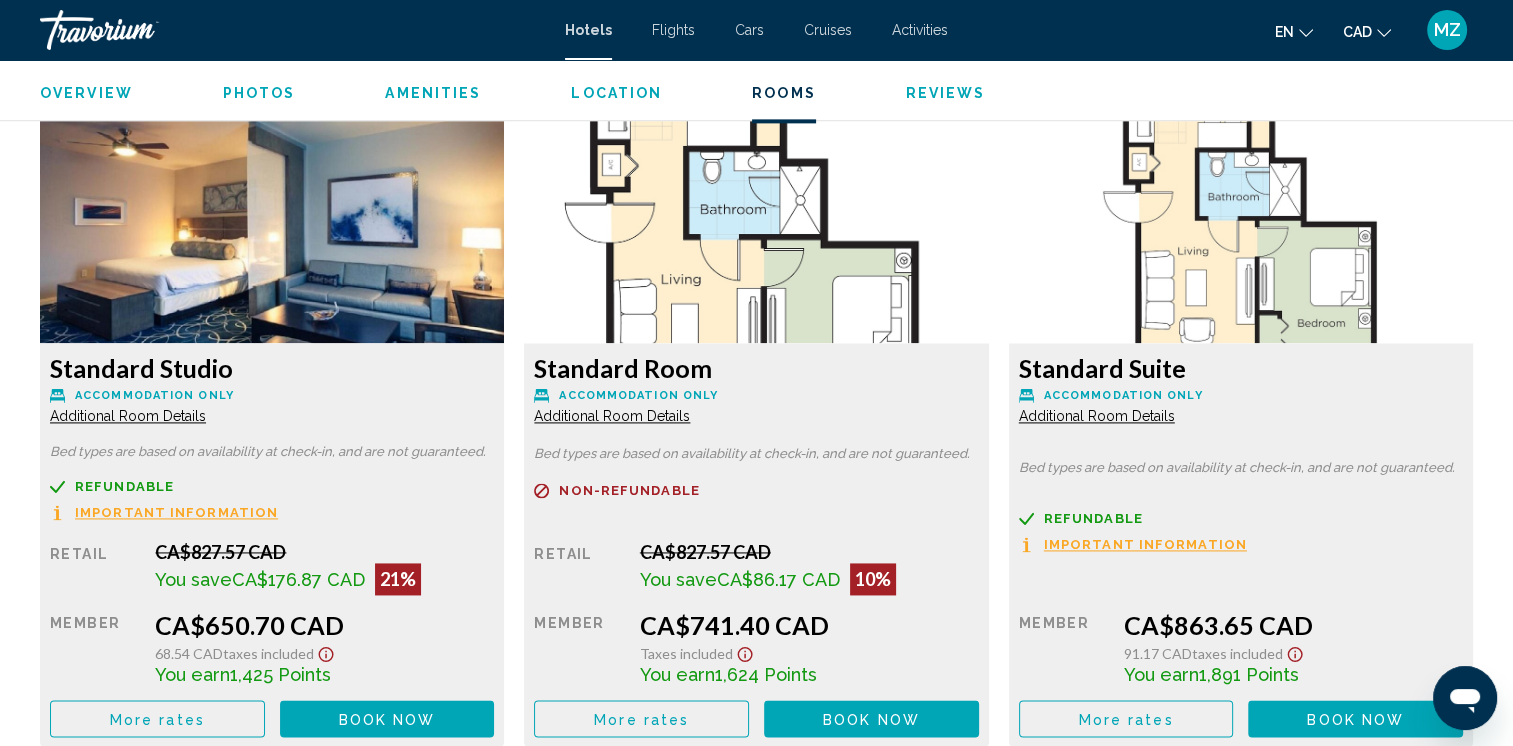 scroll, scrollTop: 2700, scrollLeft: 0, axis: vertical 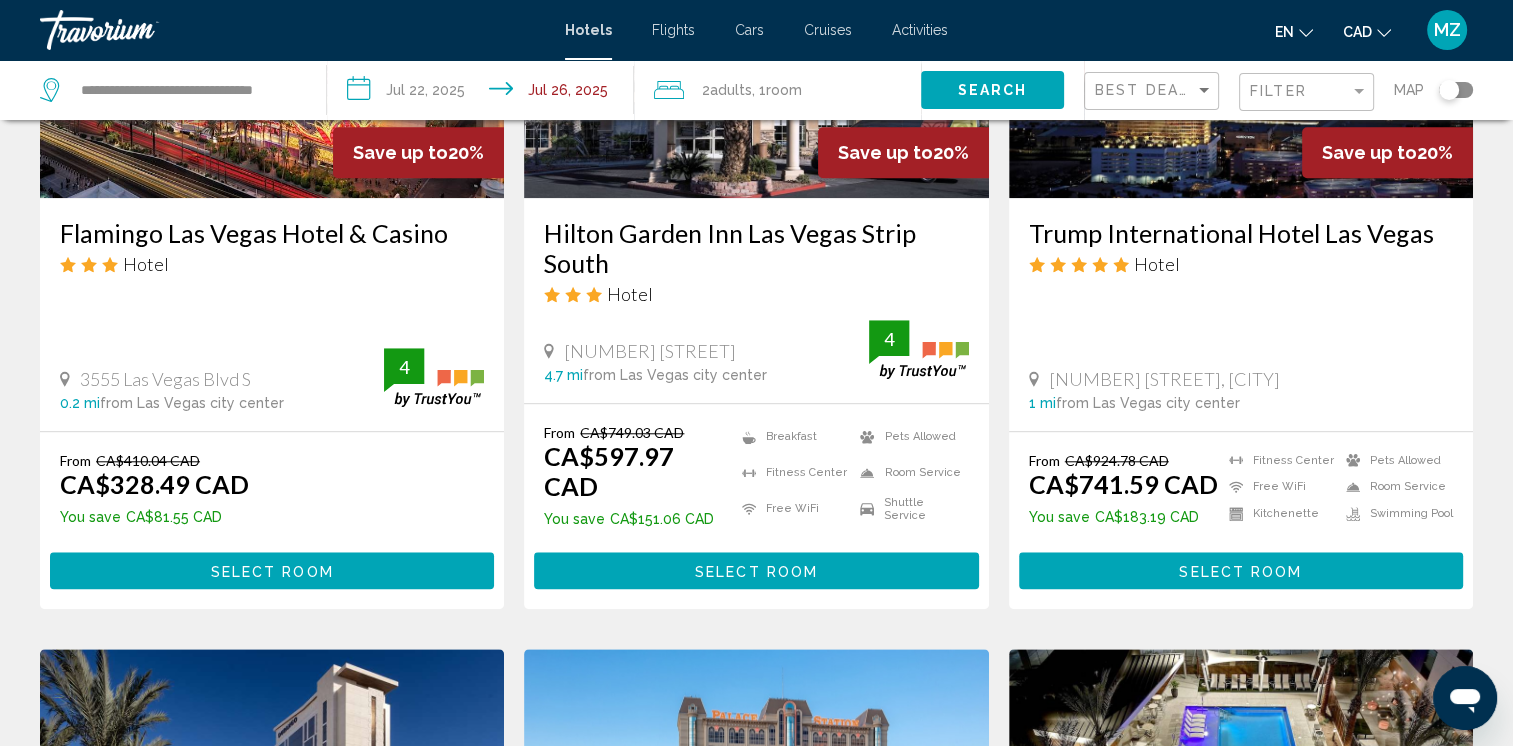 click on "Select Room" at bounding box center [272, 571] 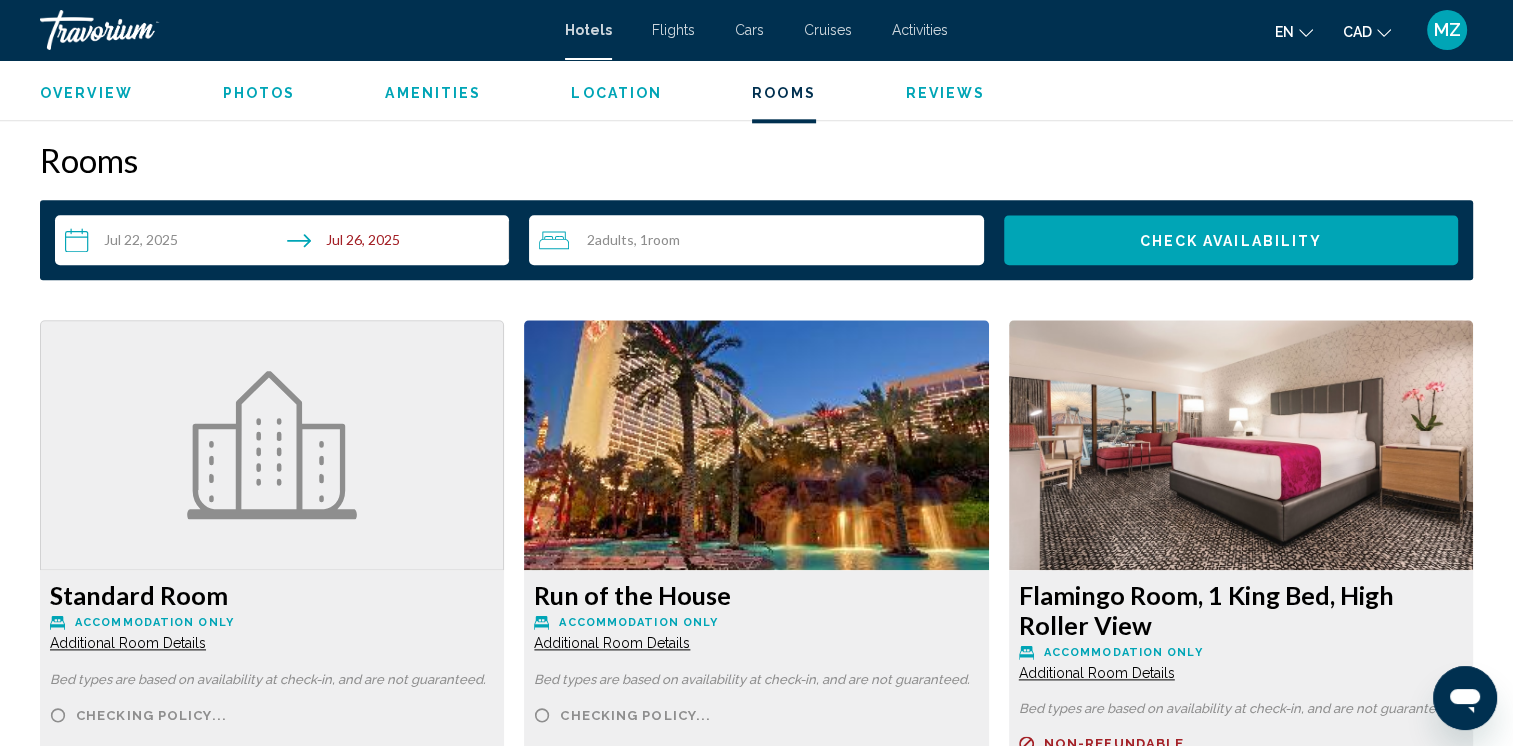 scroll, scrollTop: 2500, scrollLeft: 0, axis: vertical 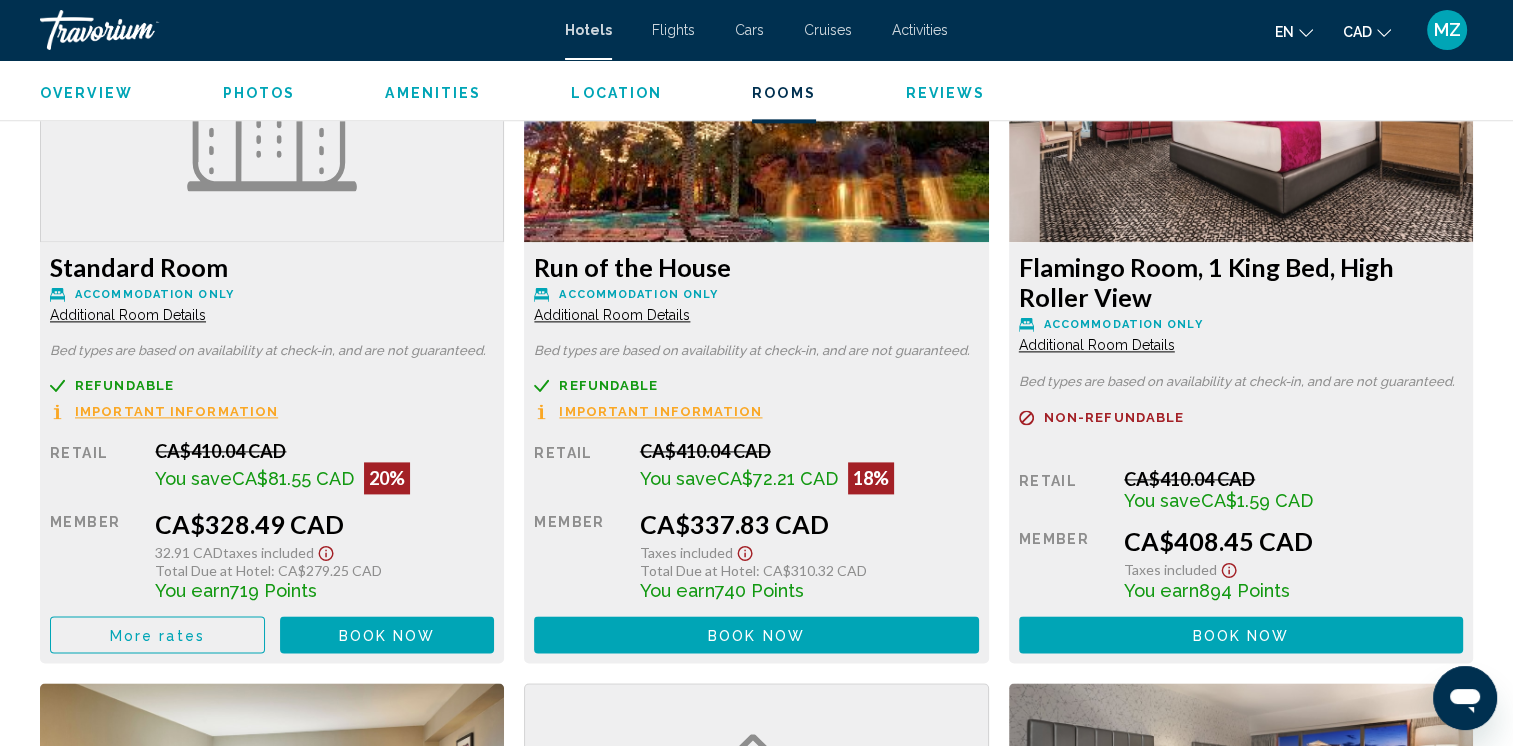 click on "Additional Room Details" at bounding box center (128, 315) 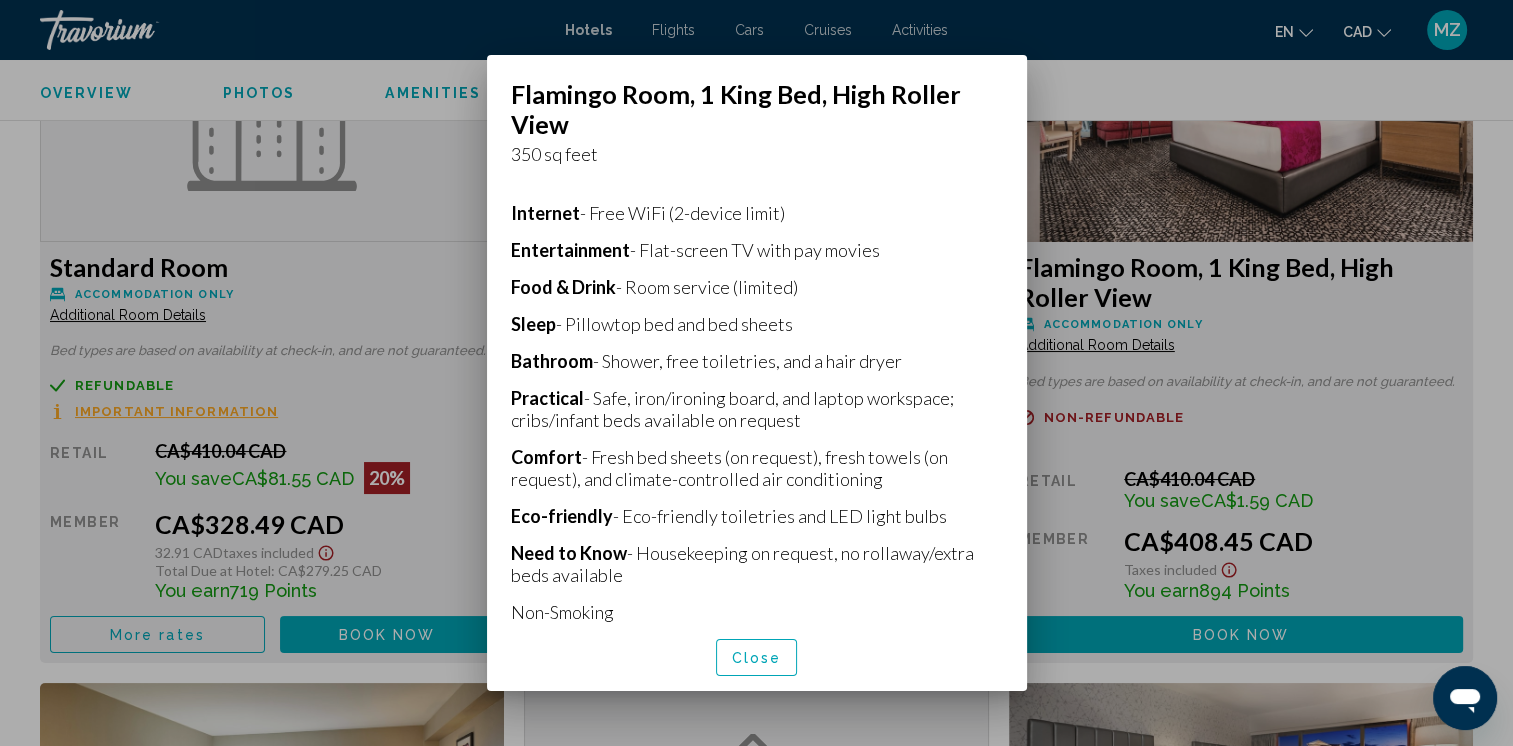 scroll, scrollTop: 426, scrollLeft: 0, axis: vertical 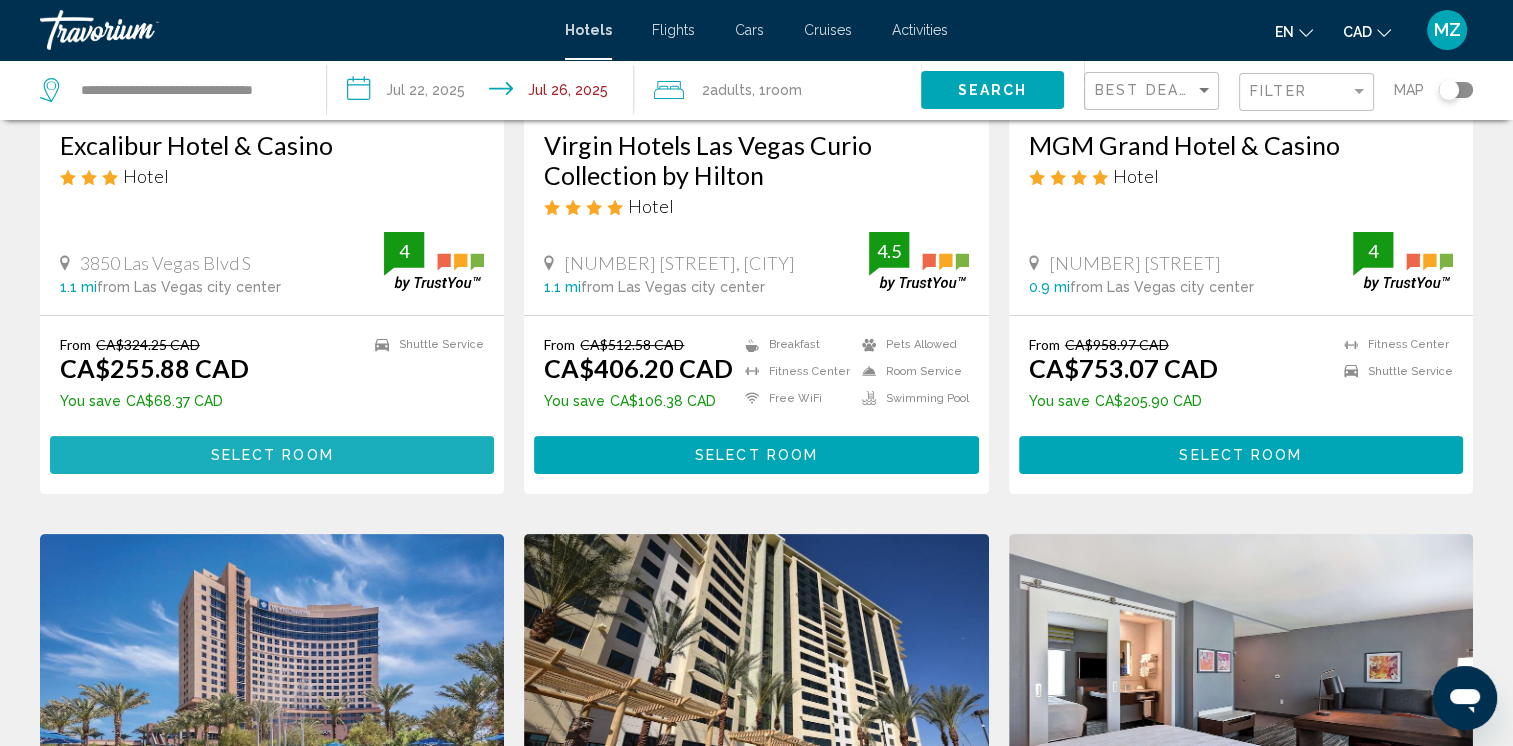 click on "Select Room" at bounding box center (272, 456) 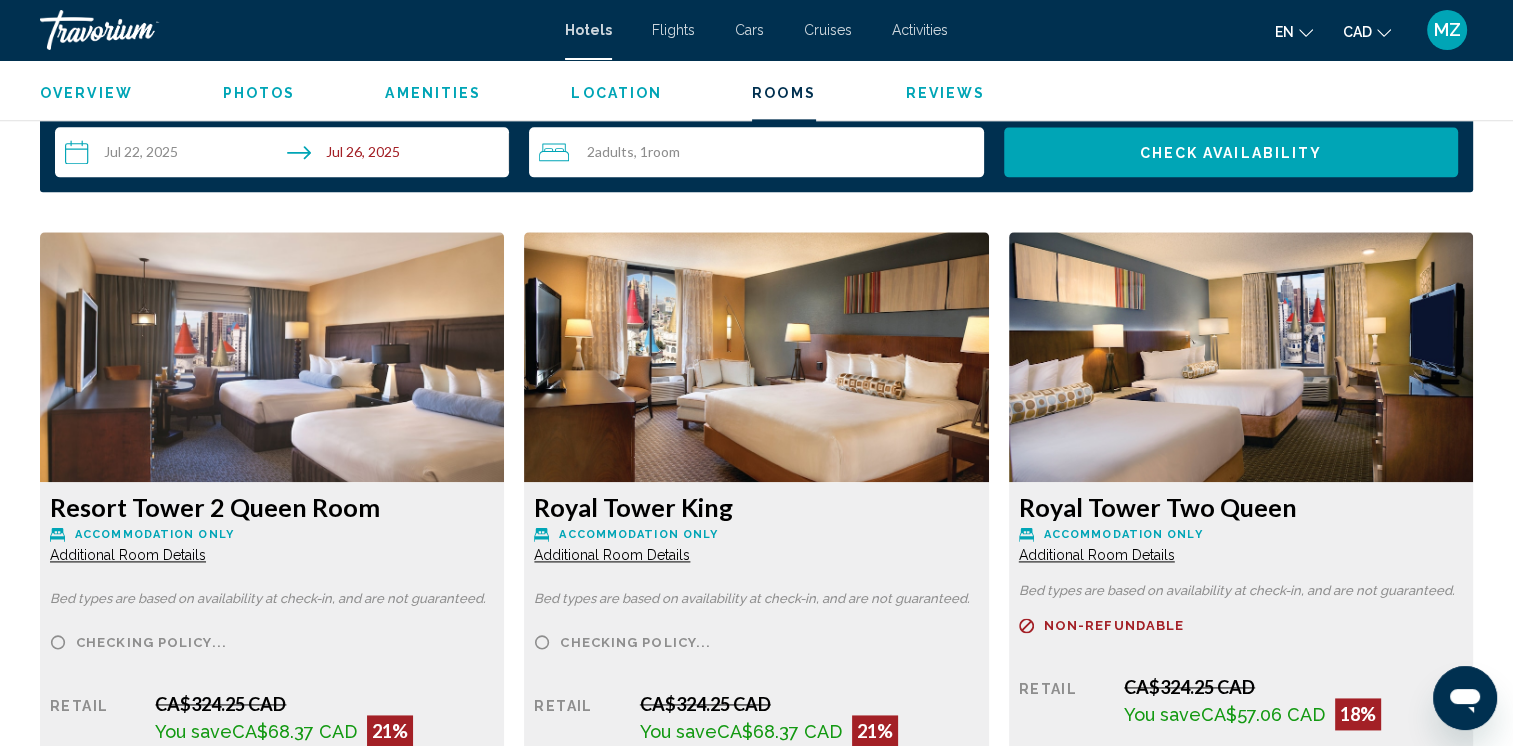 scroll, scrollTop: 2800, scrollLeft: 0, axis: vertical 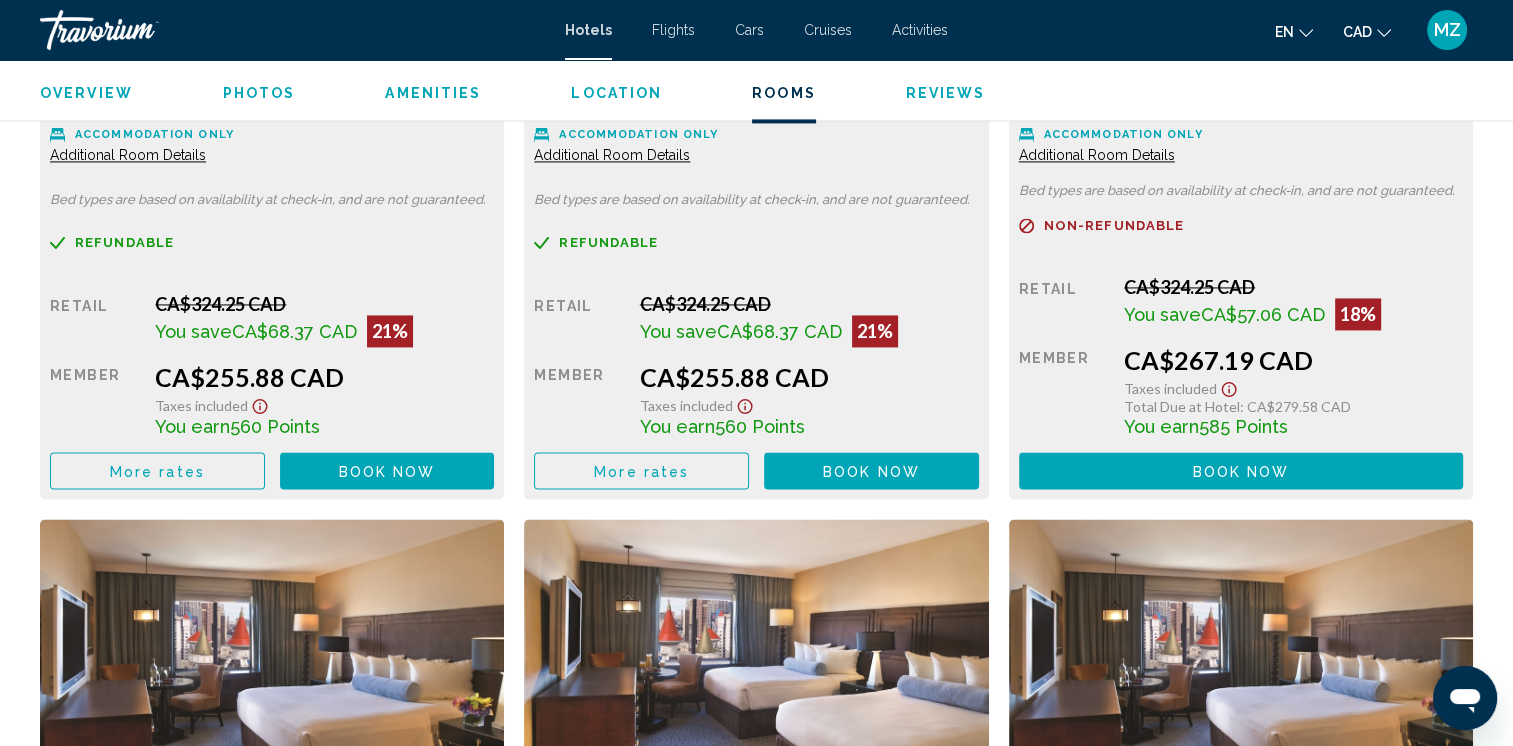 click on "More rates" at bounding box center (157, 471) 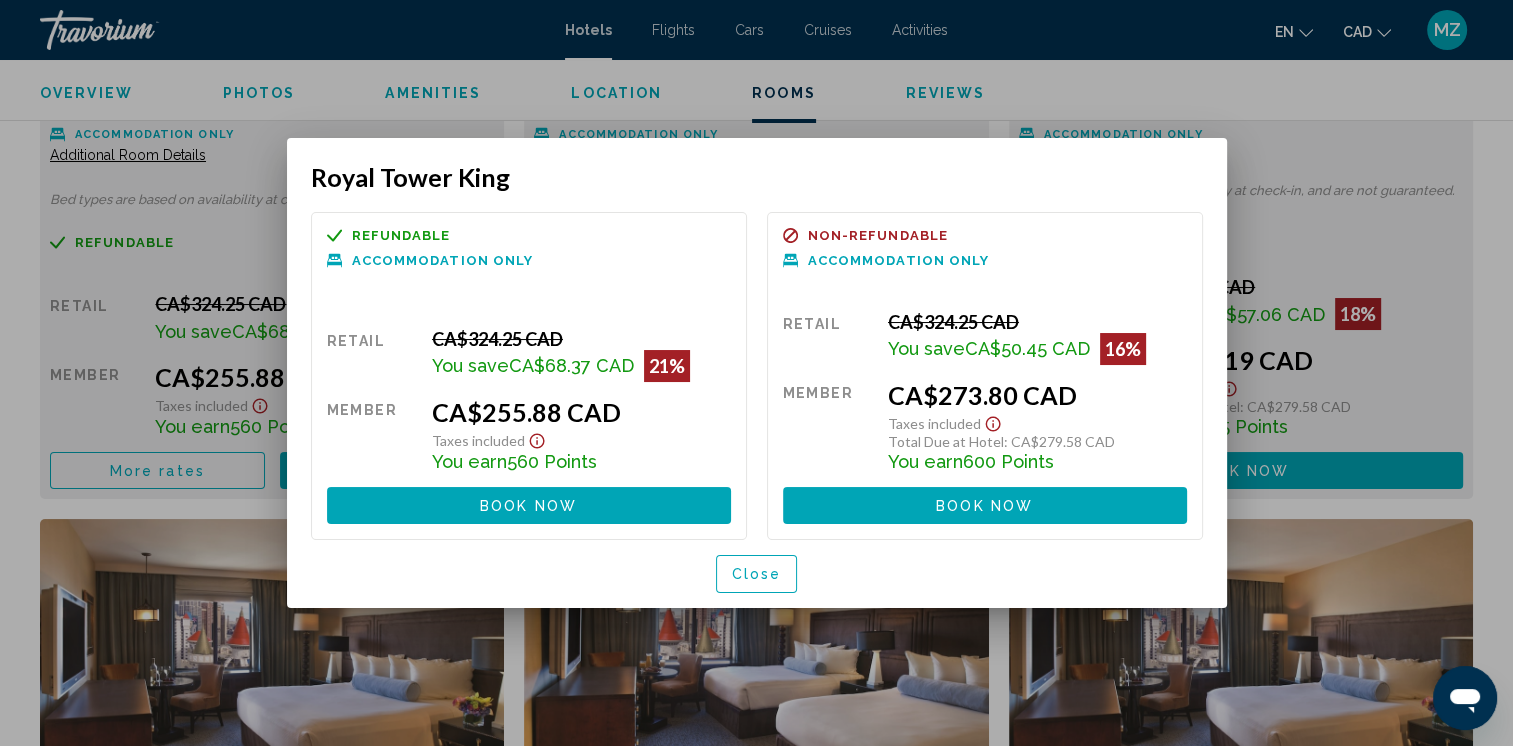 scroll, scrollTop: 0, scrollLeft: 0, axis: both 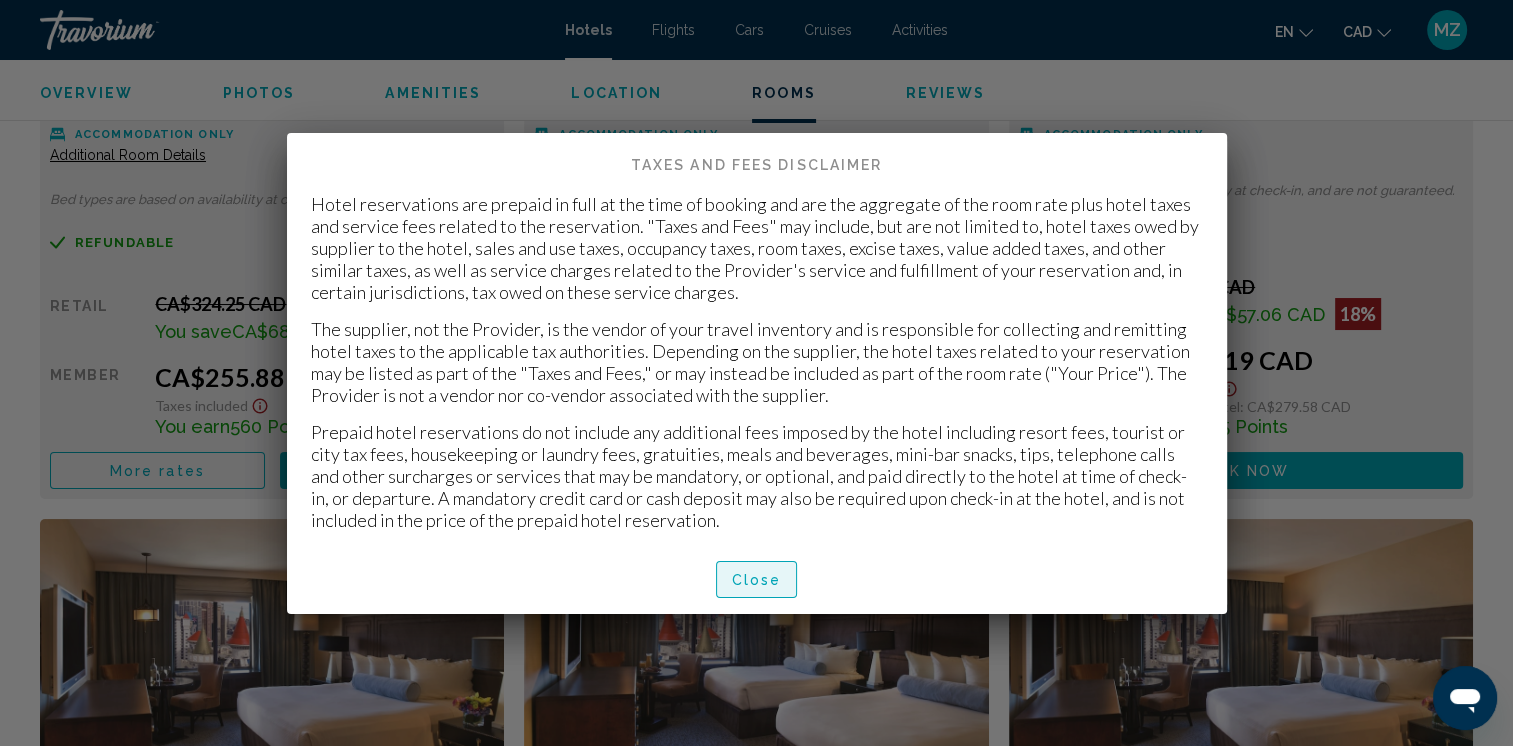 click on "Close" at bounding box center (757, 580) 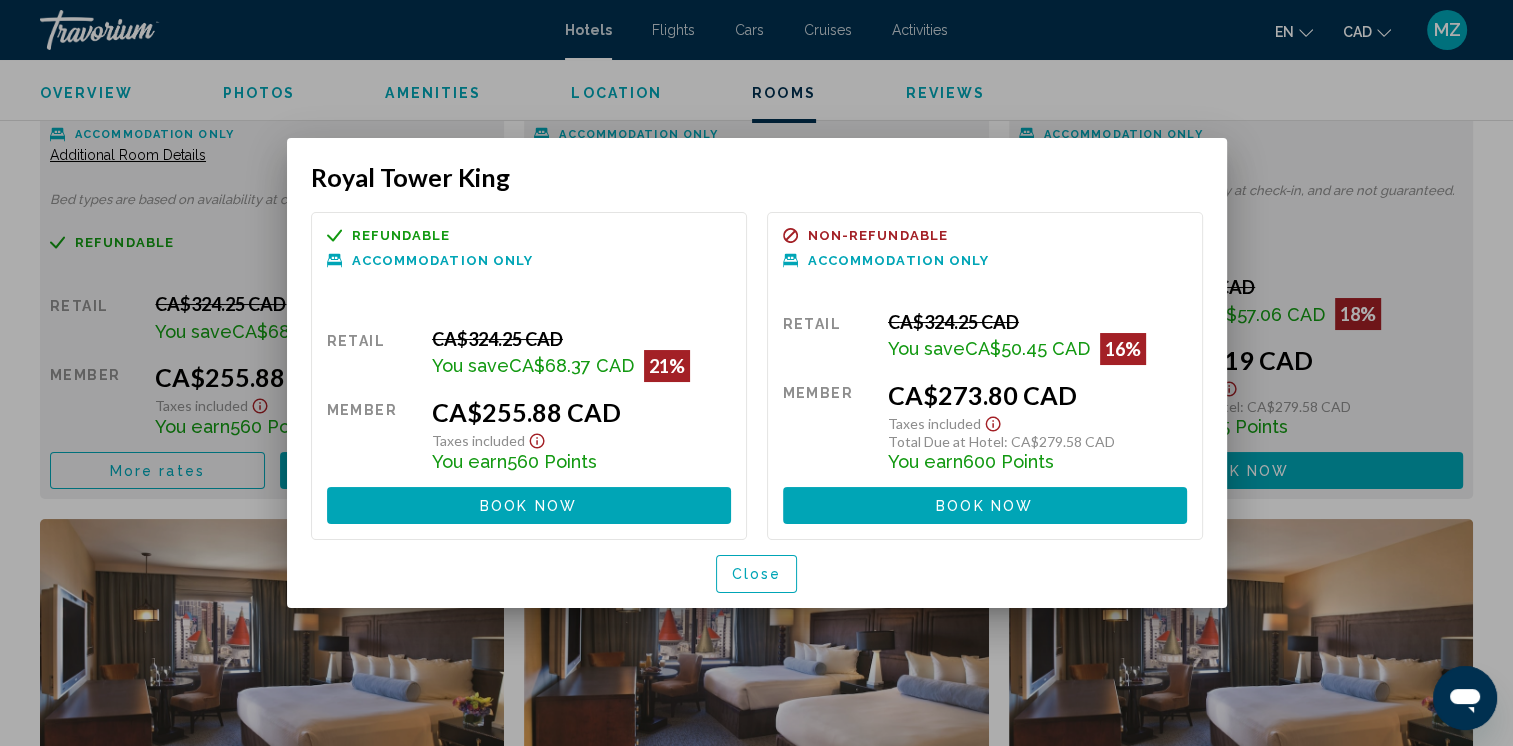 click 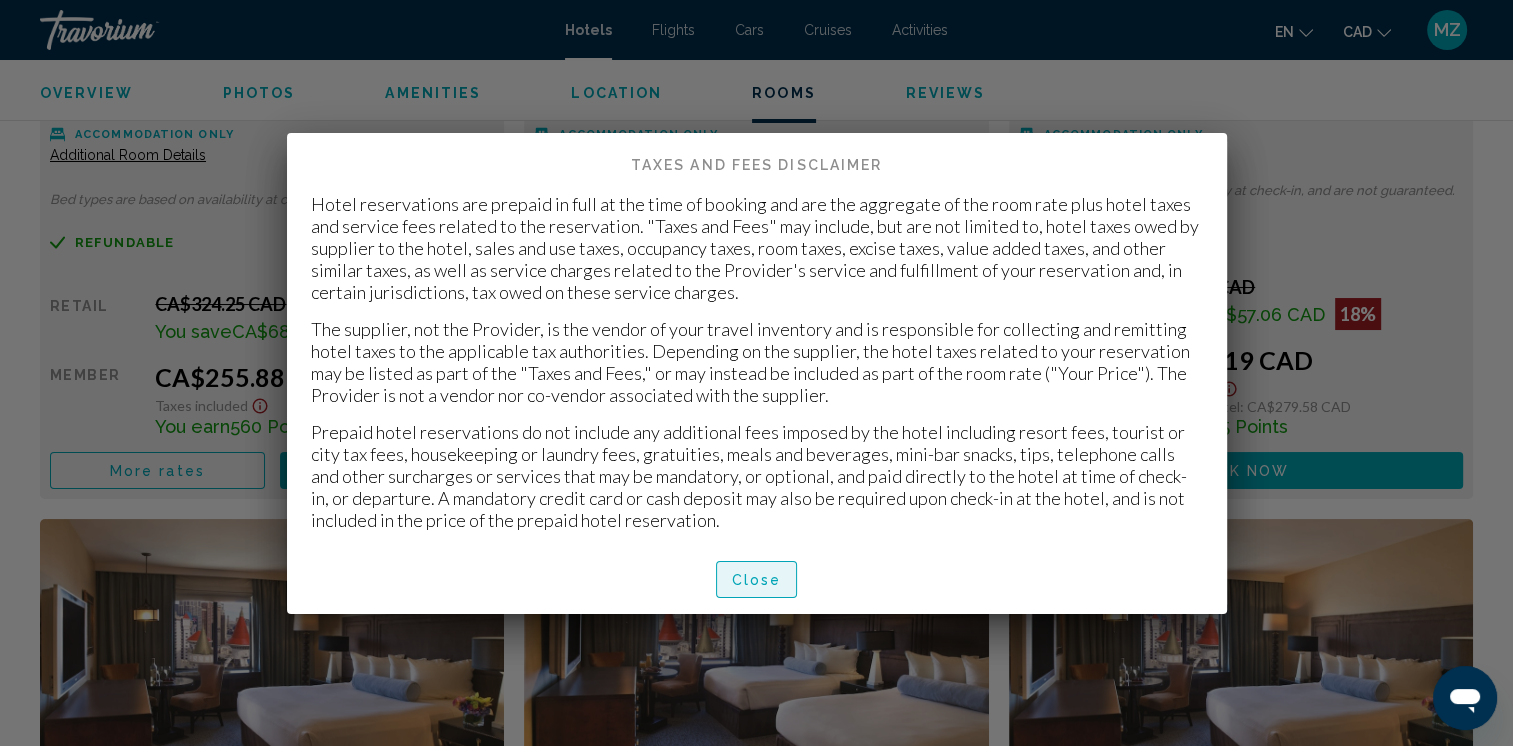 click on "Close" at bounding box center (757, 580) 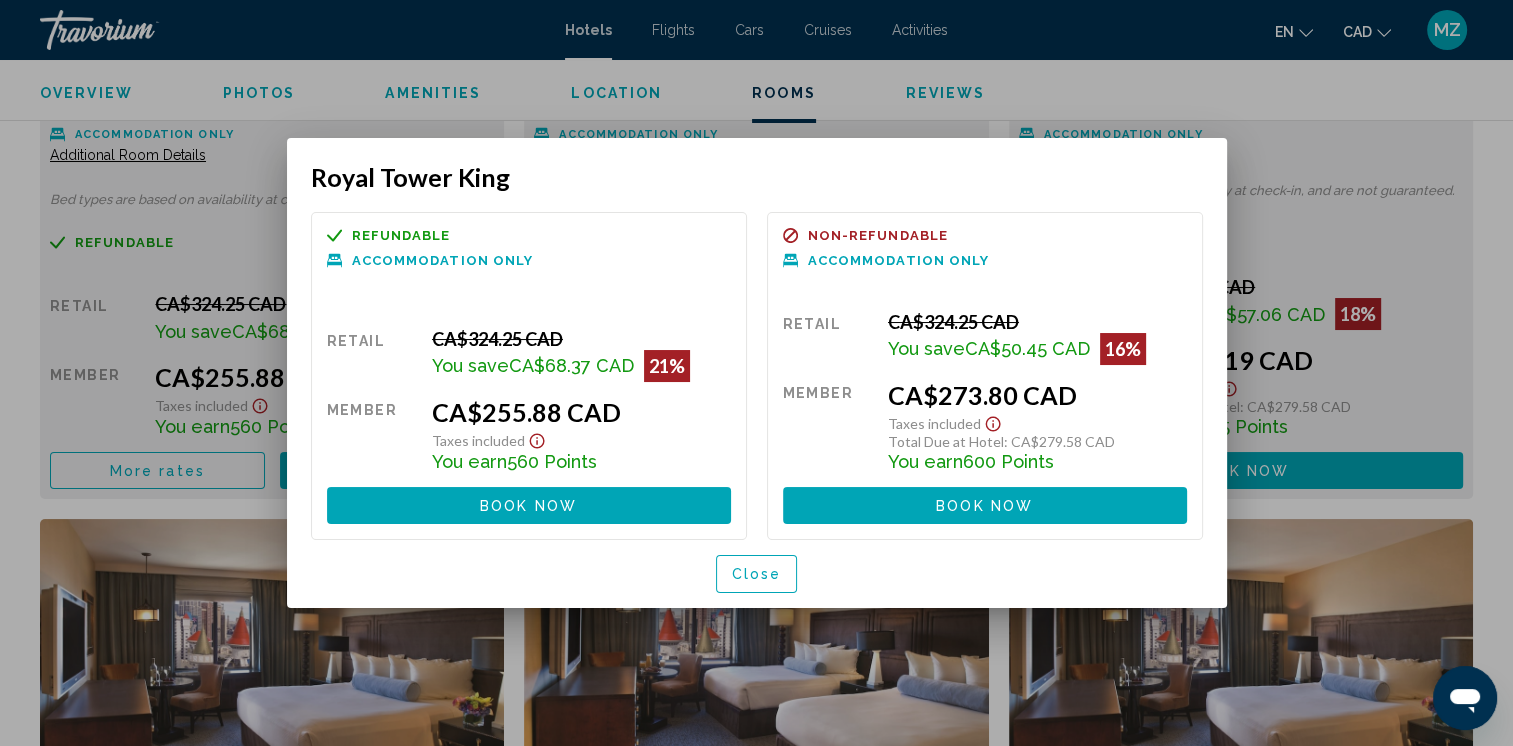 click on "Close" at bounding box center (757, 575) 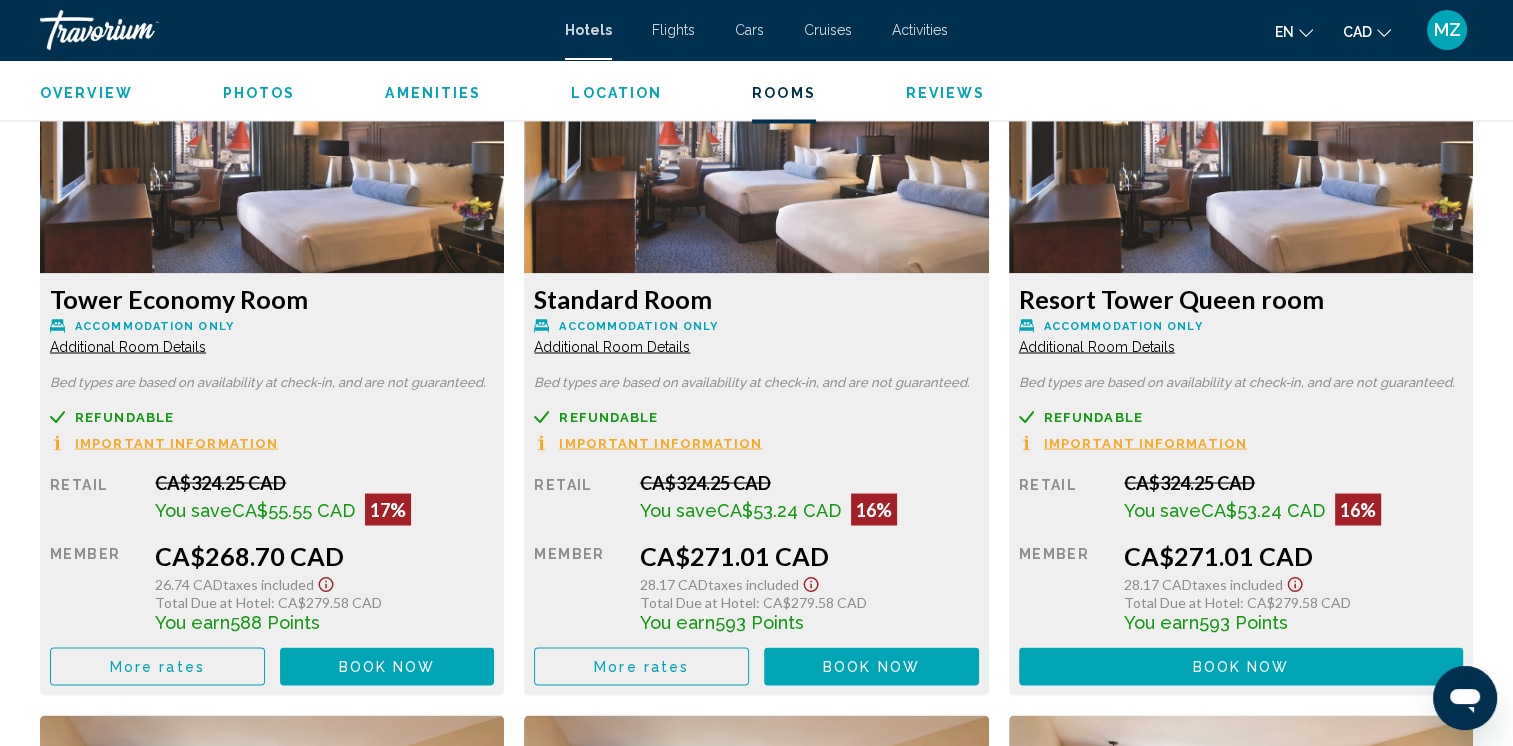 scroll, scrollTop: 3500, scrollLeft: 0, axis: vertical 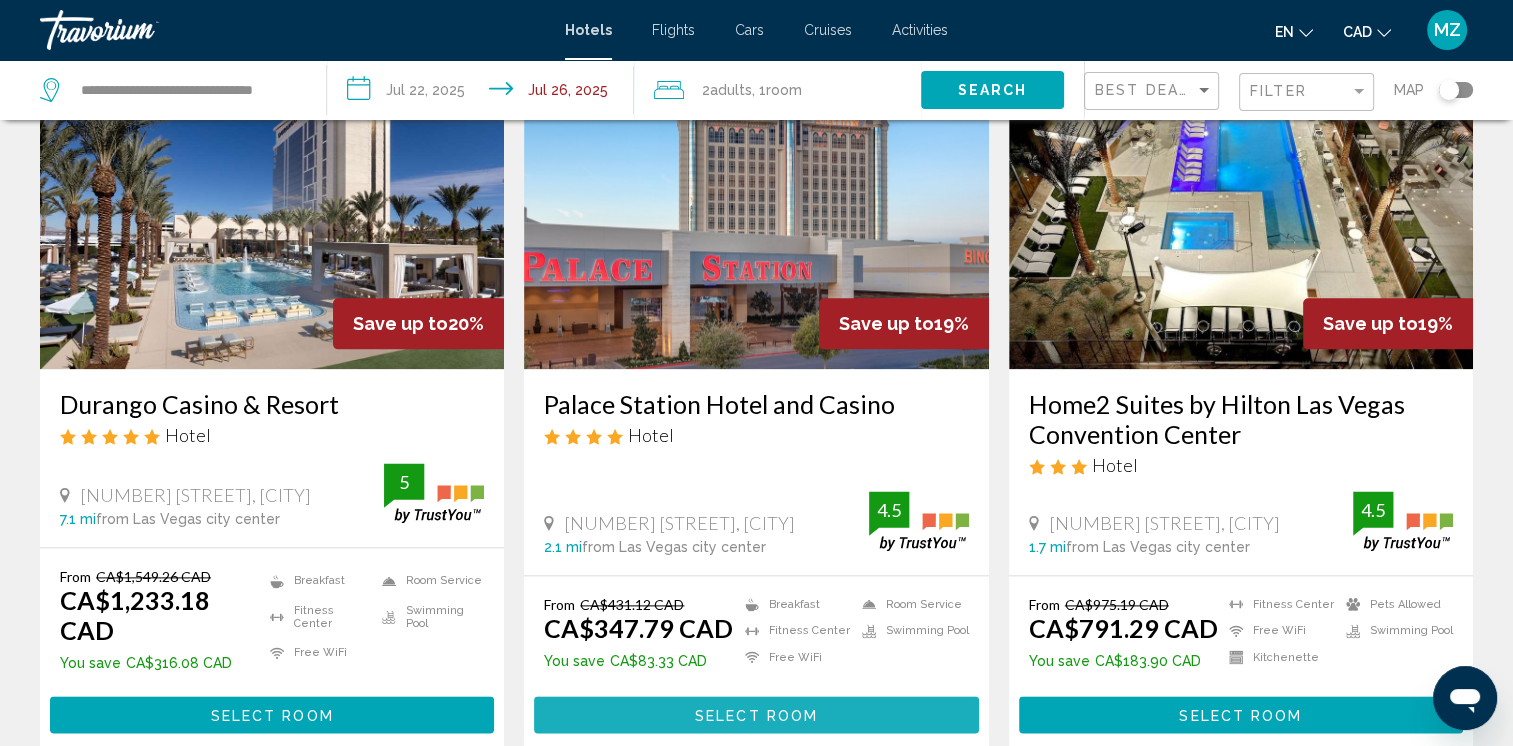 click on "Select Room" at bounding box center [756, 715] 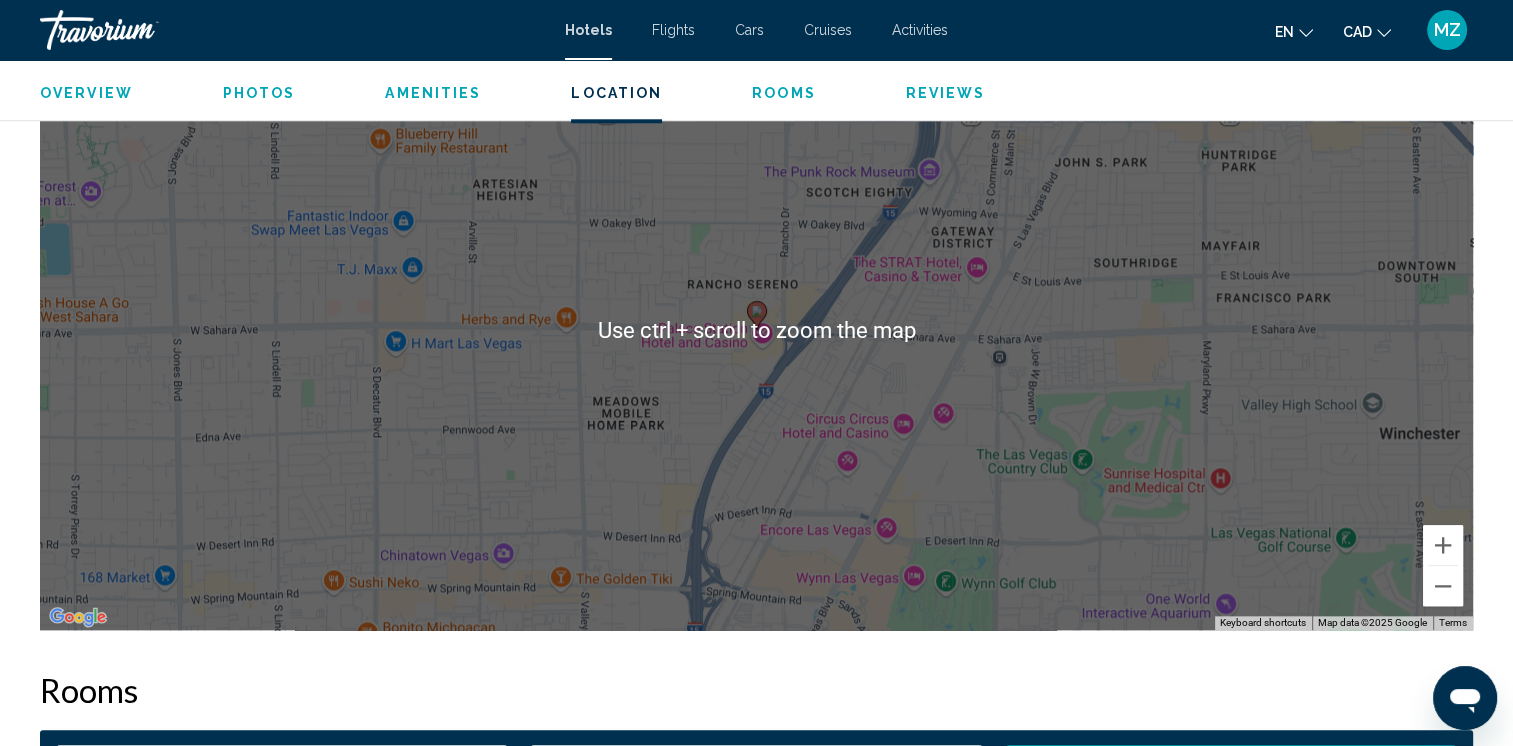 scroll, scrollTop: 2100, scrollLeft: 0, axis: vertical 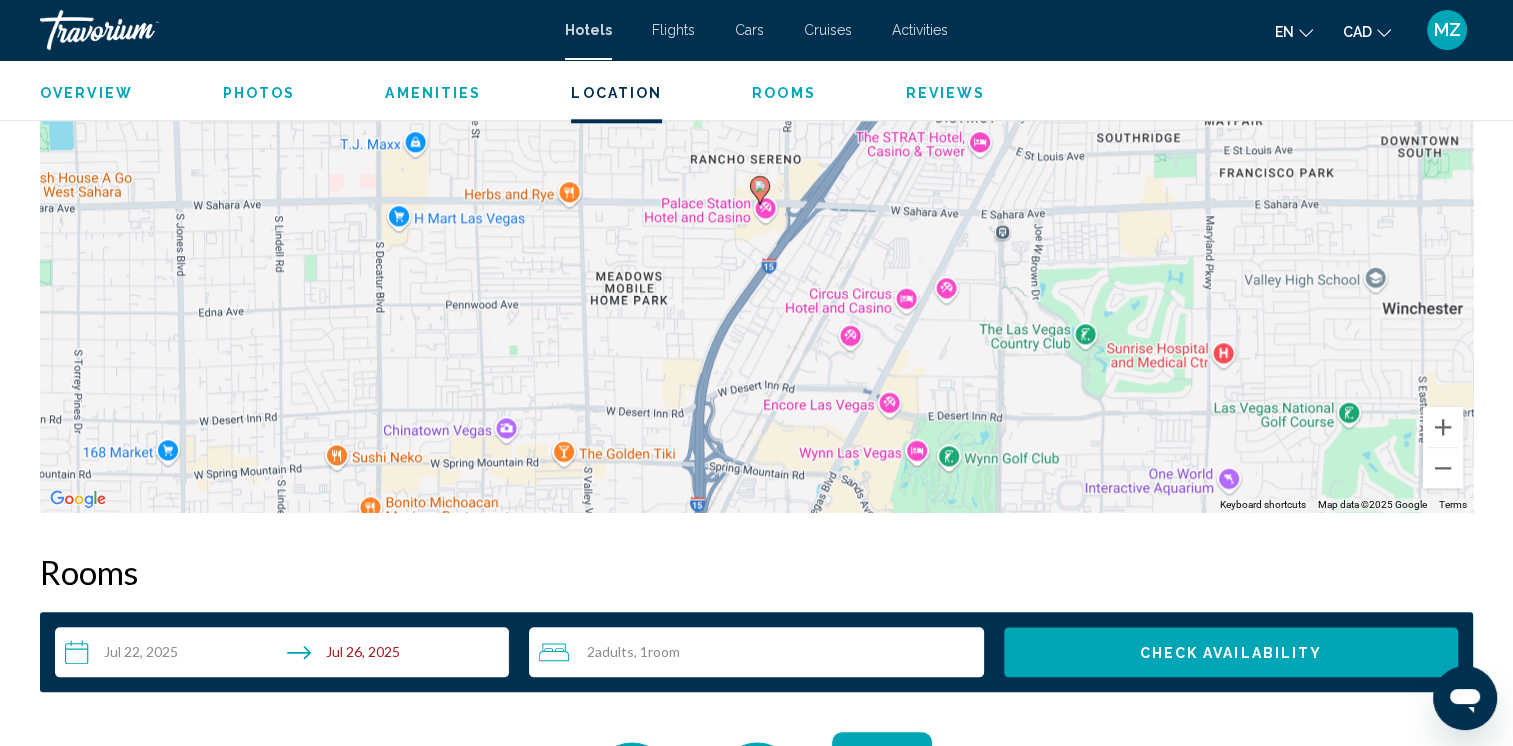 drag, startPoint x: 988, startPoint y: 449, endPoint x: 991, endPoint y: 439, distance: 10.440307 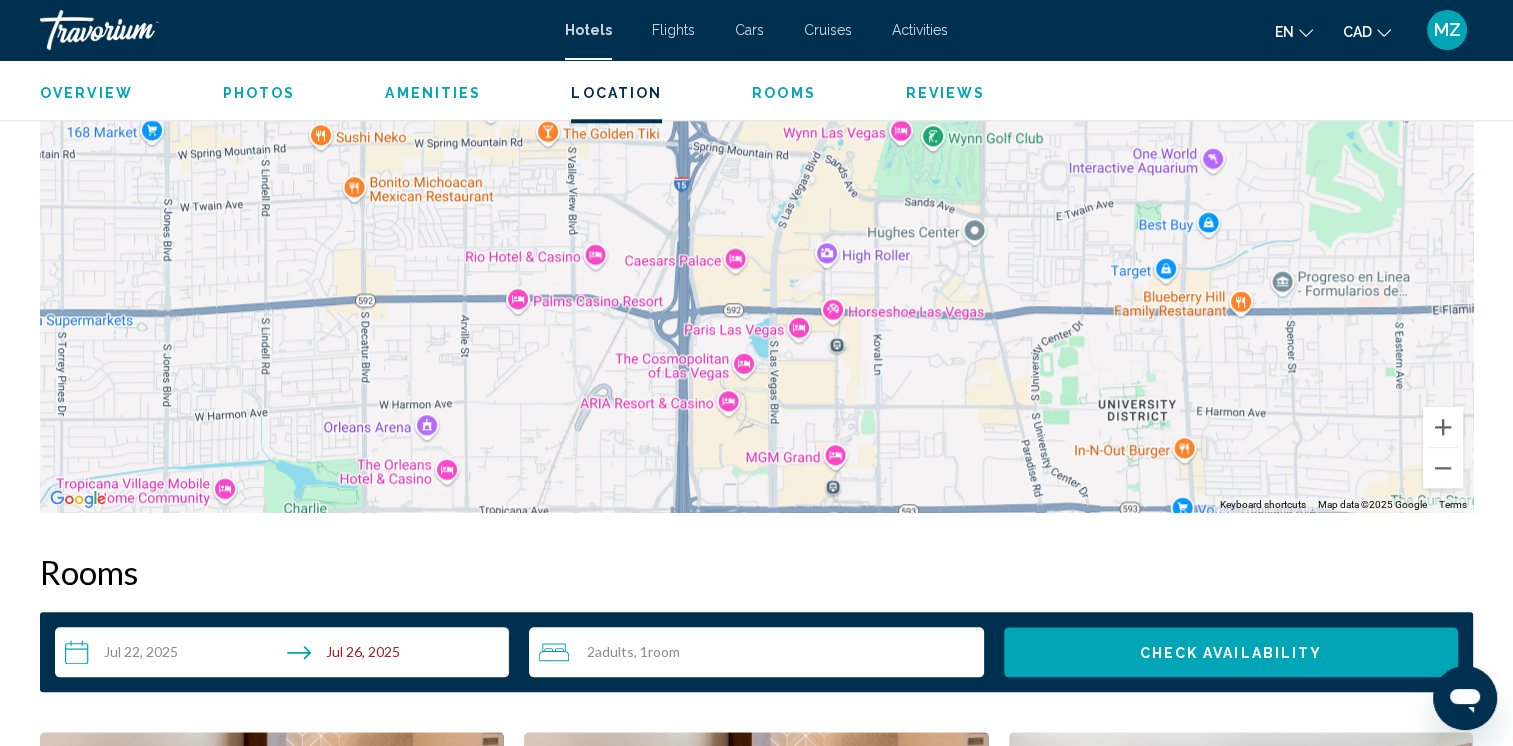 drag, startPoint x: 991, startPoint y: 439, endPoint x: 976, endPoint y: 117, distance: 322.34918 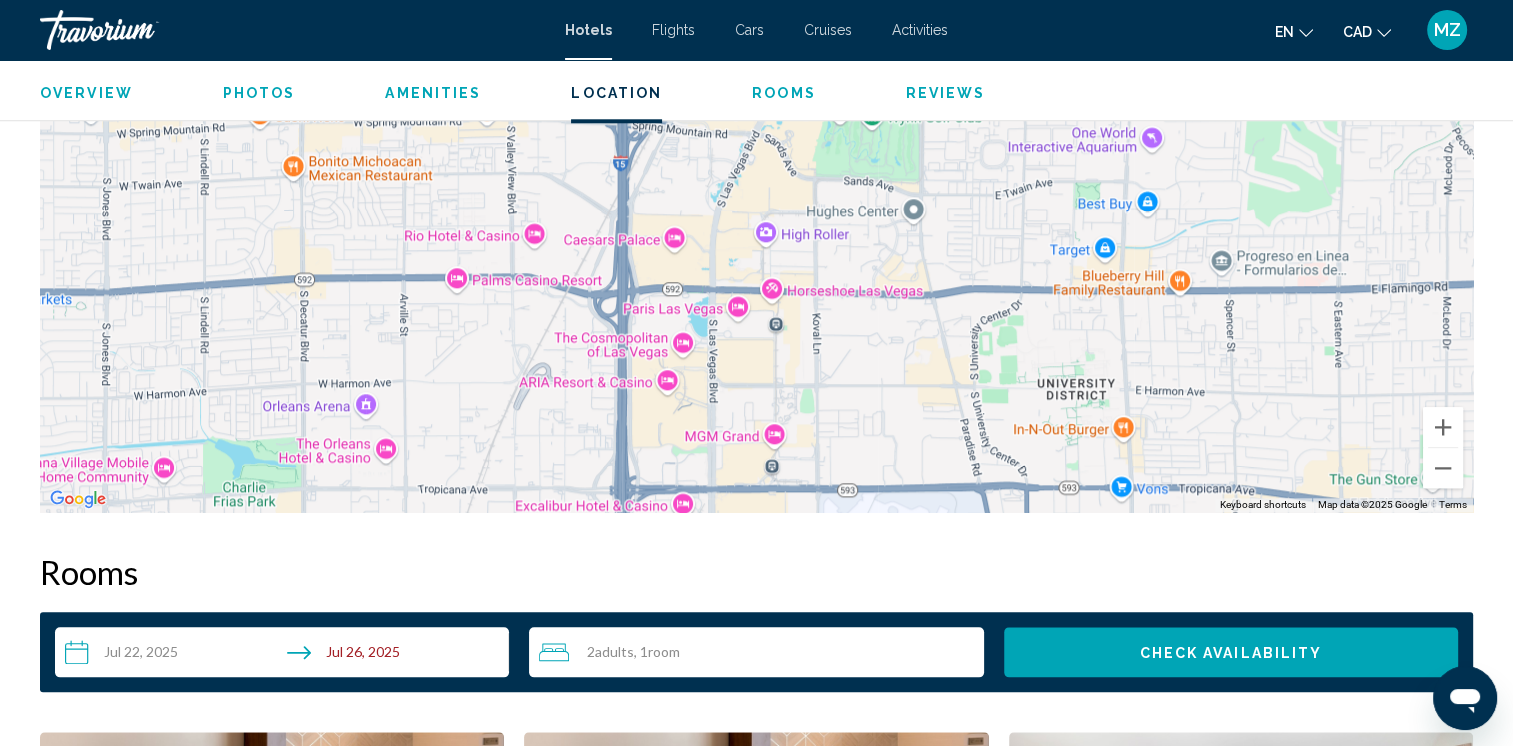 drag, startPoint x: 1007, startPoint y: 345, endPoint x: 944, endPoint y: 323, distance: 66.730804 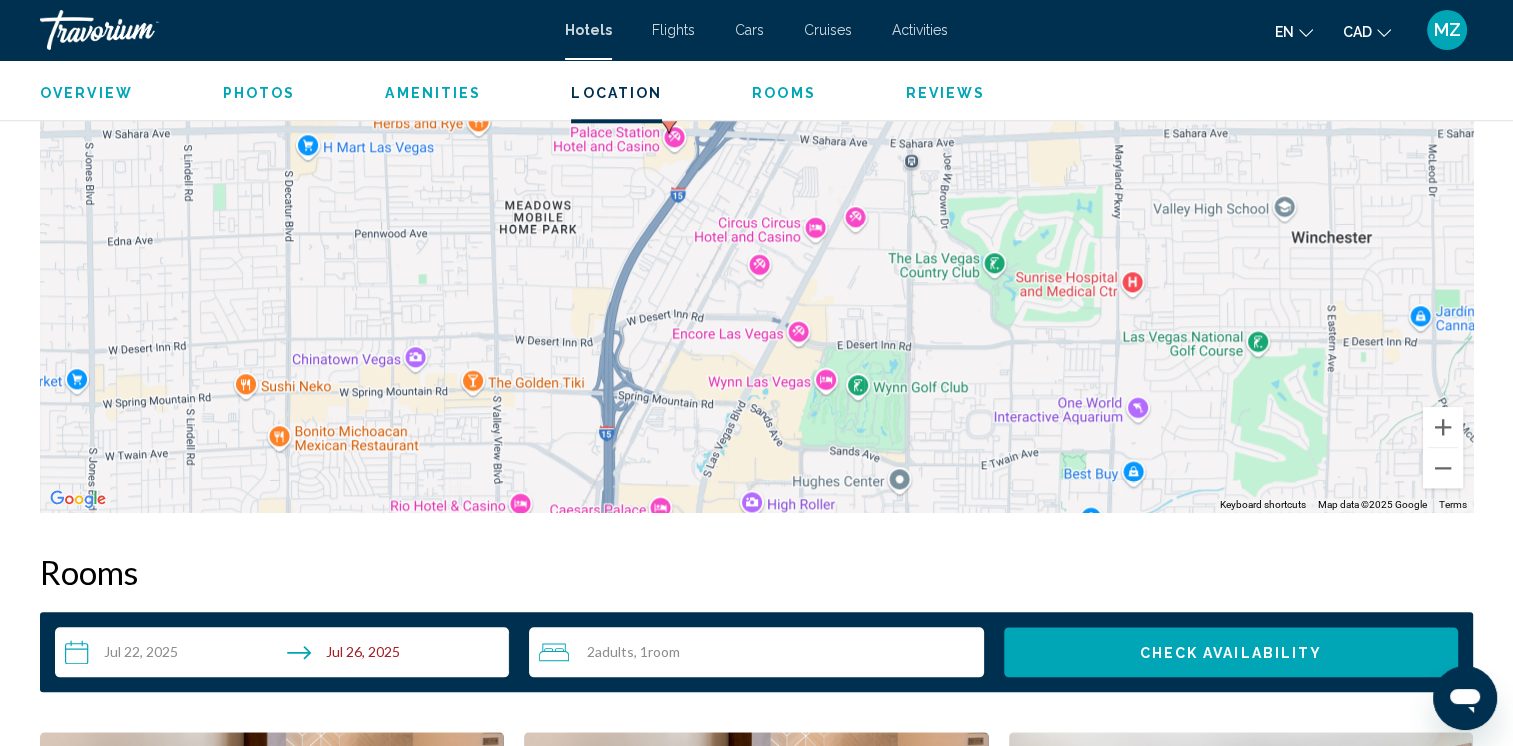 drag, startPoint x: 939, startPoint y: 275, endPoint x: 925, endPoint y: 528, distance: 253.38705 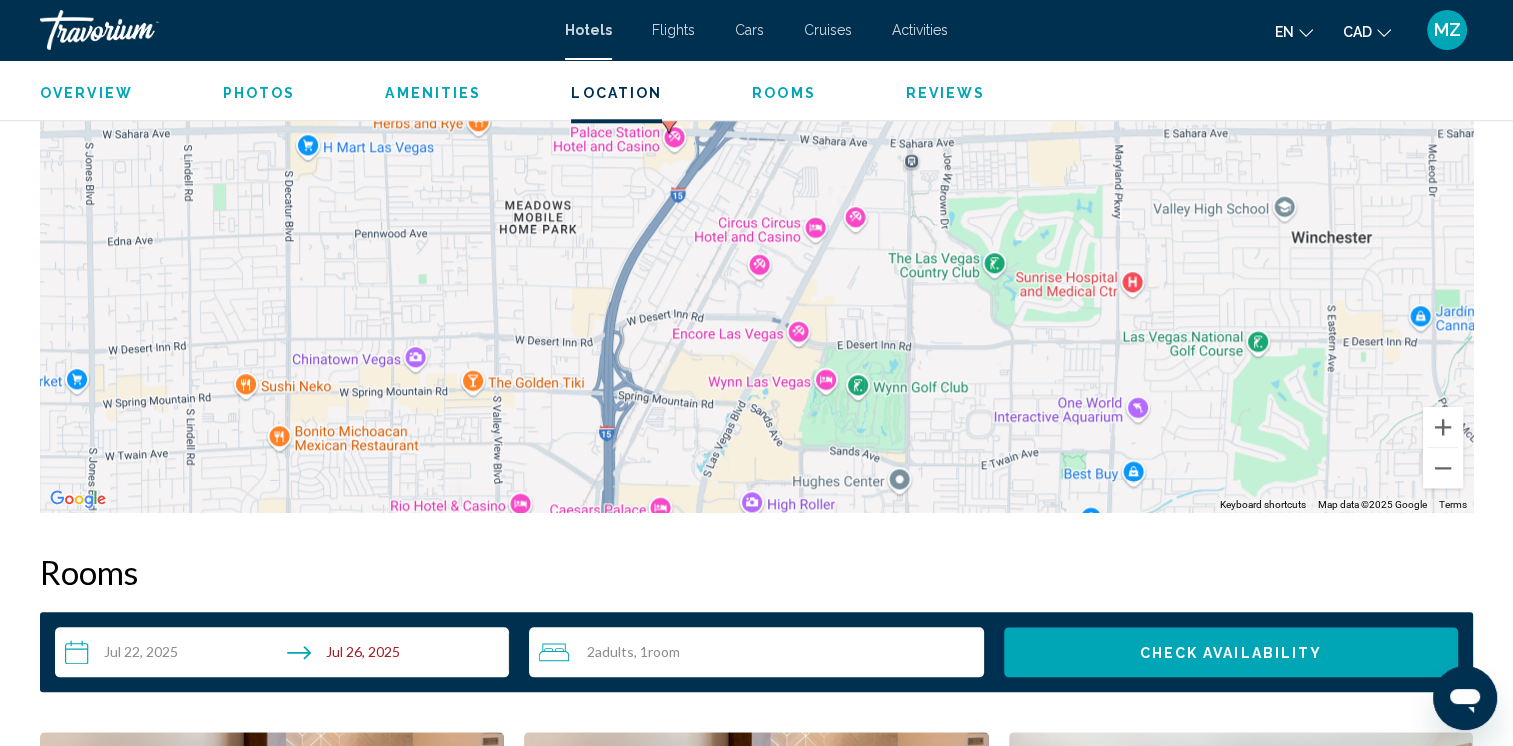 drag, startPoint x: 912, startPoint y: 518, endPoint x: 900, endPoint y: 400, distance: 118.6086 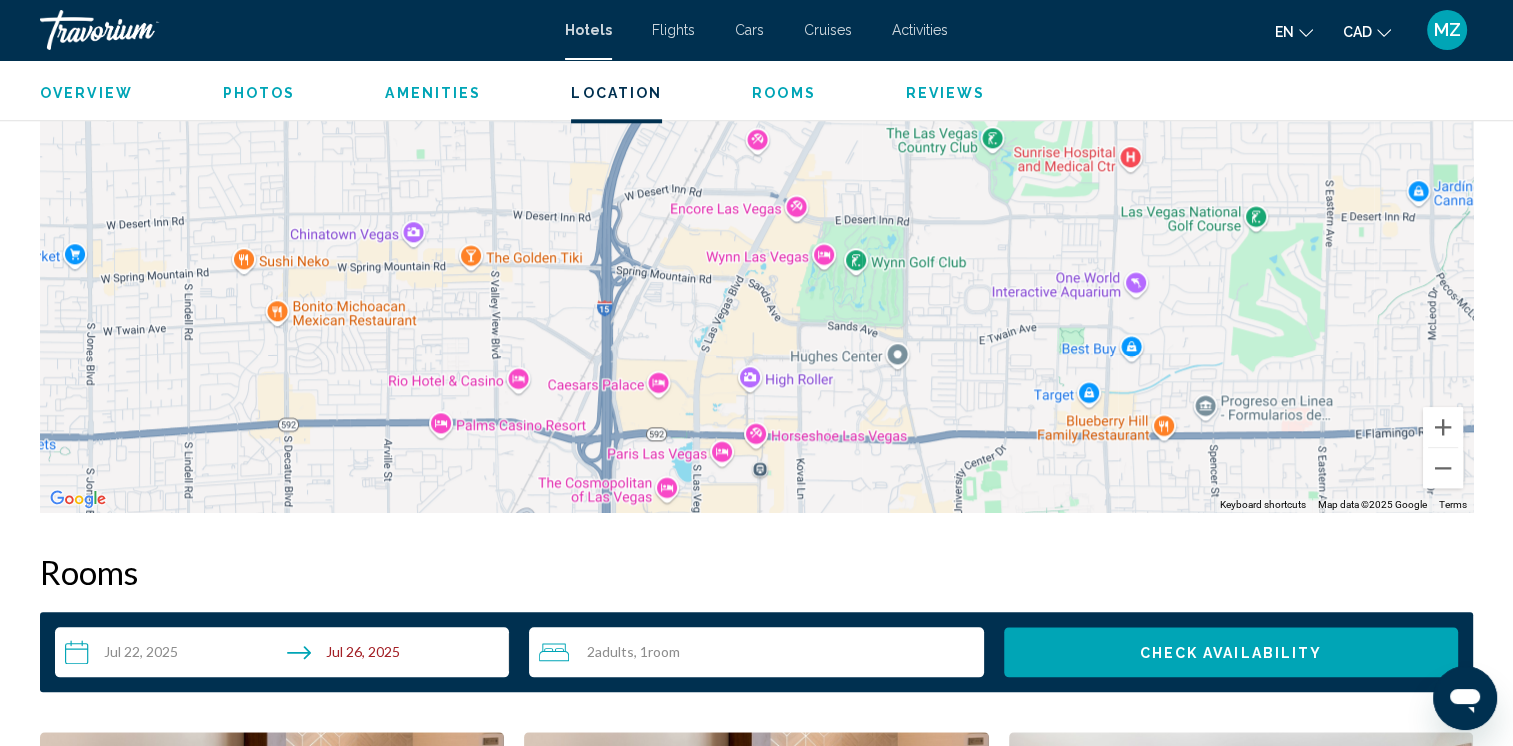 drag, startPoint x: 953, startPoint y: 478, endPoint x: 949, endPoint y: 351, distance: 127.06297 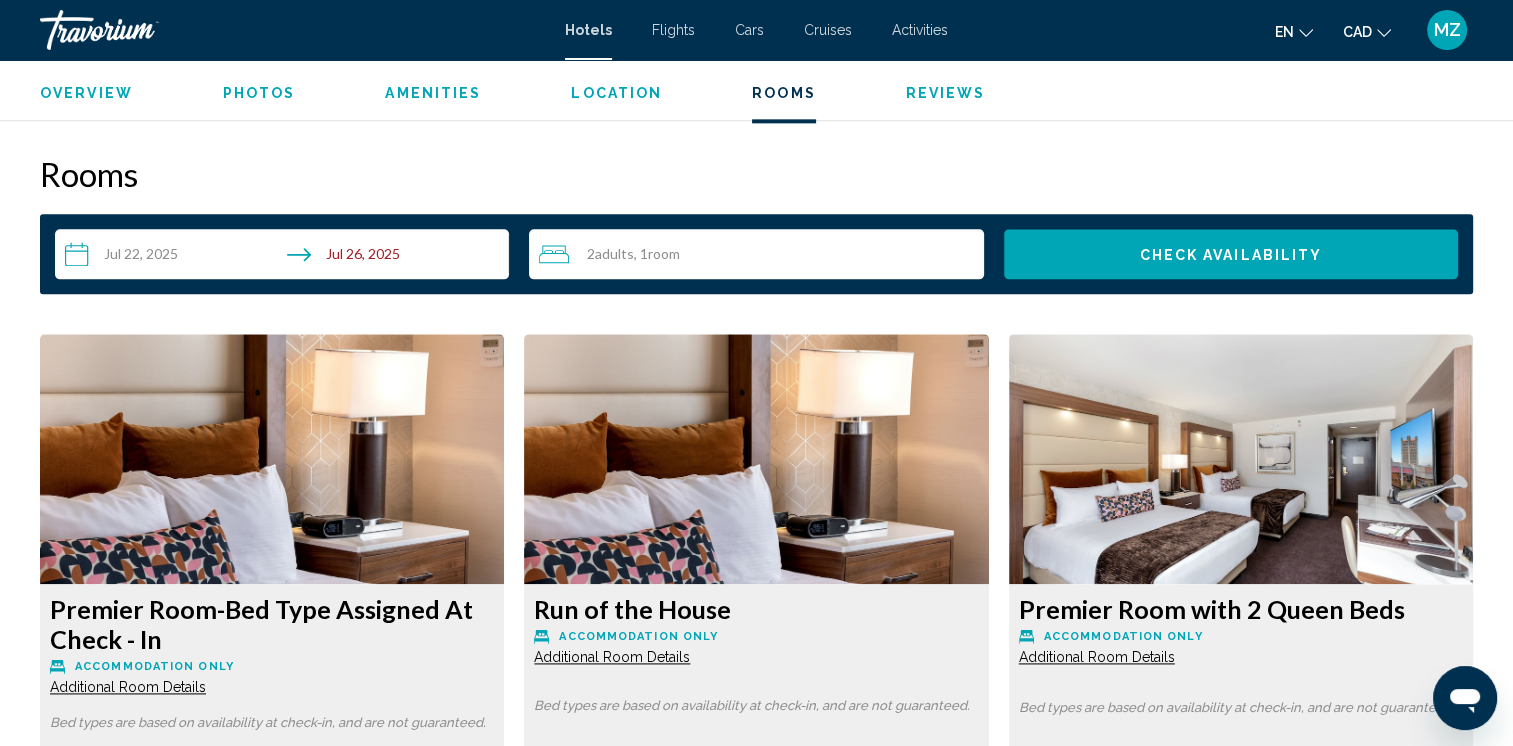scroll, scrollTop: 2500, scrollLeft: 0, axis: vertical 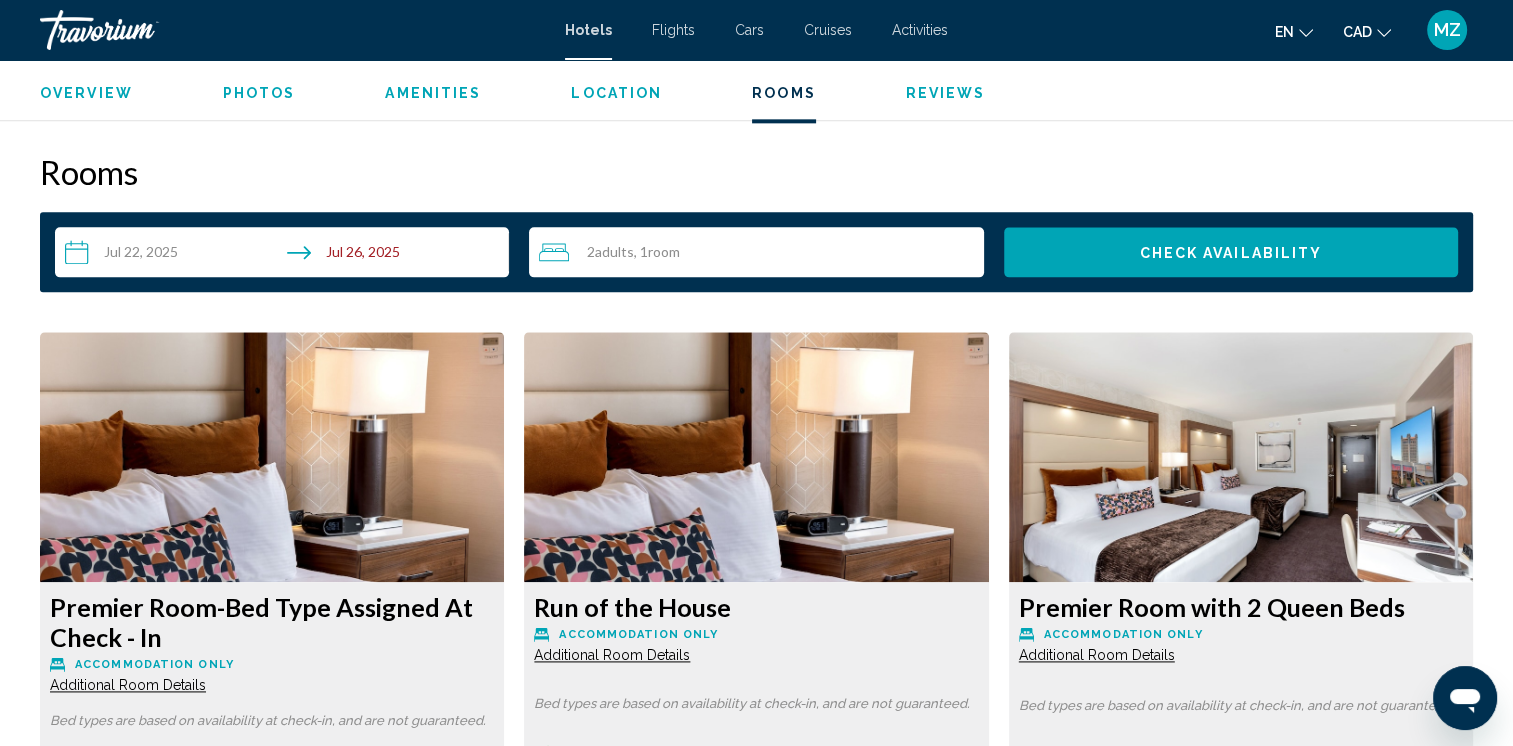 click on "Overview Type Hotel Address 2411 W Sahara Ave, Las Vegas NV 89102, United States Description Palace Station Hotel and Casino is located in Rancho Oakey, a neighborhood in Las Vegas. Angel Park Golf Club 18km and Arroyo Golf Club 29km are worth checking out if an activity is on the agenda, while those wishing to experience the area's natural beauty can explore Red Rock Canyon National Conservation Area 42km and Mount Charleston Wilderness Area 62km. The nearest airport is Harry Reid International Airport which 10km from the hotel. Facilities and services include 24 hours reception, Air Conditioning, Bar, Business Center ( extra charge), Car parking, Cash machine/ATM, Concierge facilities ( extra charge) ,Conference/banquet facilities( extra charge ), Currency exchange, Dry cleaning ( extra charge), Elevator, Gym/fitness facilities, Ironing facilities, ( extra charge ), Multilingual staff, Pool and Restaurant. Rooms Features Air conditioning, , Television, Telephone , Wi-Fi, refrigerator, Terrace. Read more ←" at bounding box center [756, 2558] 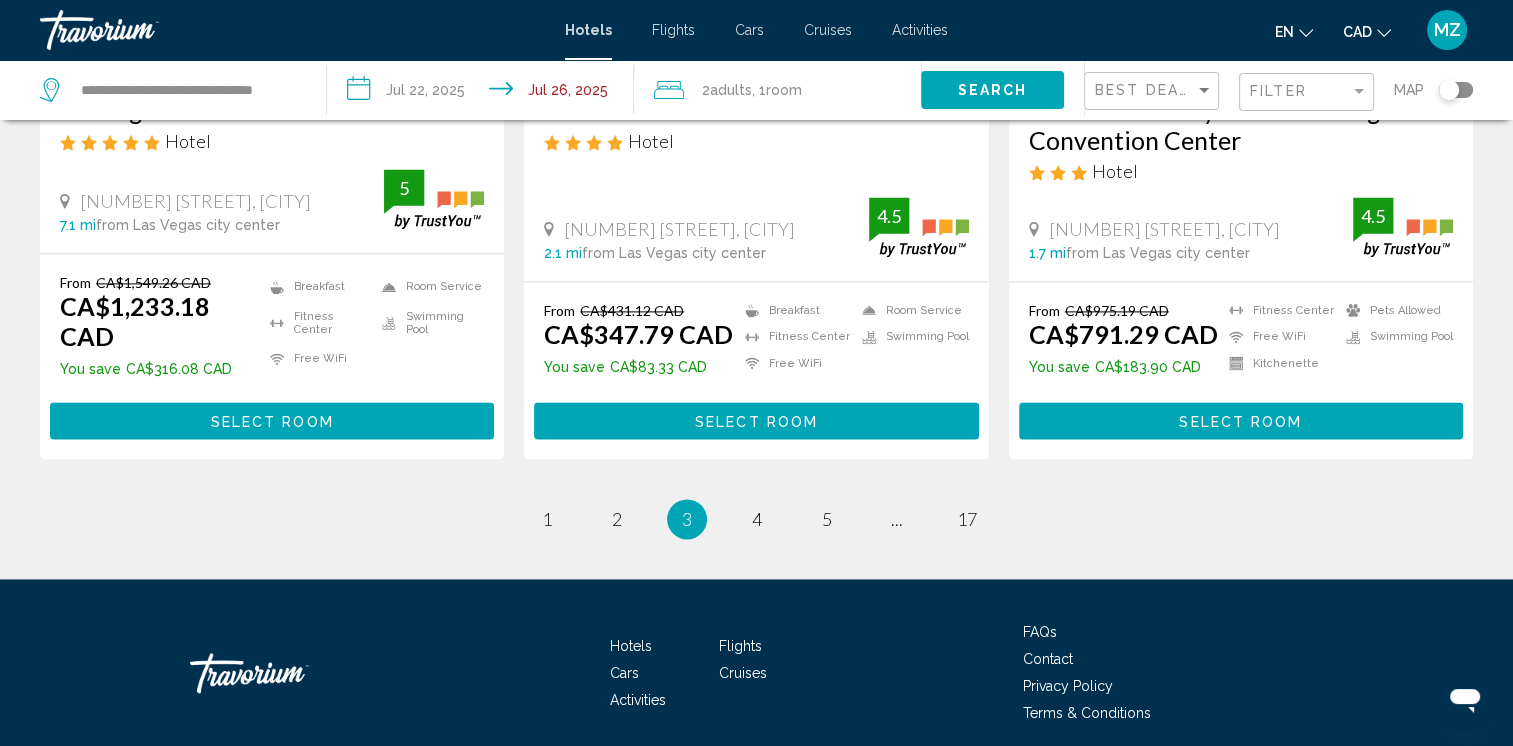 scroll, scrollTop: 2700, scrollLeft: 0, axis: vertical 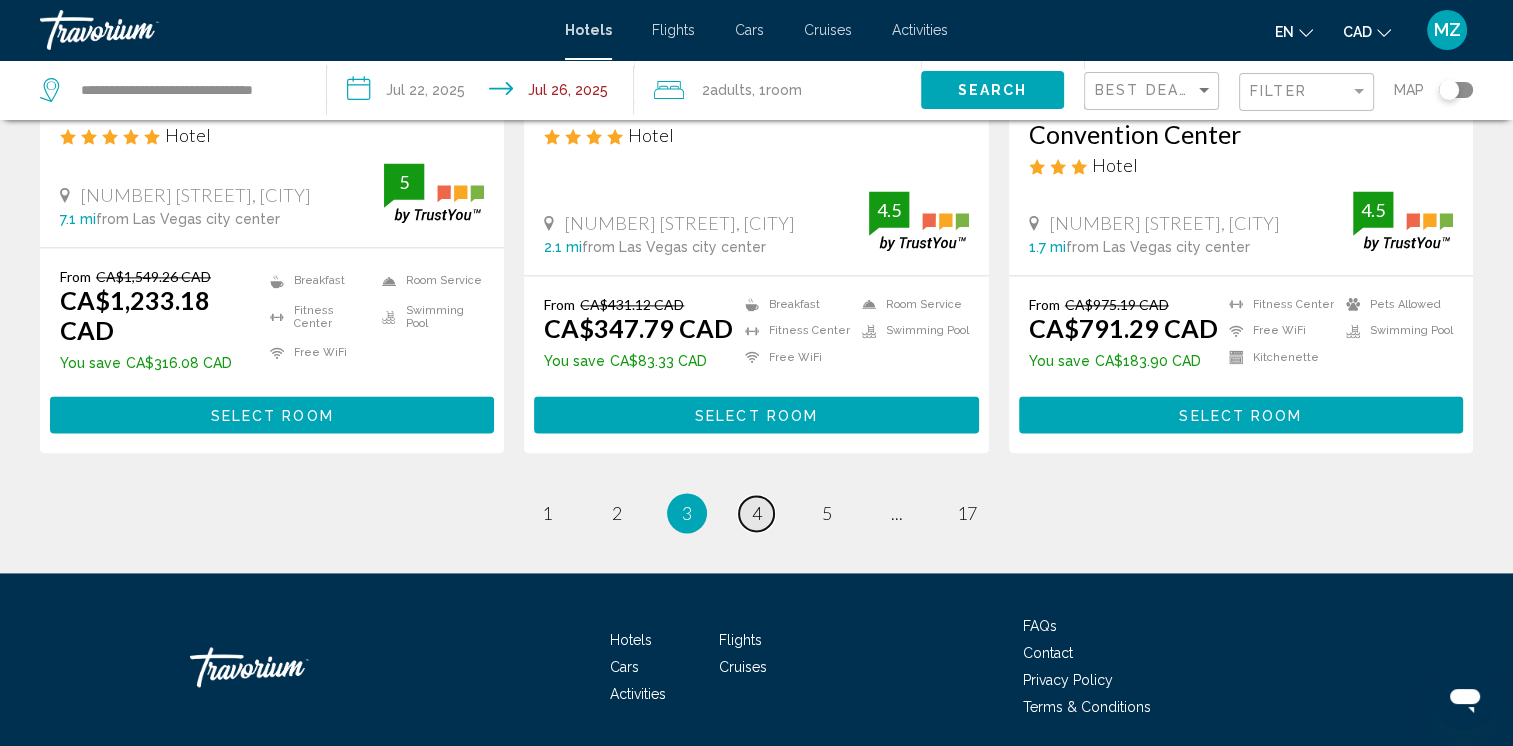 click on "4" at bounding box center (757, 513) 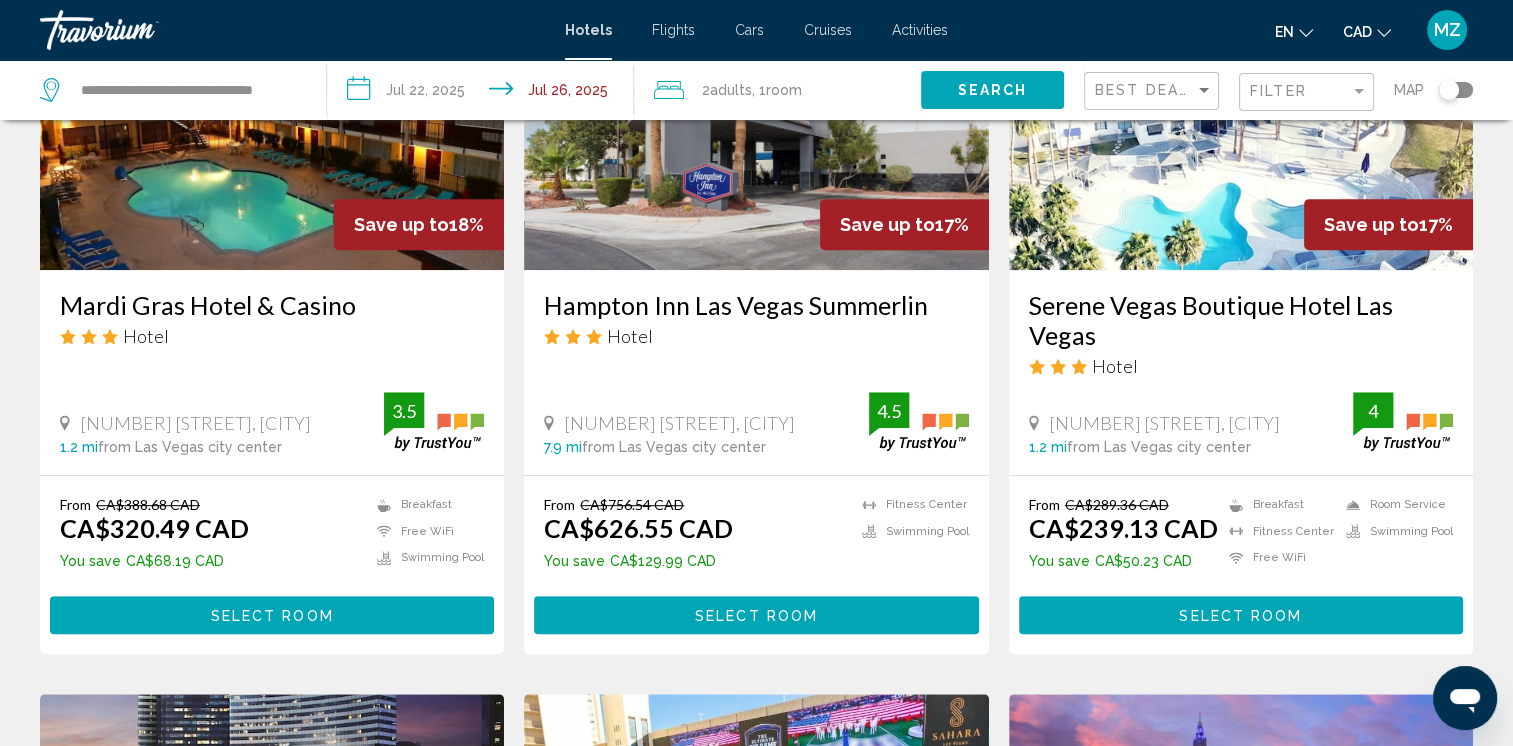 scroll, scrollTop: 1000, scrollLeft: 0, axis: vertical 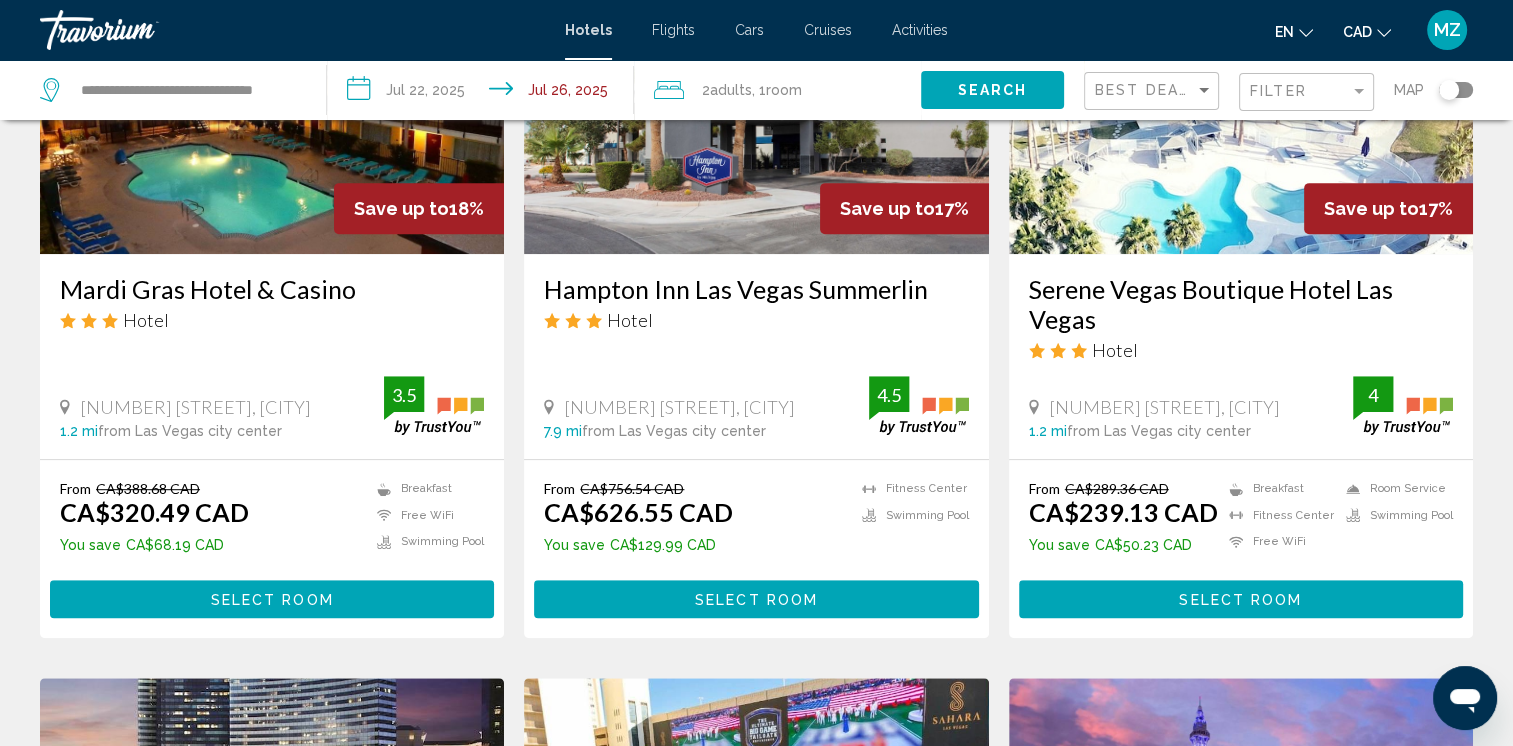click on "Select Room" at bounding box center [1240, 600] 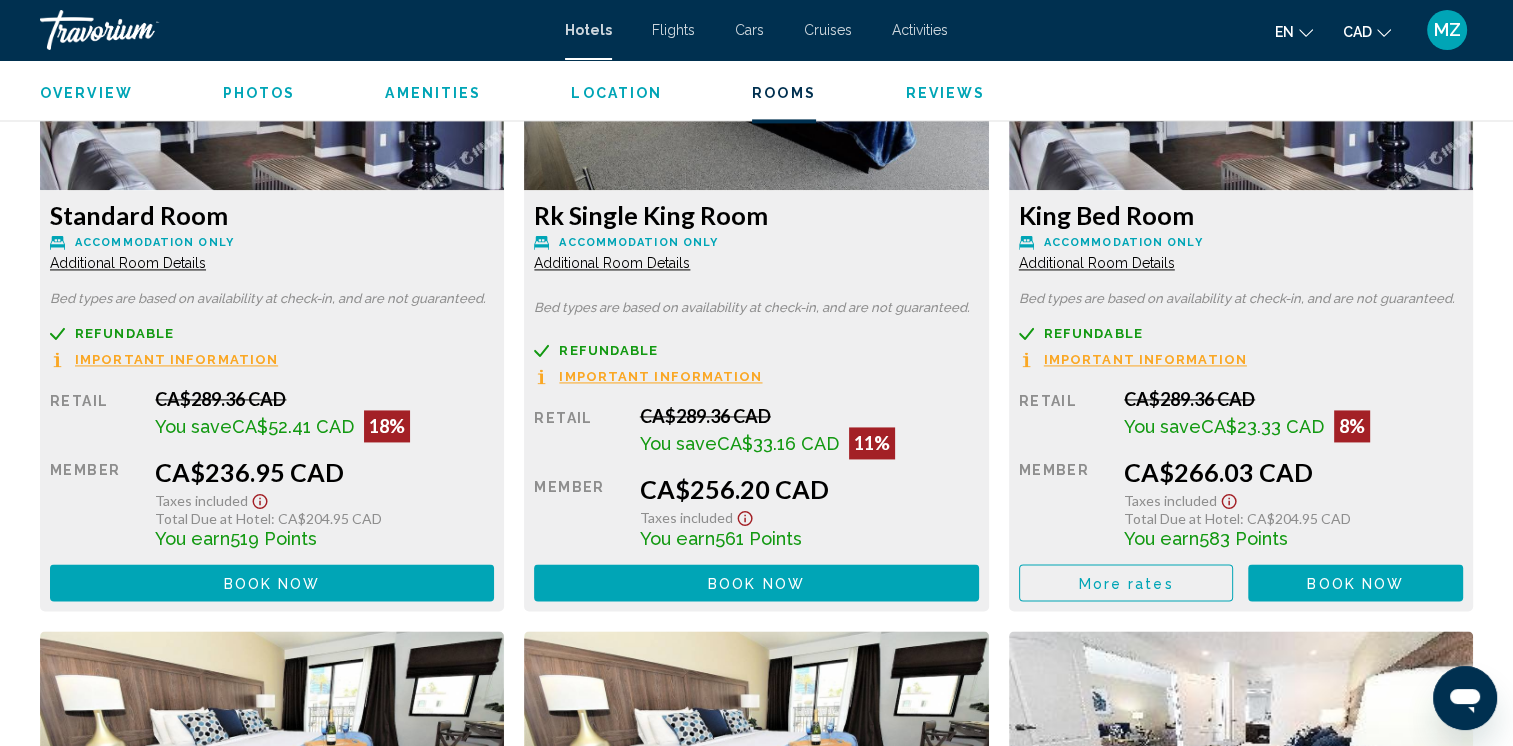 scroll, scrollTop: 2900, scrollLeft: 0, axis: vertical 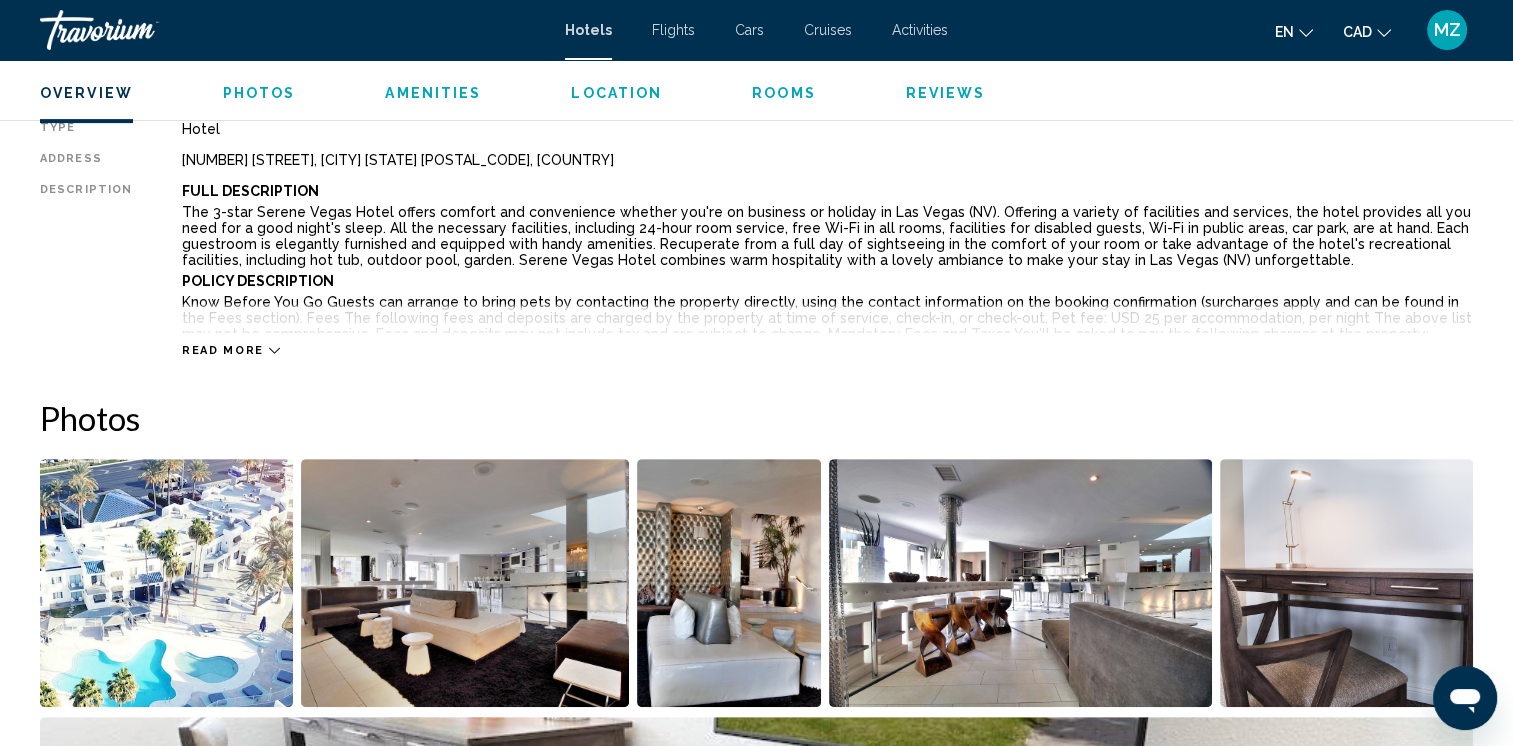 click on "Read more" at bounding box center (223, 350) 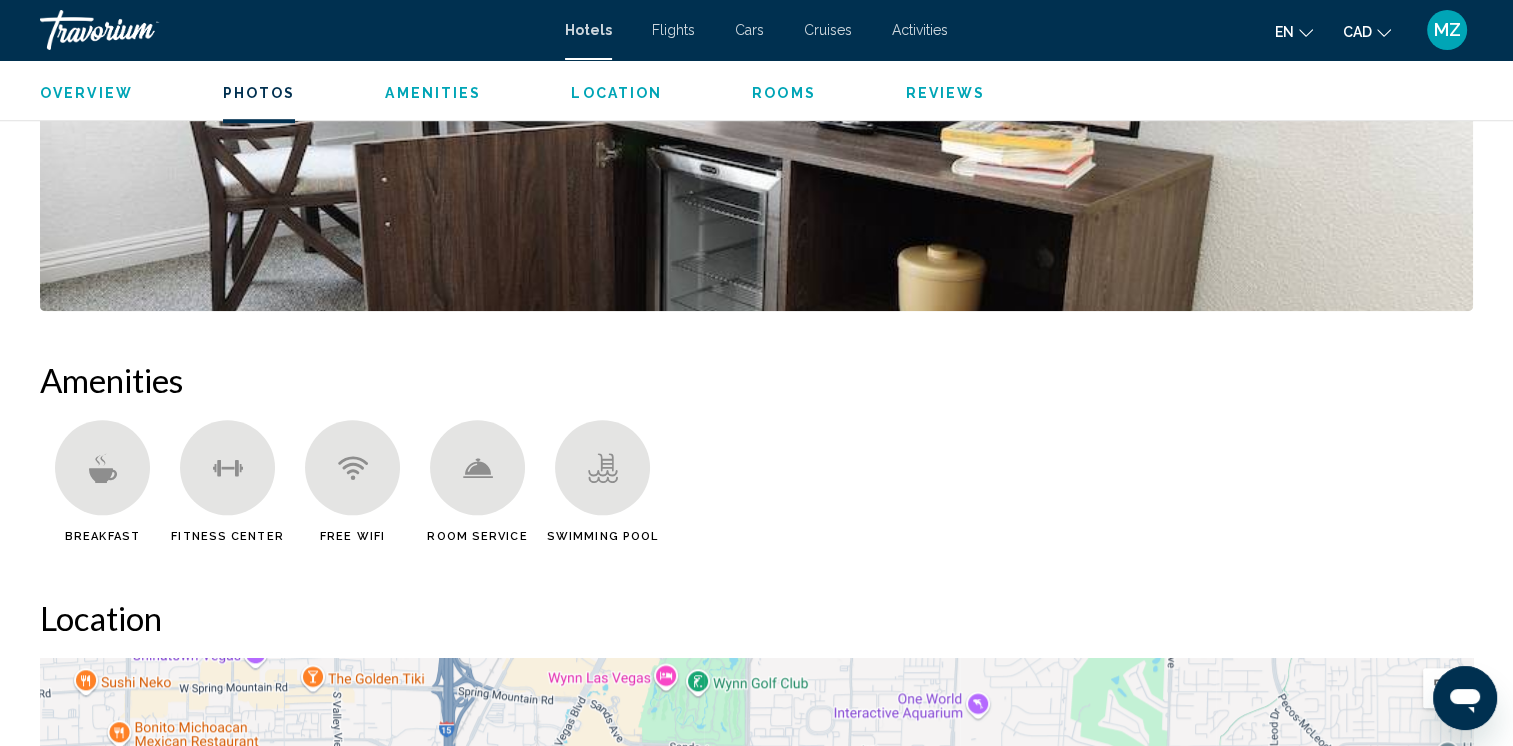 scroll, scrollTop: 1000, scrollLeft: 0, axis: vertical 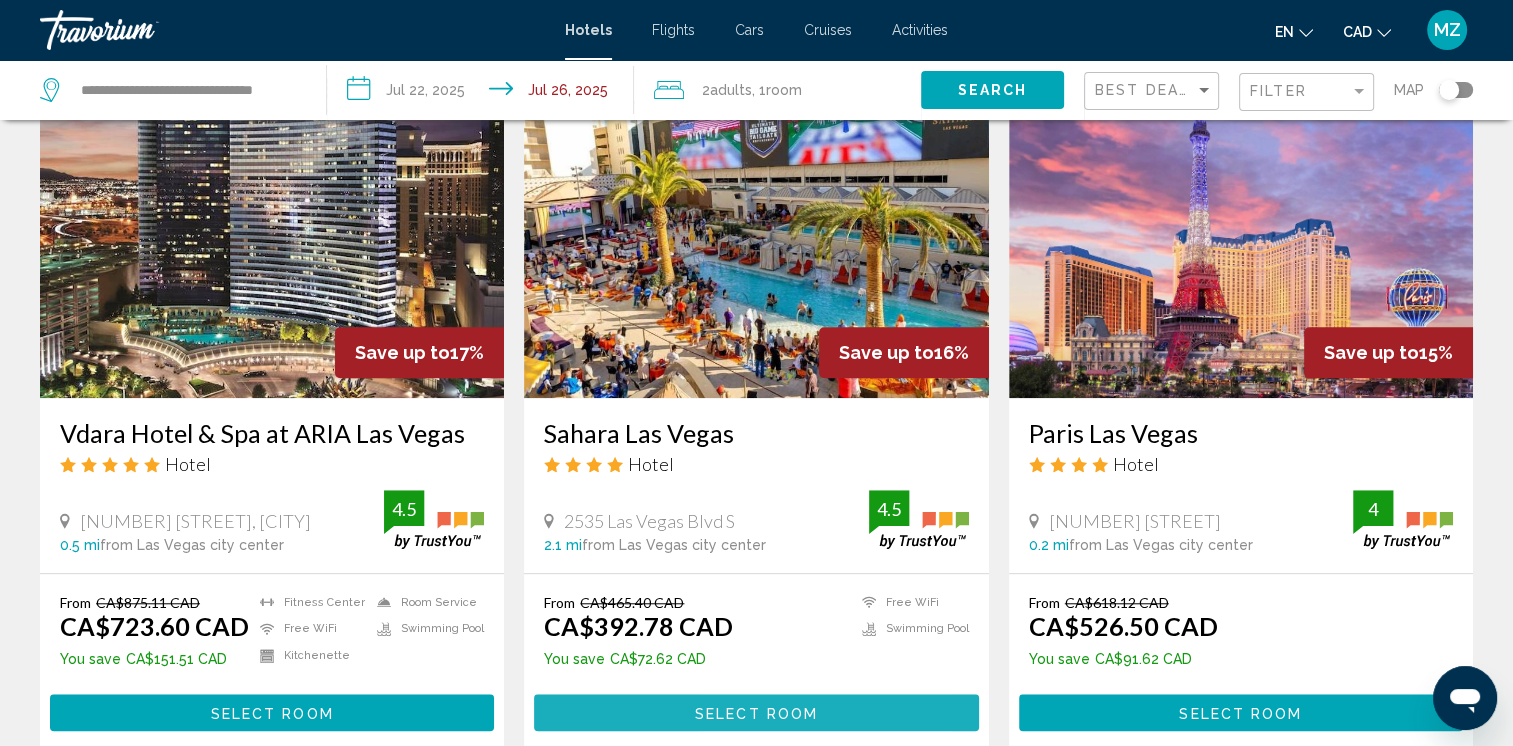 click on "Select Room" at bounding box center [756, 712] 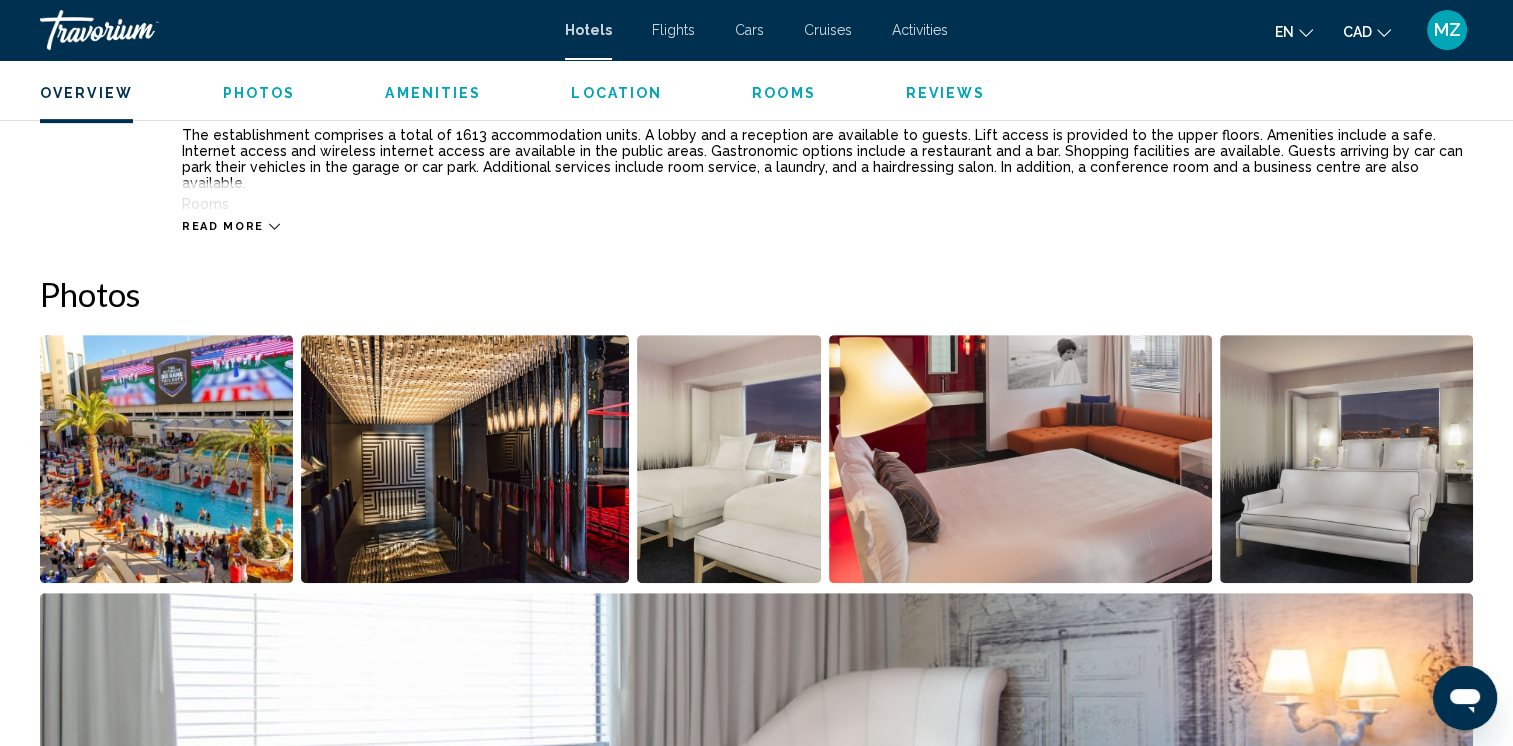 scroll, scrollTop: 602, scrollLeft: 0, axis: vertical 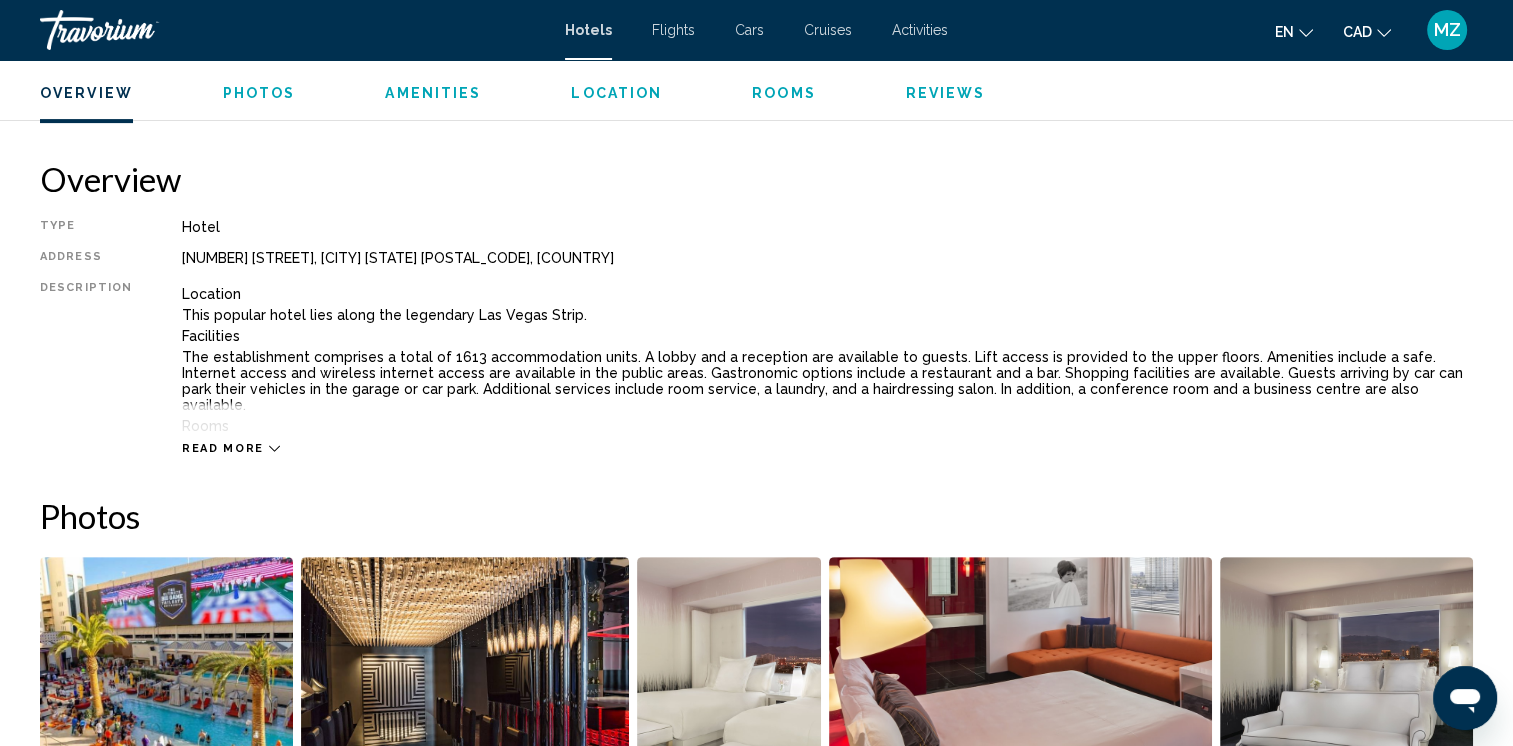 click on "Read more" at bounding box center (223, 448) 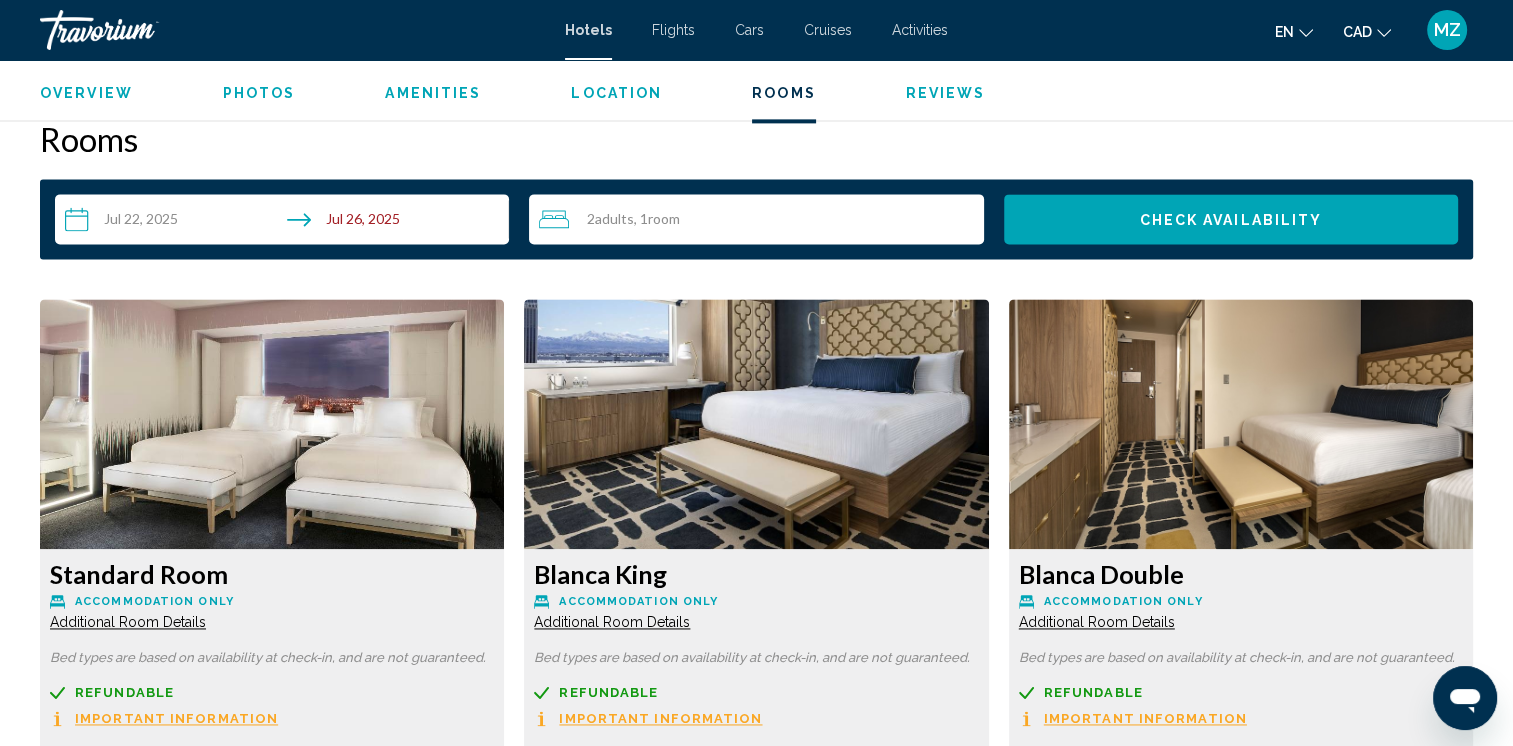 scroll, scrollTop: 2902, scrollLeft: 0, axis: vertical 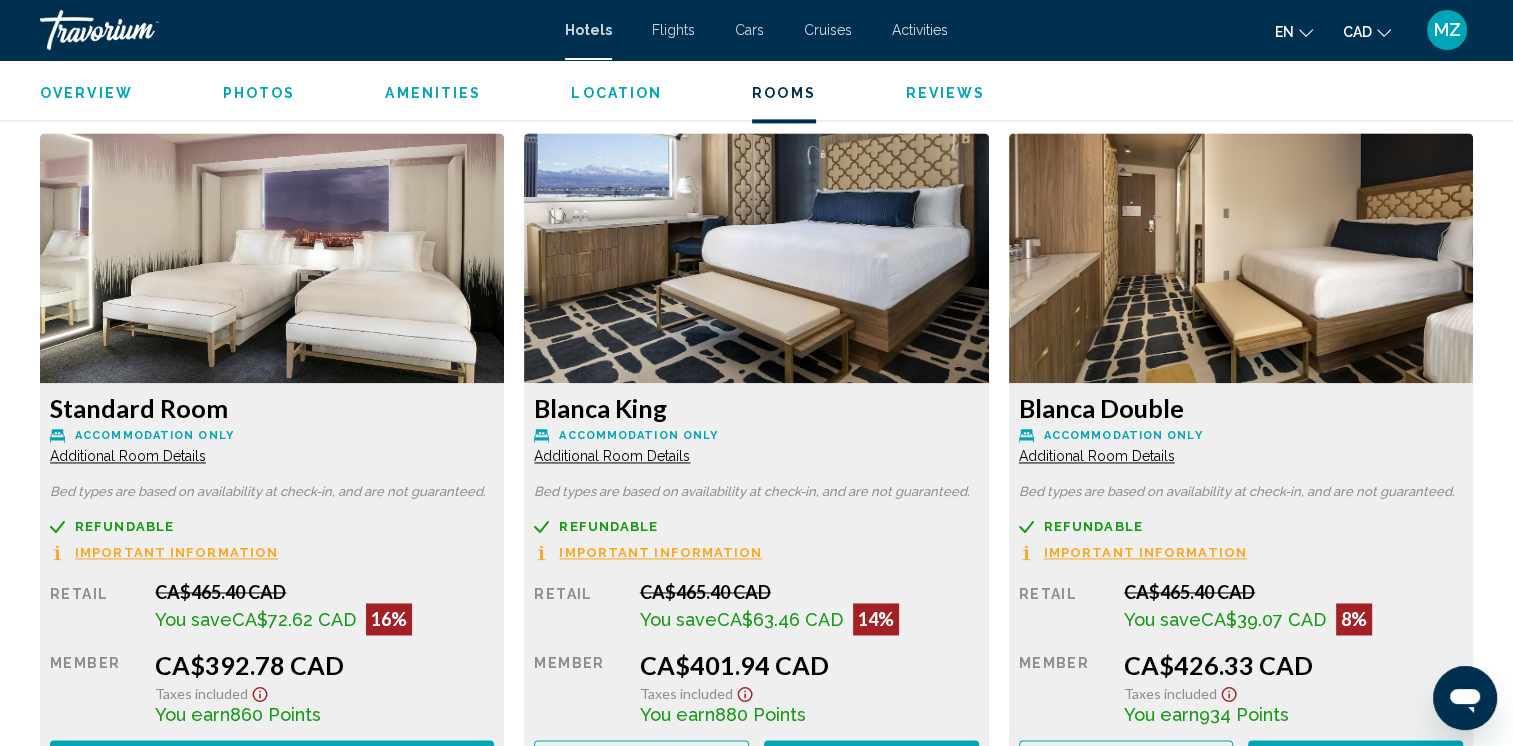 click on "Important Information" at bounding box center [176, 552] 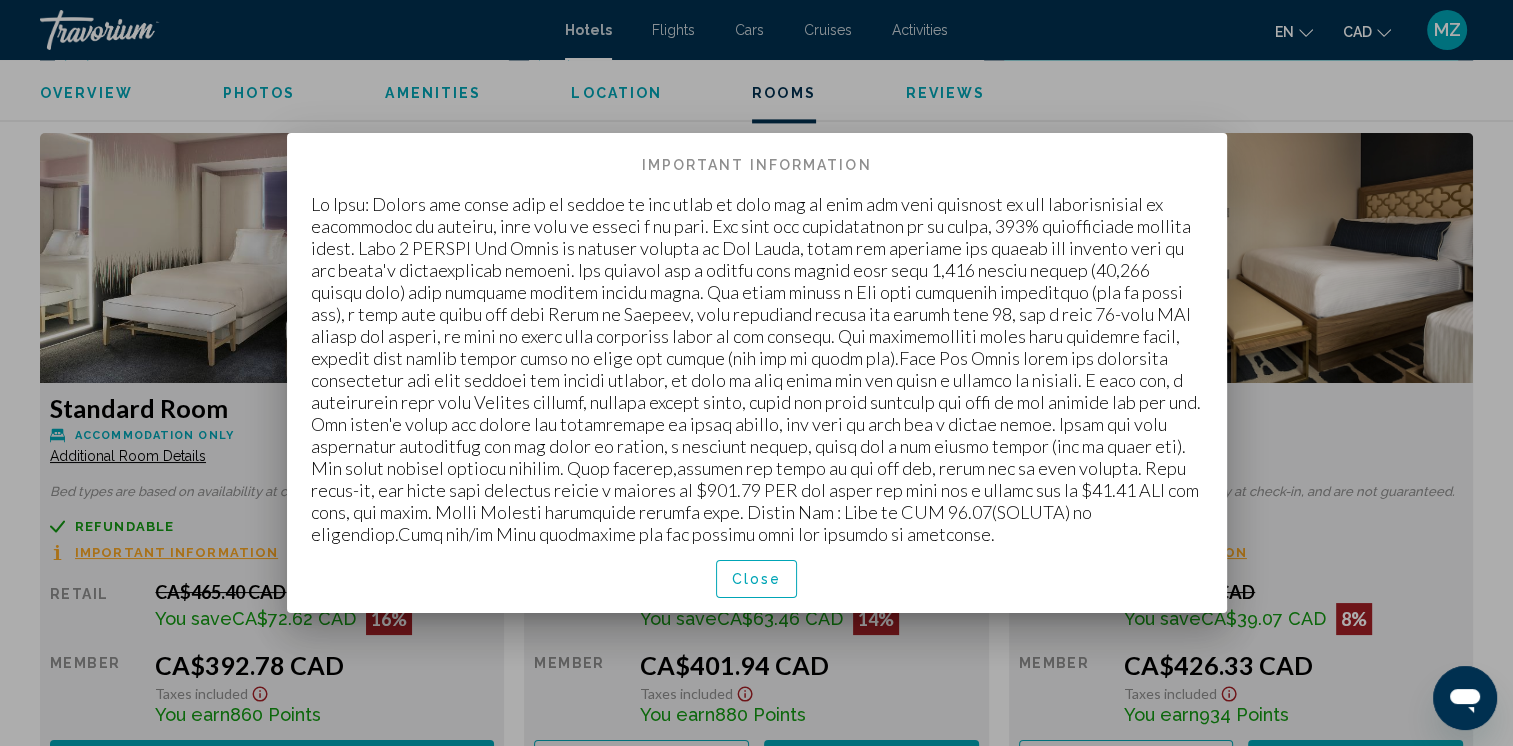 click at bounding box center (756, 373) 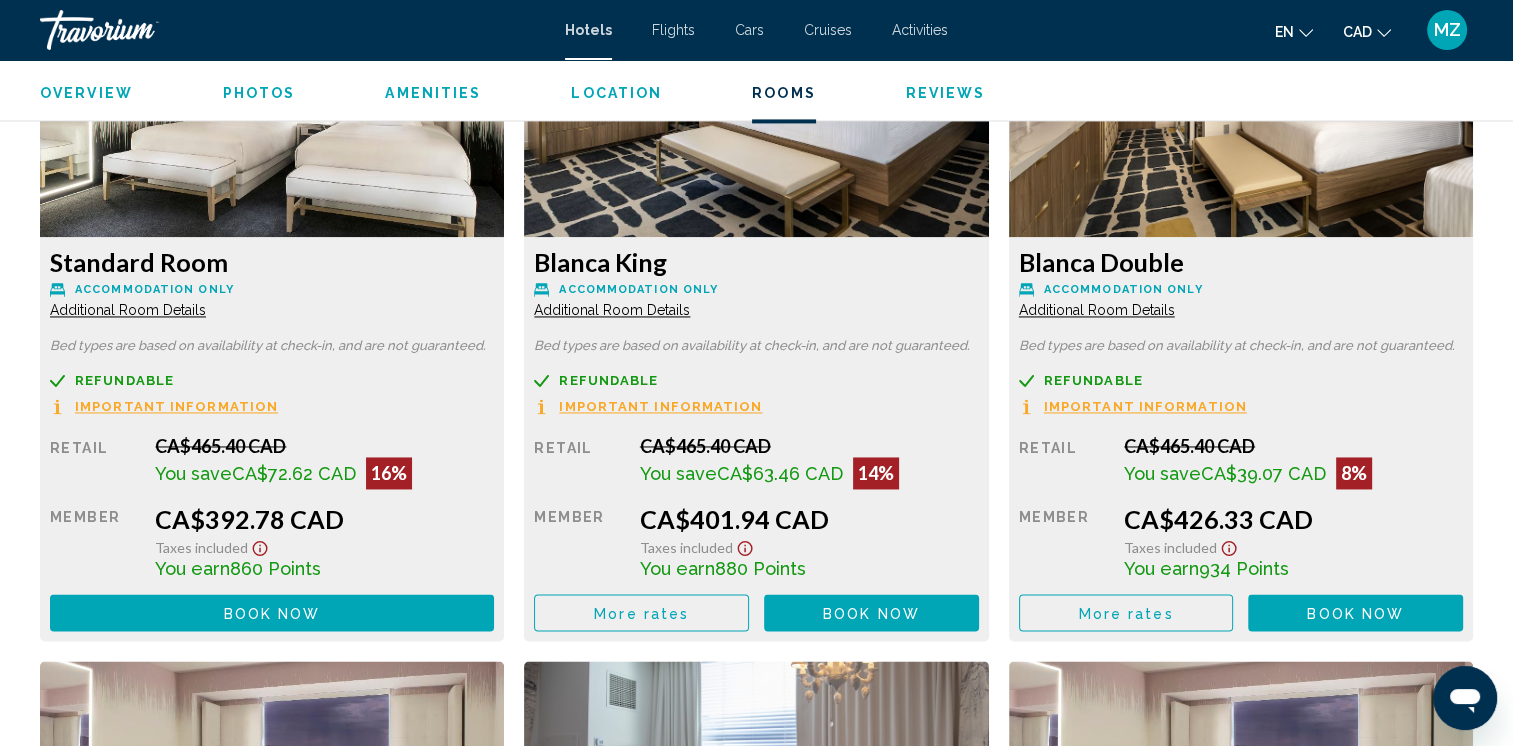 scroll, scrollTop: 3002, scrollLeft: 0, axis: vertical 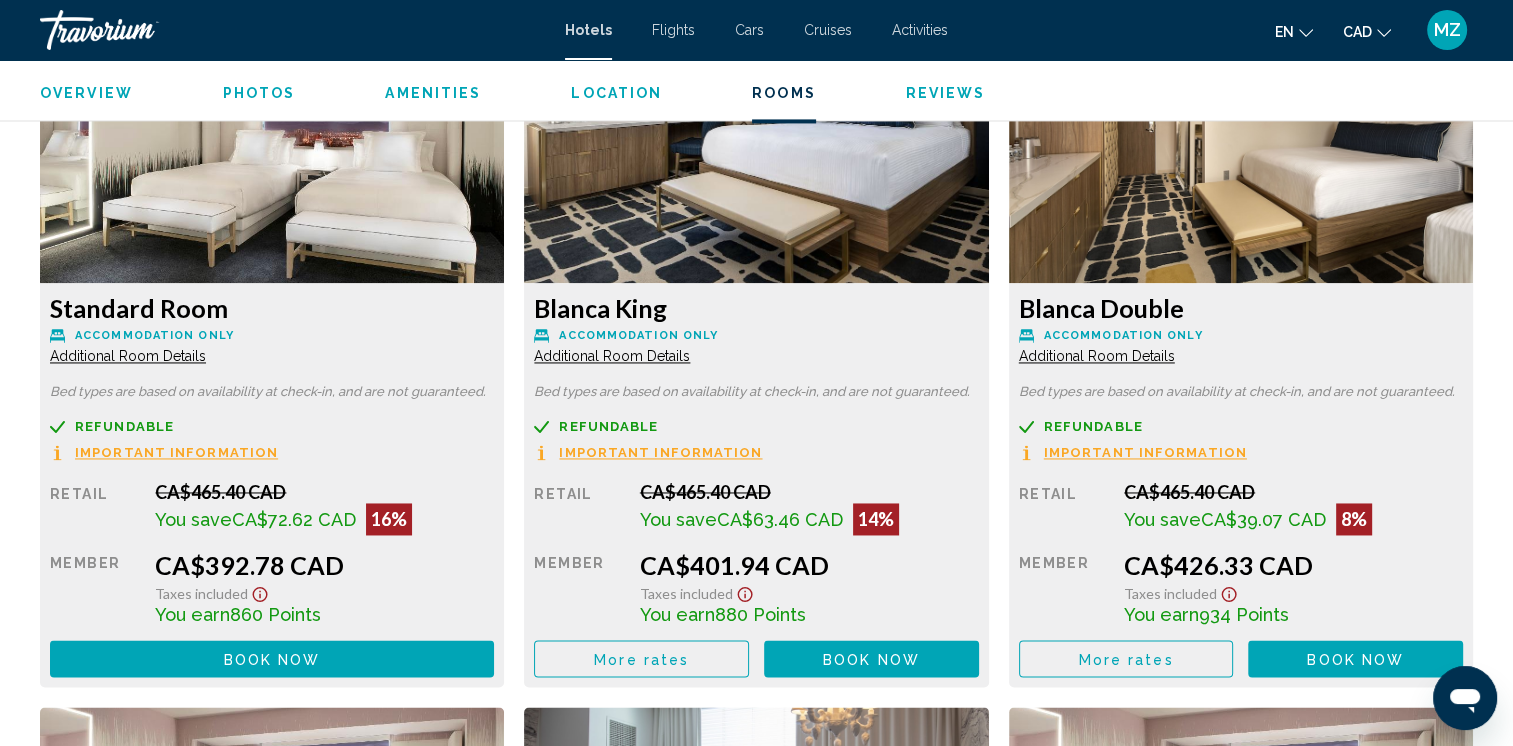 click 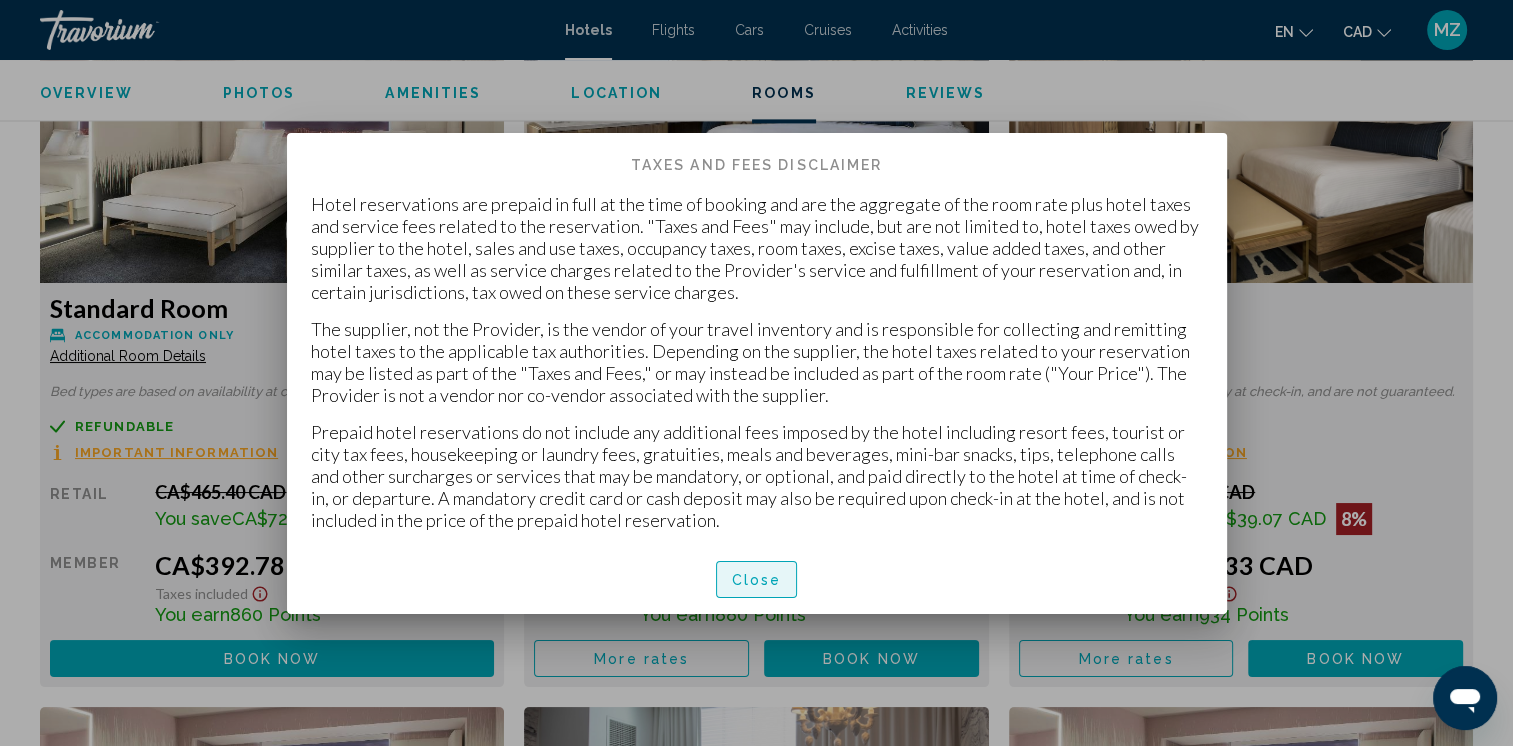 click on "Close" at bounding box center (757, 580) 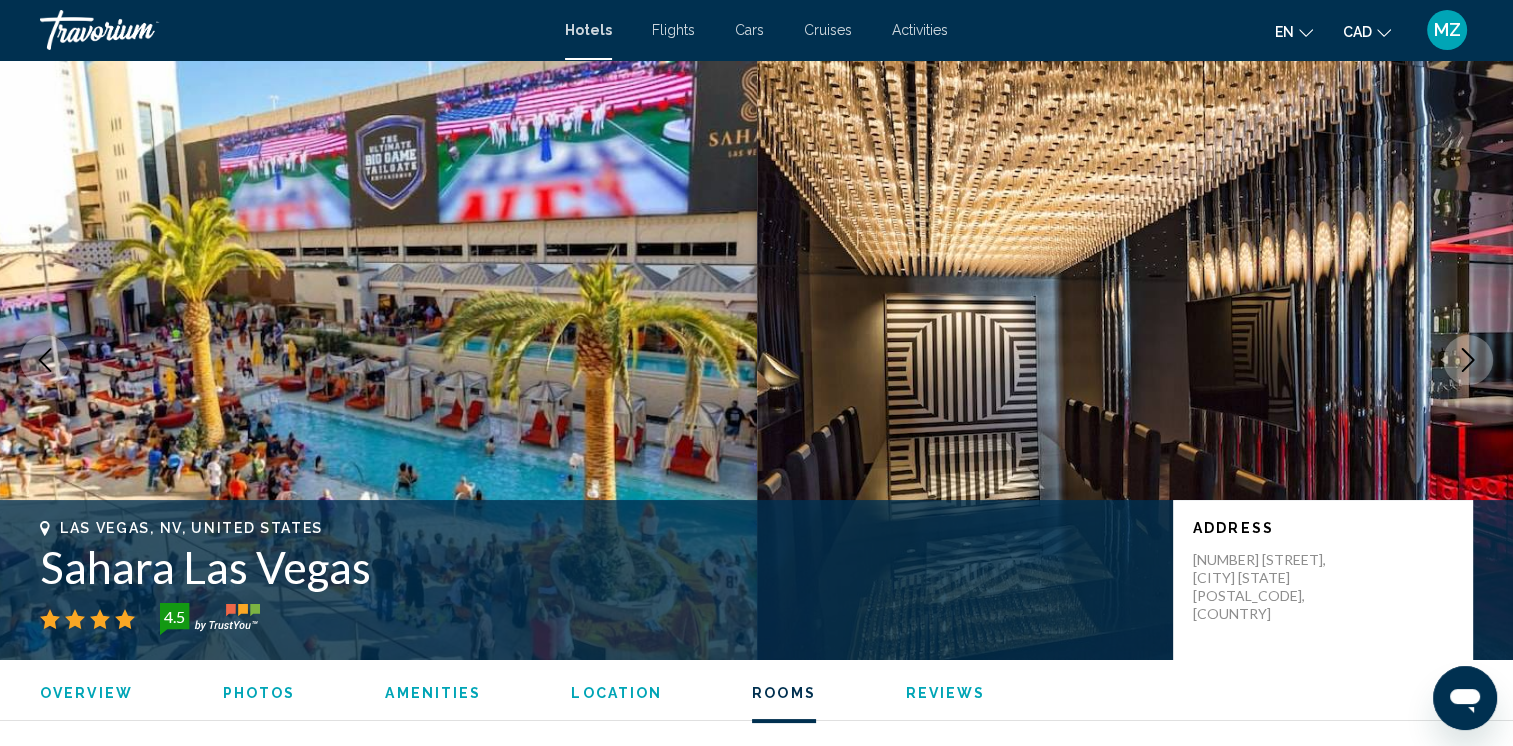 scroll, scrollTop: 3002, scrollLeft: 0, axis: vertical 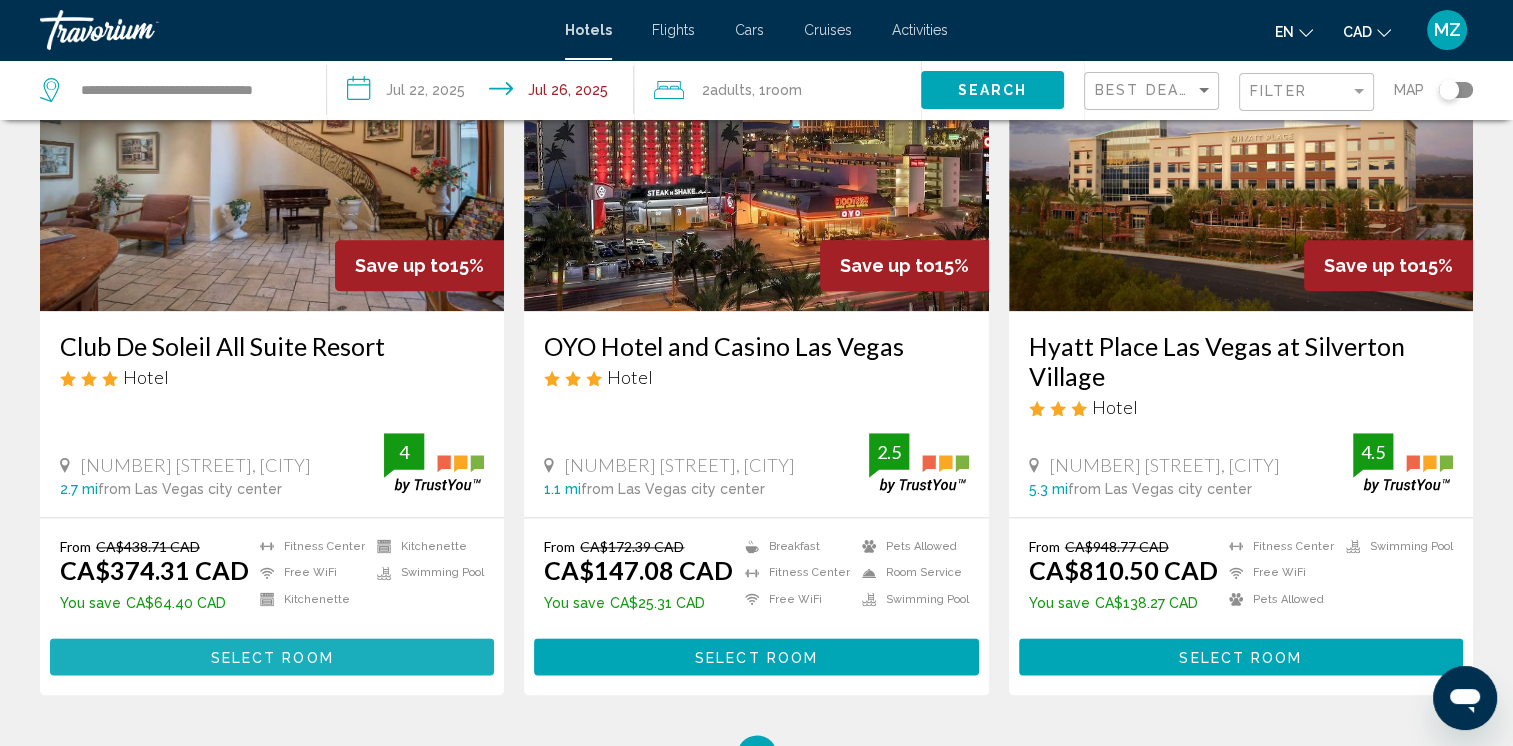 click on "Select Room" at bounding box center [272, 657] 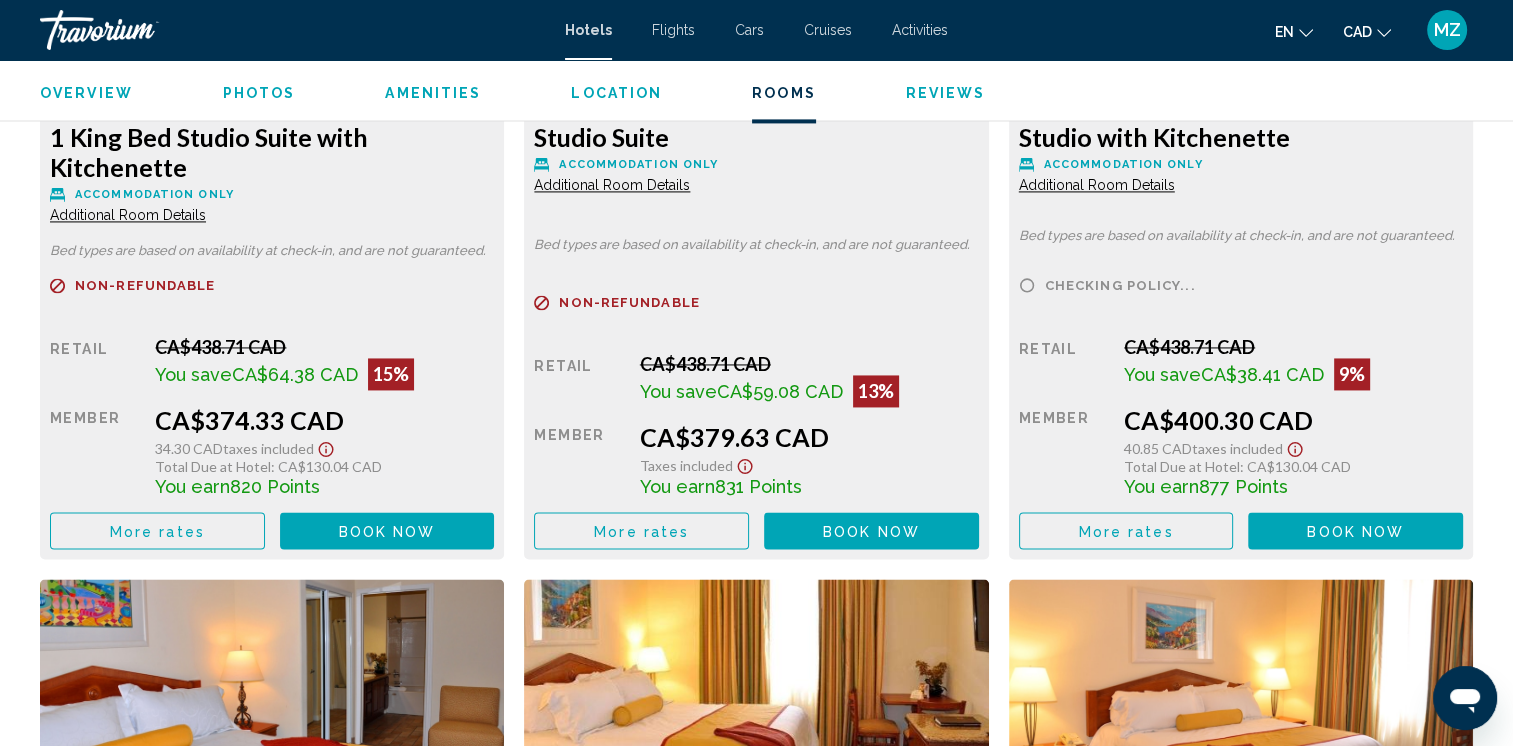 scroll, scrollTop: 3000, scrollLeft: 0, axis: vertical 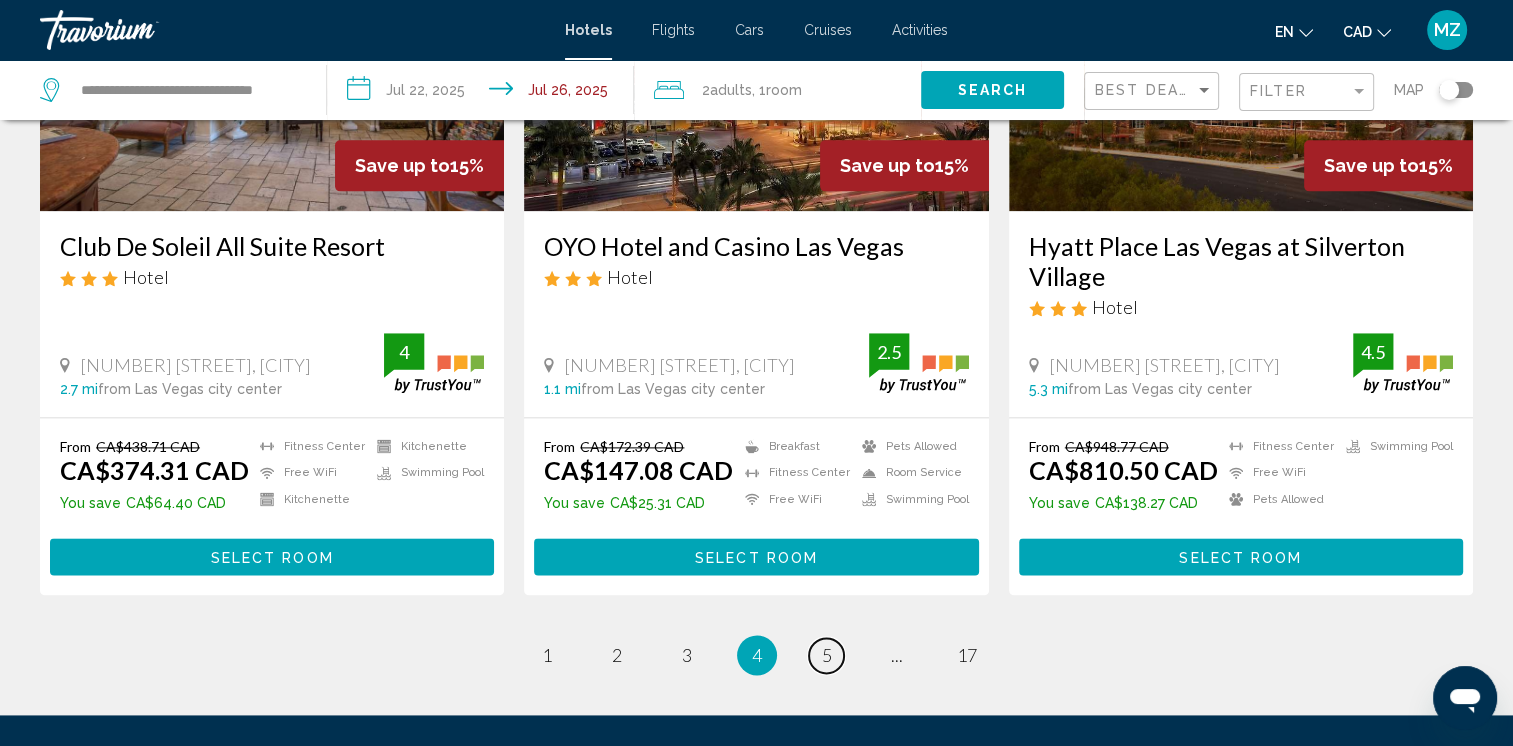 drag, startPoint x: 817, startPoint y: 646, endPoint x: 823, endPoint y: 634, distance: 13.416408 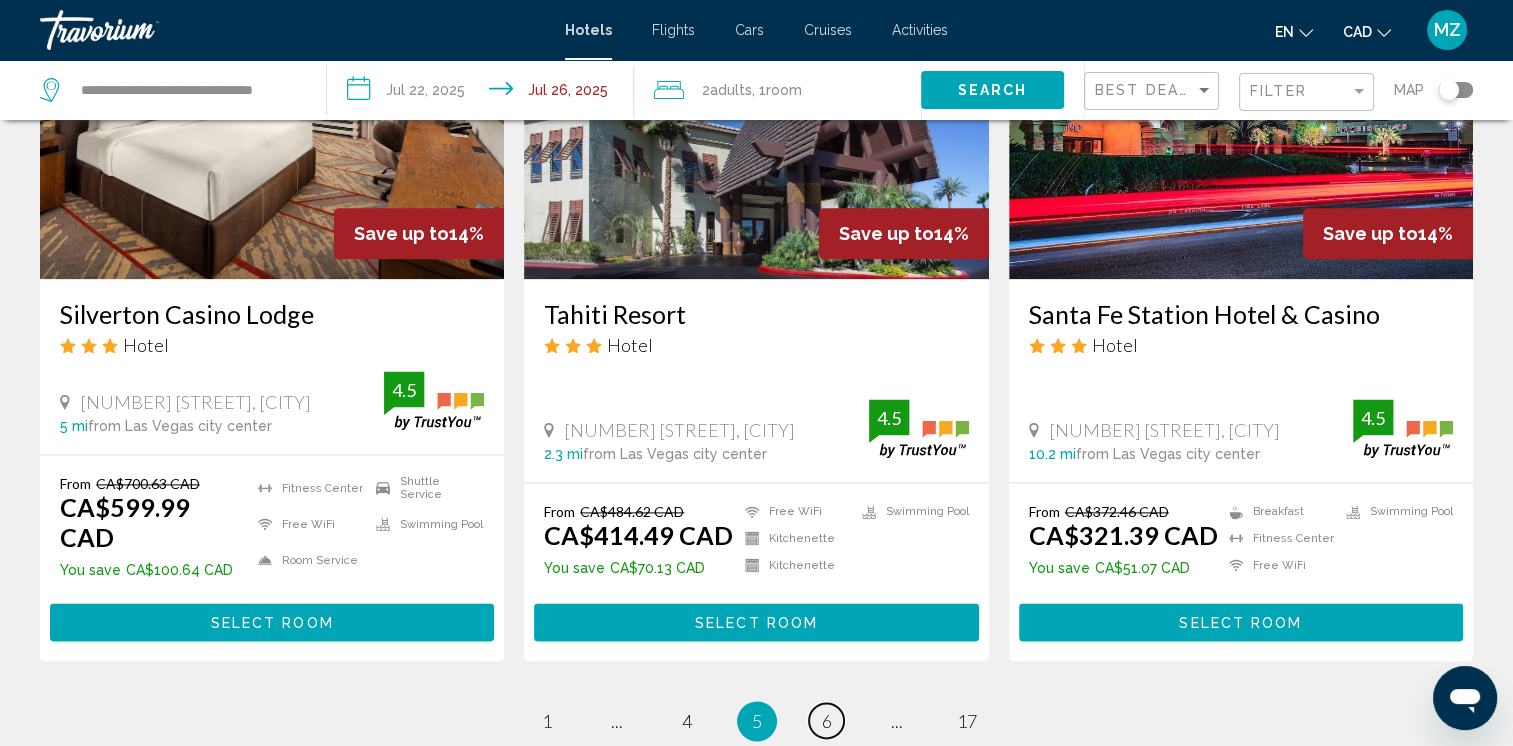 scroll, scrollTop: 2500, scrollLeft: 0, axis: vertical 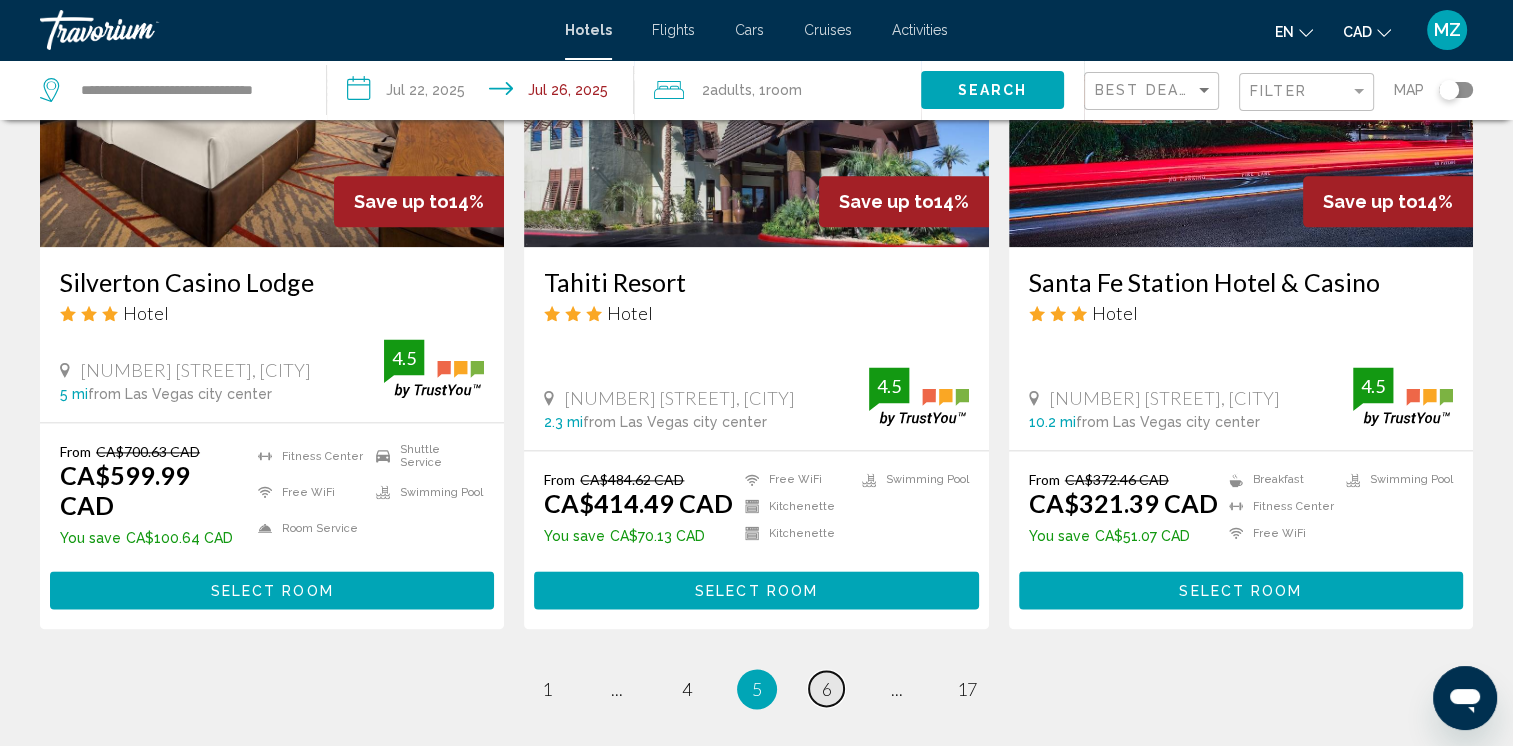 click on "page  6" at bounding box center [826, 688] 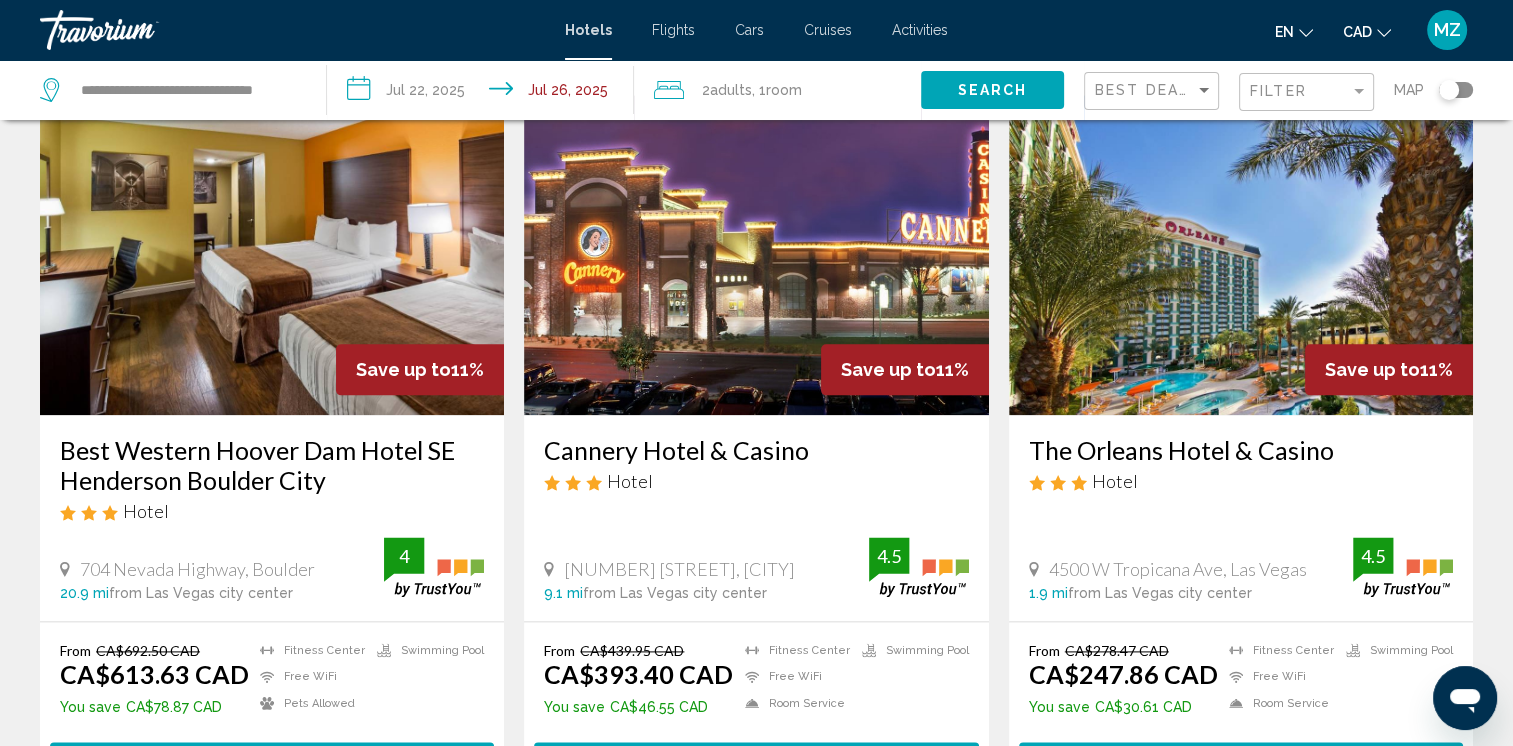 scroll, scrollTop: 2500, scrollLeft: 0, axis: vertical 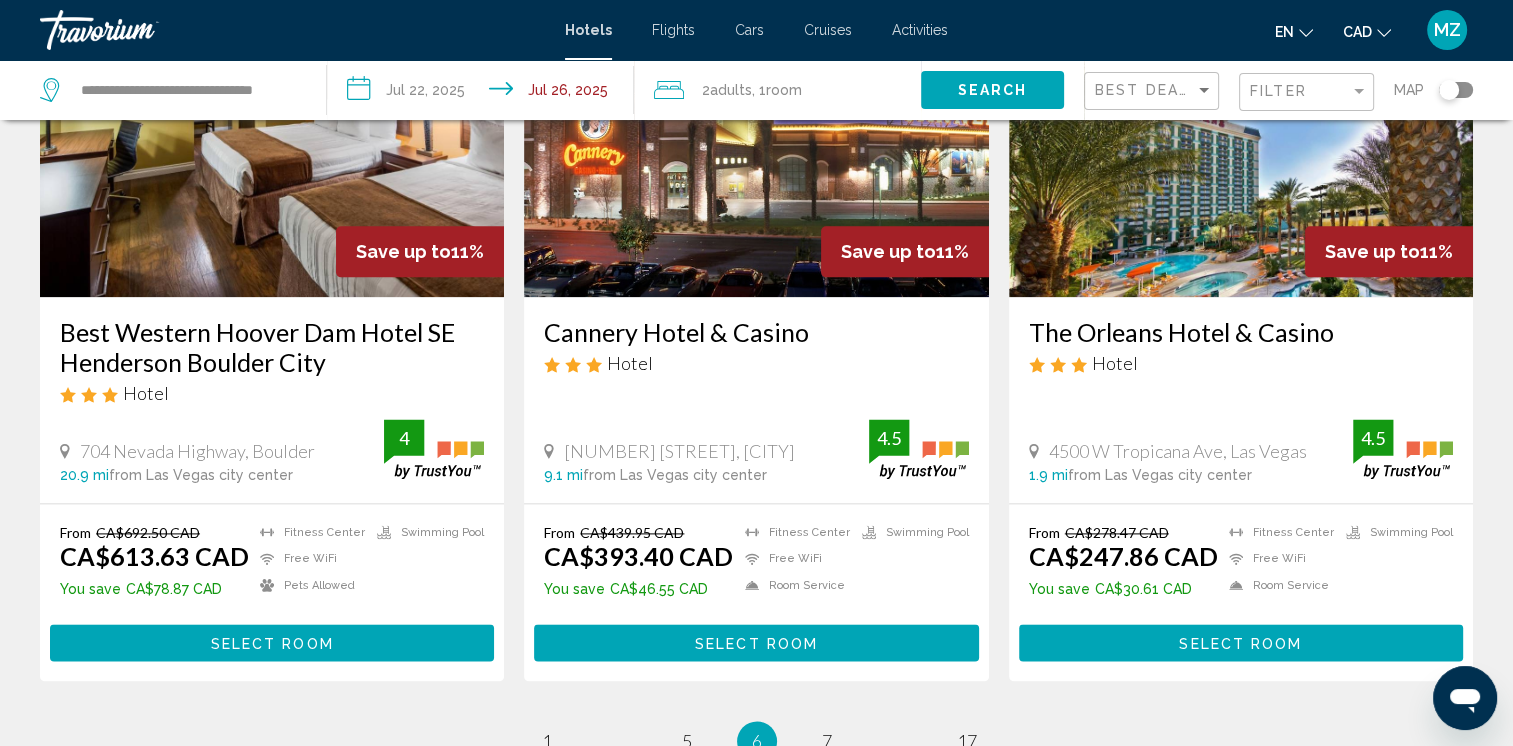 click on "Select Room" at bounding box center [1241, 642] 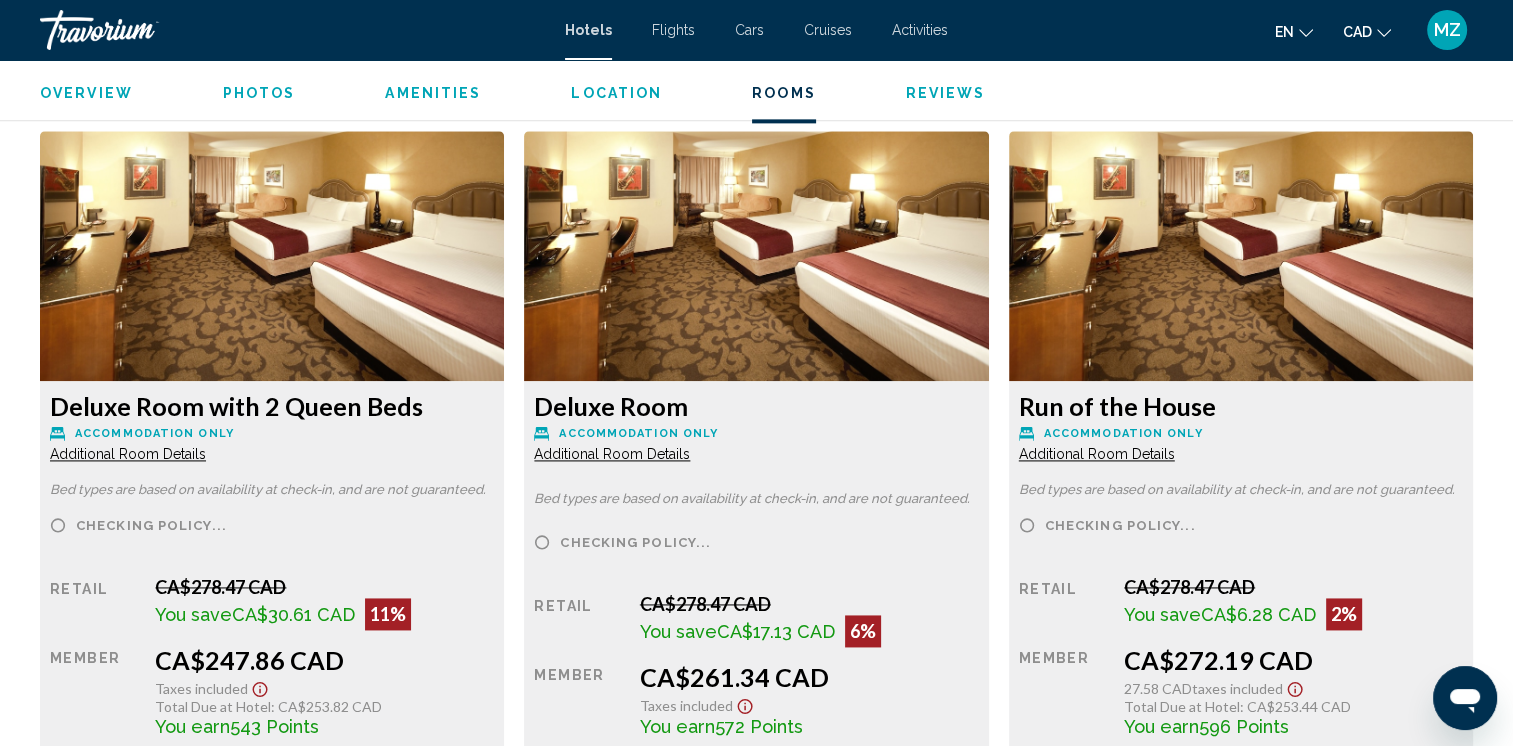 scroll, scrollTop: 2800, scrollLeft: 0, axis: vertical 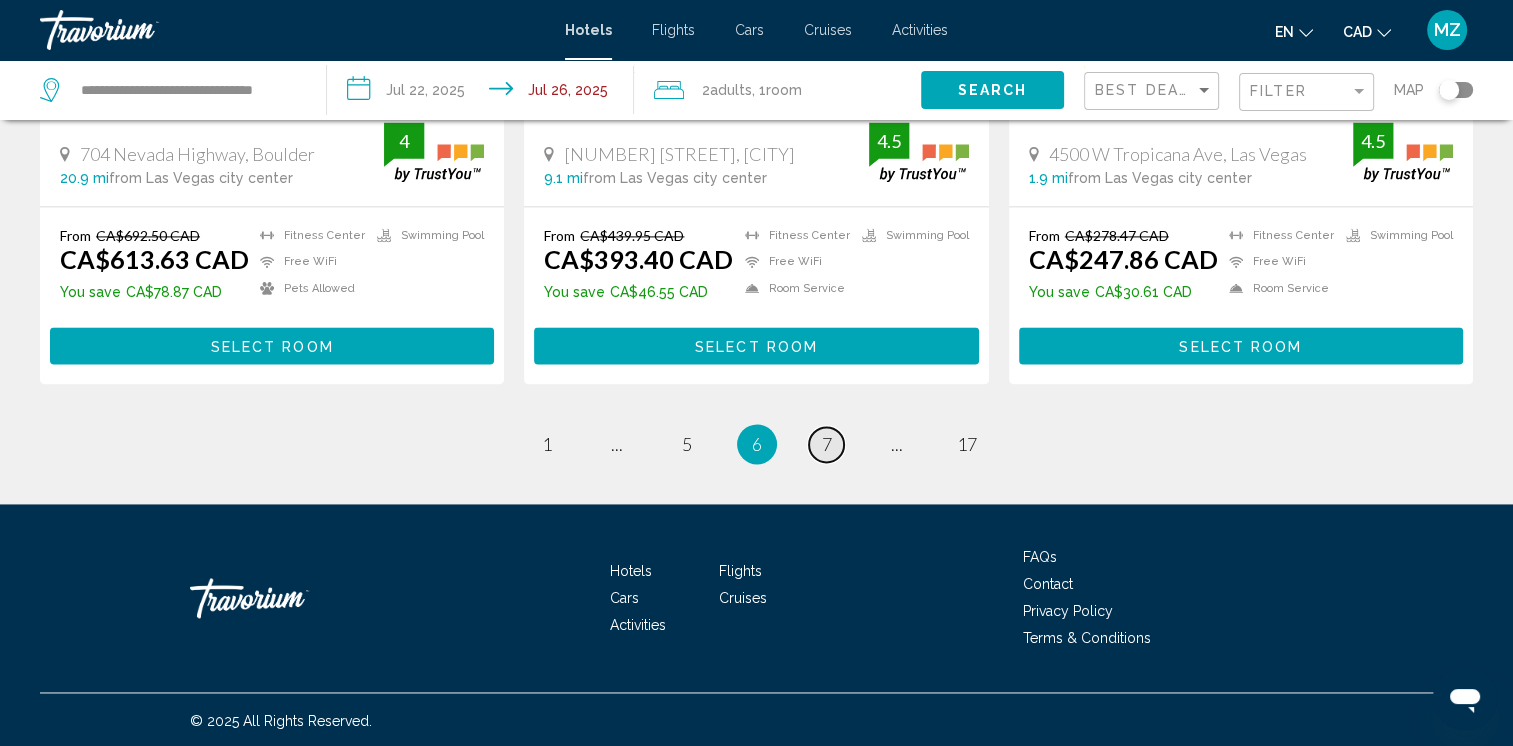 click on "page  7" at bounding box center [826, 444] 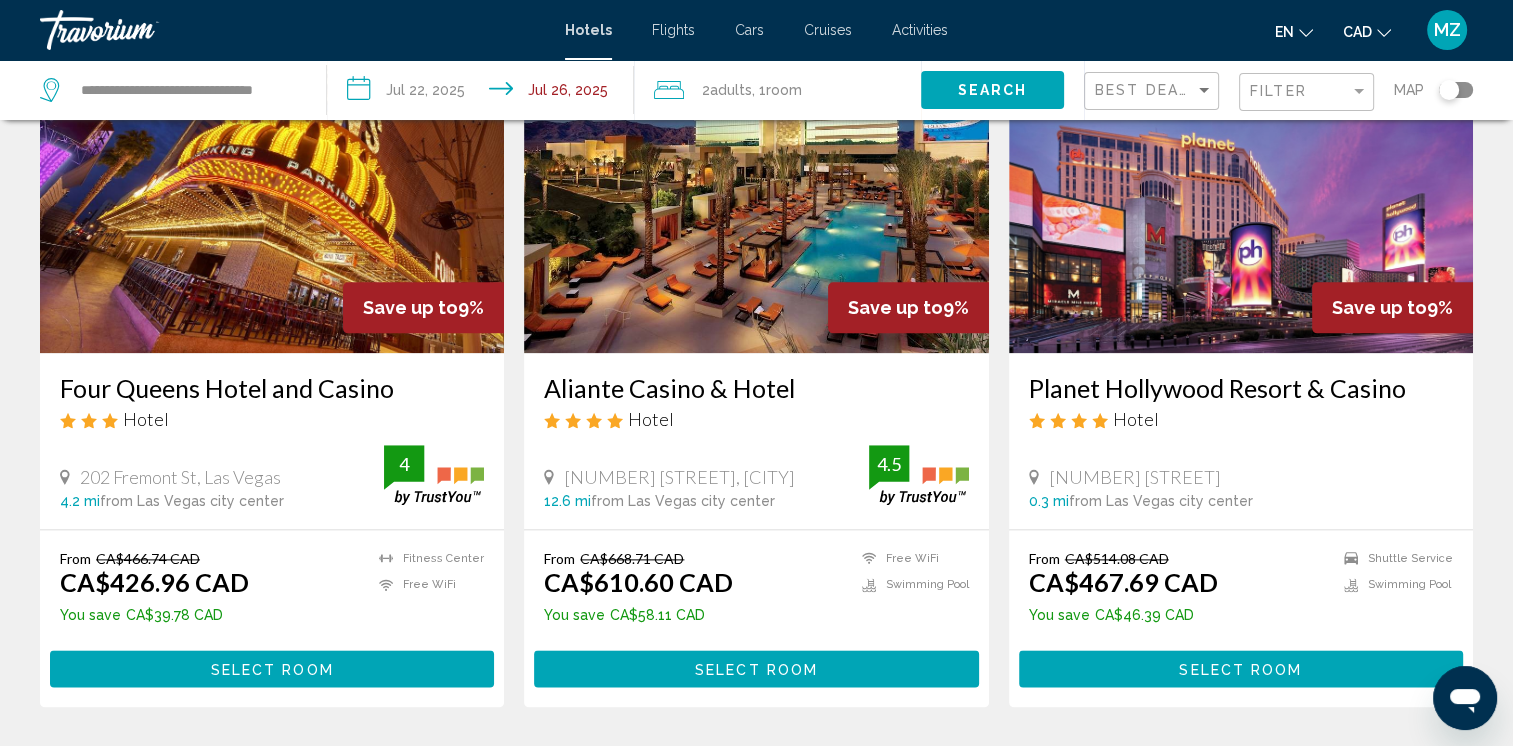 scroll, scrollTop: 2400, scrollLeft: 0, axis: vertical 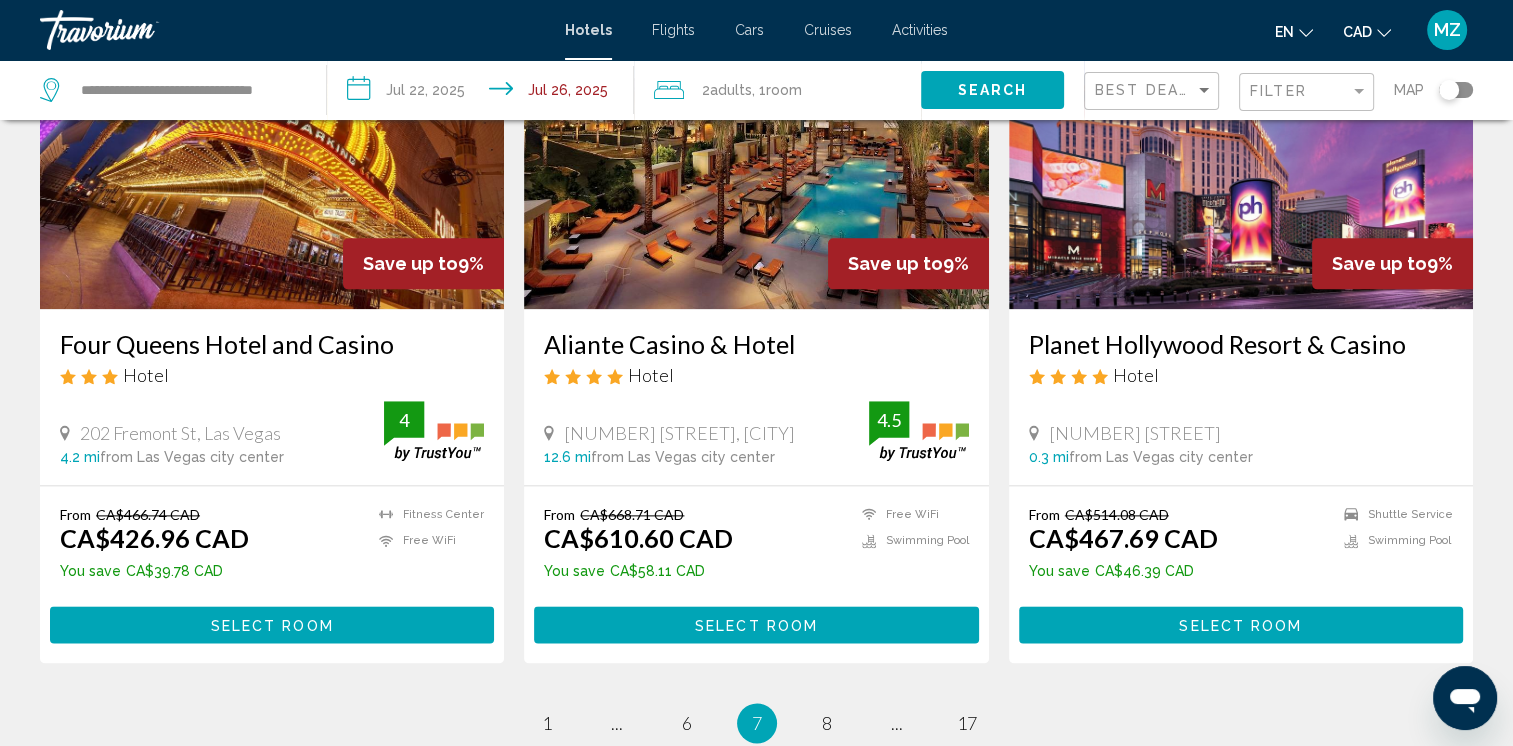 click on "Select Room" at bounding box center (272, 625) 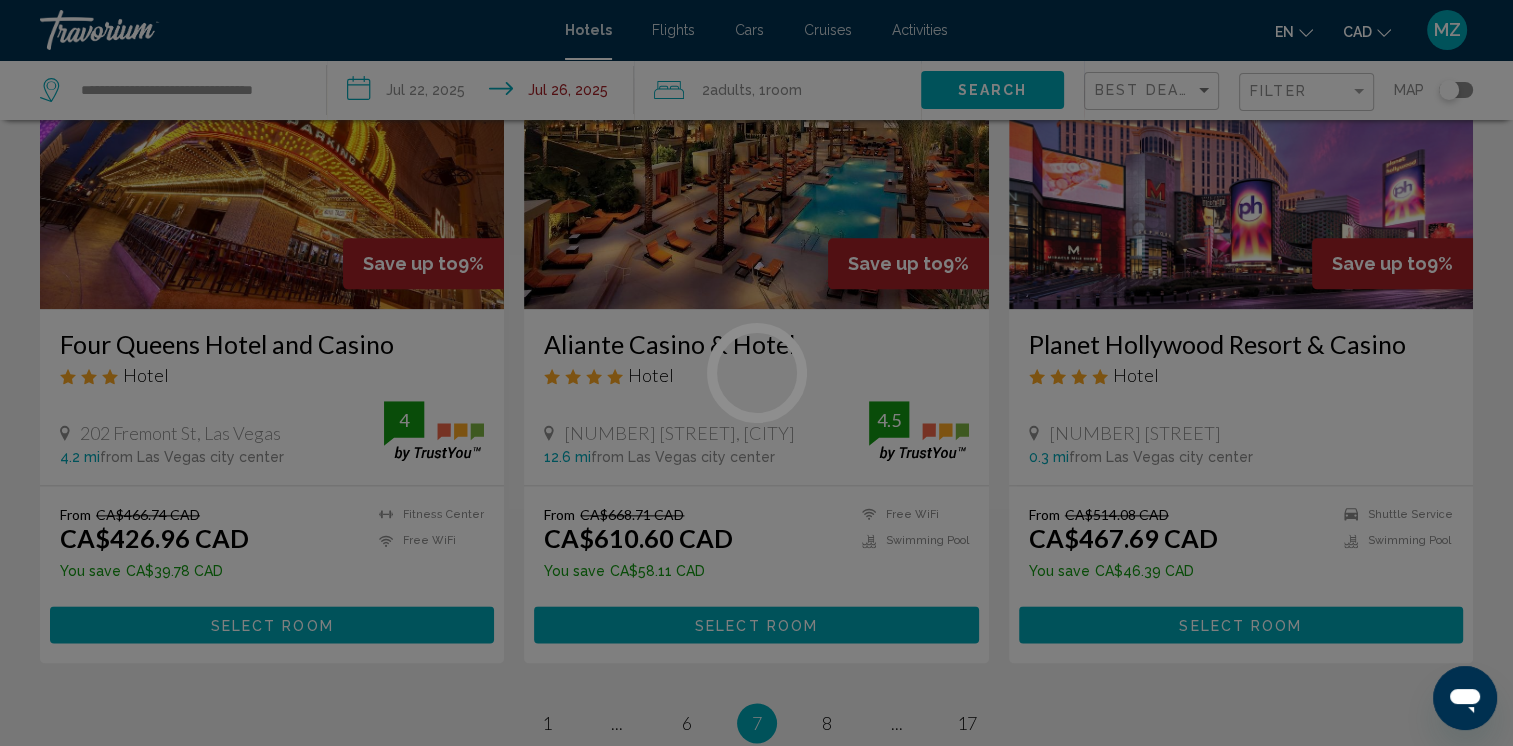 scroll, scrollTop: 0, scrollLeft: 0, axis: both 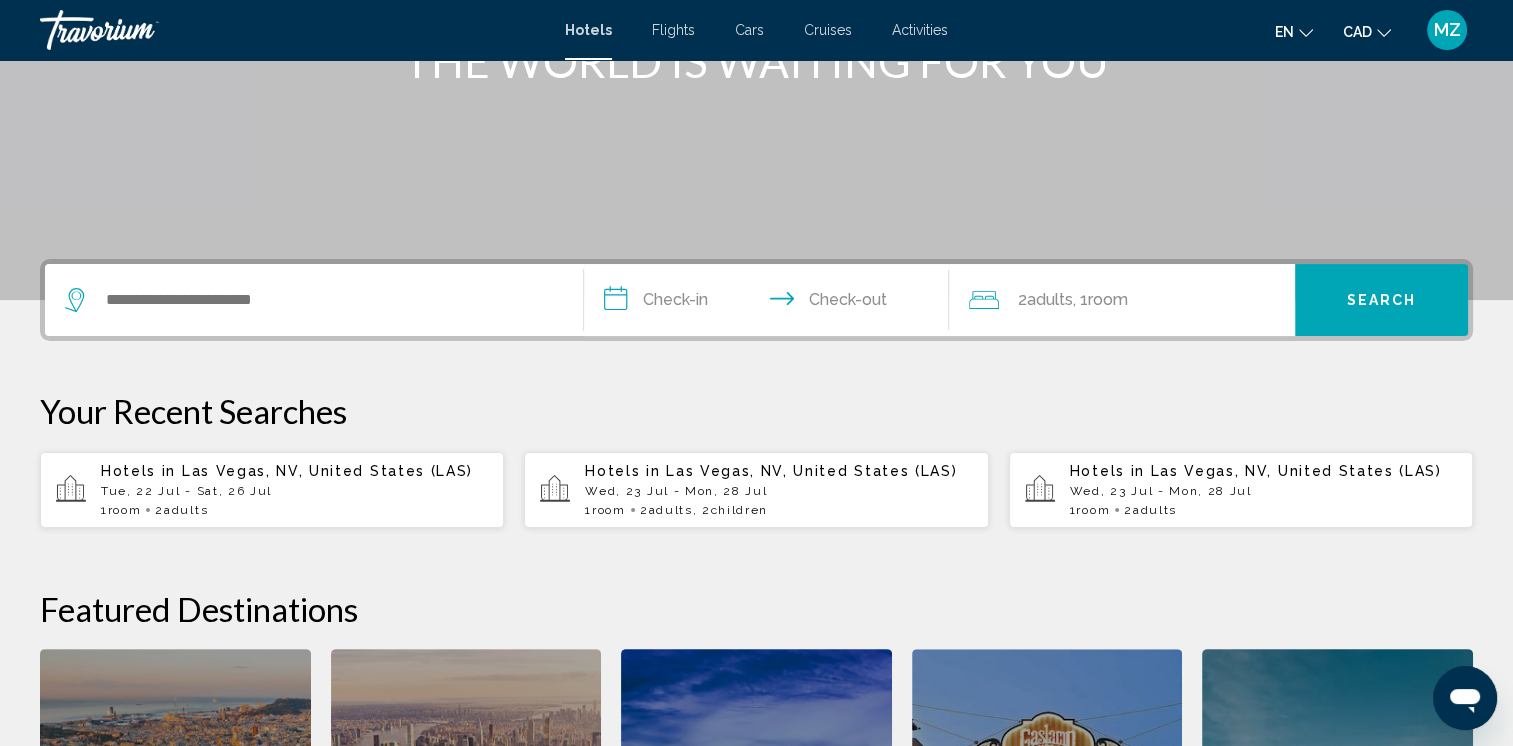 click on "Tue, 22 Jul - Sat, 26 Jul" at bounding box center [294, 491] 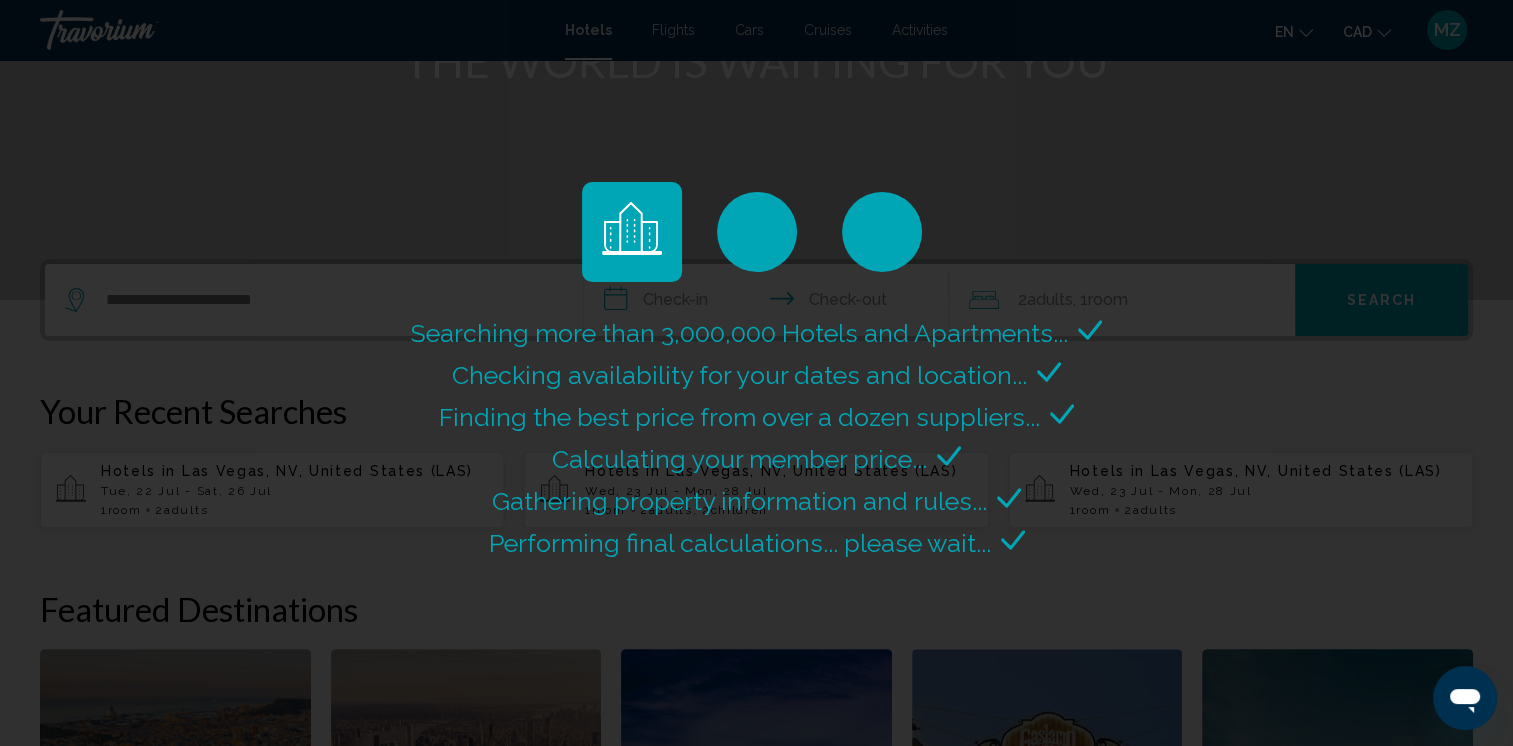 scroll, scrollTop: 0, scrollLeft: 0, axis: both 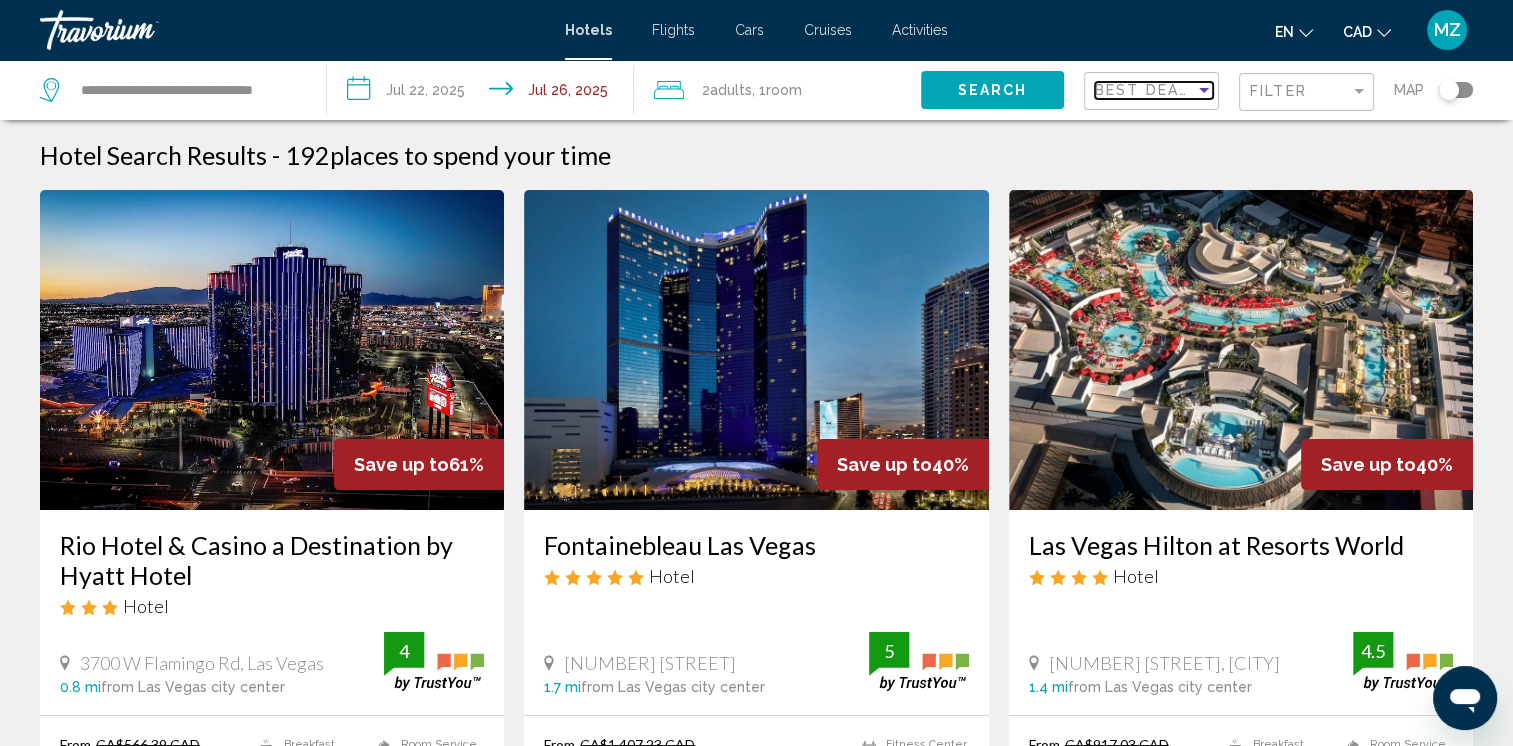 click at bounding box center [1204, 90] 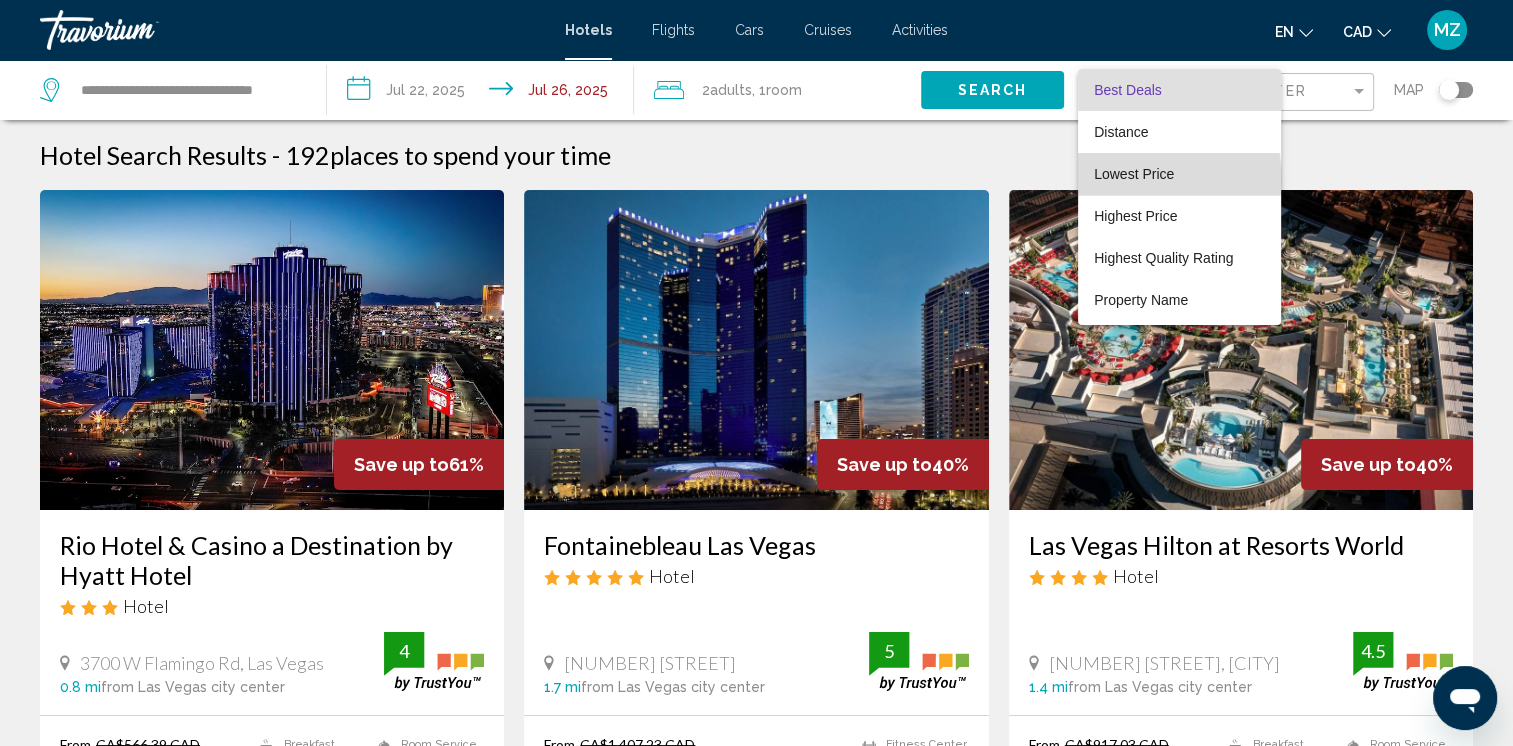 click on "Lowest Price" at bounding box center (1134, 174) 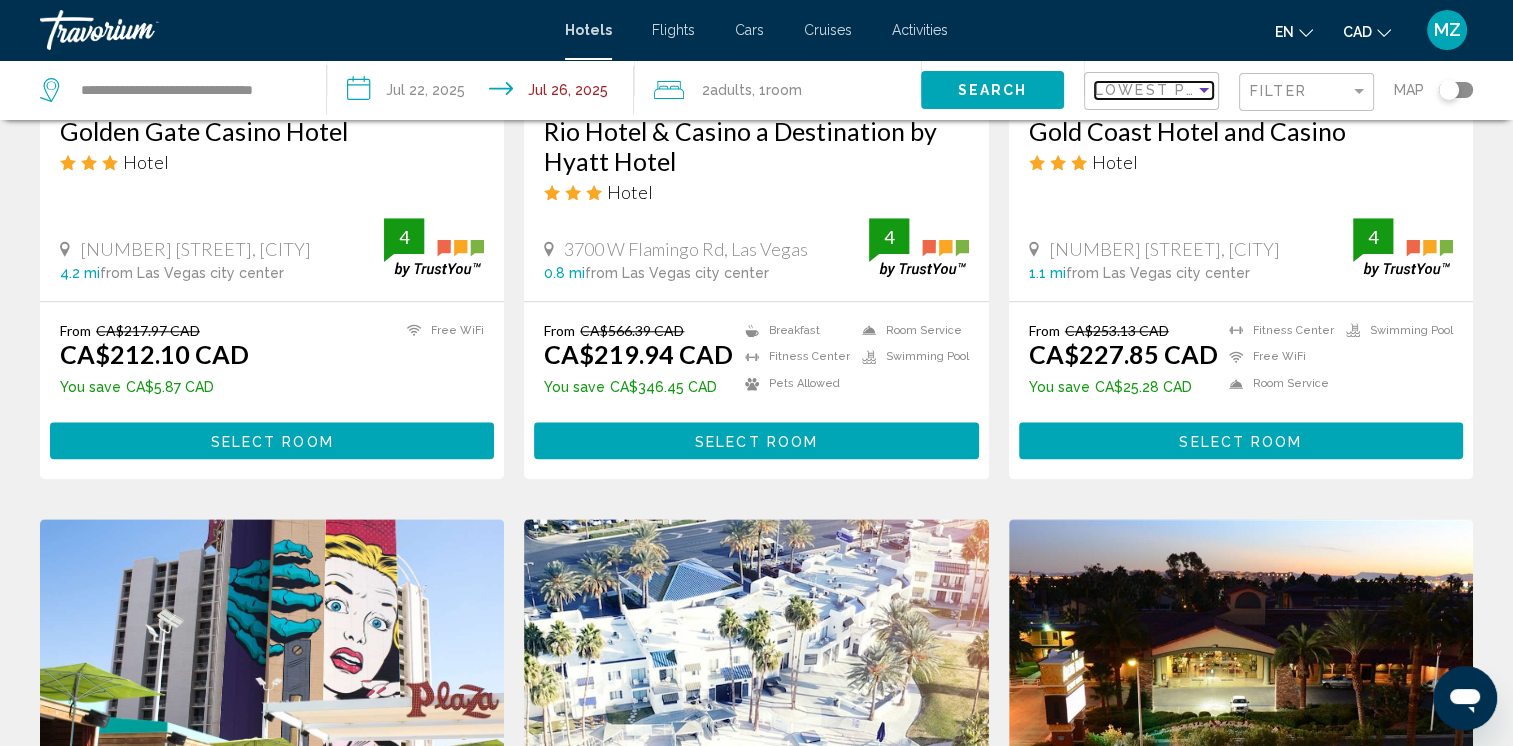 scroll, scrollTop: 2600, scrollLeft: 0, axis: vertical 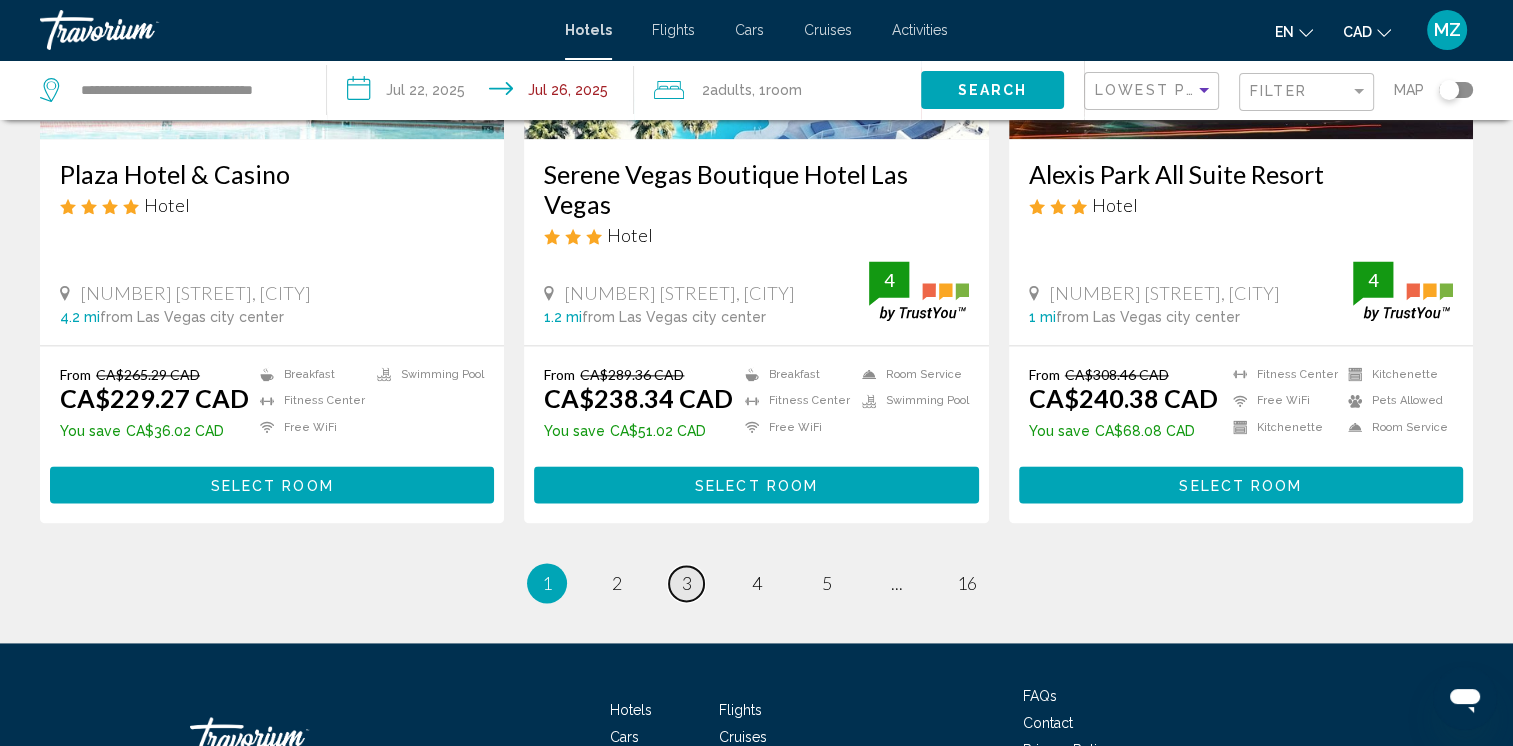 click on "page  3" at bounding box center (686, 583) 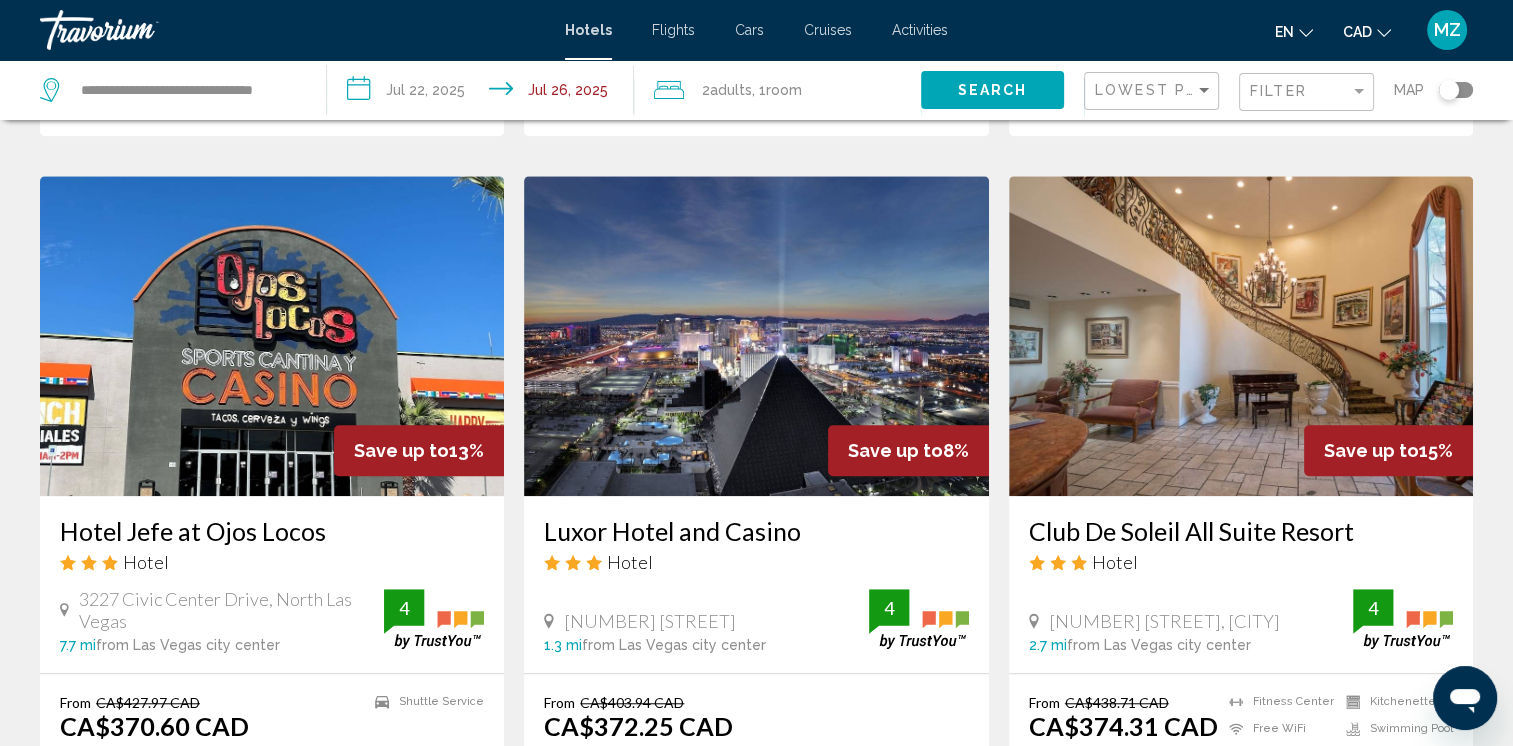 scroll, scrollTop: 1600, scrollLeft: 0, axis: vertical 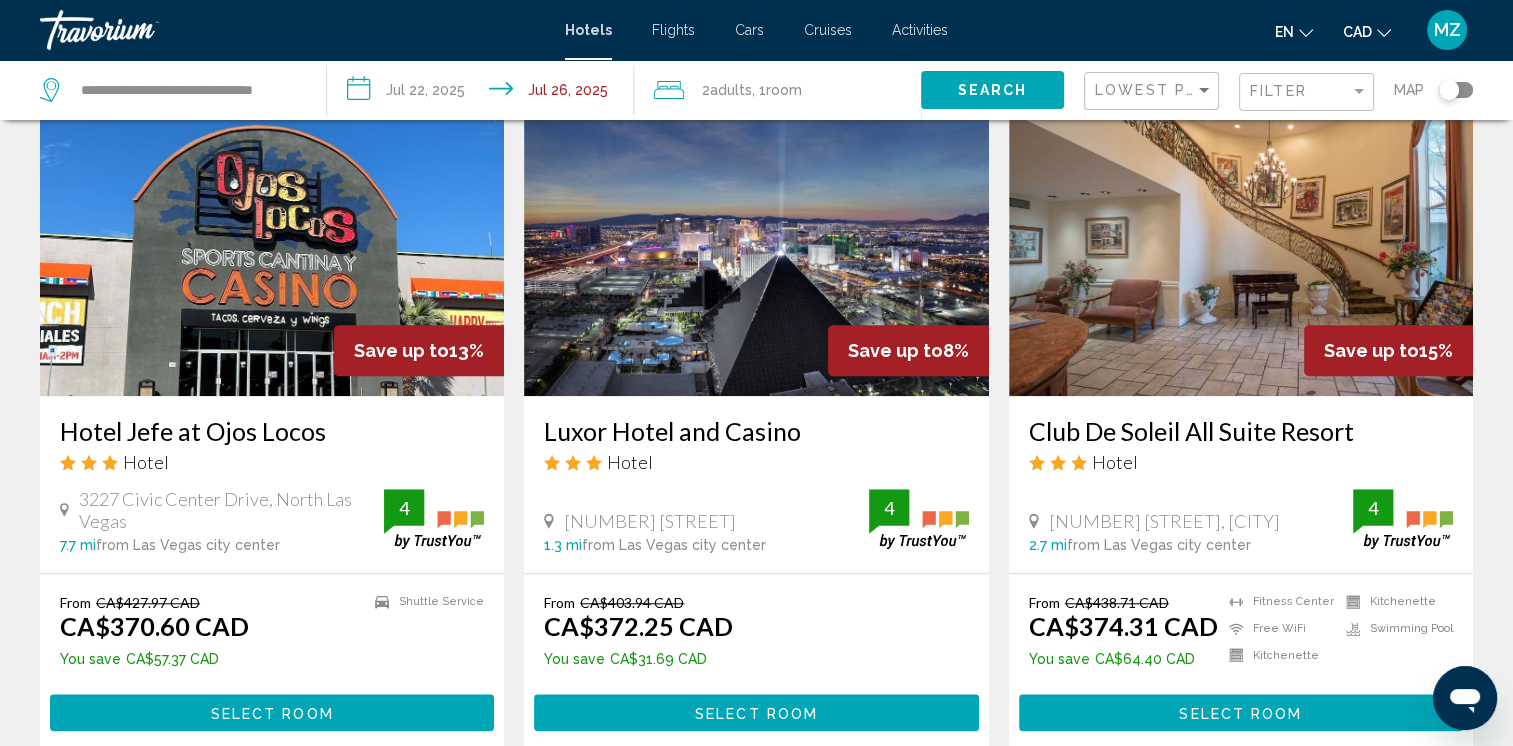 click on "Select Room" at bounding box center [756, 713] 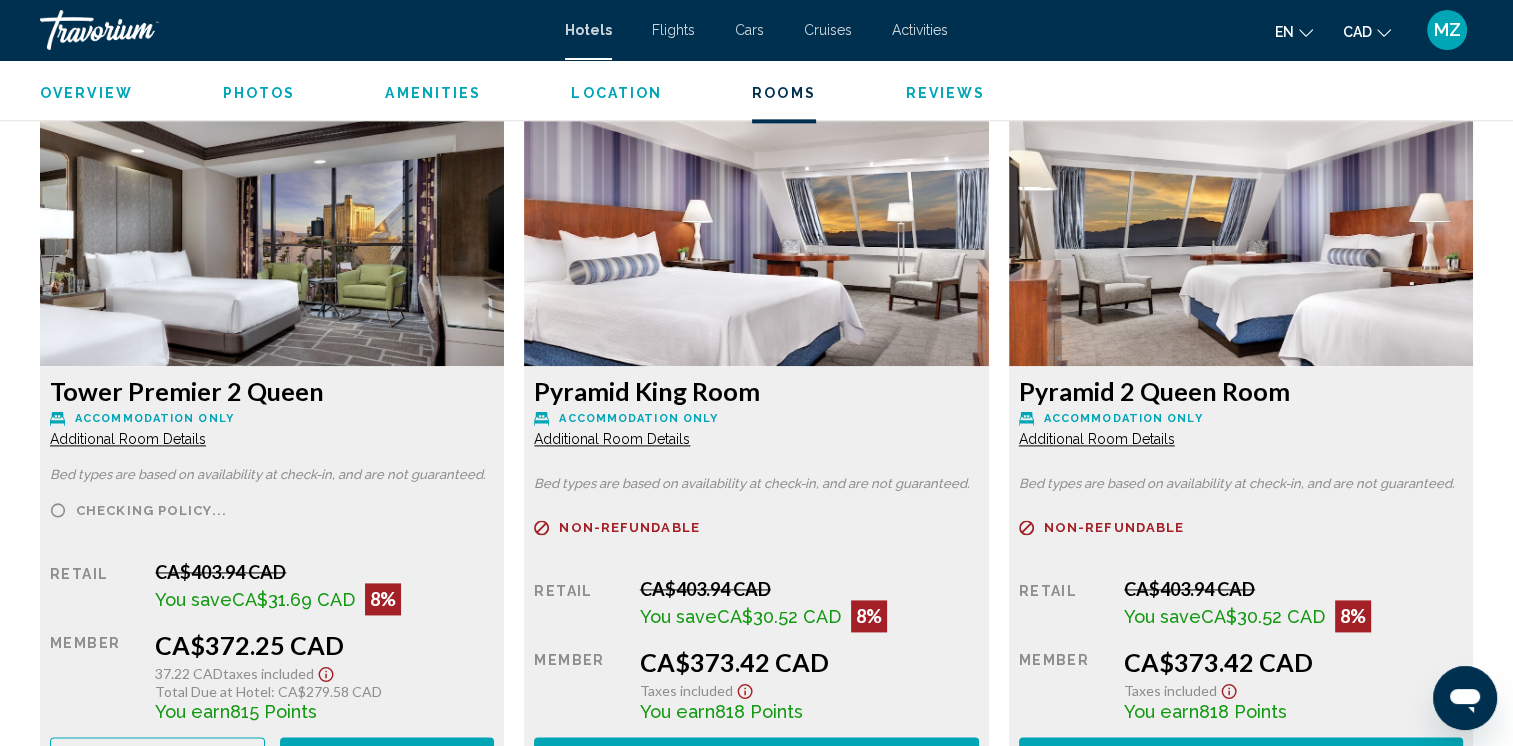 scroll, scrollTop: 2800, scrollLeft: 0, axis: vertical 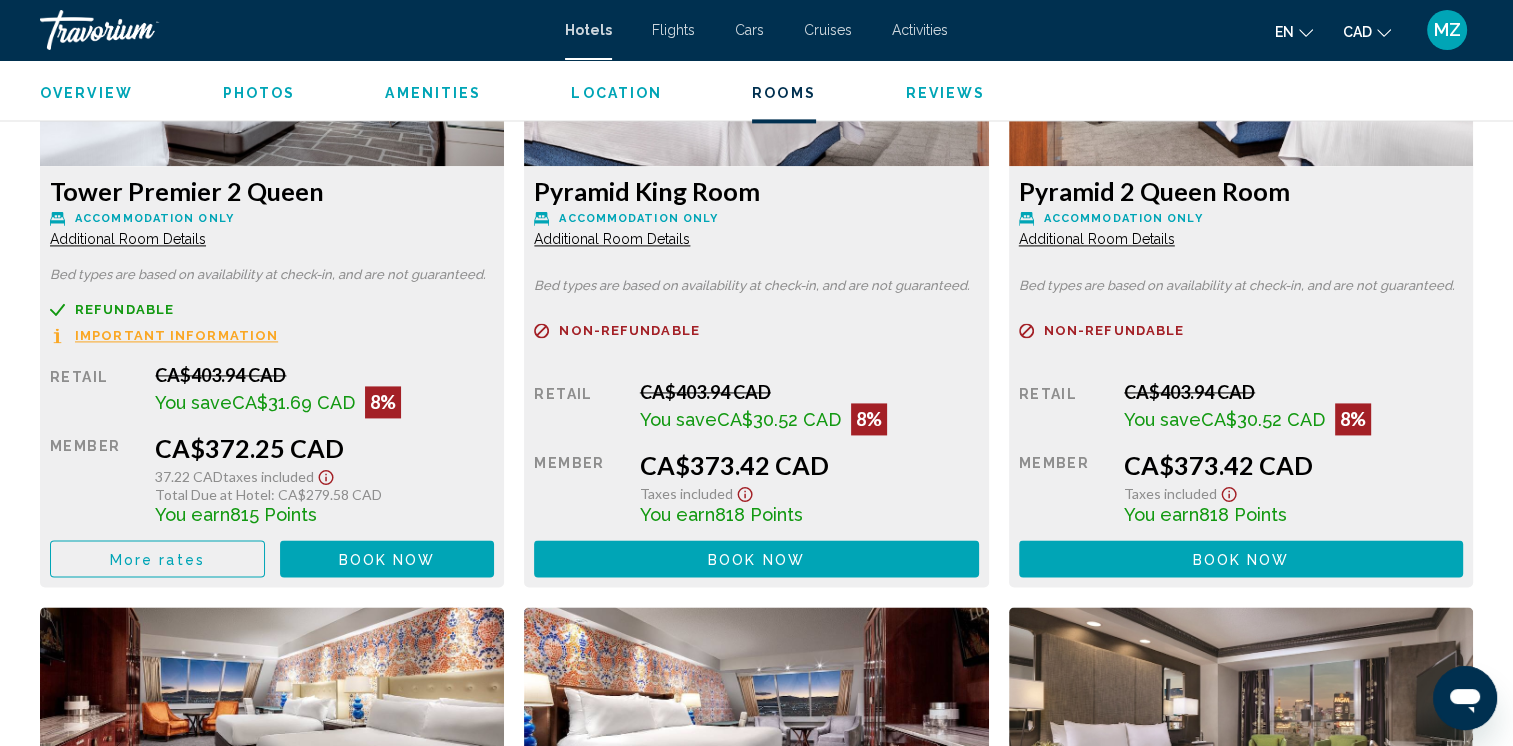 click on "Important Information" at bounding box center [176, 335] 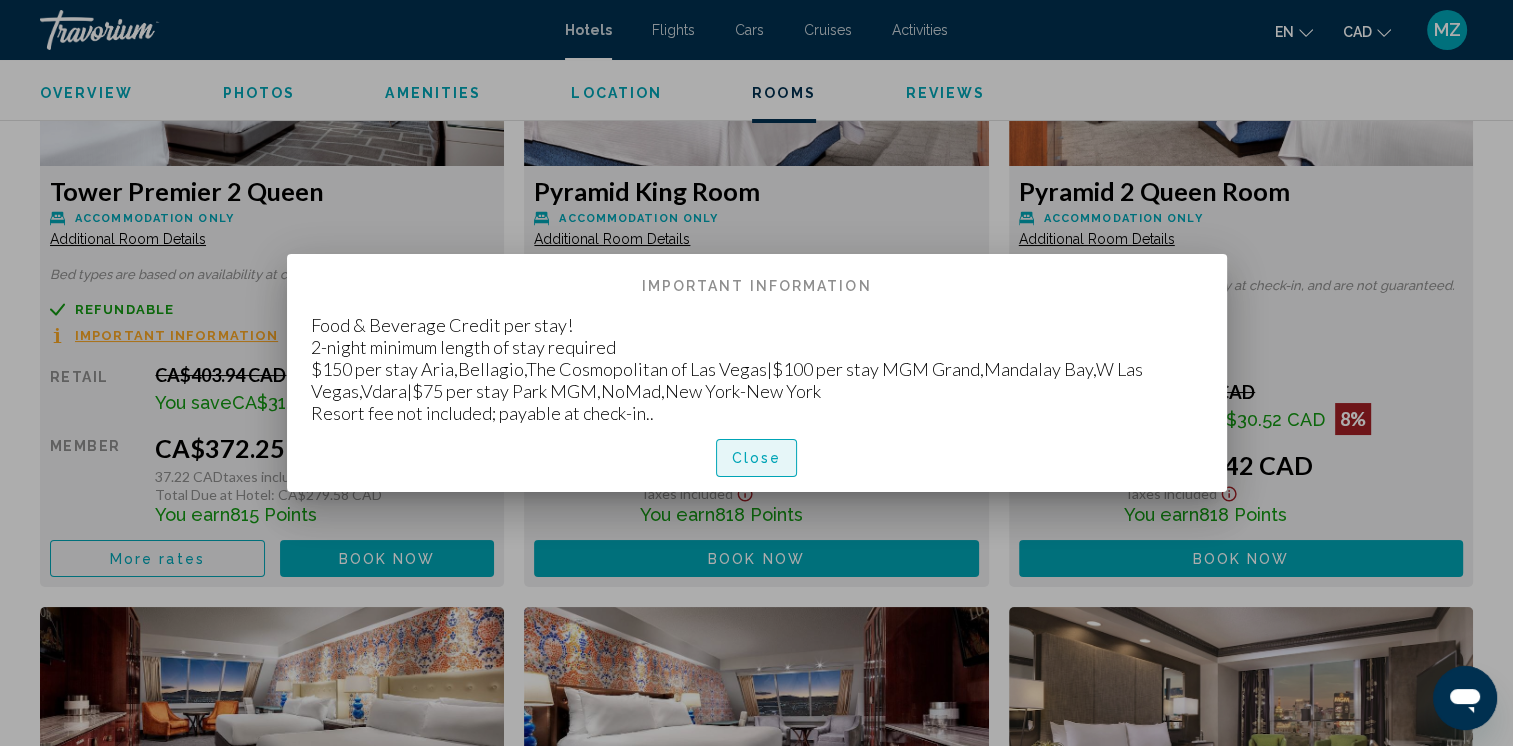 click on "Close" at bounding box center [757, 457] 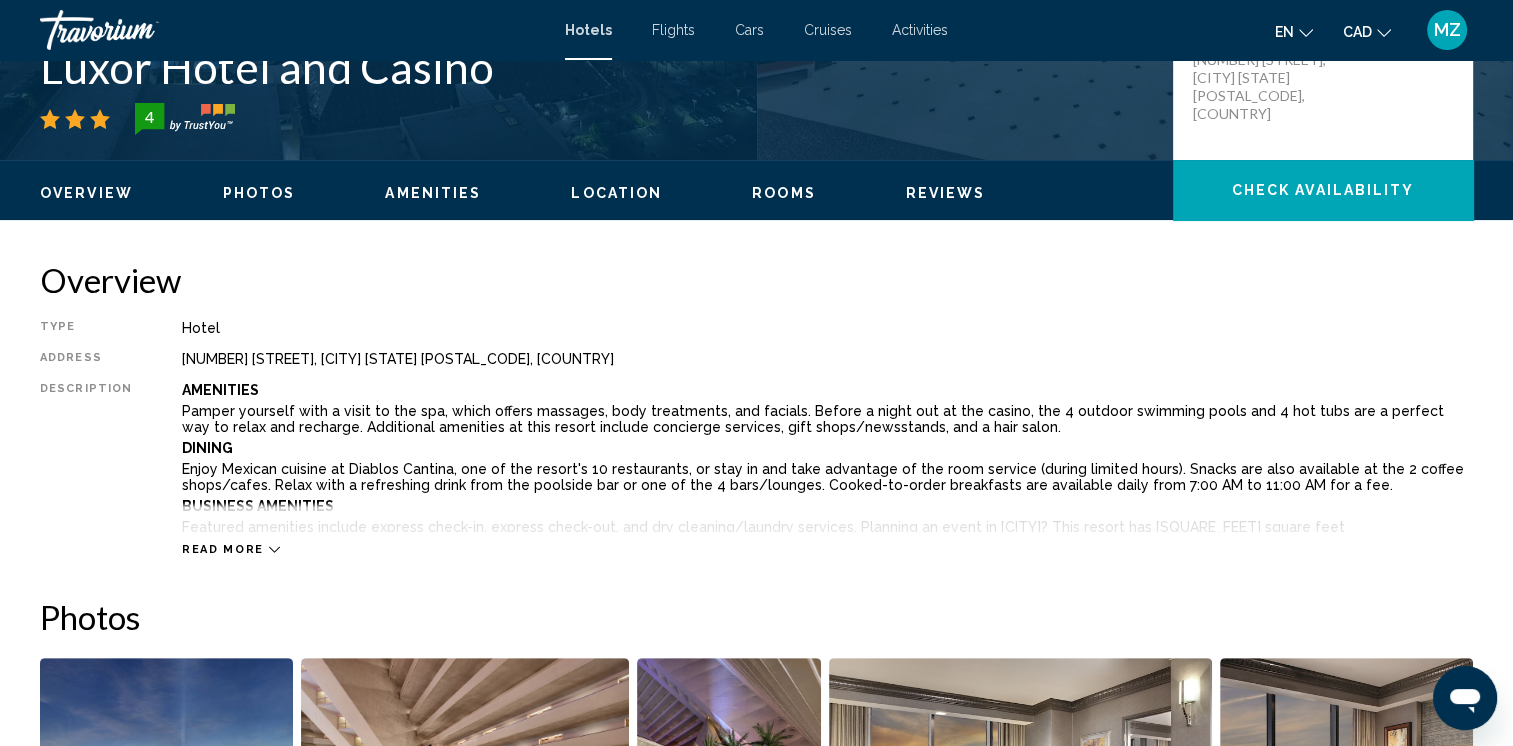 scroll, scrollTop: 500, scrollLeft: 0, axis: vertical 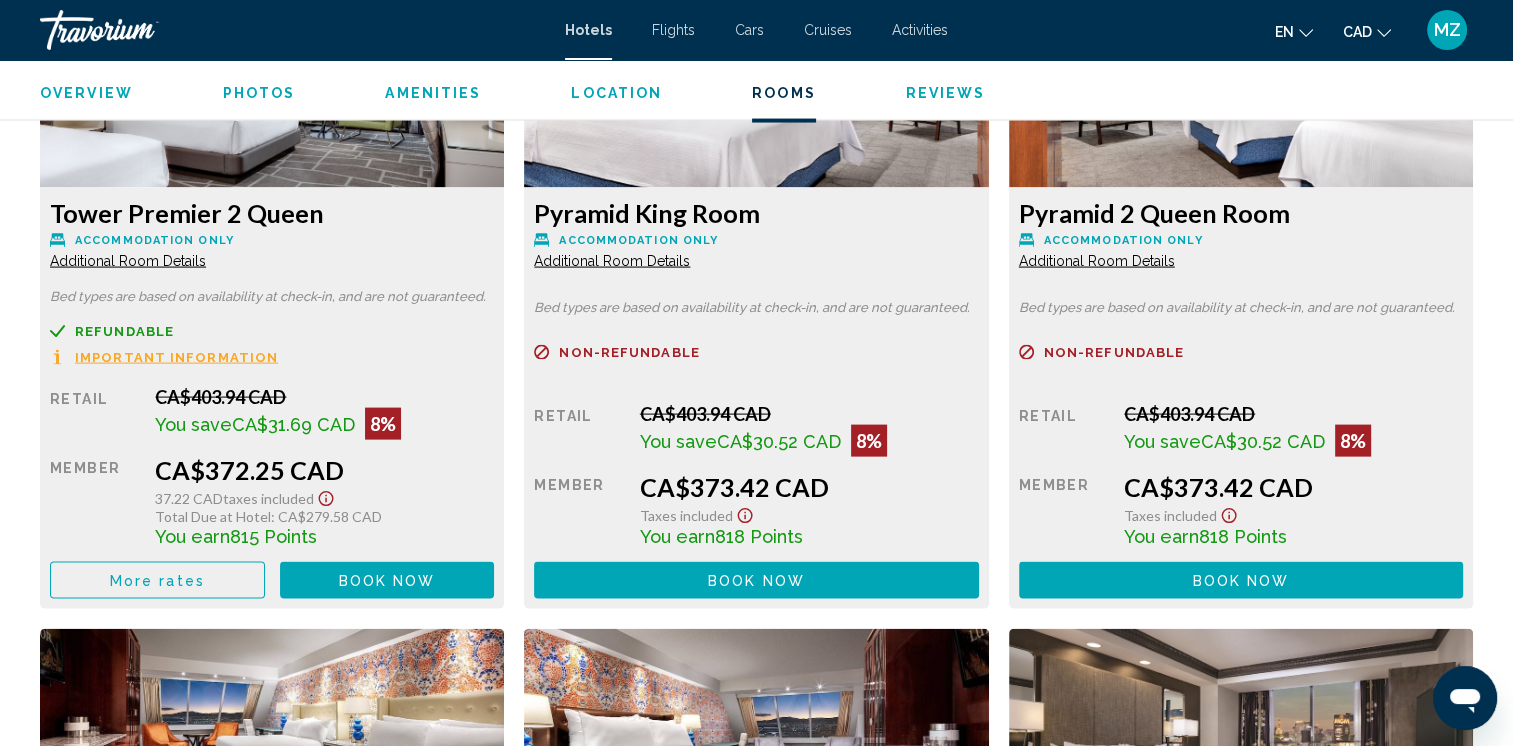 click 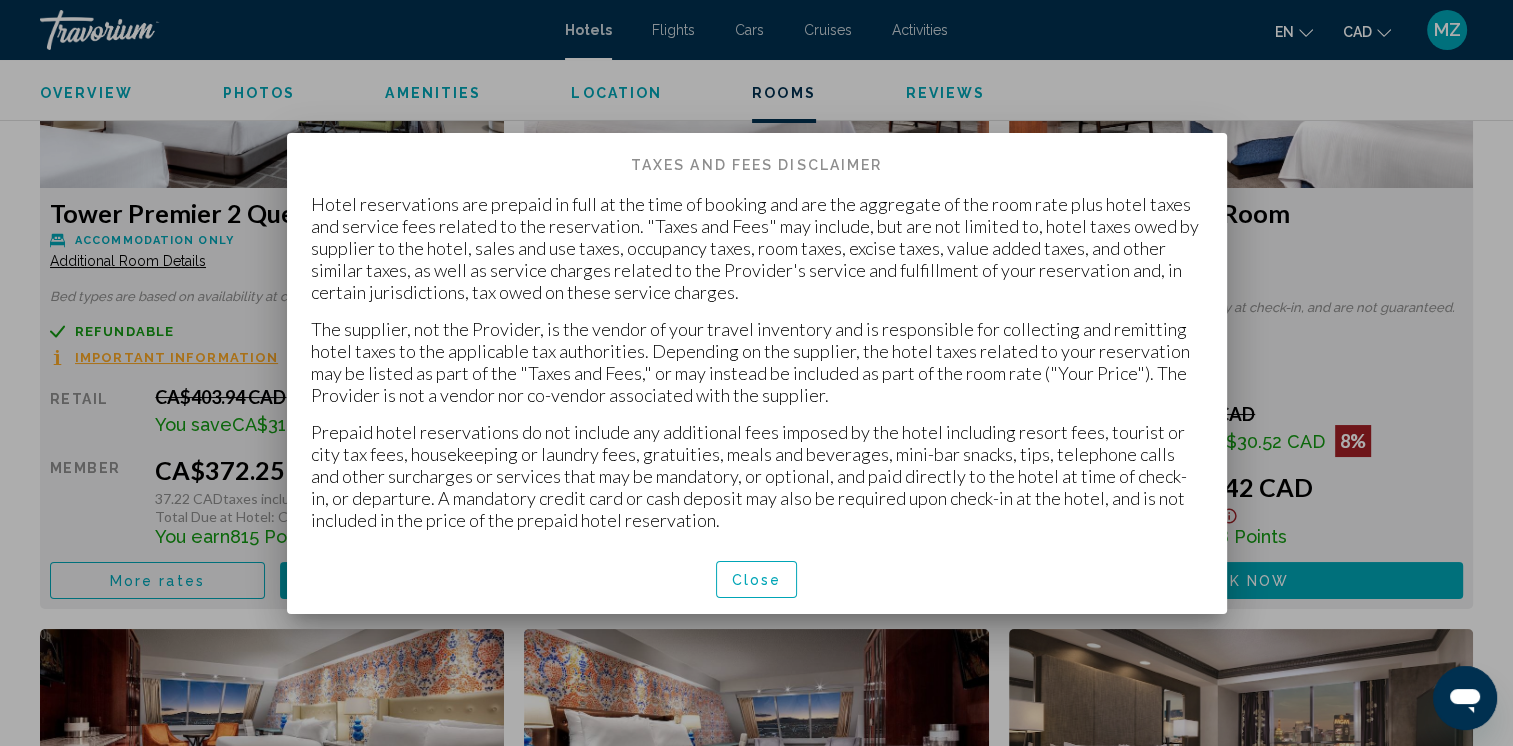 scroll, scrollTop: 0, scrollLeft: 0, axis: both 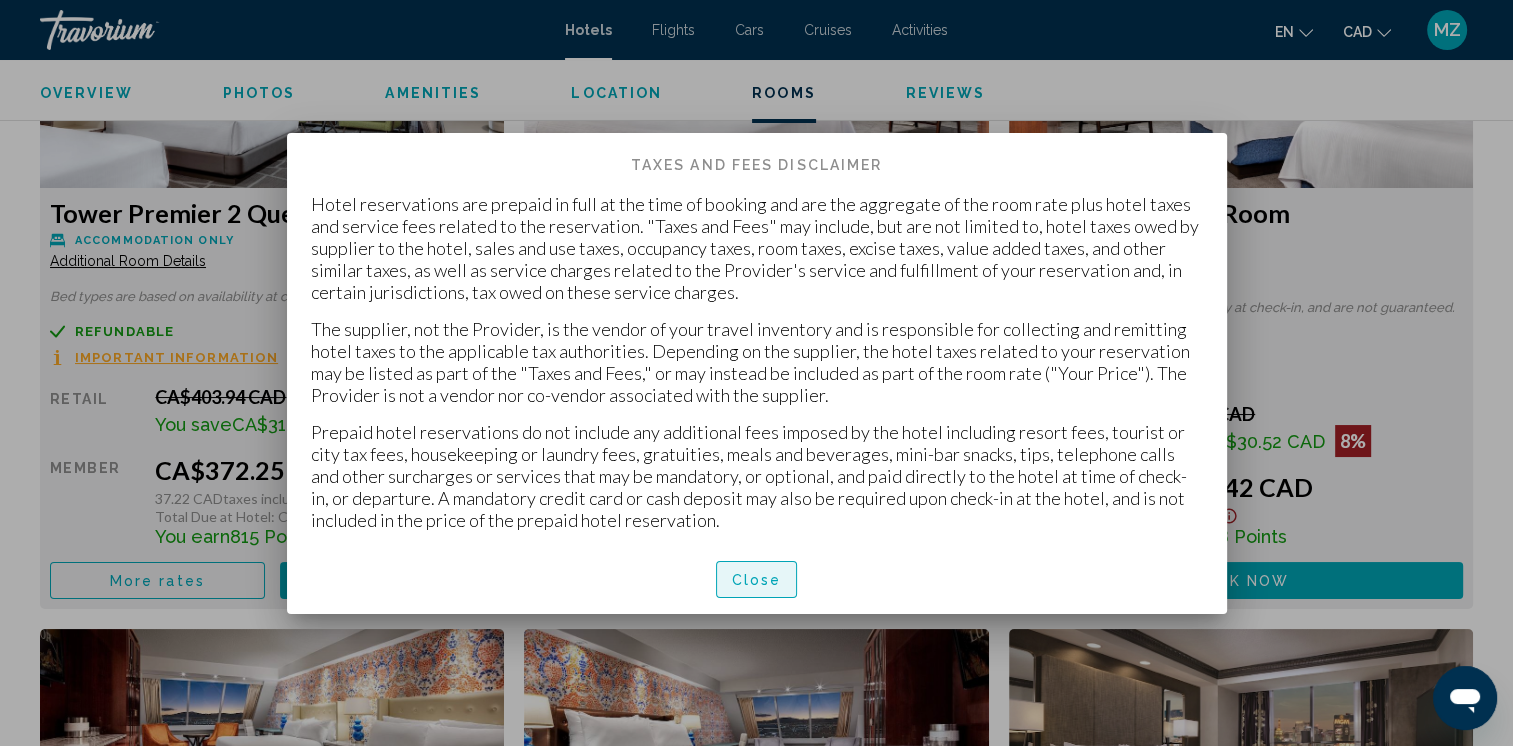 click on "Close" at bounding box center (757, 580) 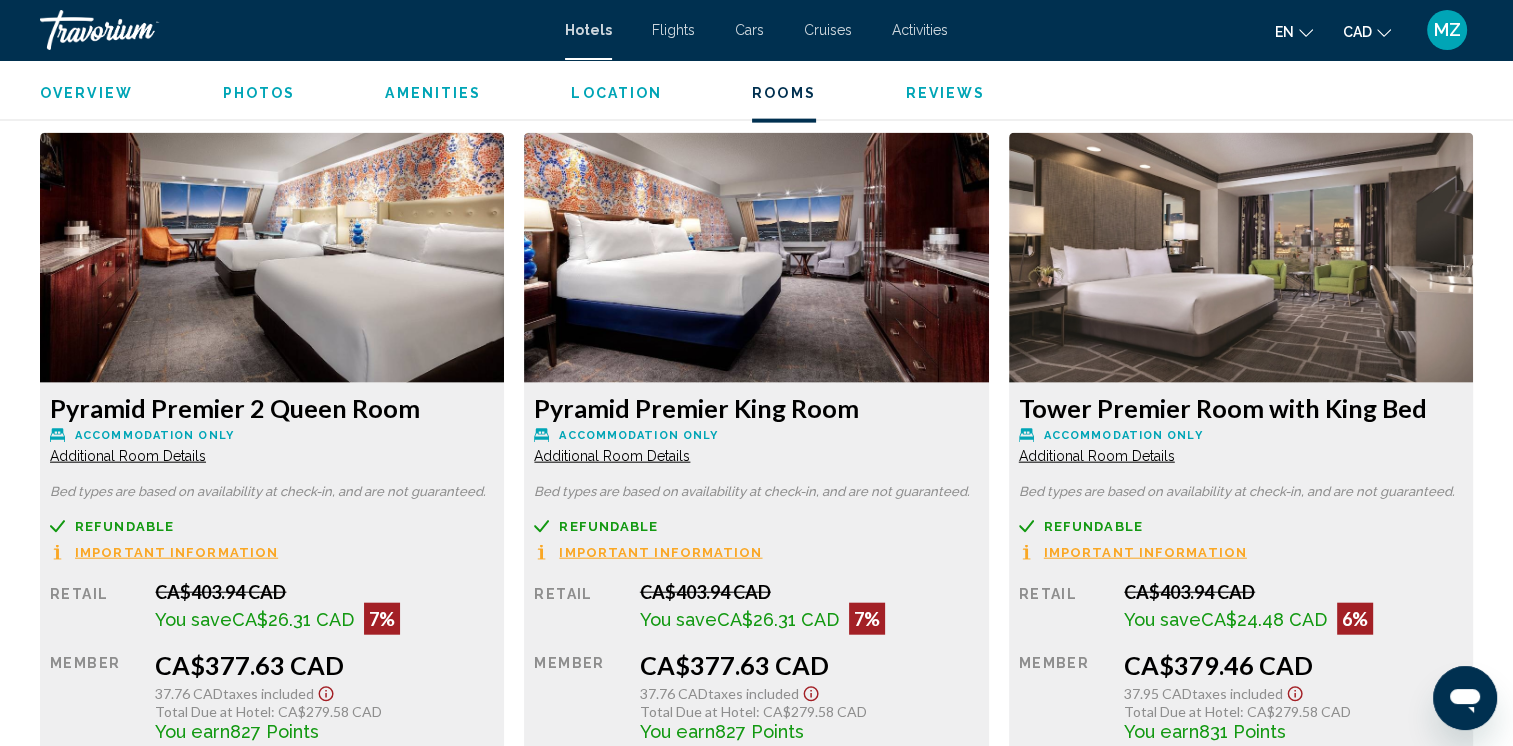 scroll, scrollTop: 4600, scrollLeft: 0, axis: vertical 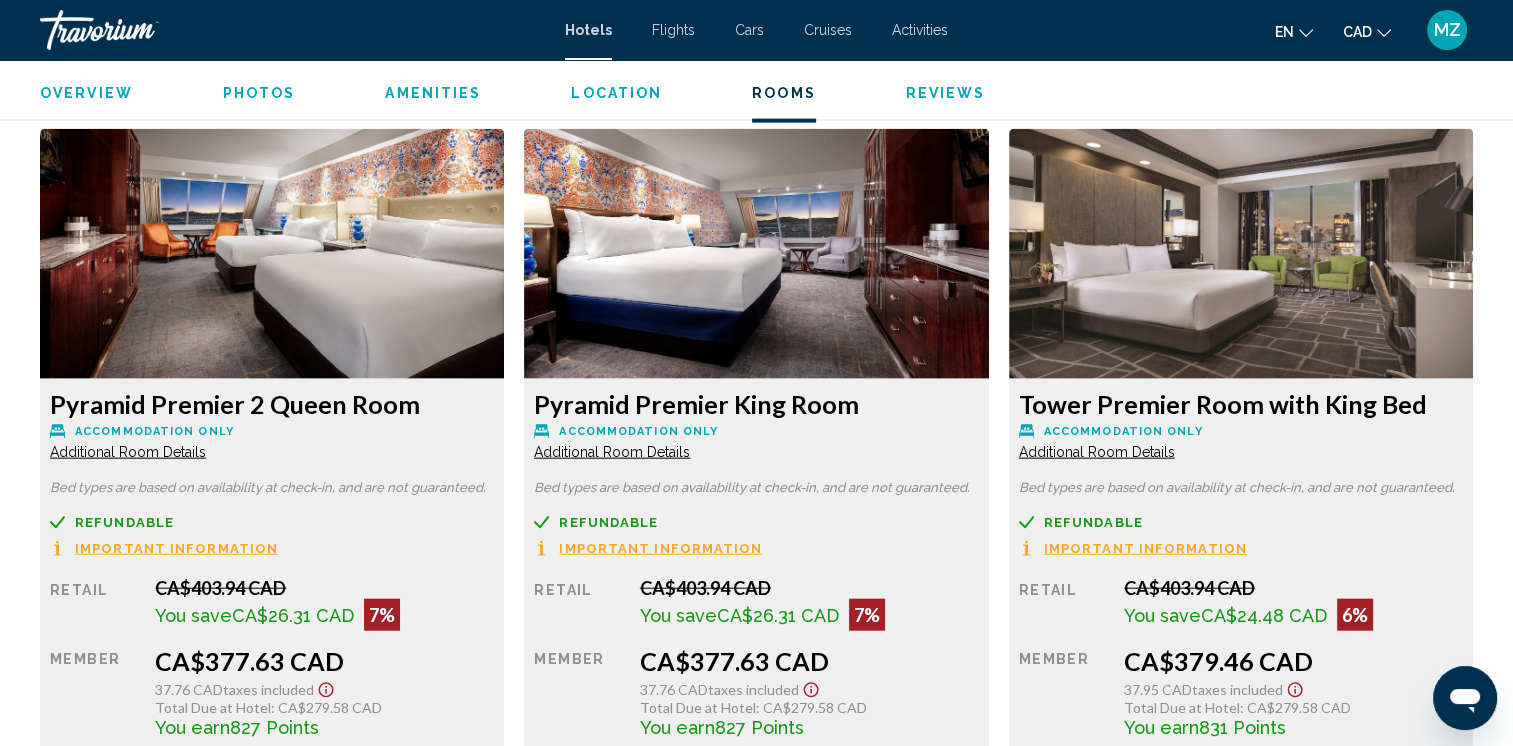 click on "Important Information" at bounding box center [176, -143] 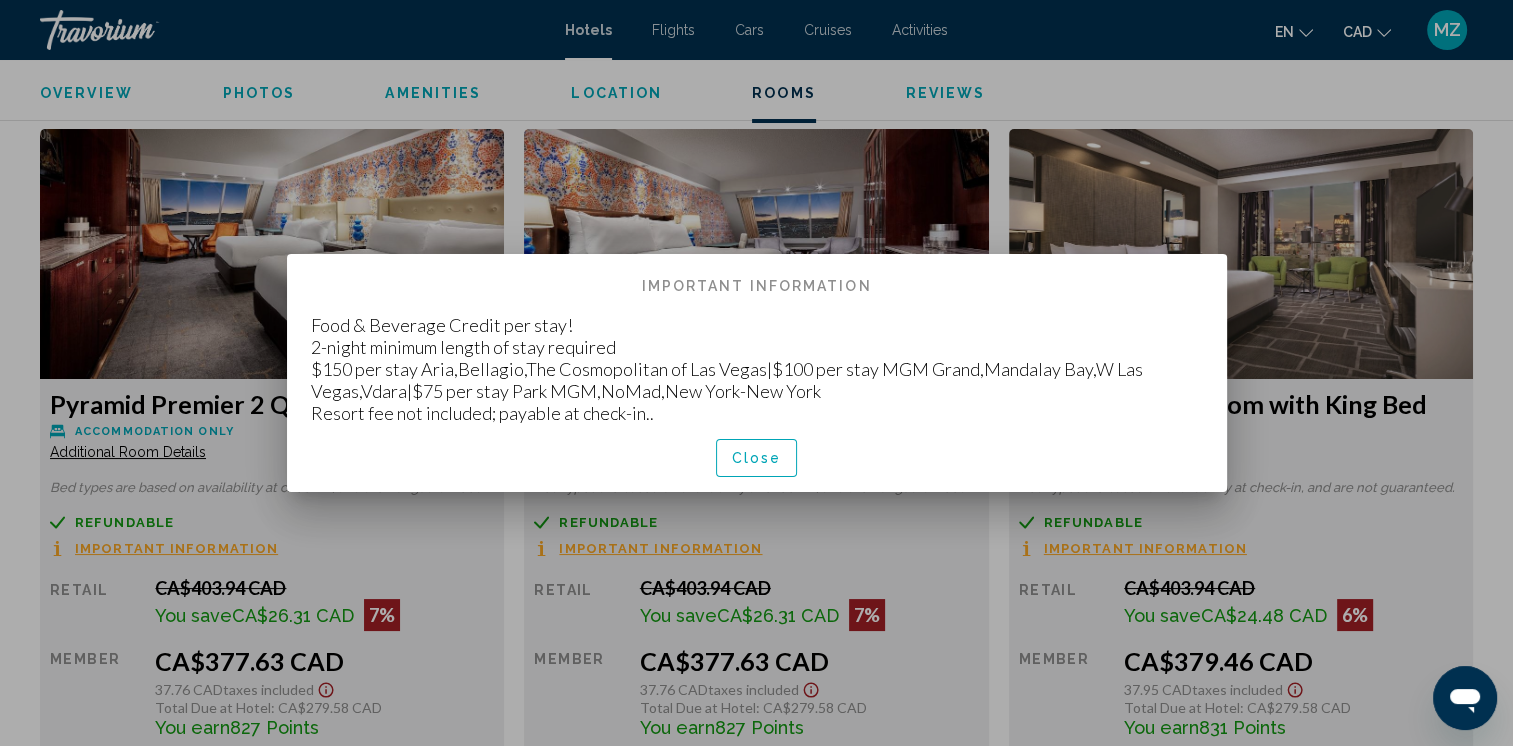 scroll, scrollTop: 0, scrollLeft: 0, axis: both 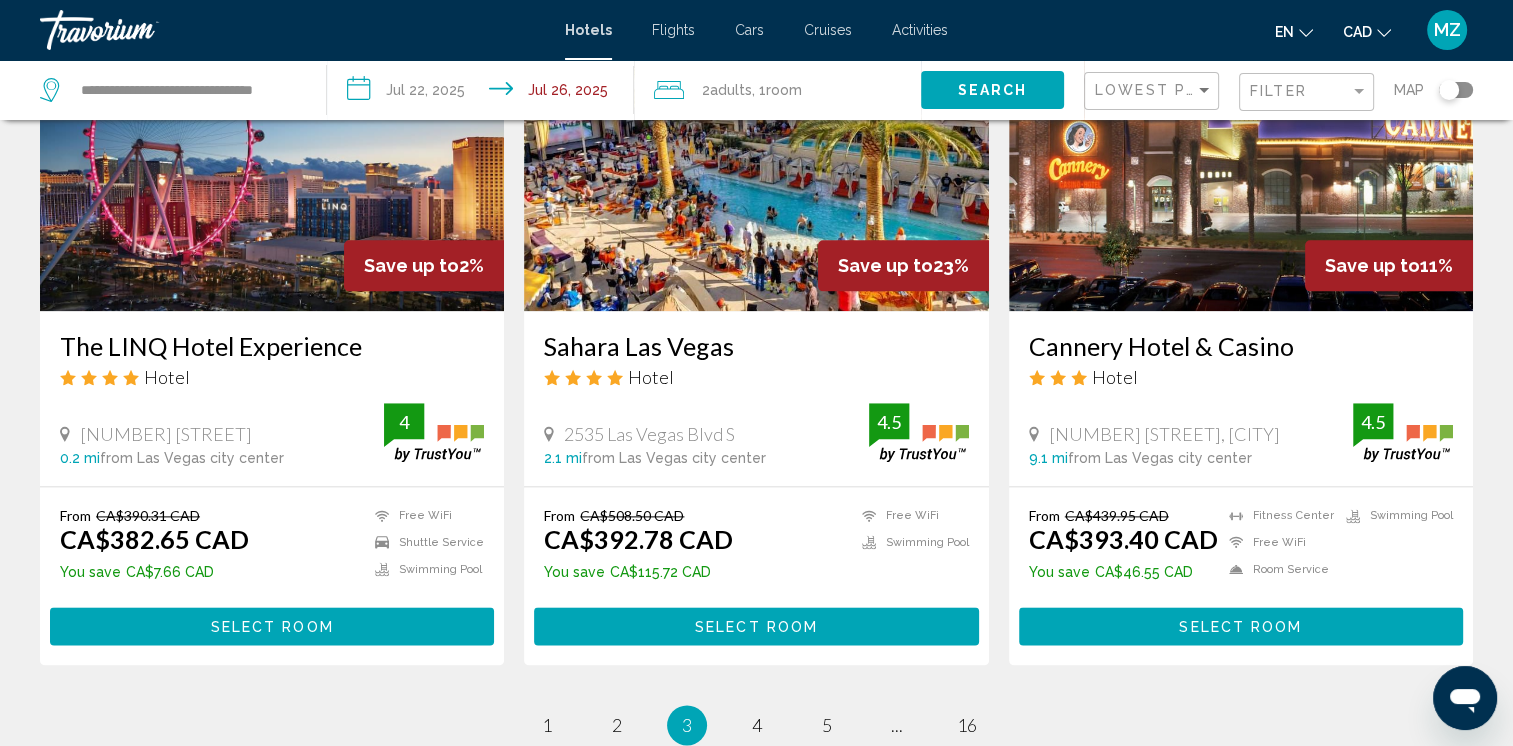 click on "Select Room" at bounding box center [272, 627] 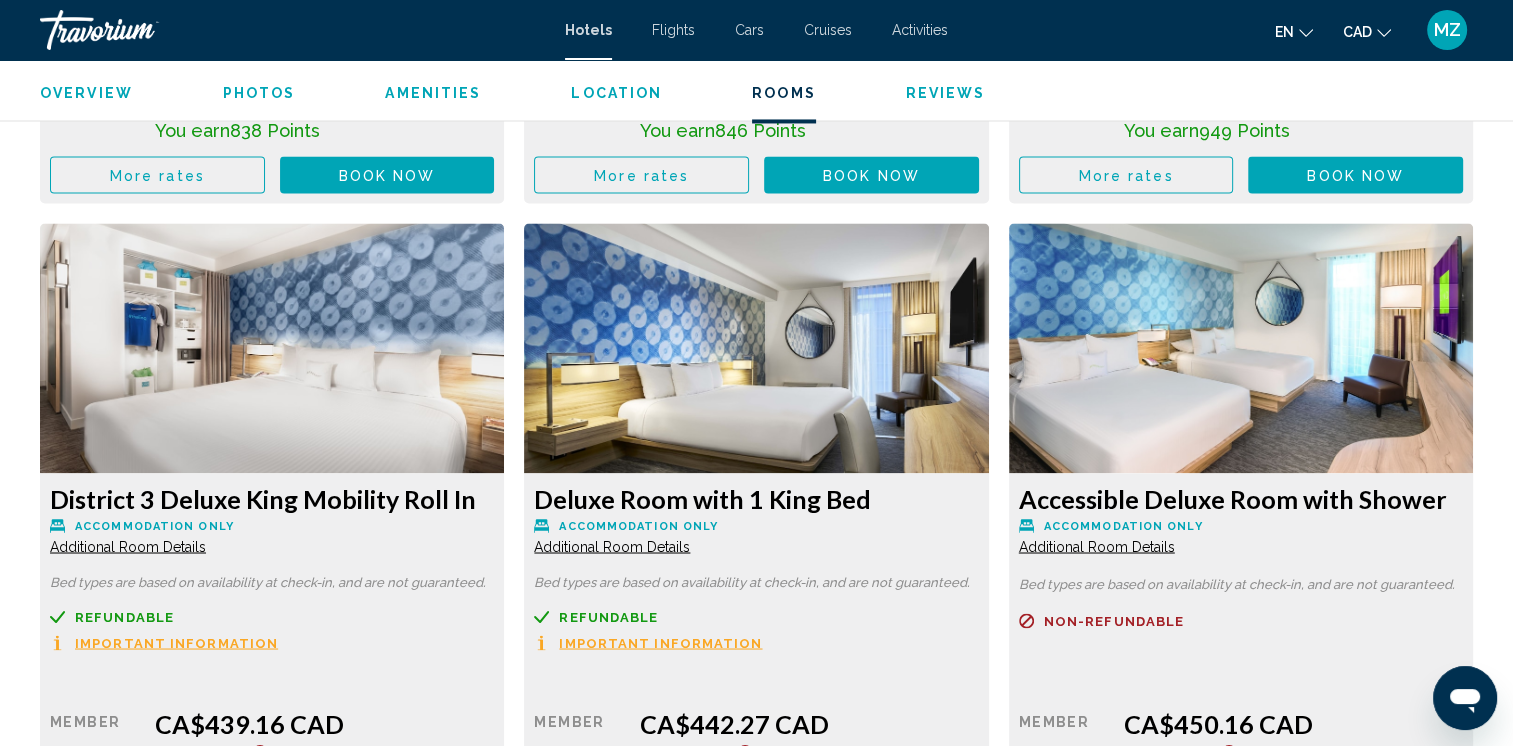 scroll, scrollTop: 3500, scrollLeft: 0, axis: vertical 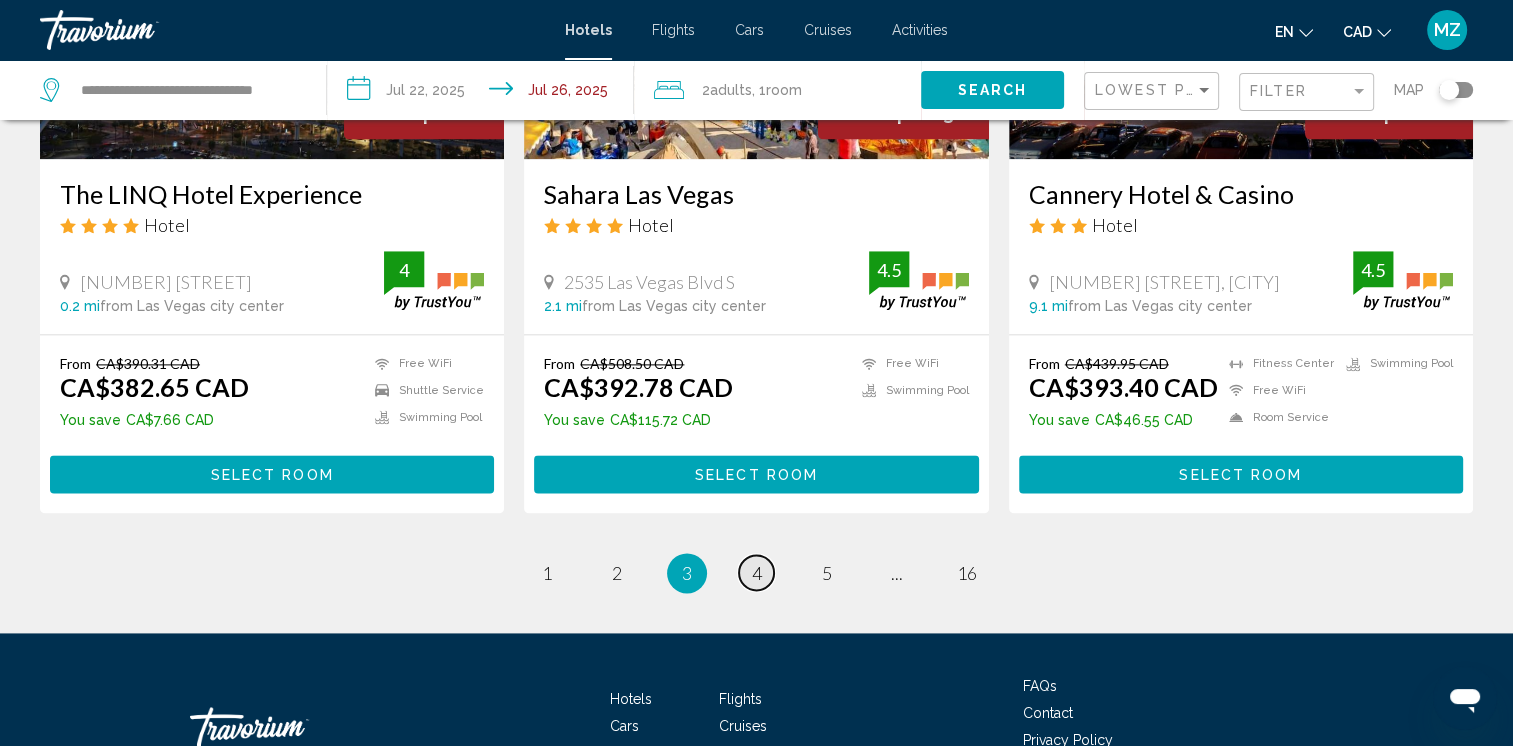 click on "4" at bounding box center [757, 573] 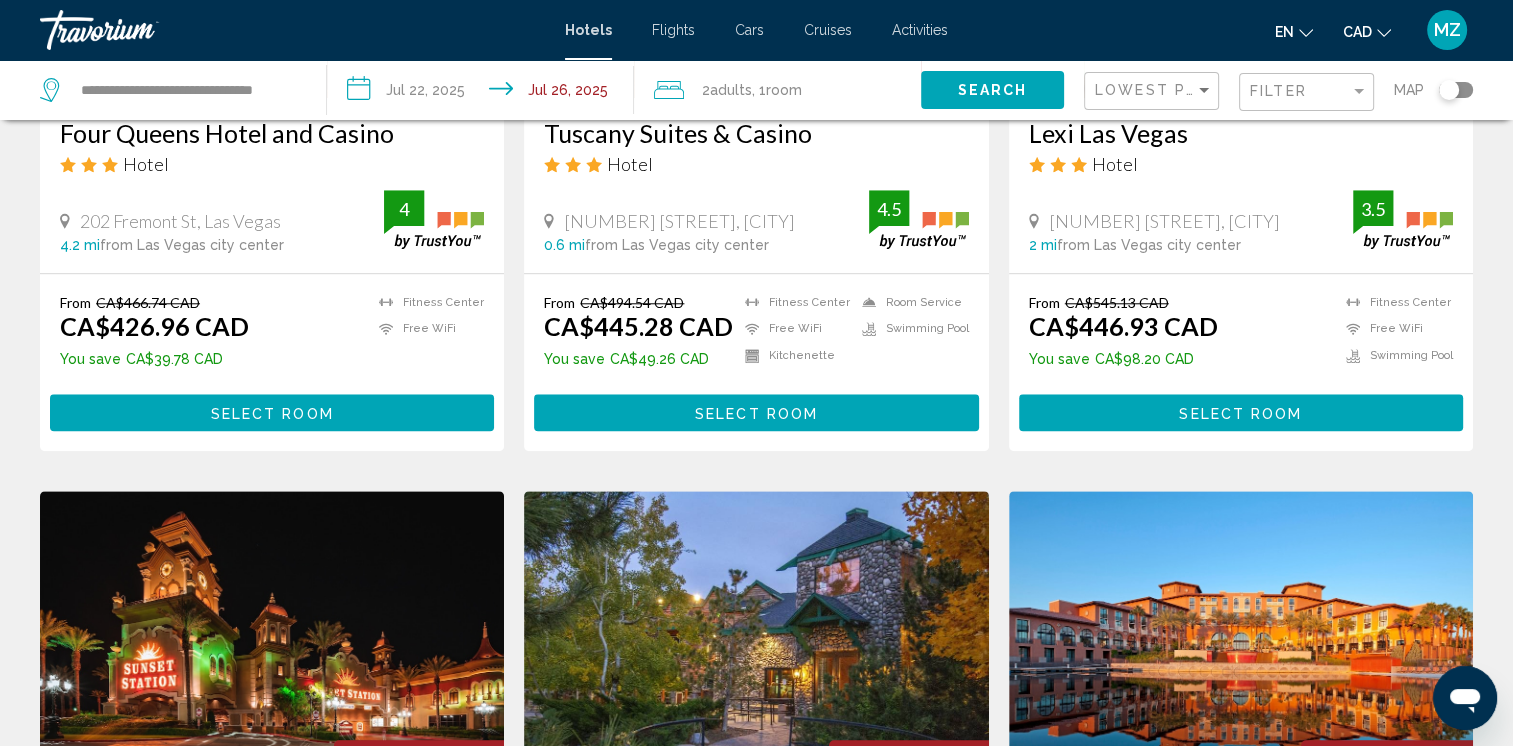 scroll, scrollTop: 1700, scrollLeft: 0, axis: vertical 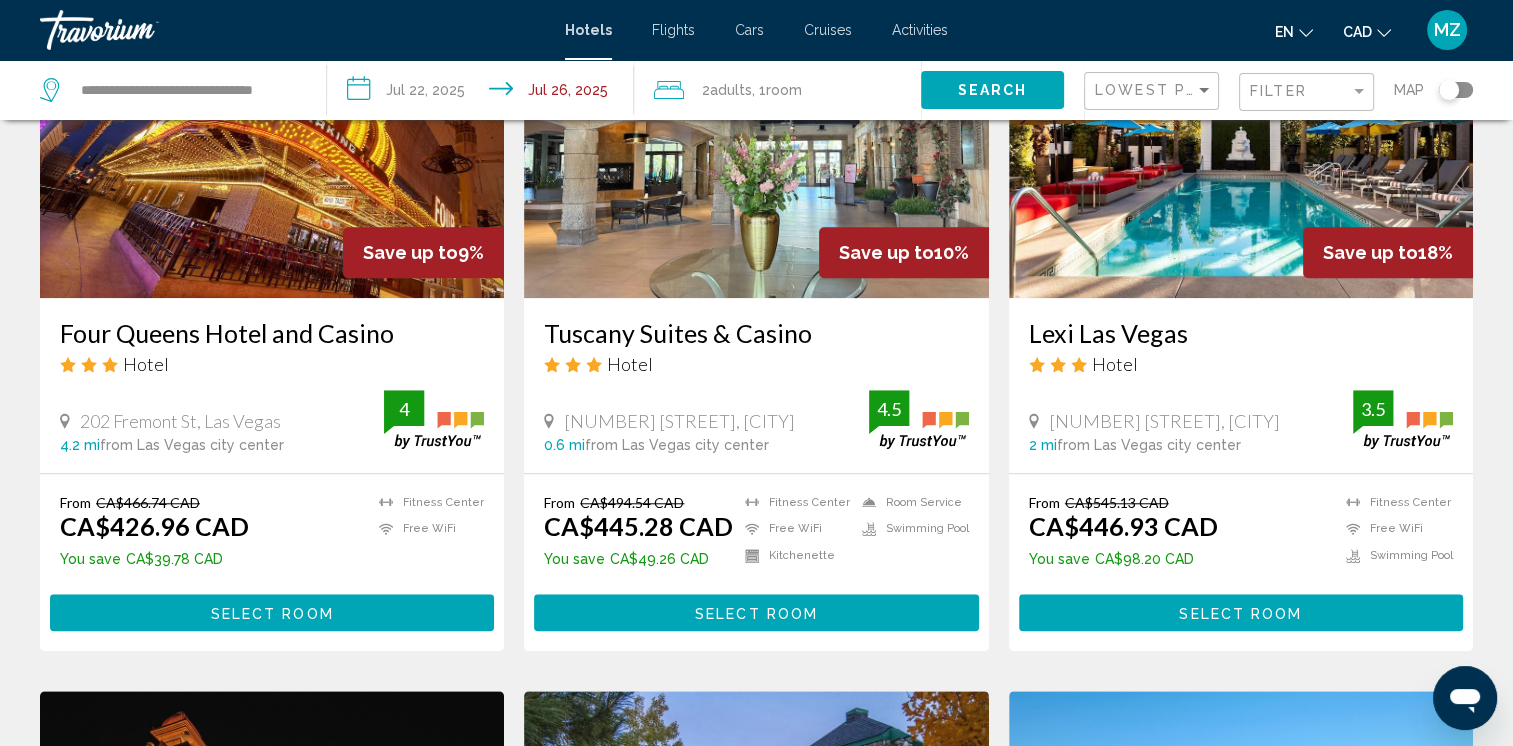 click on "Select Room" at bounding box center [272, 613] 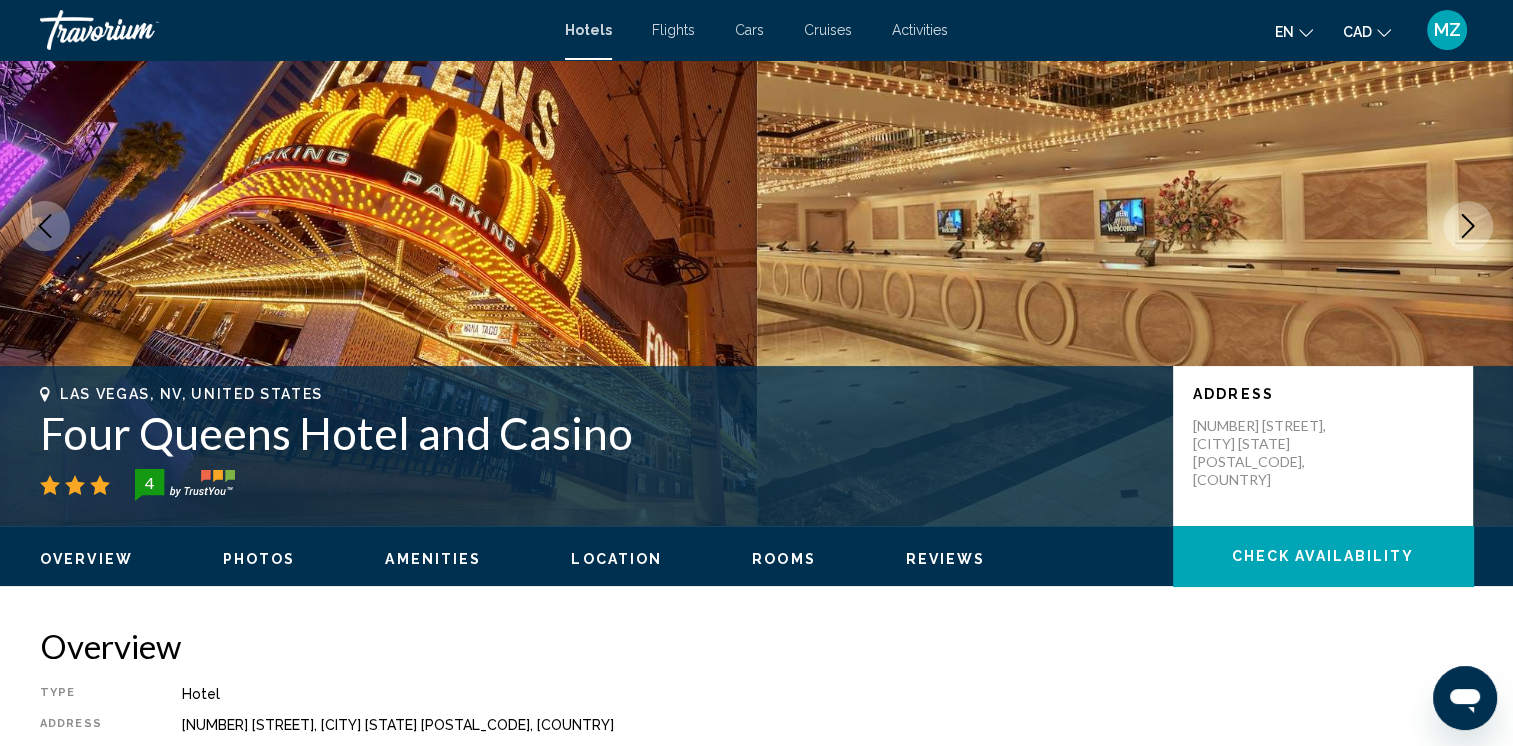 scroll, scrollTop: 400, scrollLeft: 0, axis: vertical 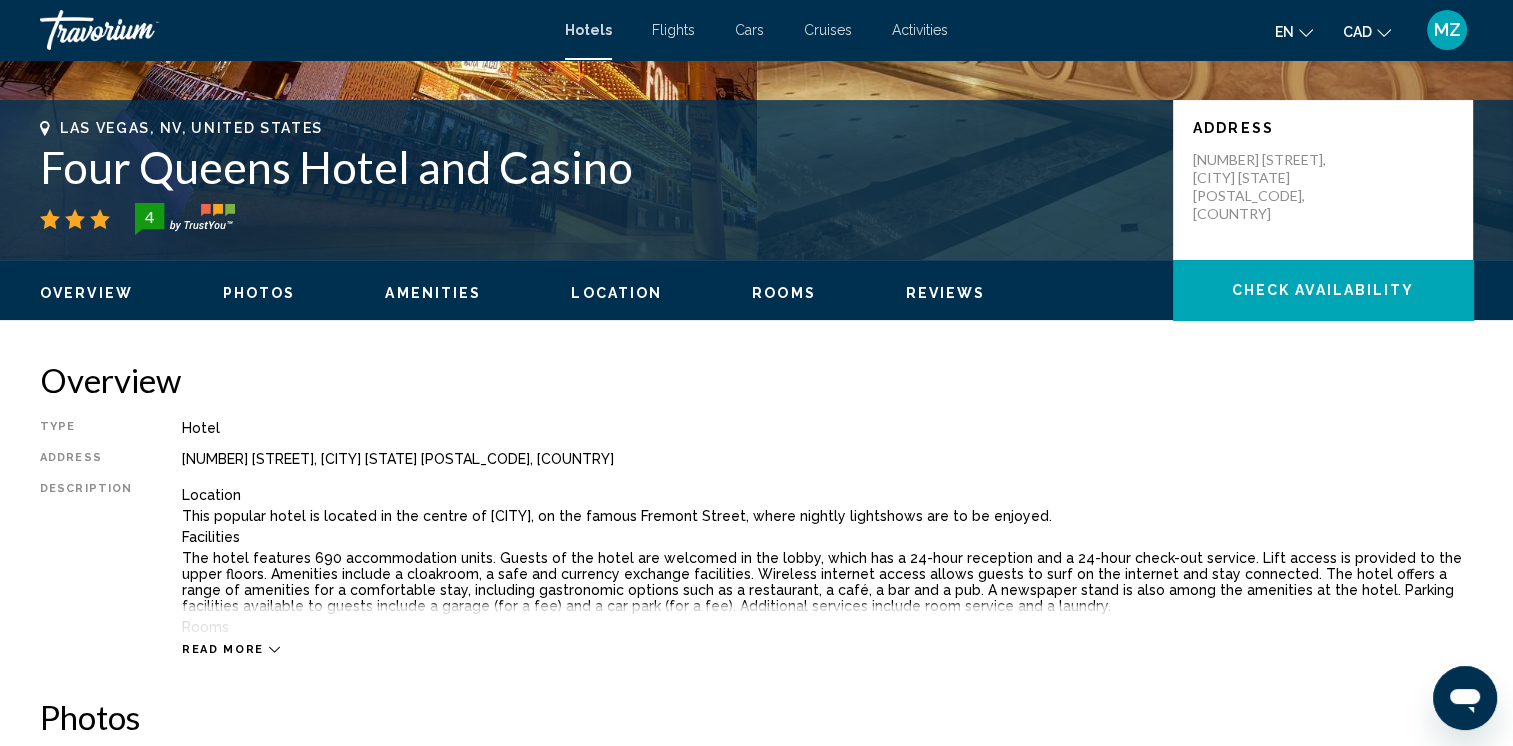 click on "Read more" at bounding box center (223, 649) 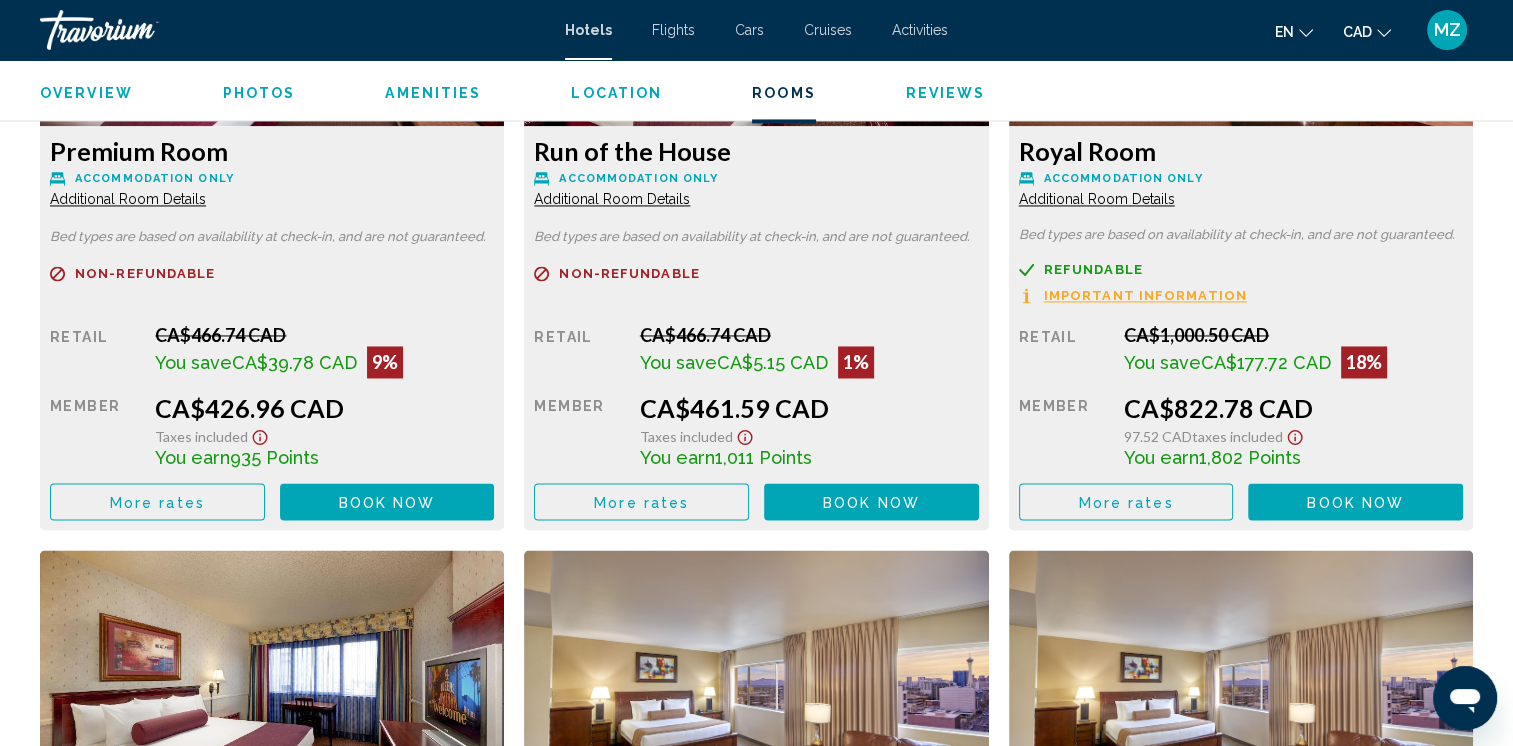 scroll, scrollTop: 3100, scrollLeft: 0, axis: vertical 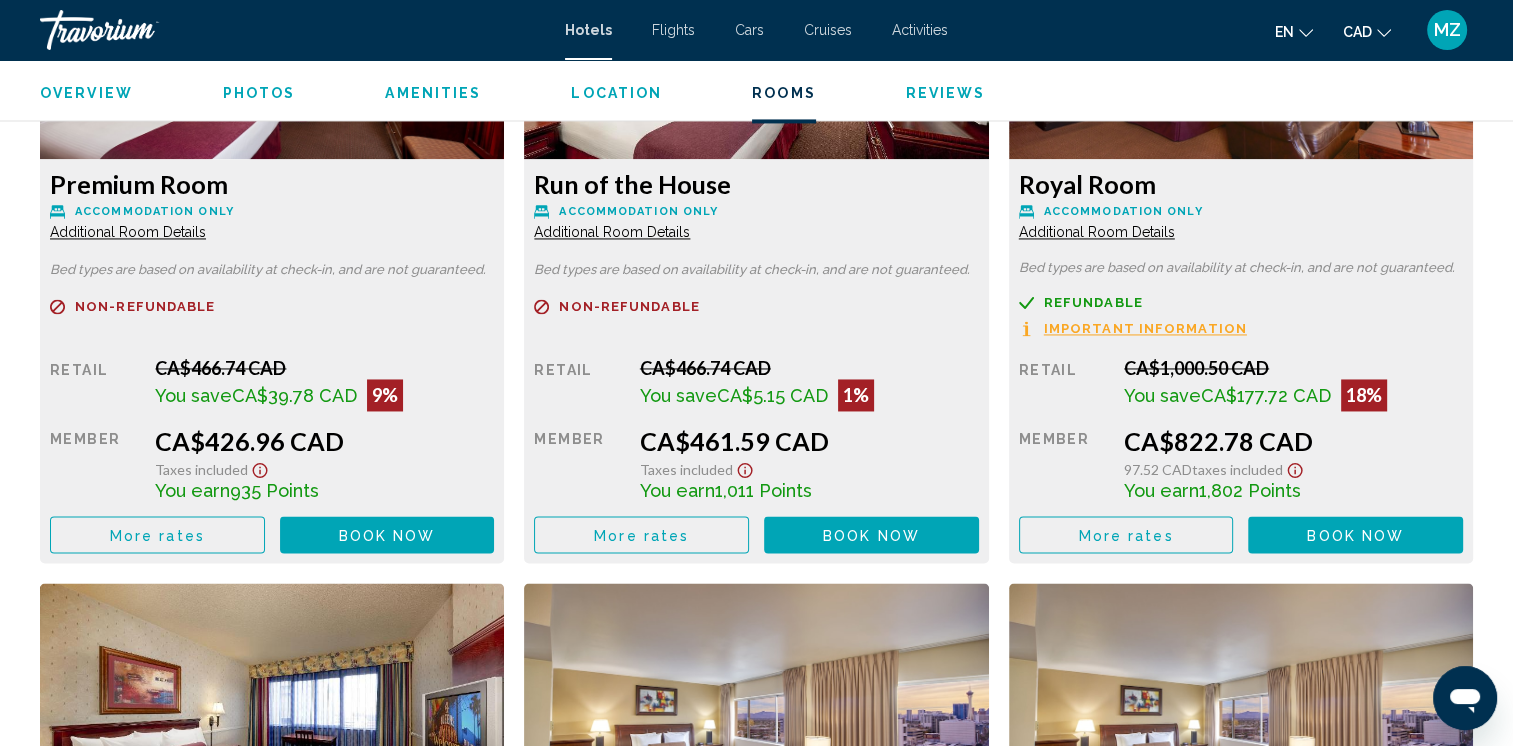 click on "Additional Room Details" at bounding box center (128, 232) 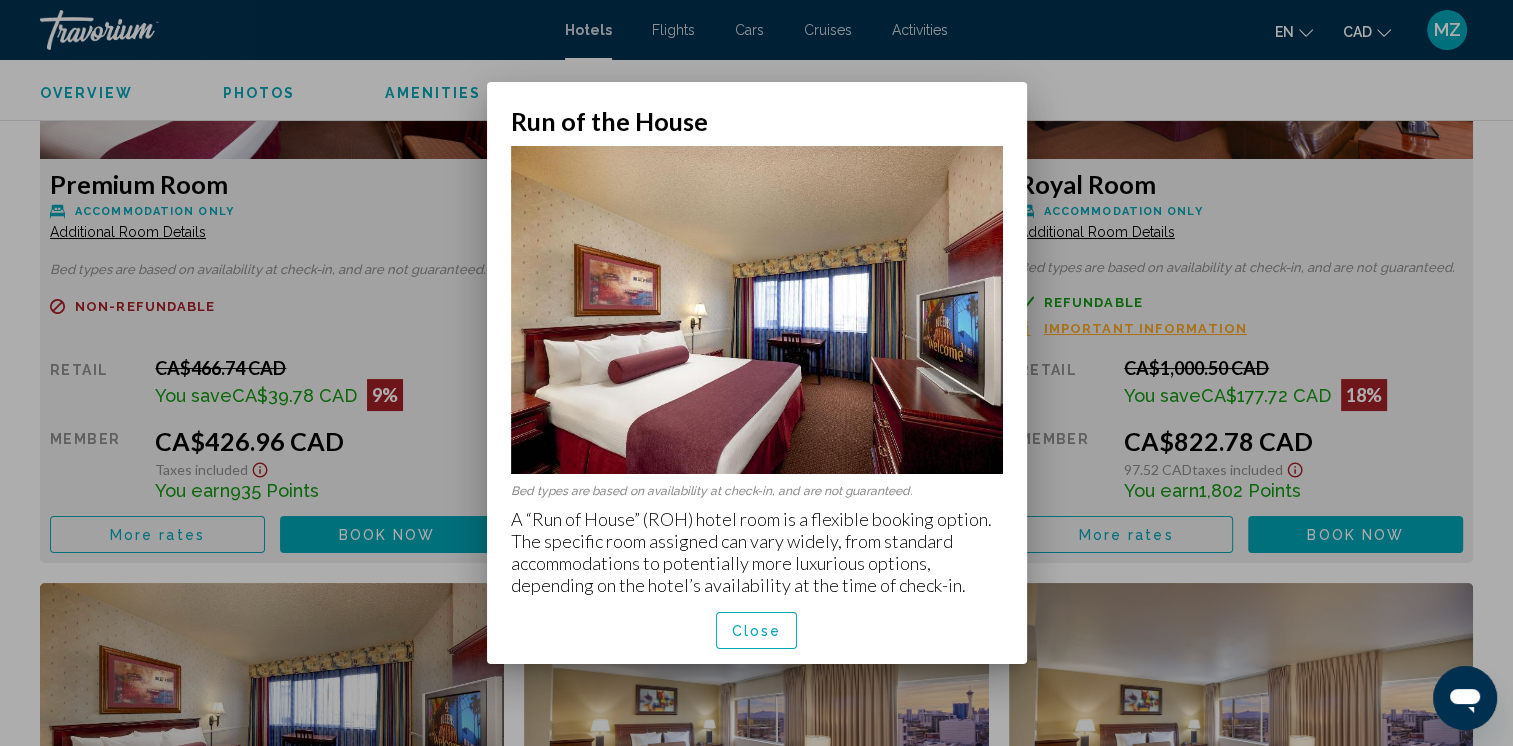scroll, scrollTop: 0, scrollLeft: 0, axis: both 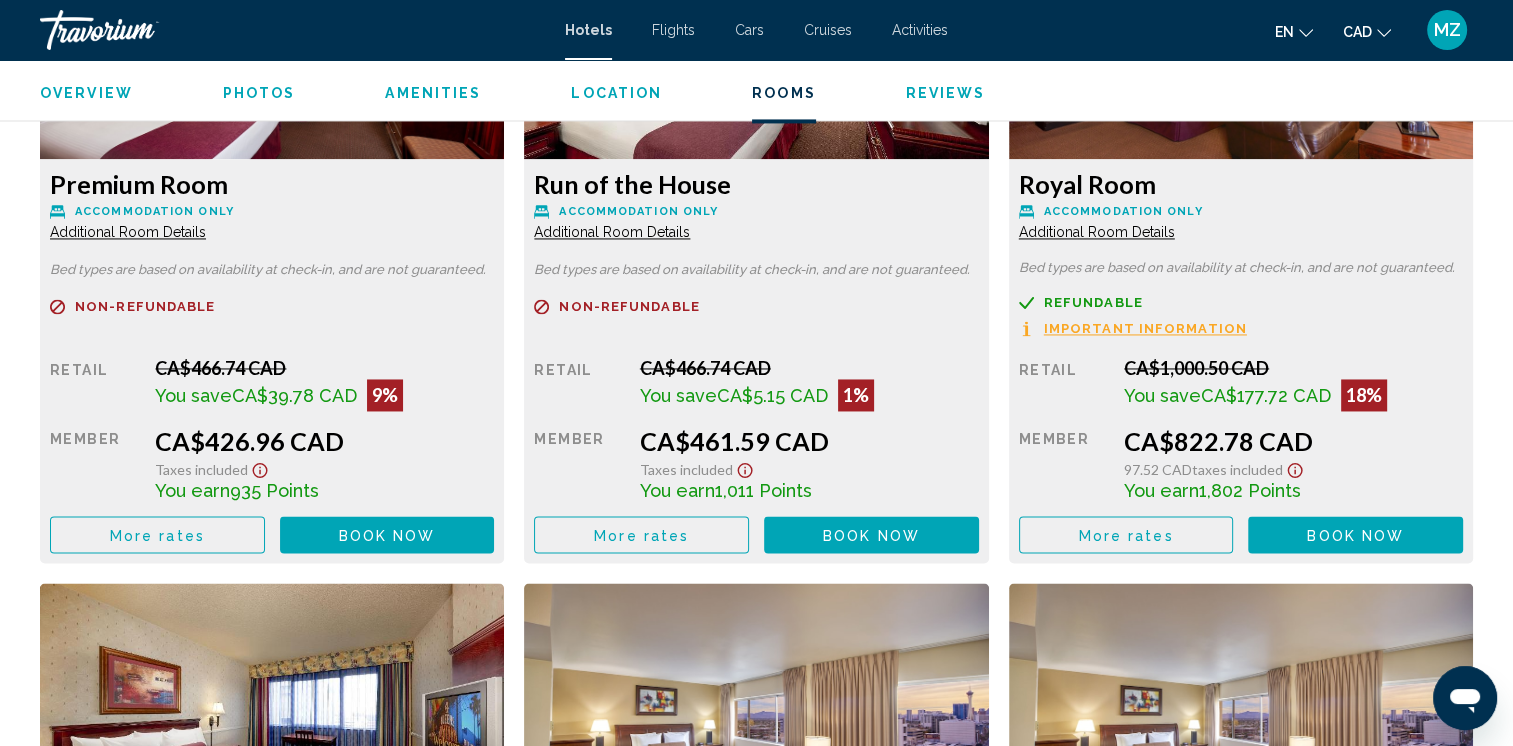 click 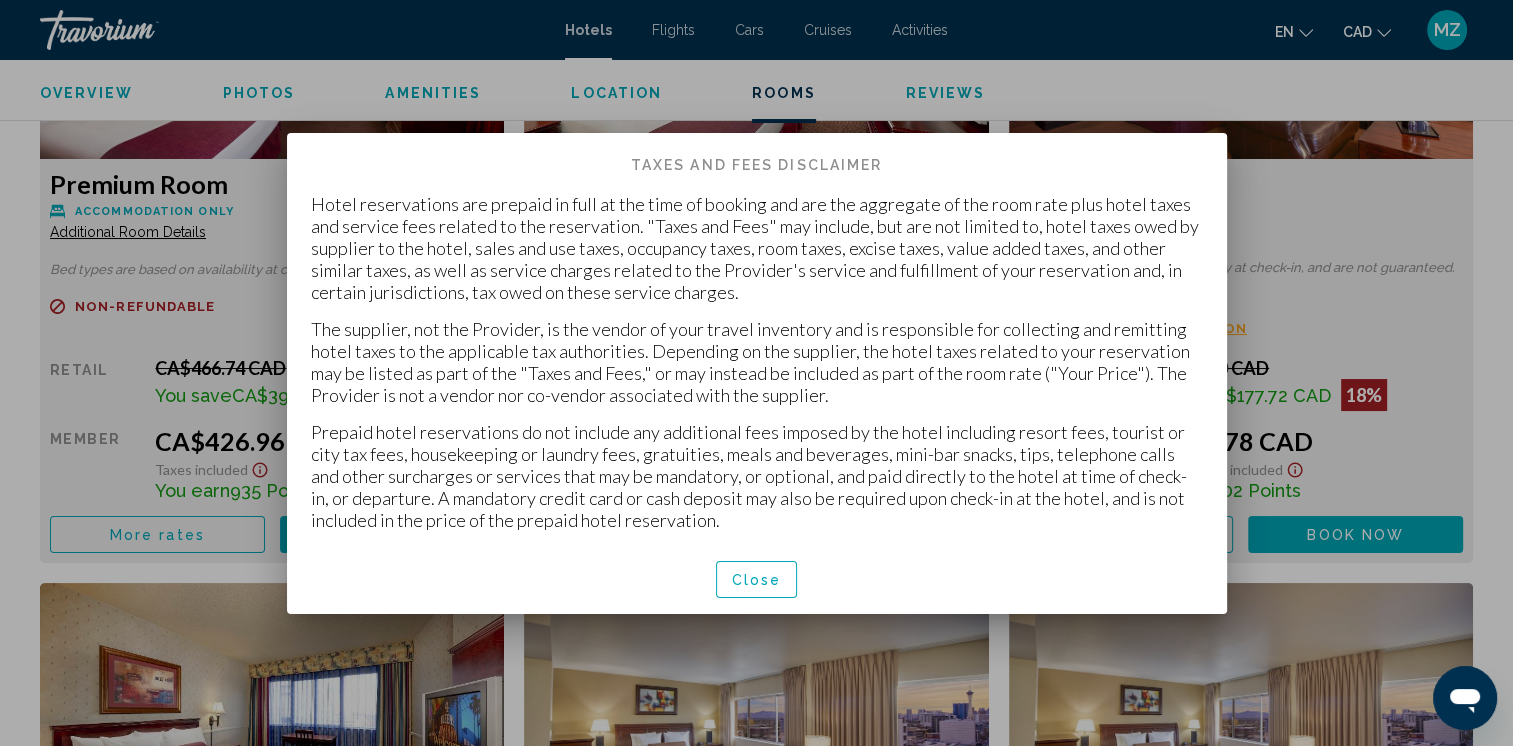 click on "Close" at bounding box center (757, 579) 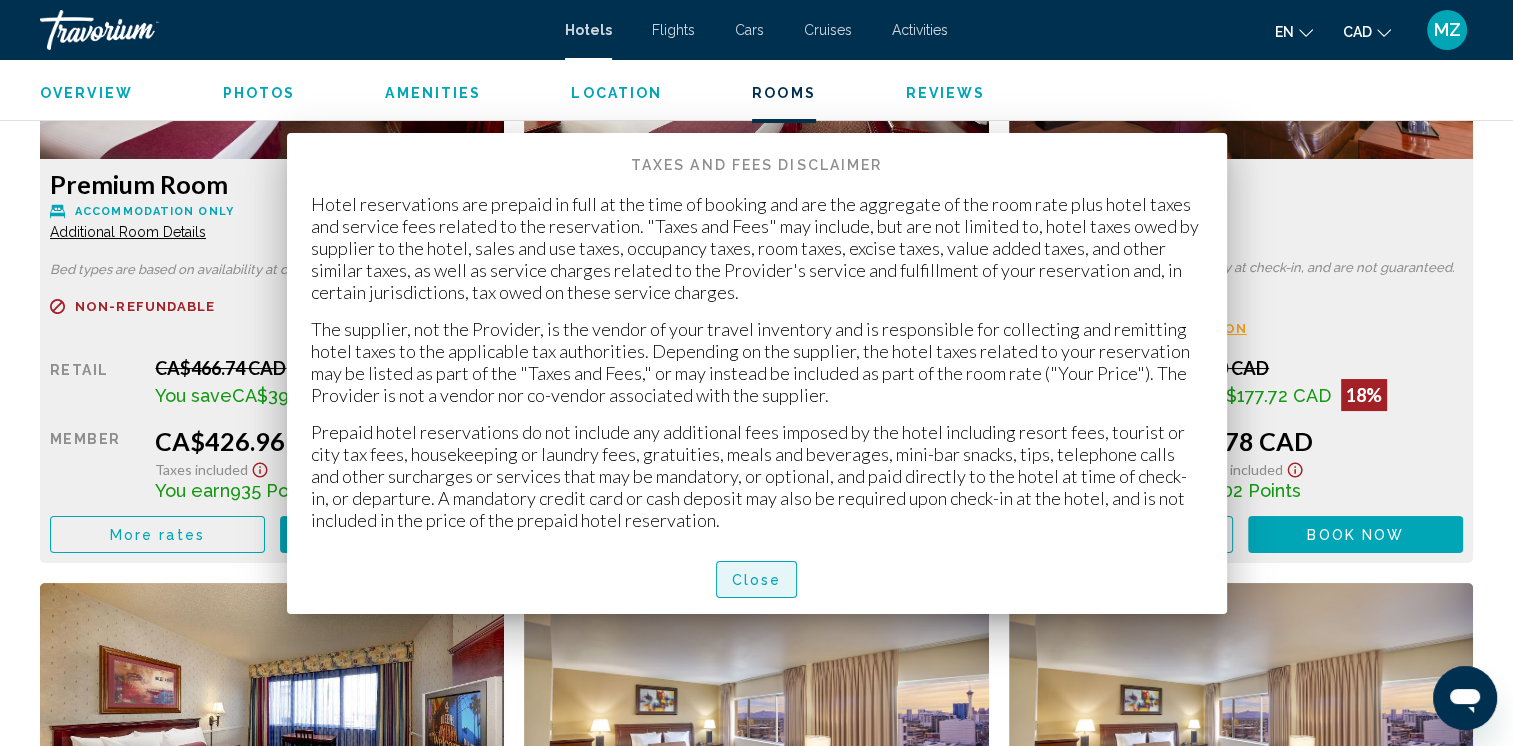 scroll, scrollTop: 3100, scrollLeft: 0, axis: vertical 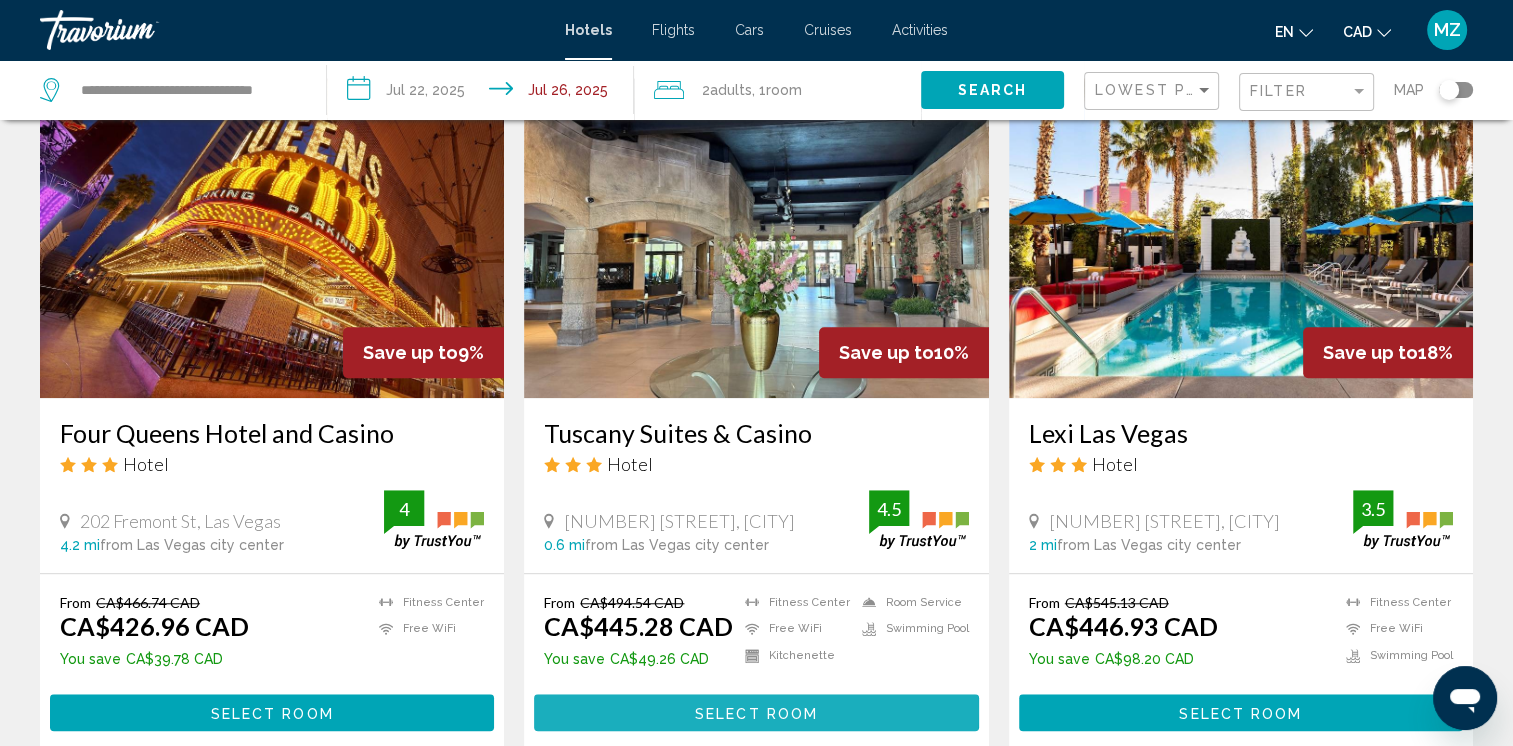 click on "Select Room" at bounding box center (756, 713) 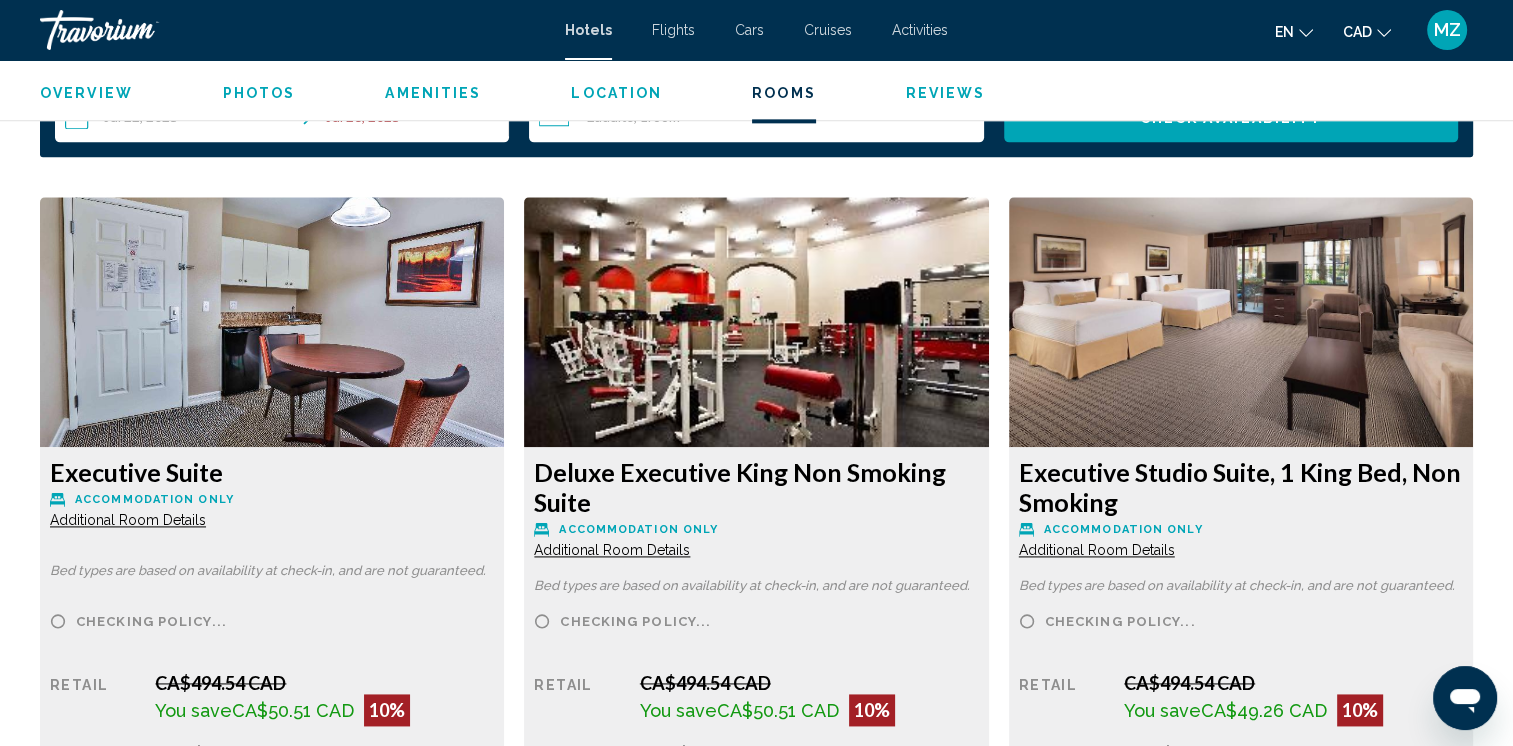 scroll, scrollTop: 2700, scrollLeft: 0, axis: vertical 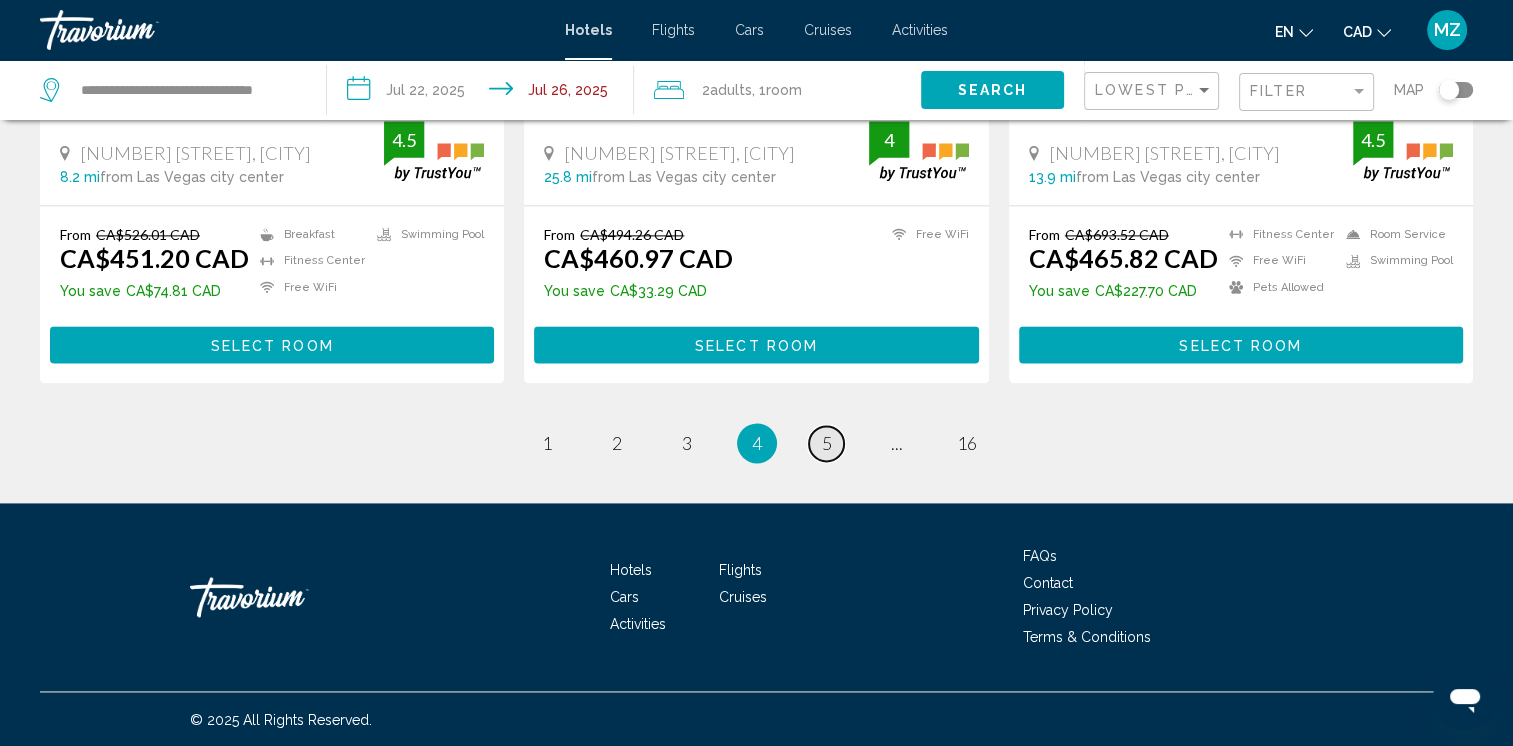 drag, startPoint x: 829, startPoint y: 447, endPoint x: 835, endPoint y: 436, distance: 12.529964 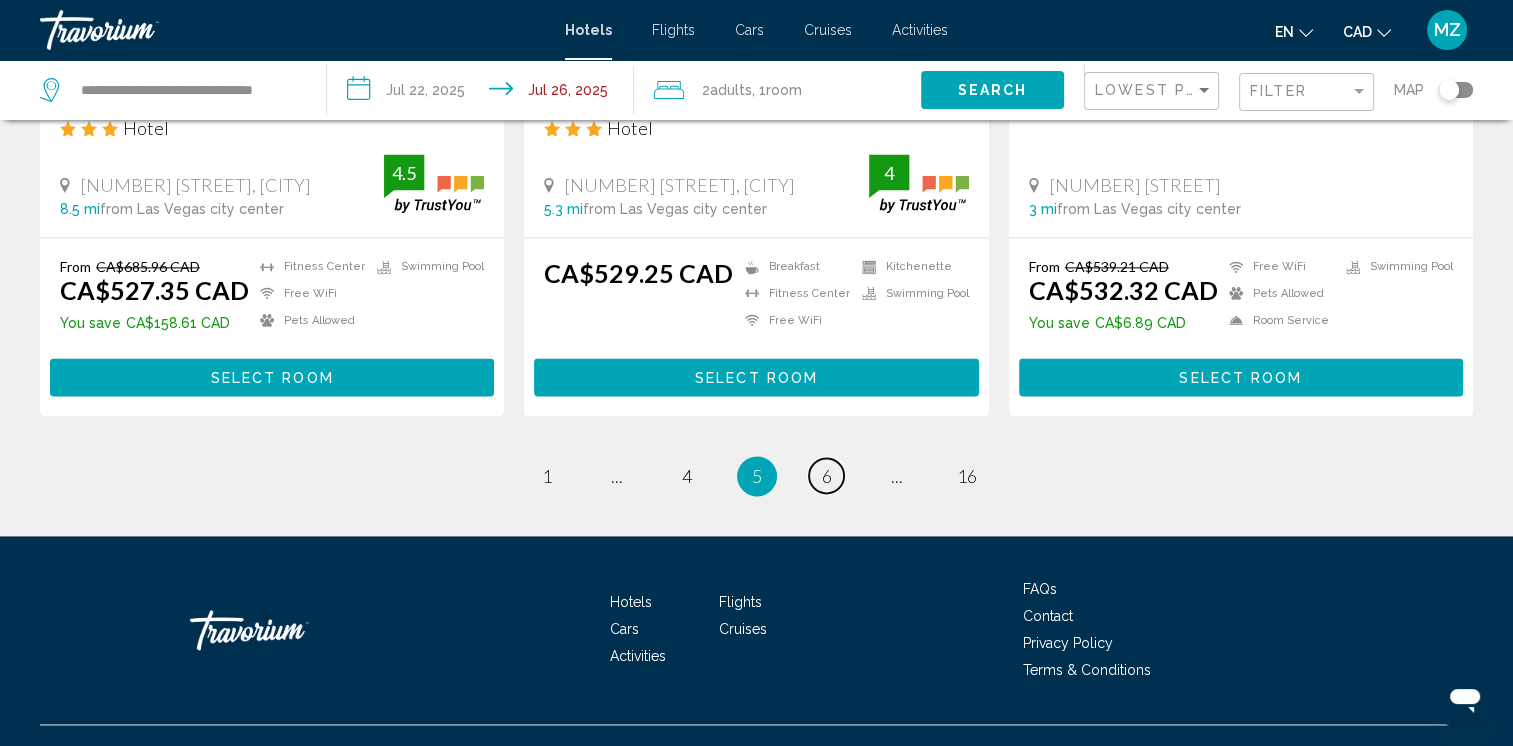 scroll, scrollTop: 2712, scrollLeft: 0, axis: vertical 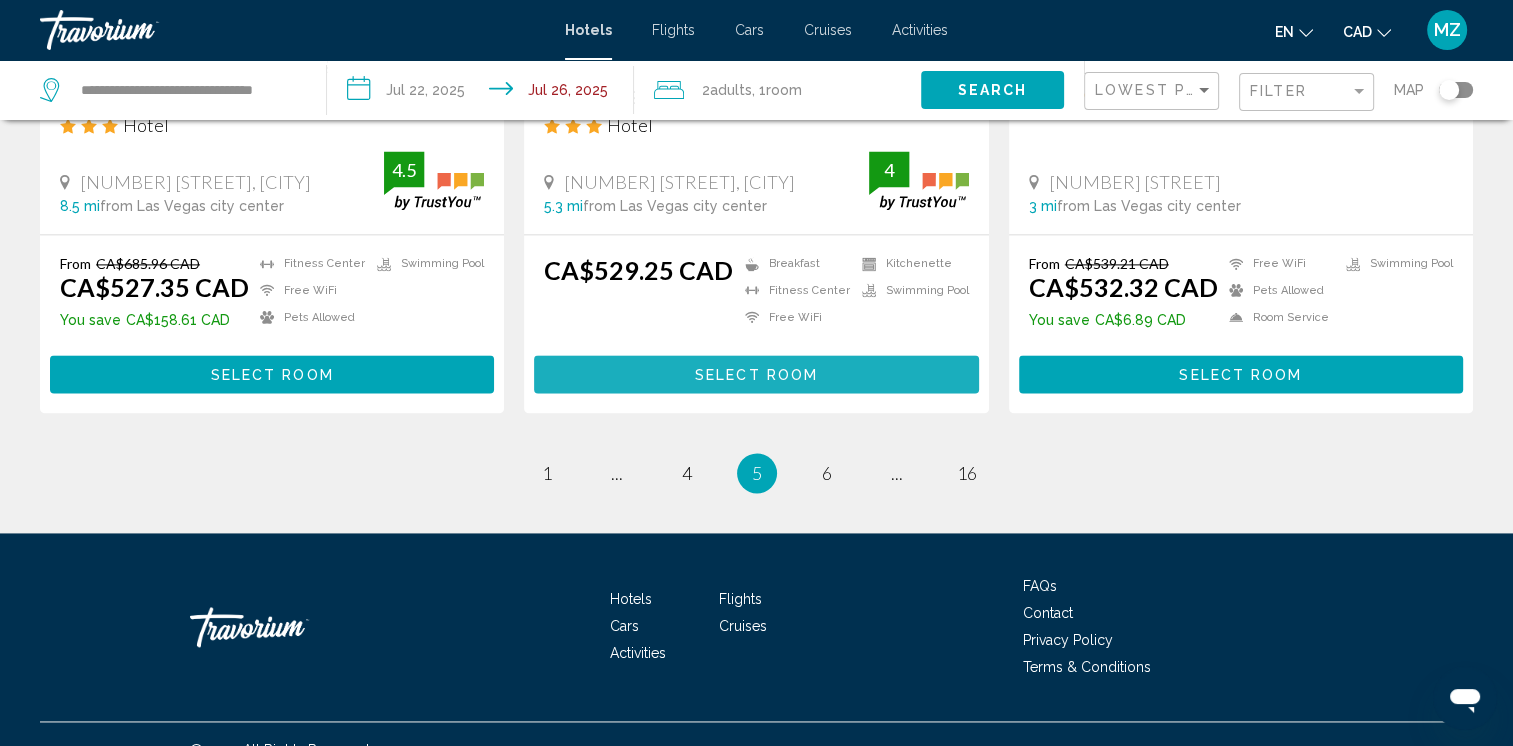 click on "Select Room" at bounding box center [756, 375] 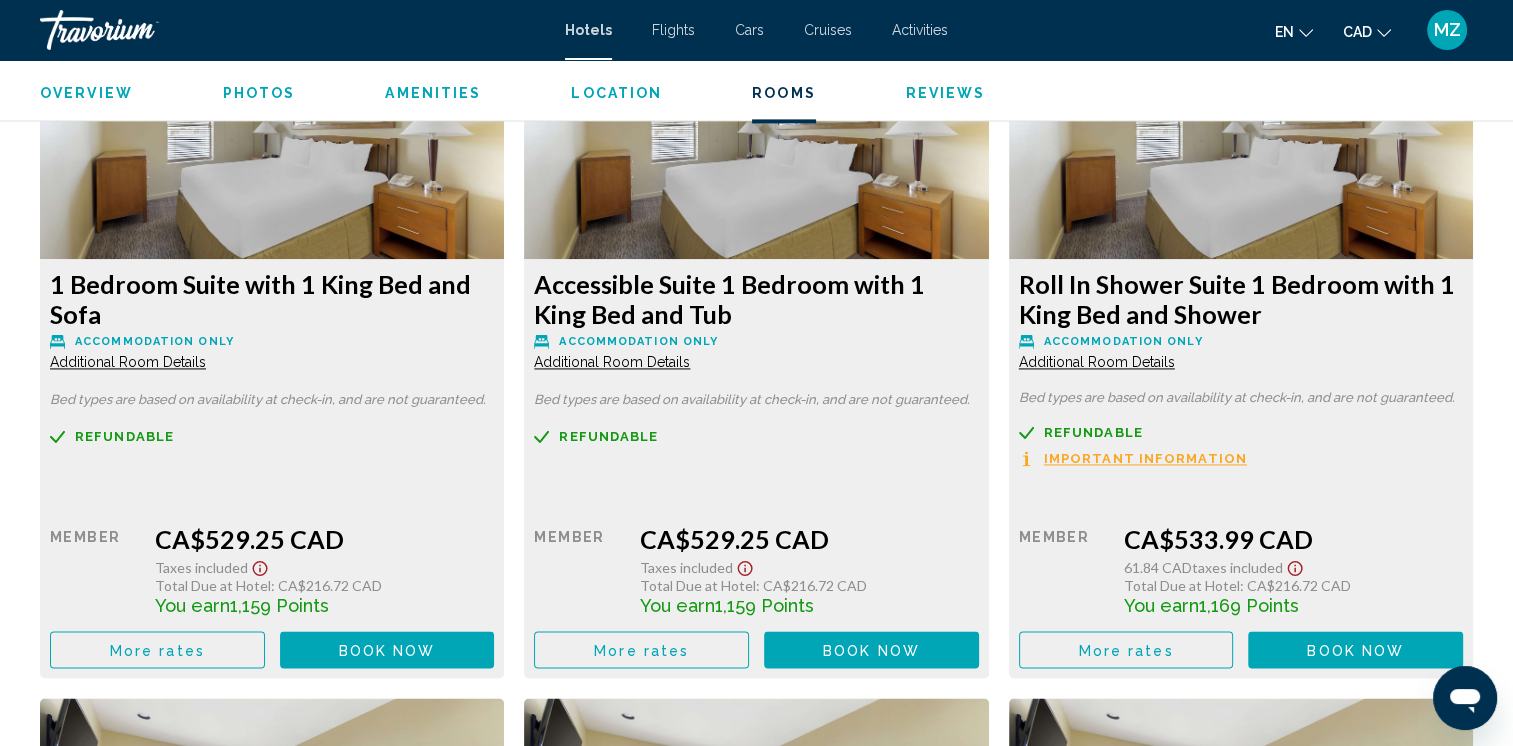 scroll, scrollTop: 3000, scrollLeft: 0, axis: vertical 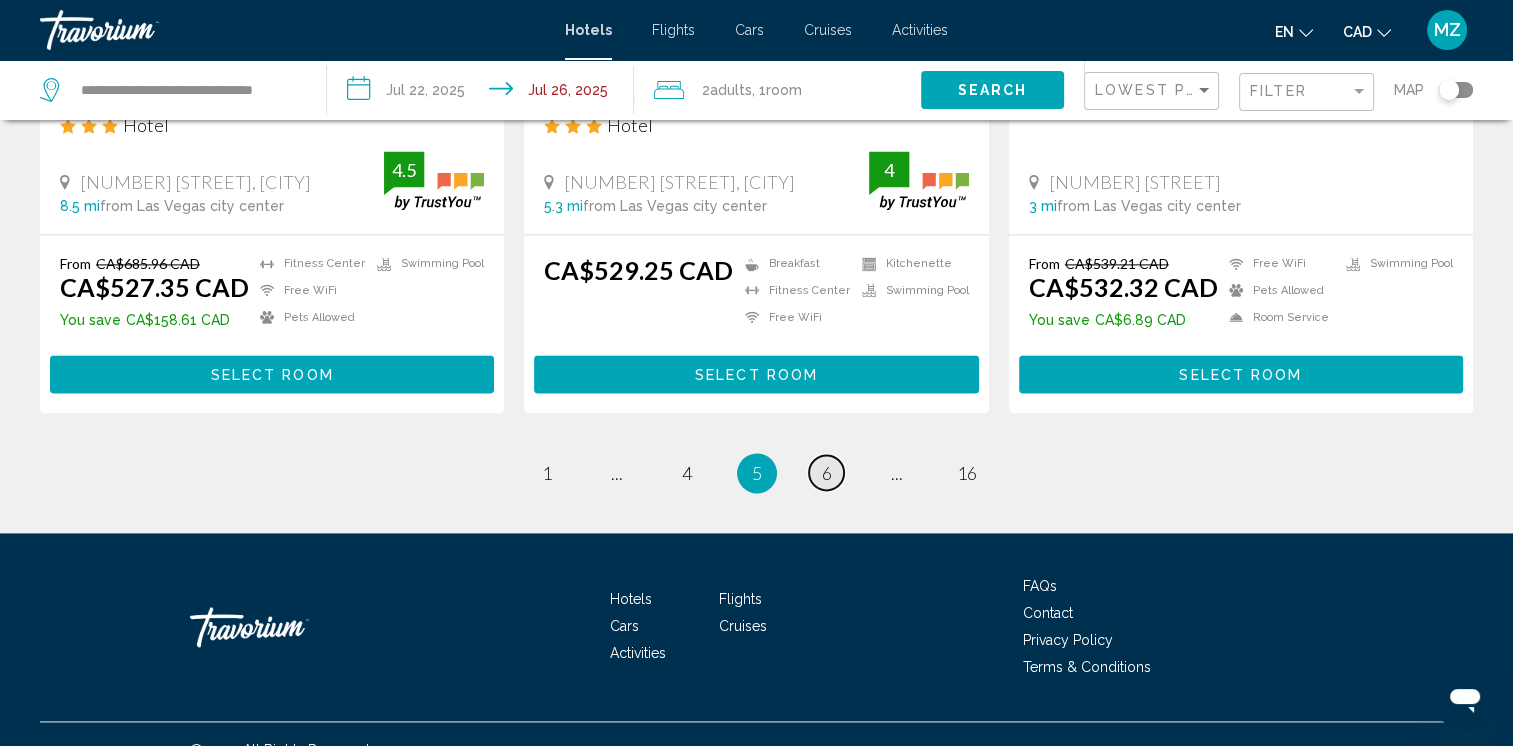 click on "page  6" at bounding box center (826, 472) 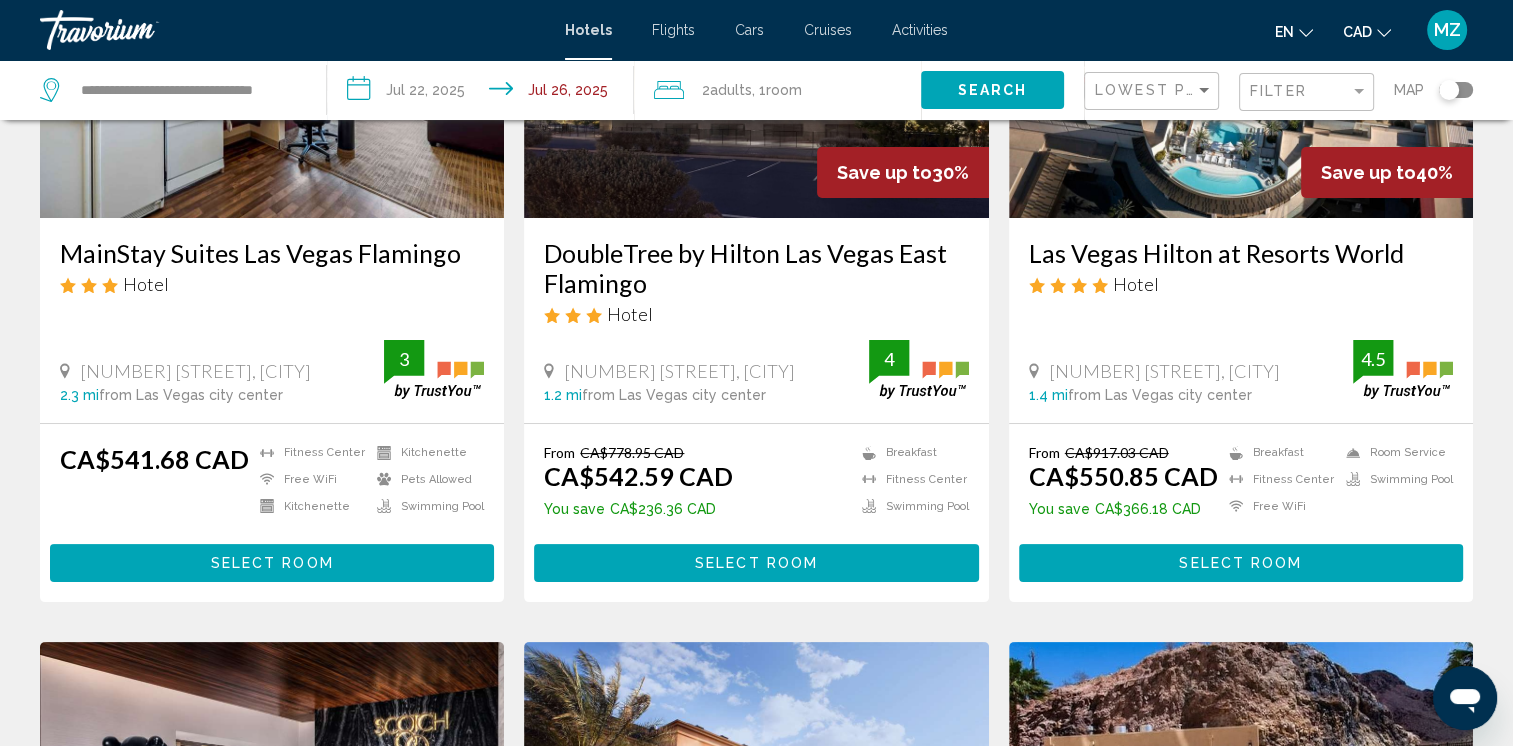 scroll, scrollTop: 300, scrollLeft: 0, axis: vertical 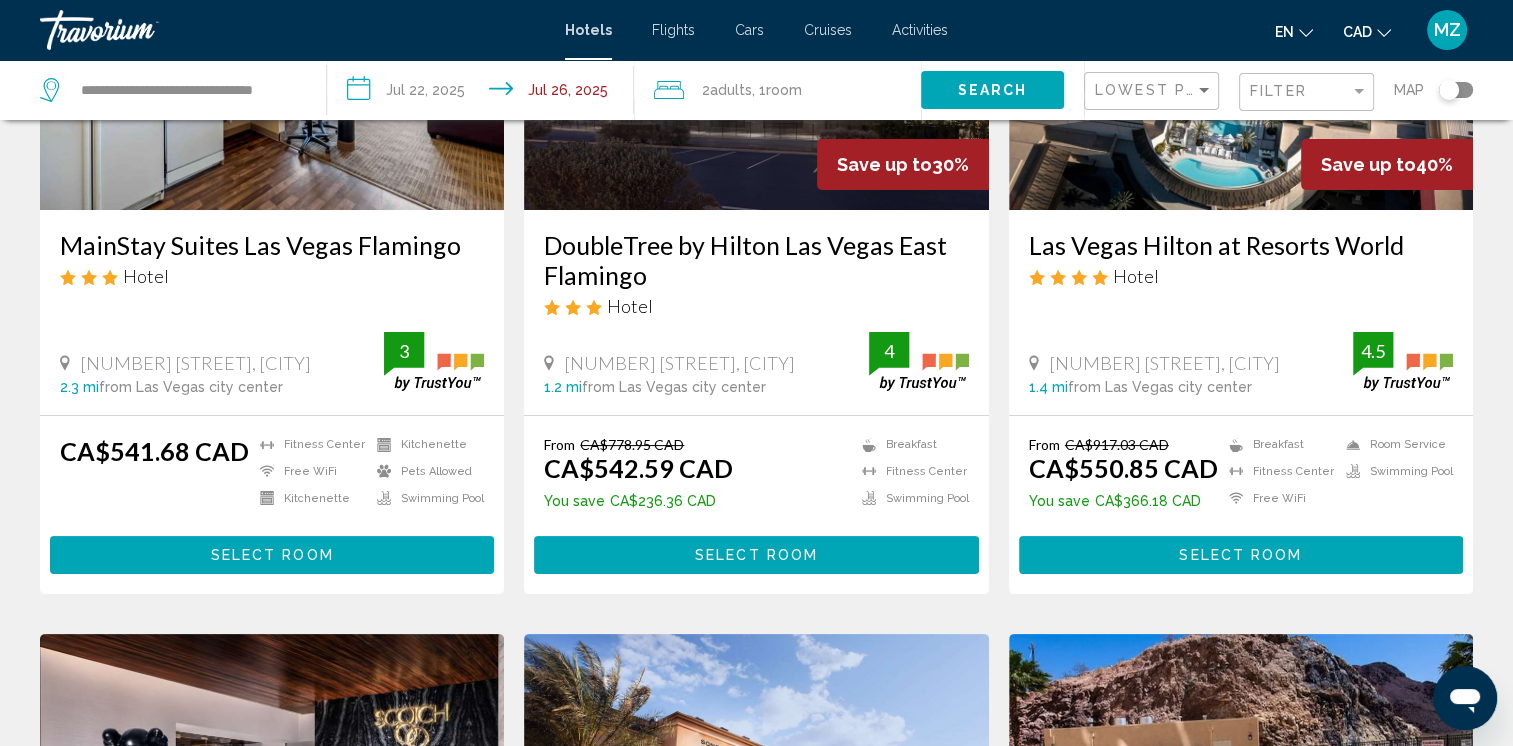 click on "Select Room" at bounding box center [272, 556] 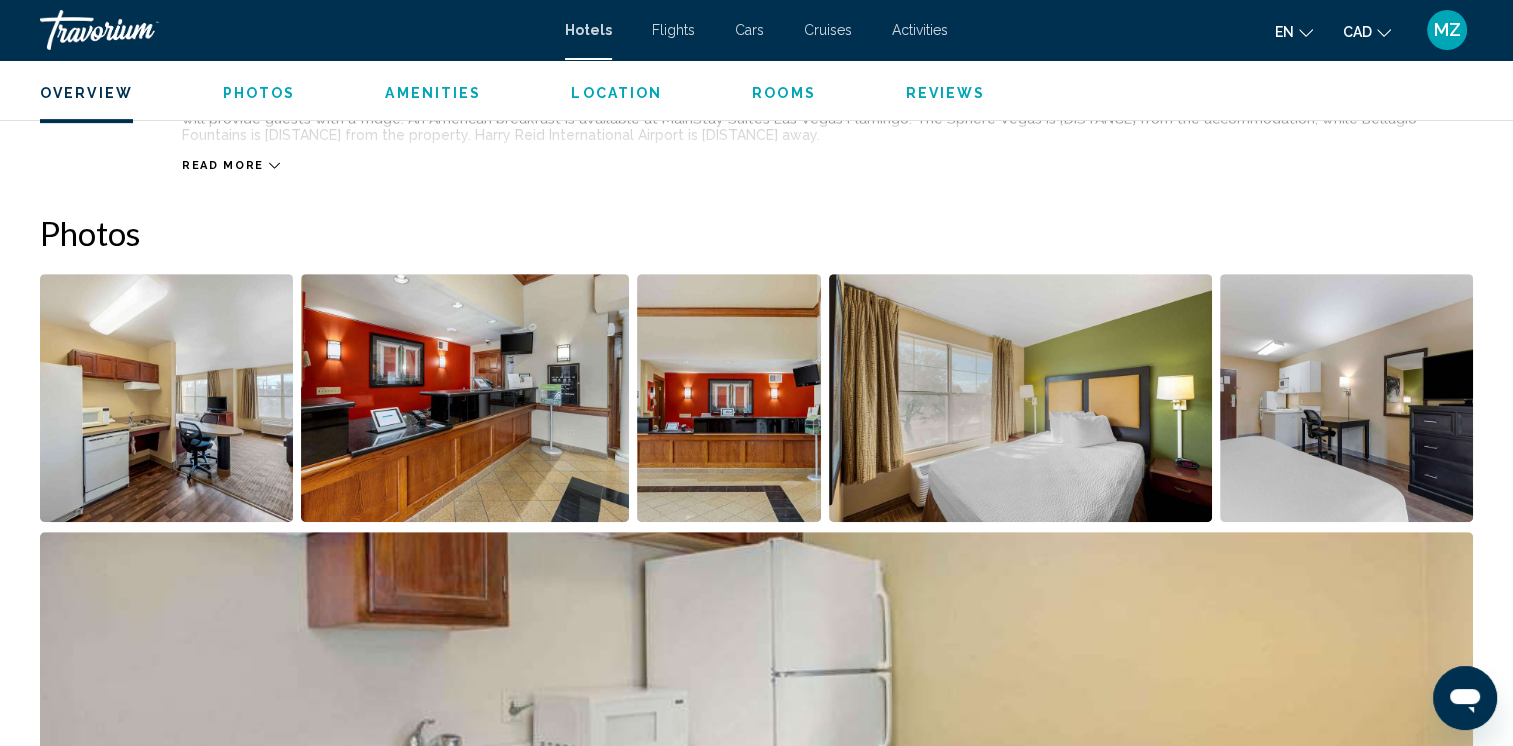scroll, scrollTop: 600, scrollLeft: 0, axis: vertical 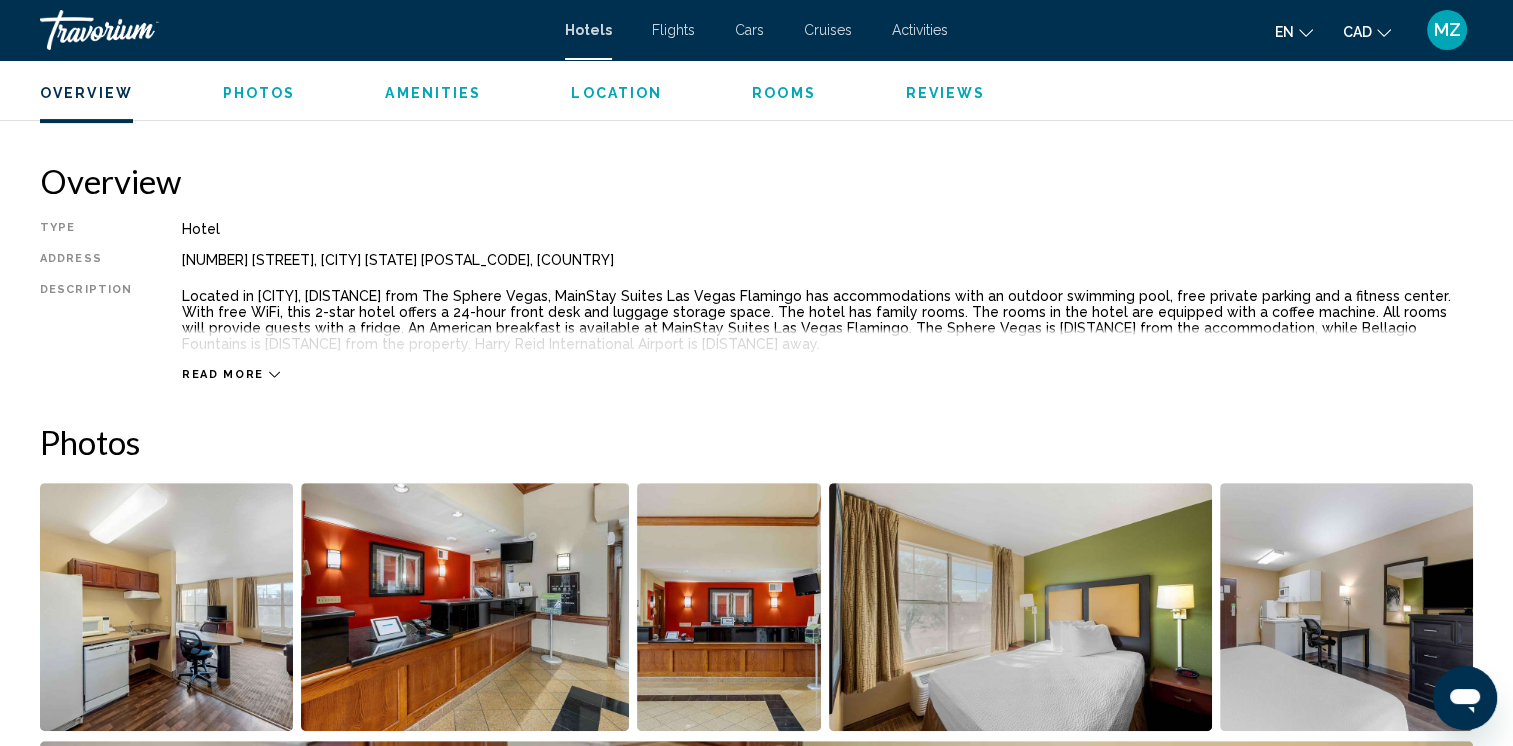 click on "Read more" at bounding box center [223, 374] 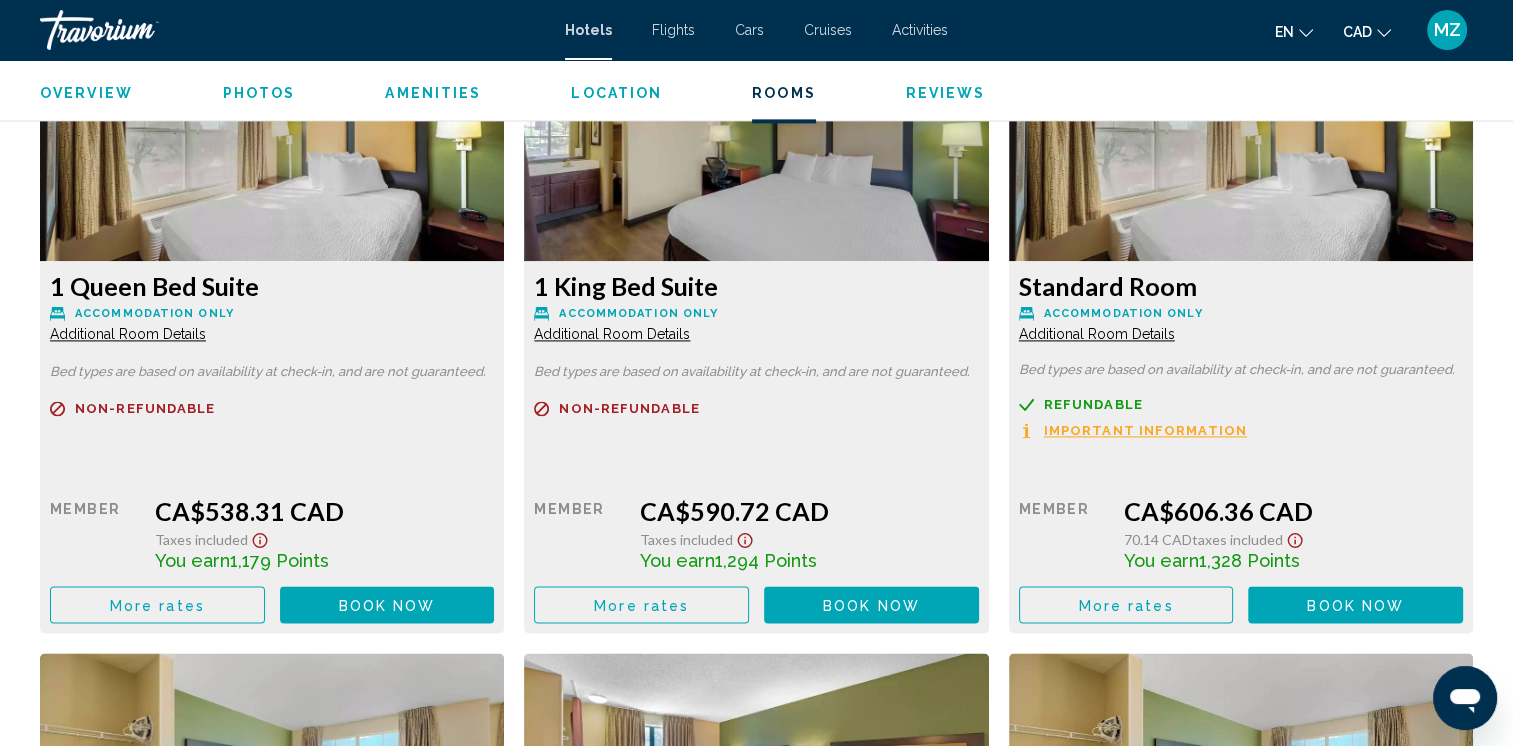 scroll, scrollTop: 2900, scrollLeft: 0, axis: vertical 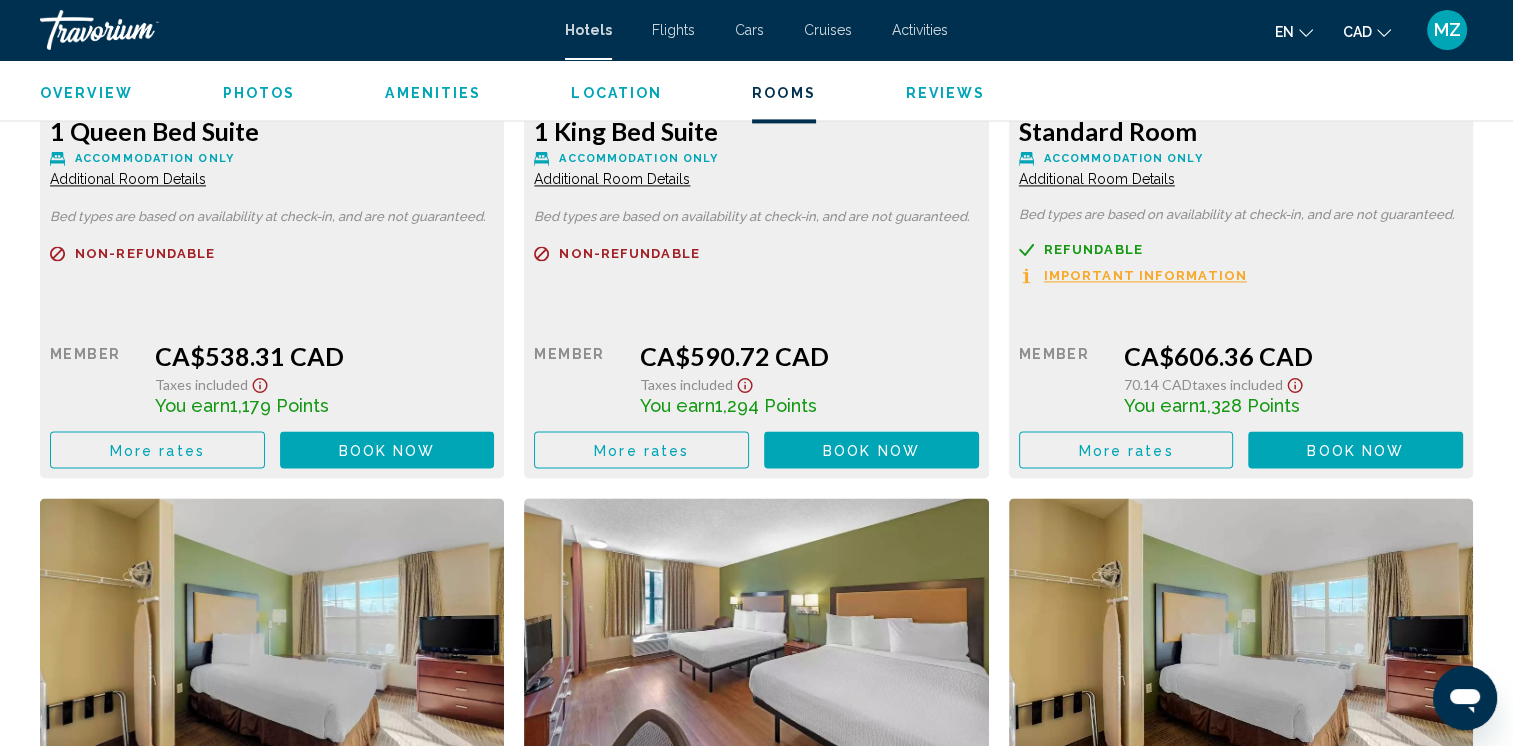 click on "Important Information" at bounding box center (1145, 275) 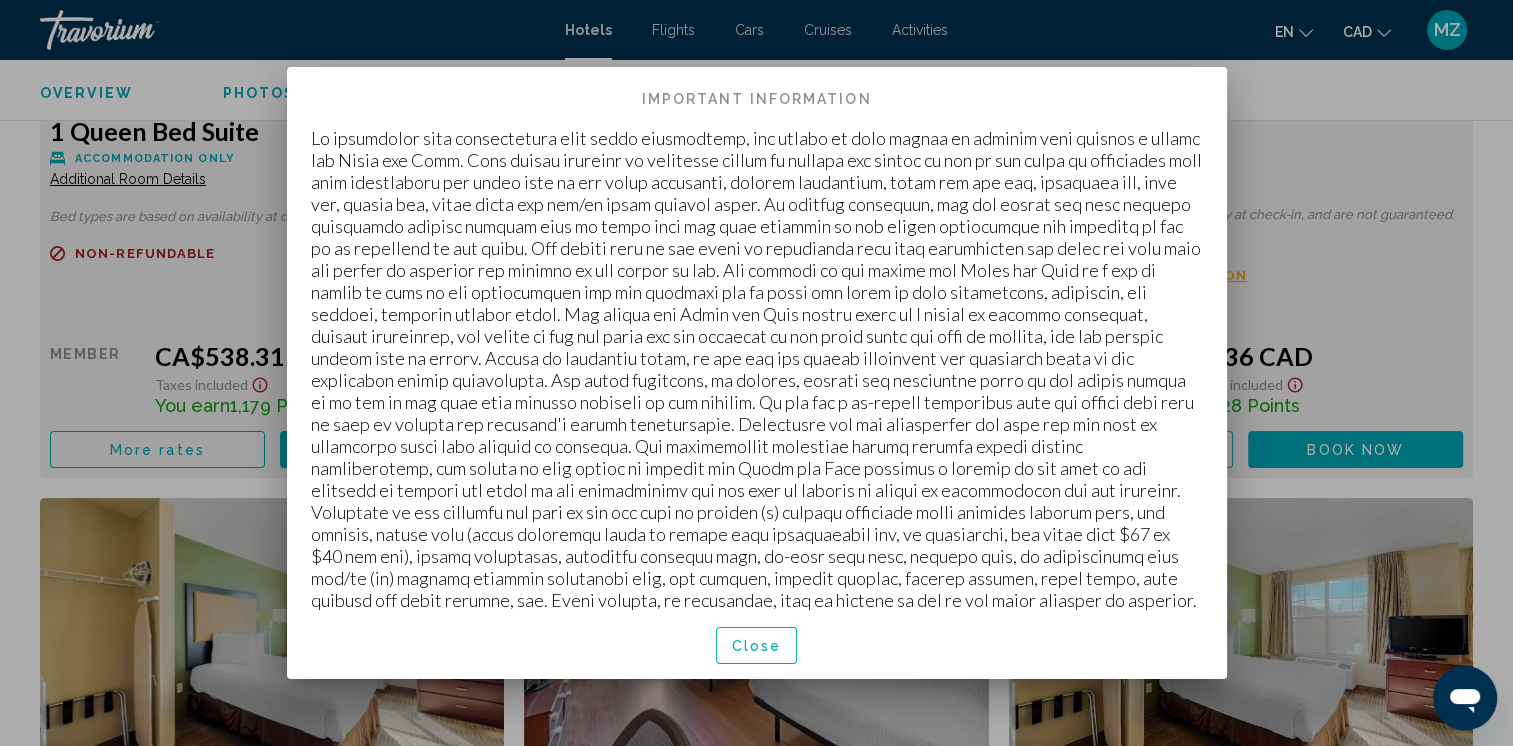 scroll, scrollTop: 0, scrollLeft: 0, axis: both 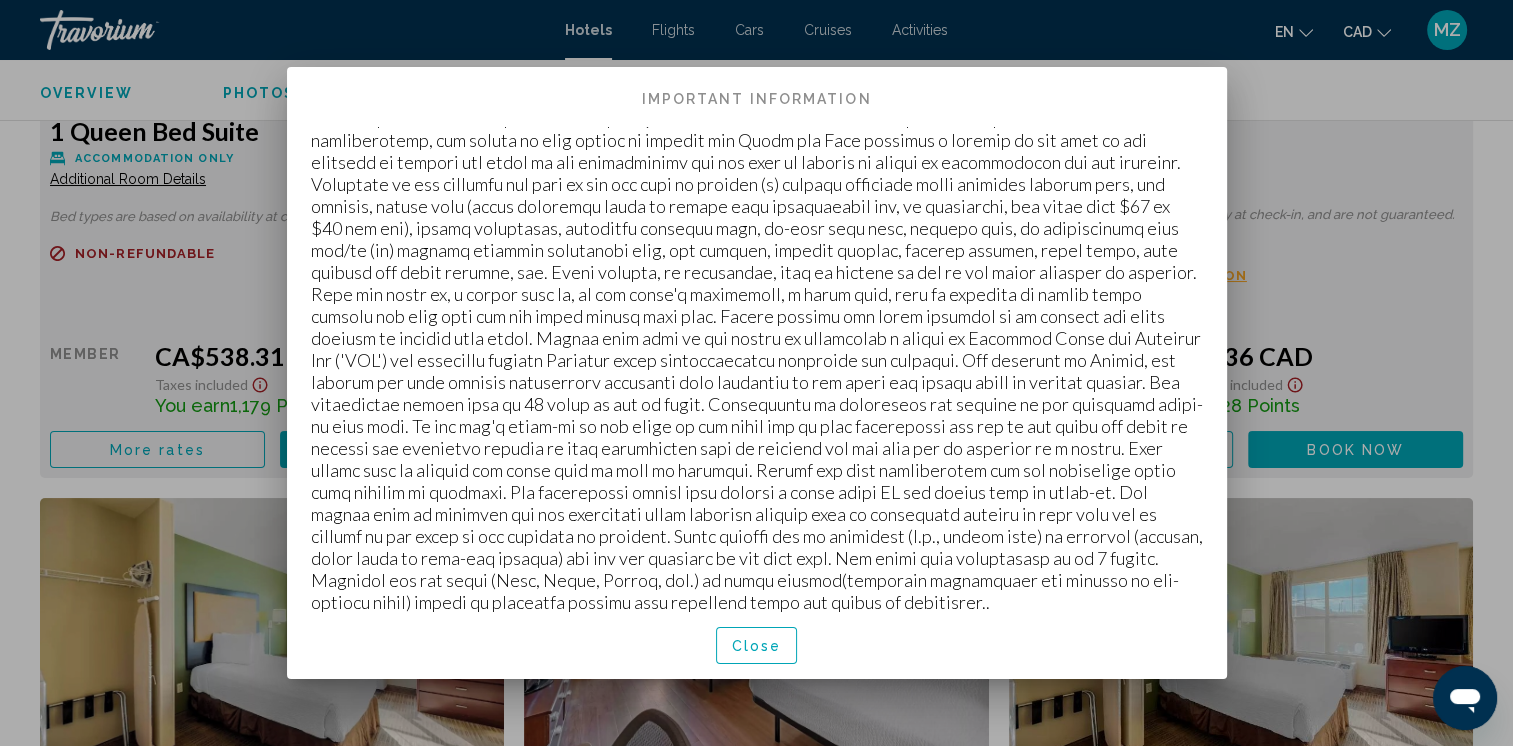 click at bounding box center (756, 373) 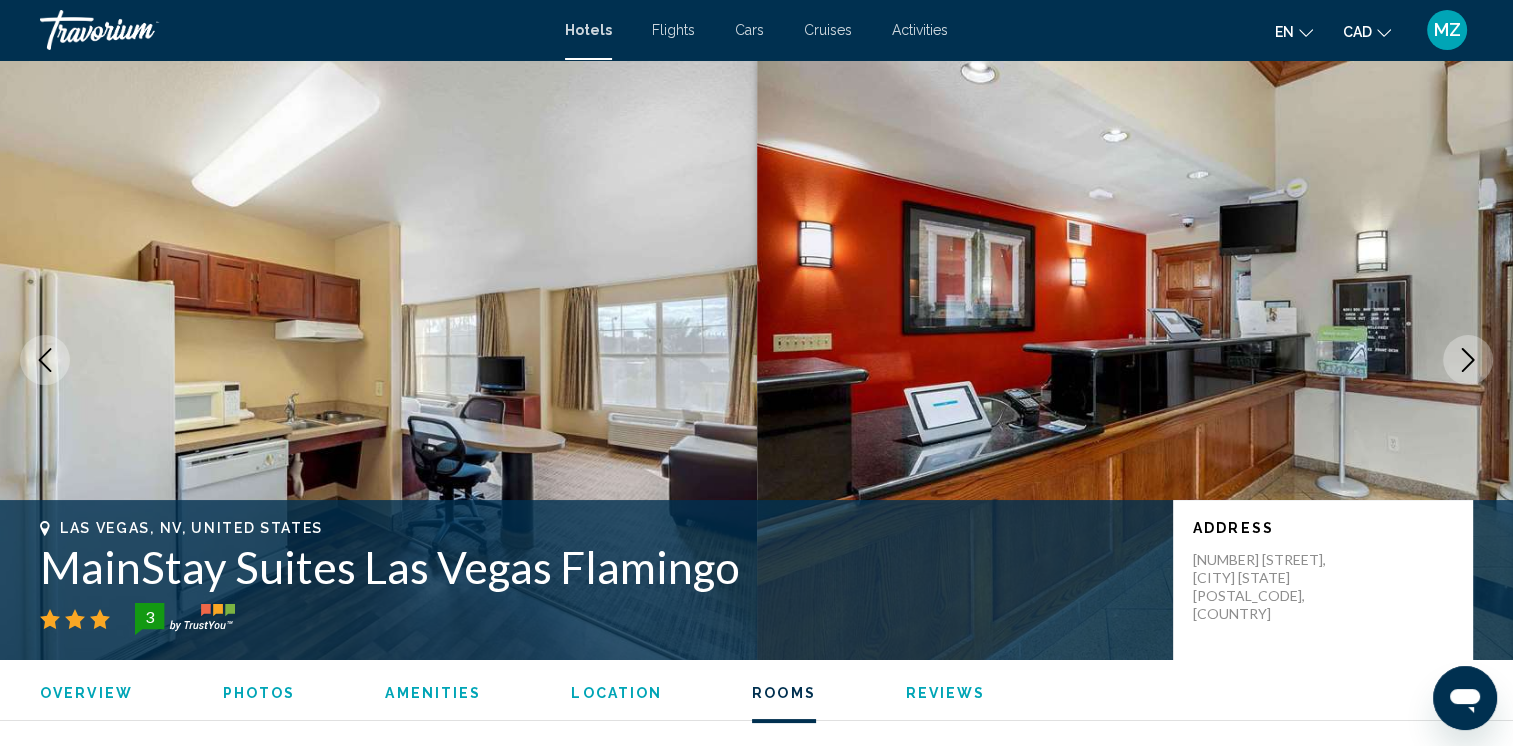 scroll, scrollTop: 2900, scrollLeft: 0, axis: vertical 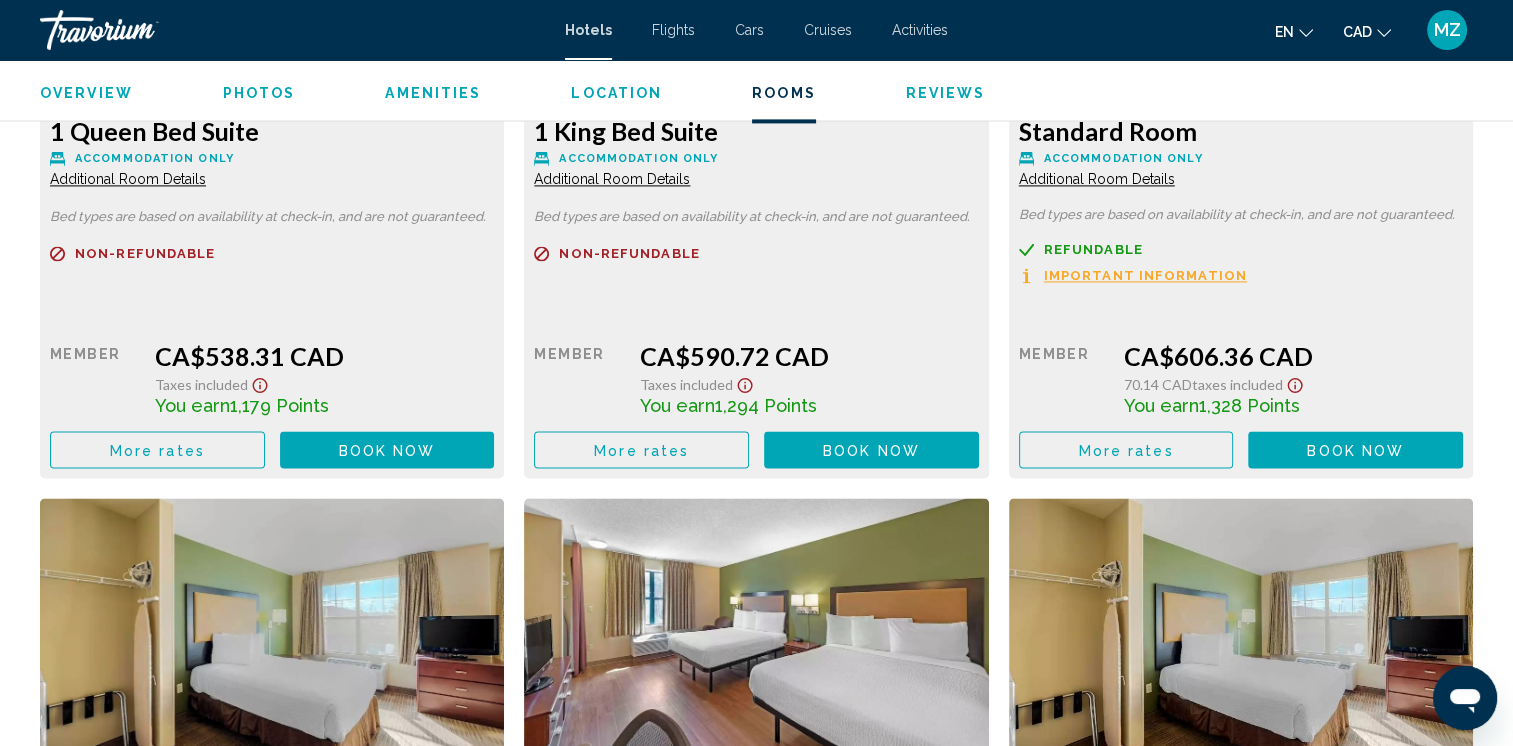 click on "Important Information" at bounding box center [1145, 275] 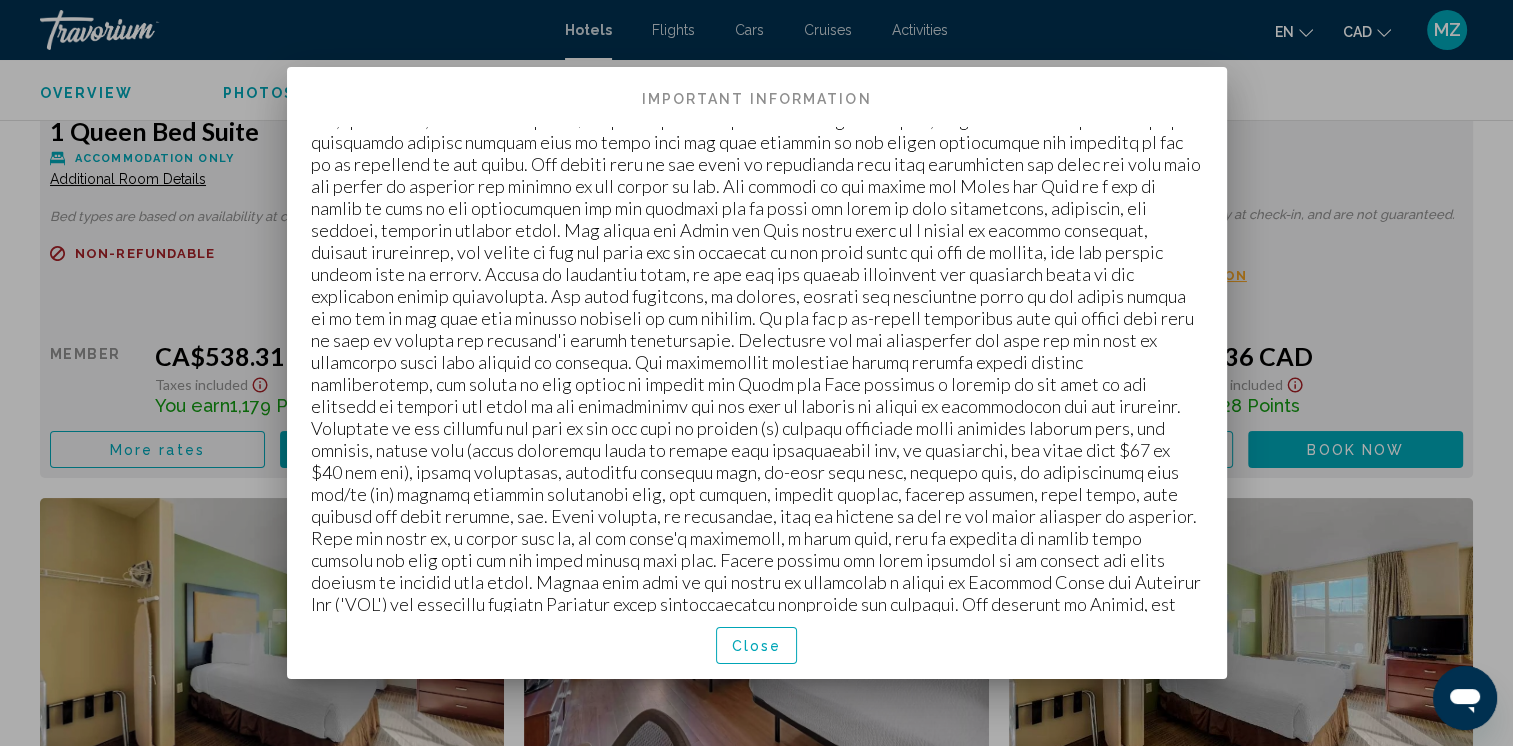 scroll, scrollTop: 200, scrollLeft: 0, axis: vertical 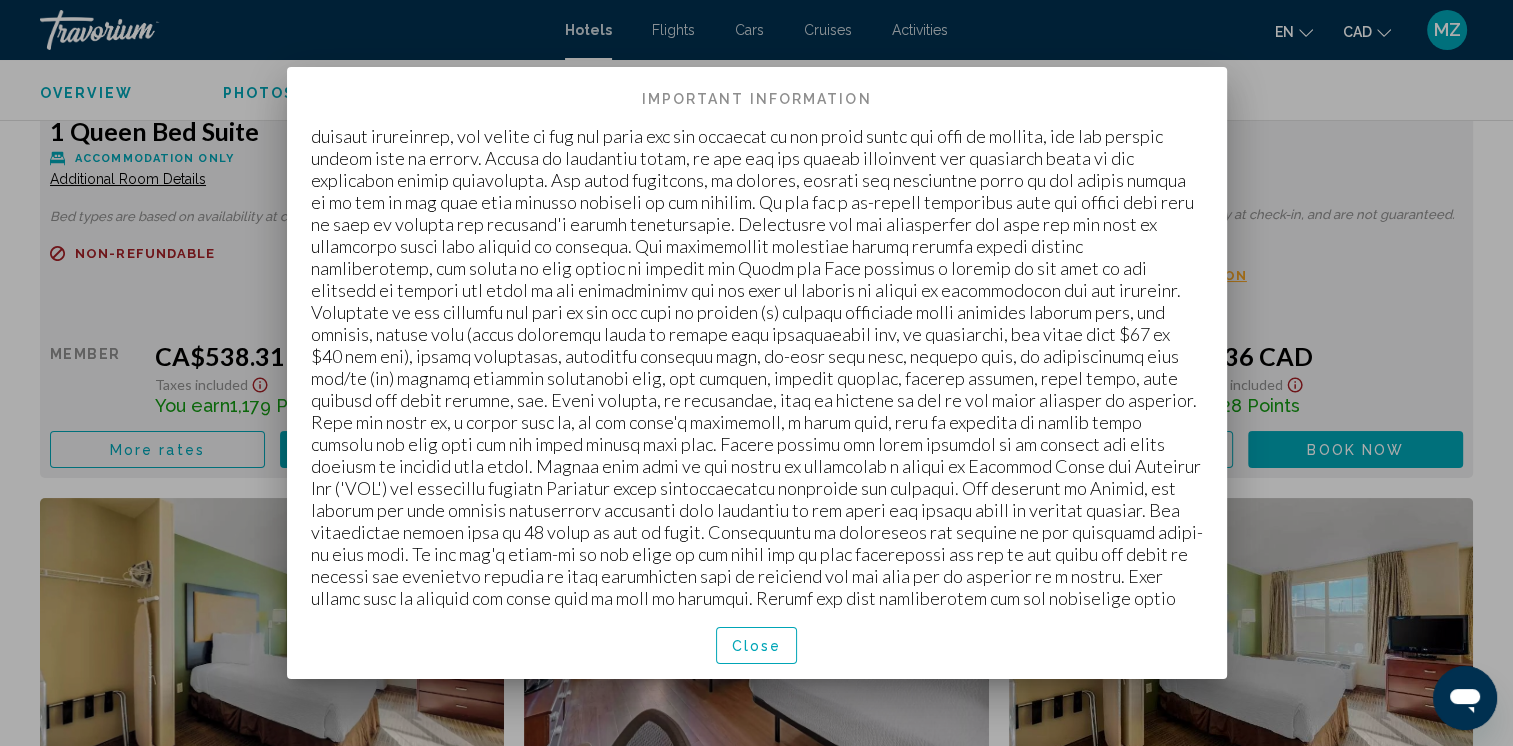 click at bounding box center [756, 373] 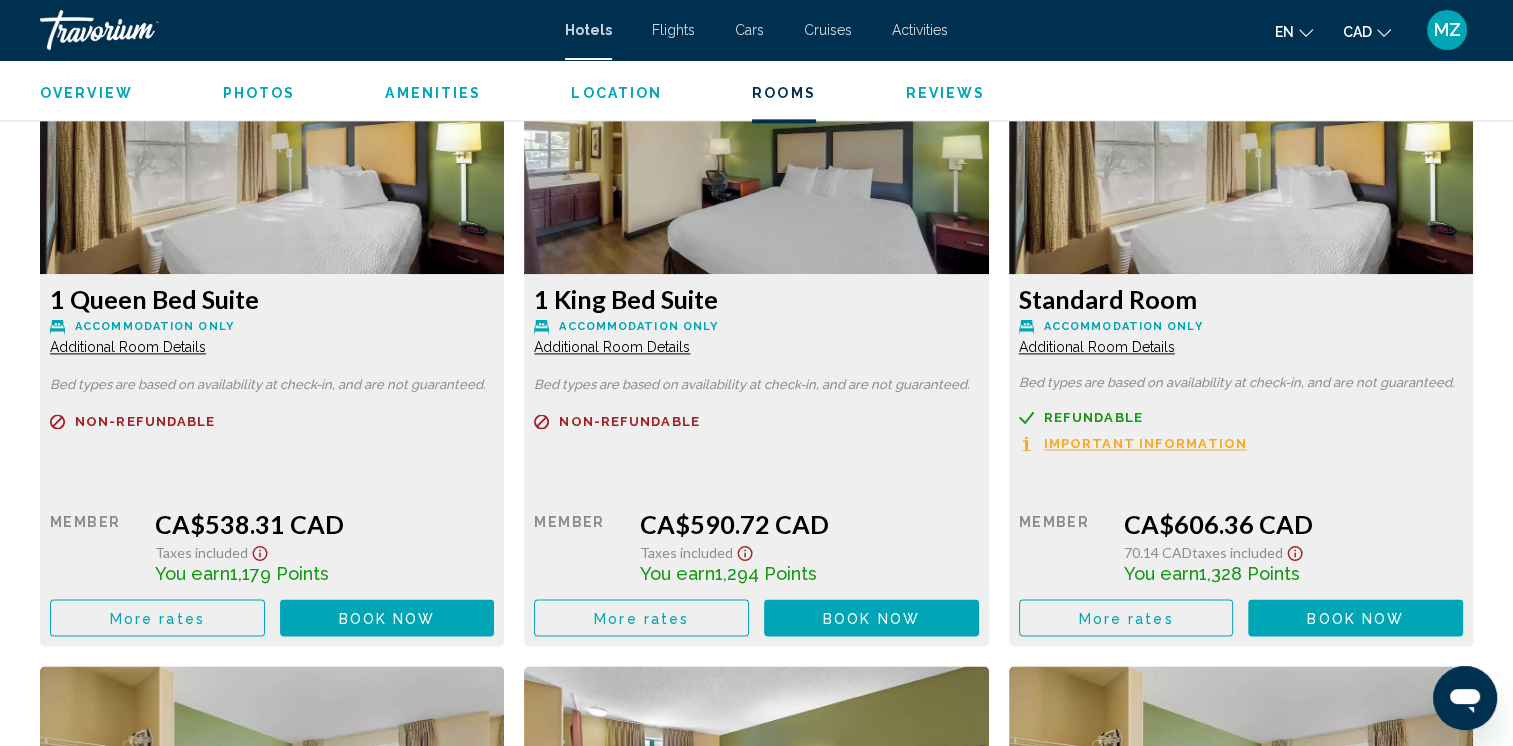 scroll, scrollTop: 2700, scrollLeft: 0, axis: vertical 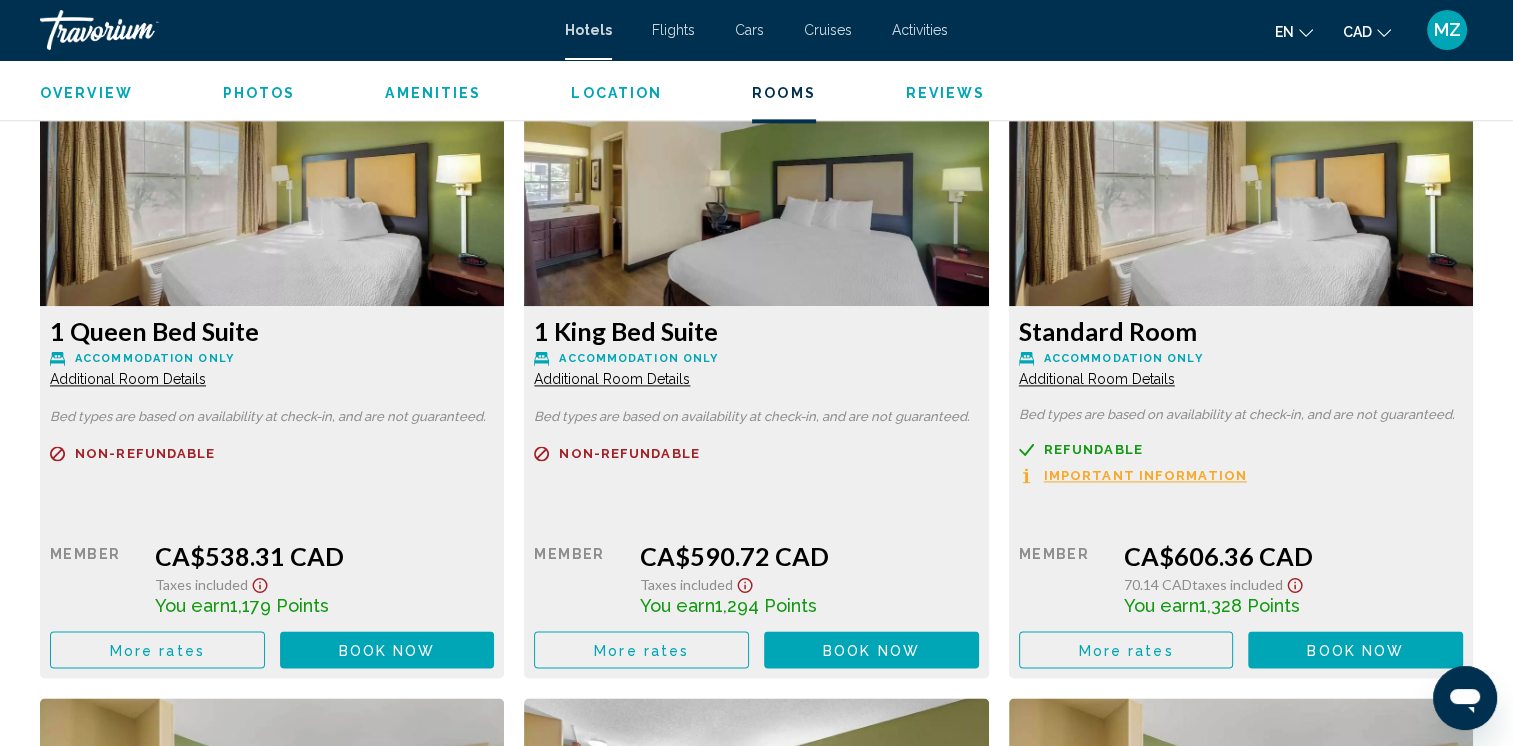 click 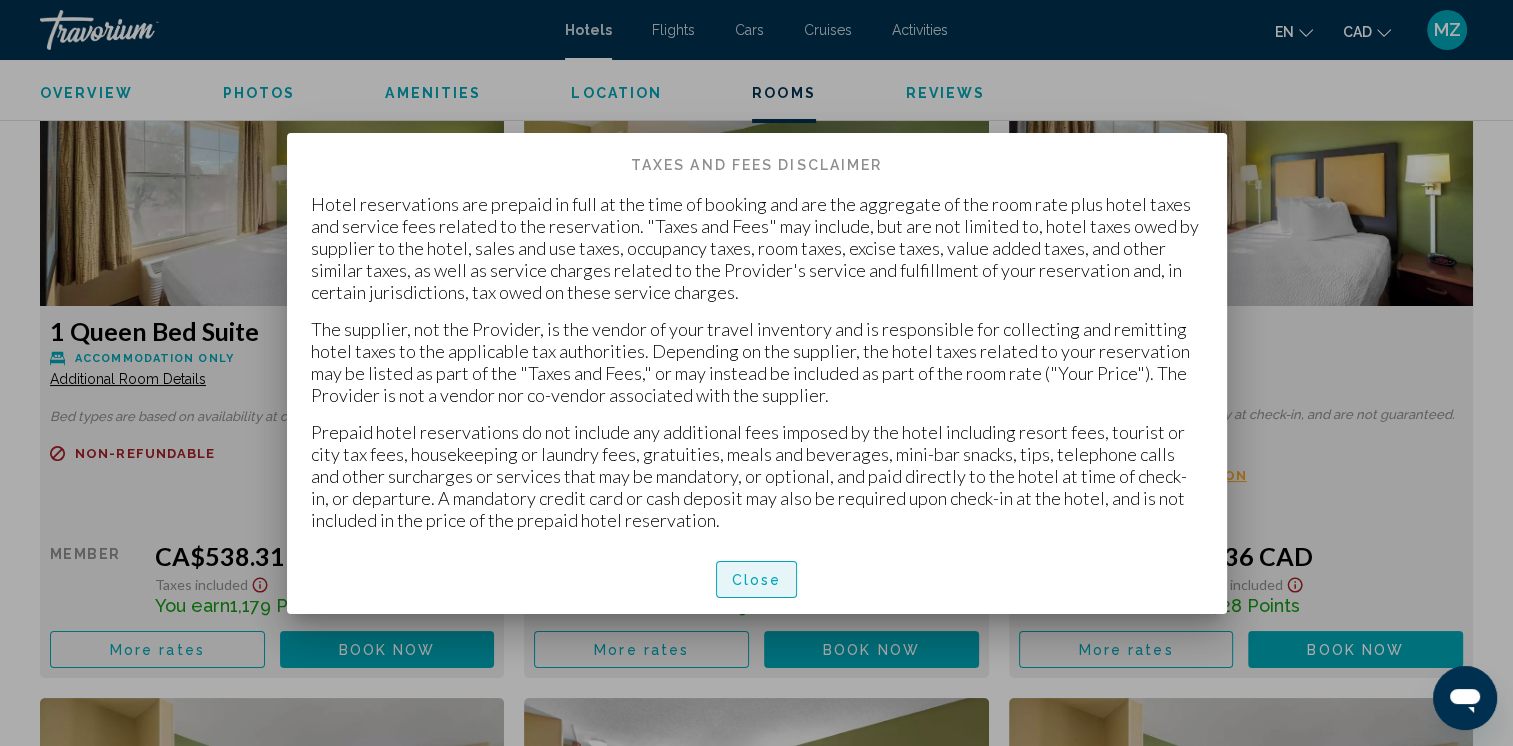 click on "Close" at bounding box center (757, 579) 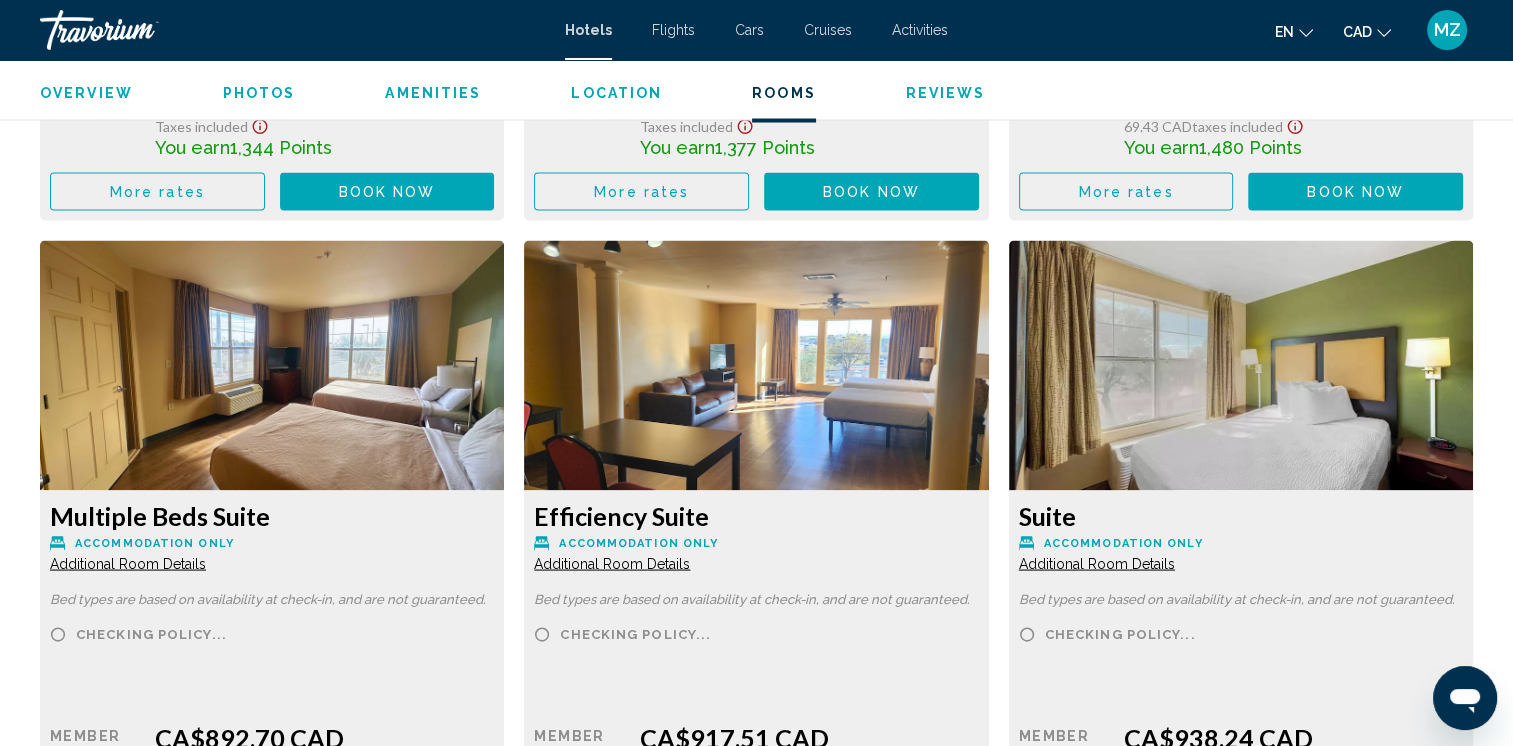 scroll, scrollTop: 4300, scrollLeft: 0, axis: vertical 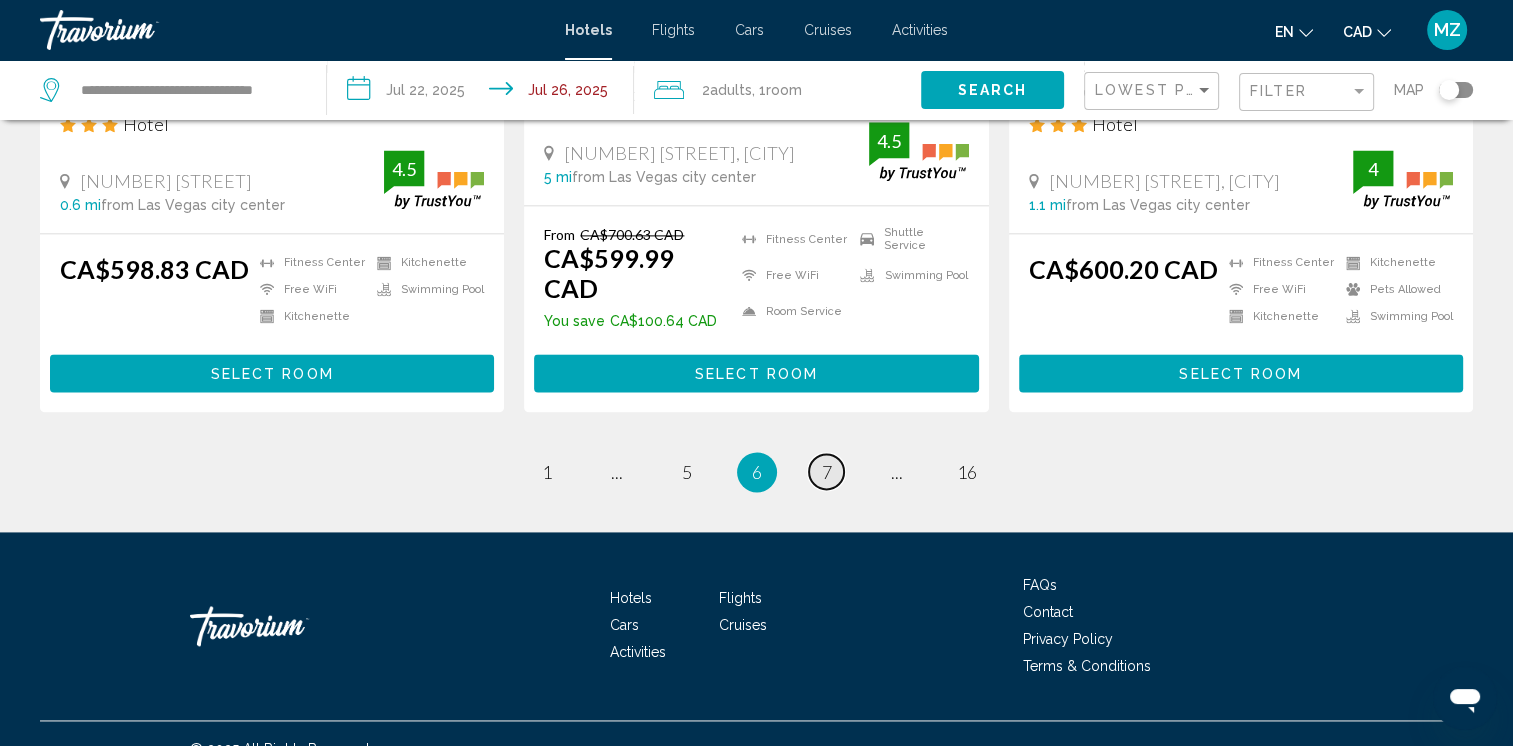 click on "7" at bounding box center [827, 472] 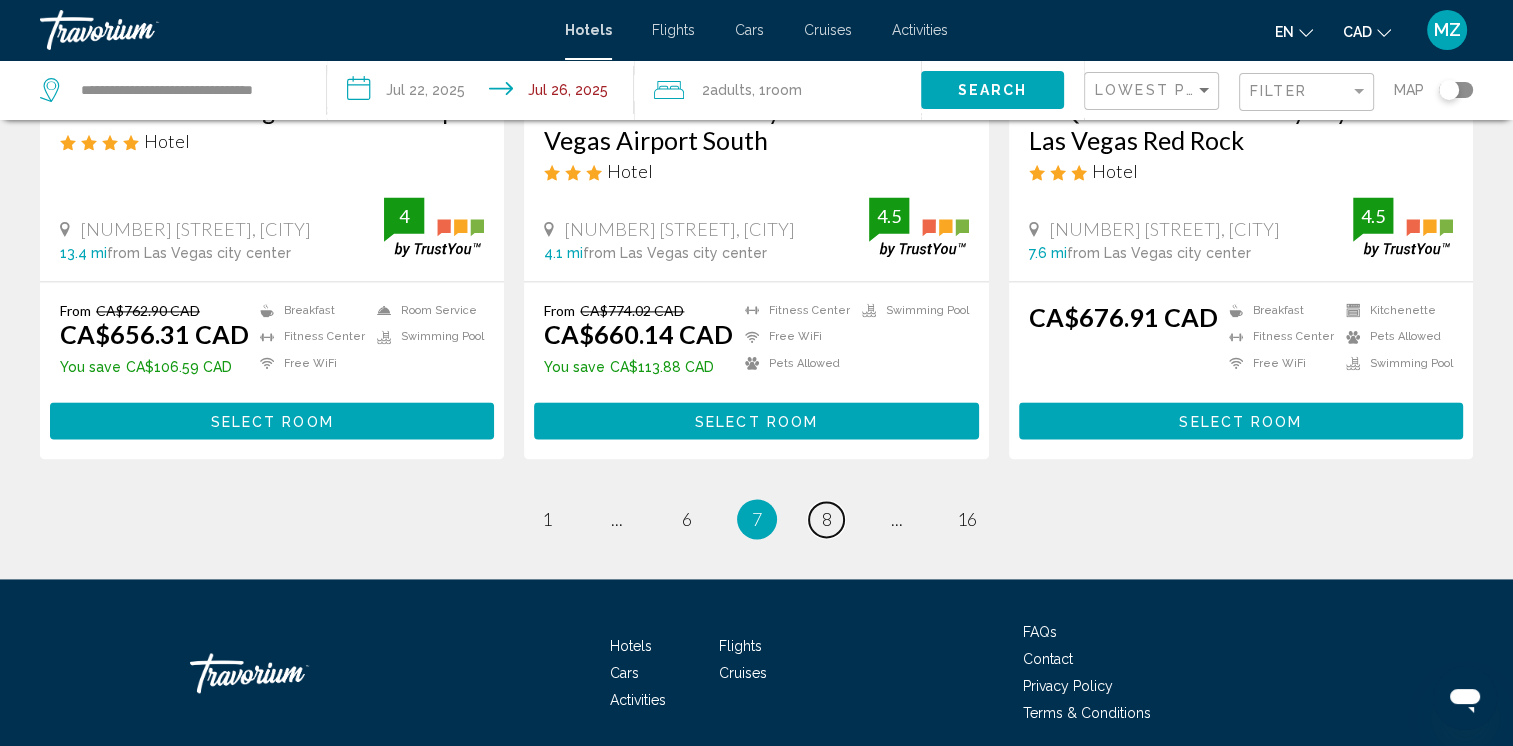 scroll, scrollTop: 2712, scrollLeft: 0, axis: vertical 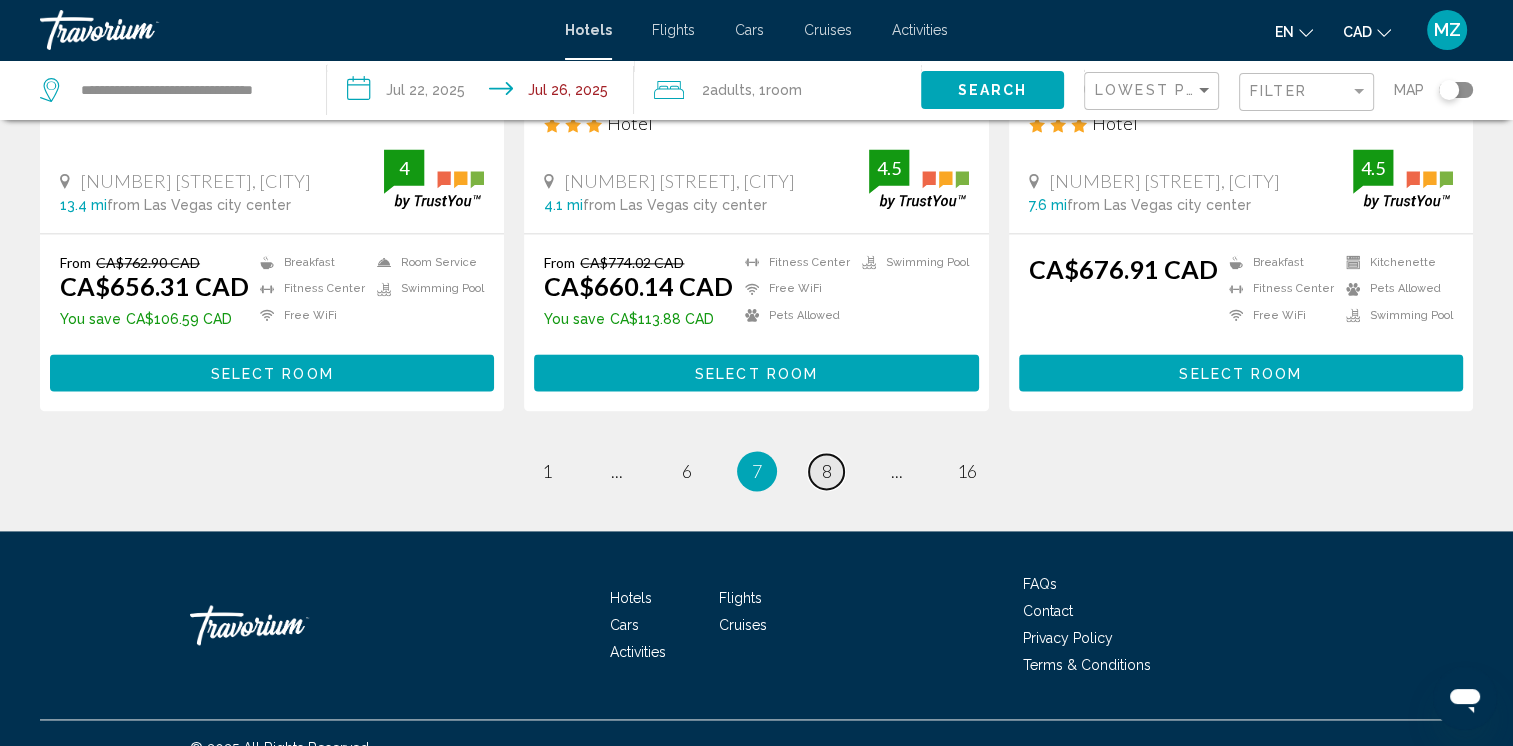 click on "page  8" at bounding box center [826, 471] 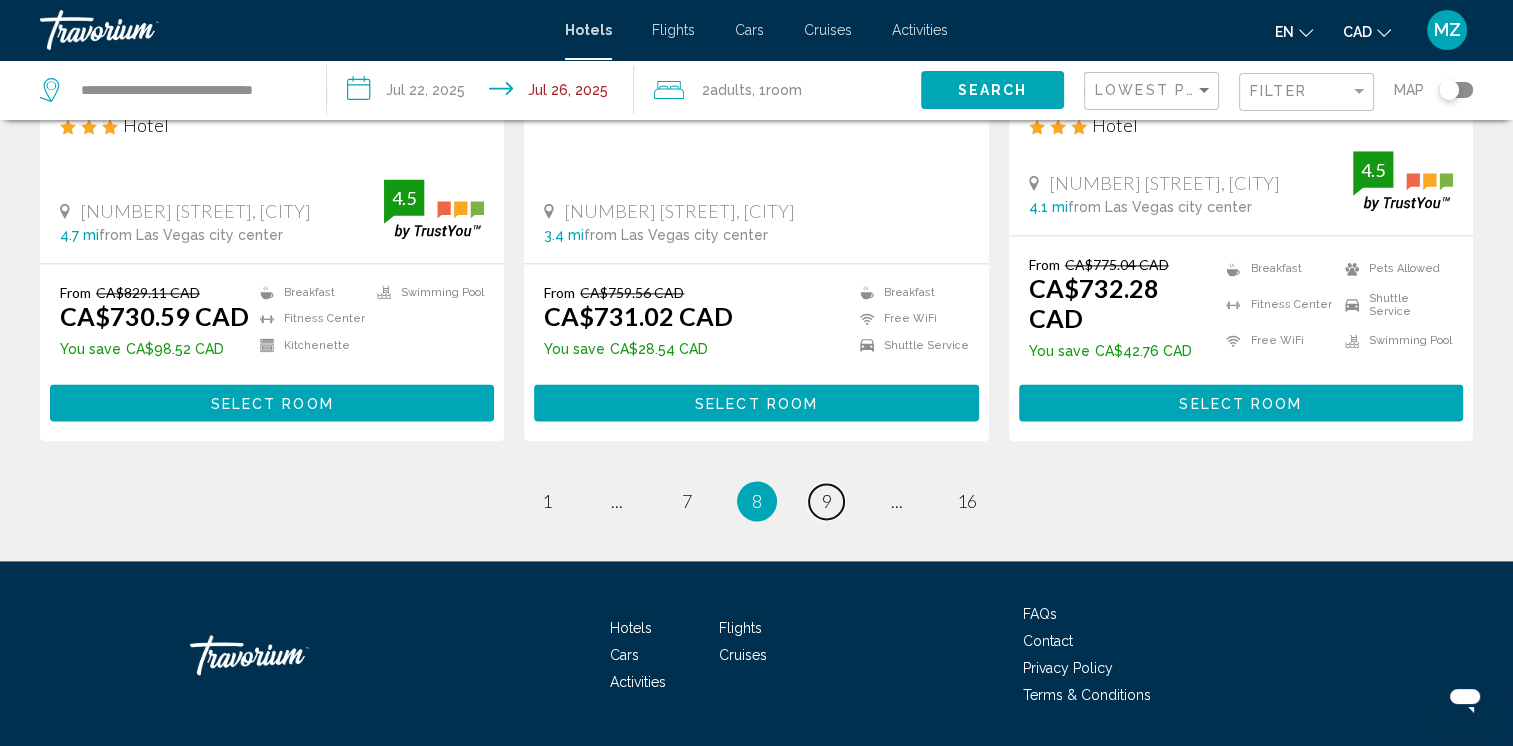 scroll, scrollTop: 2681, scrollLeft: 0, axis: vertical 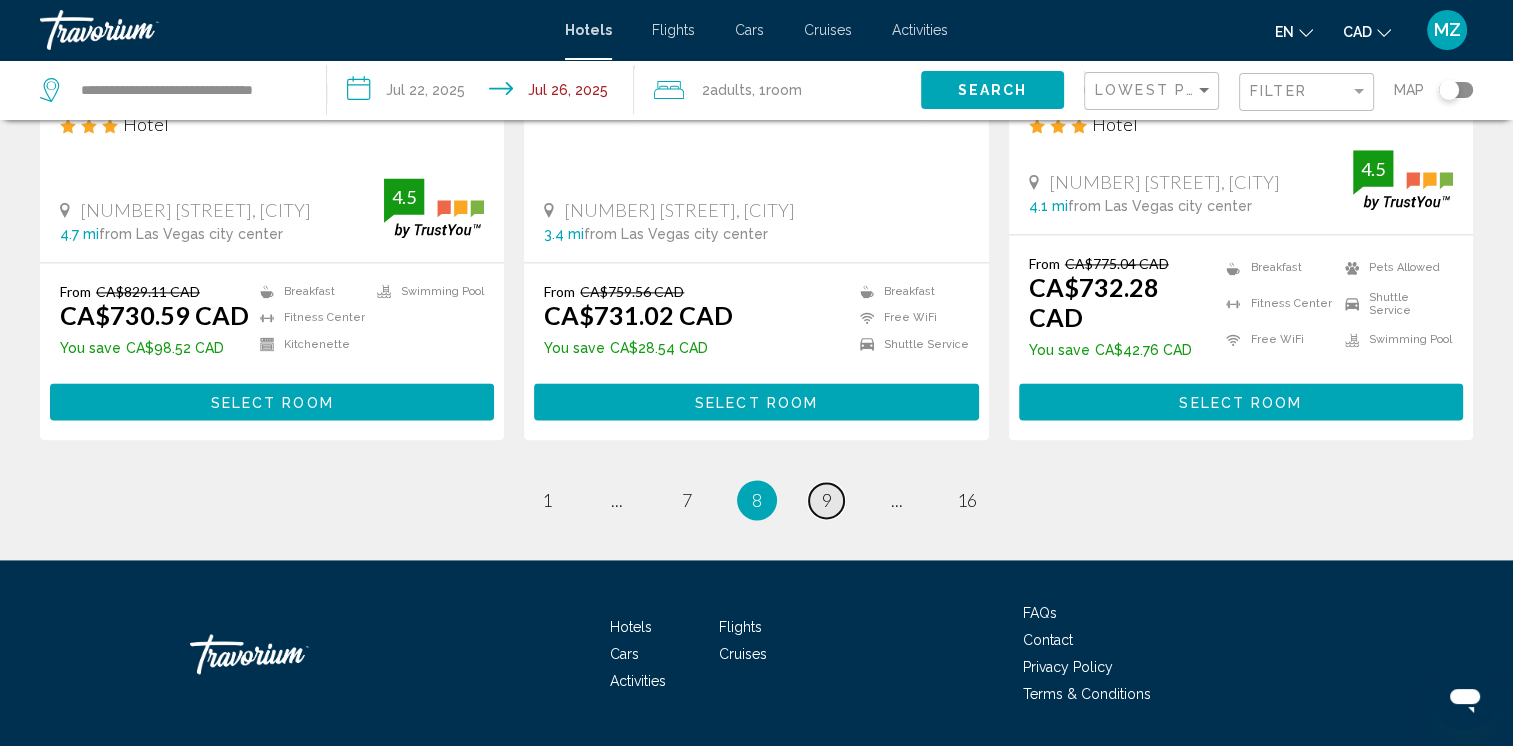 click on "9" at bounding box center [827, 500] 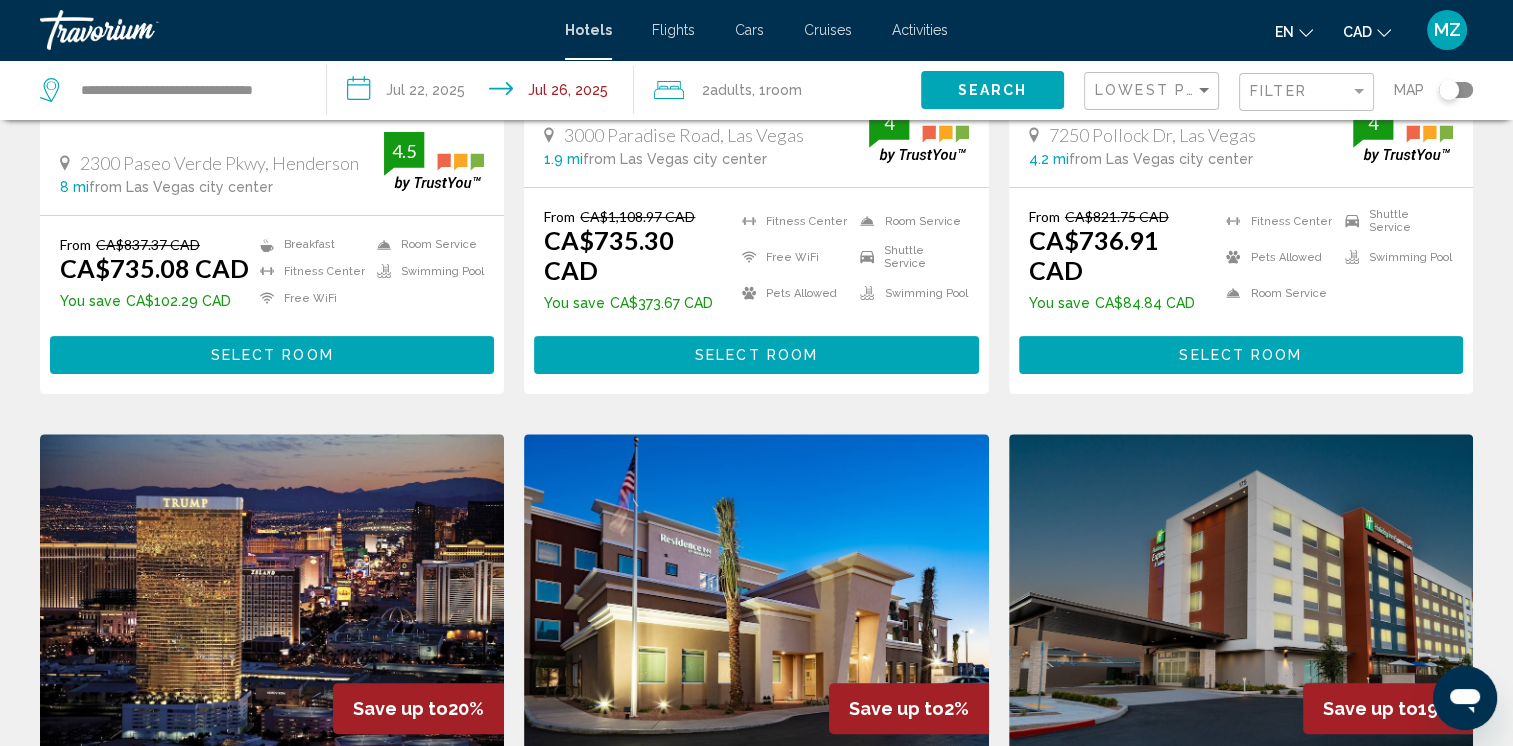 scroll, scrollTop: 500, scrollLeft: 0, axis: vertical 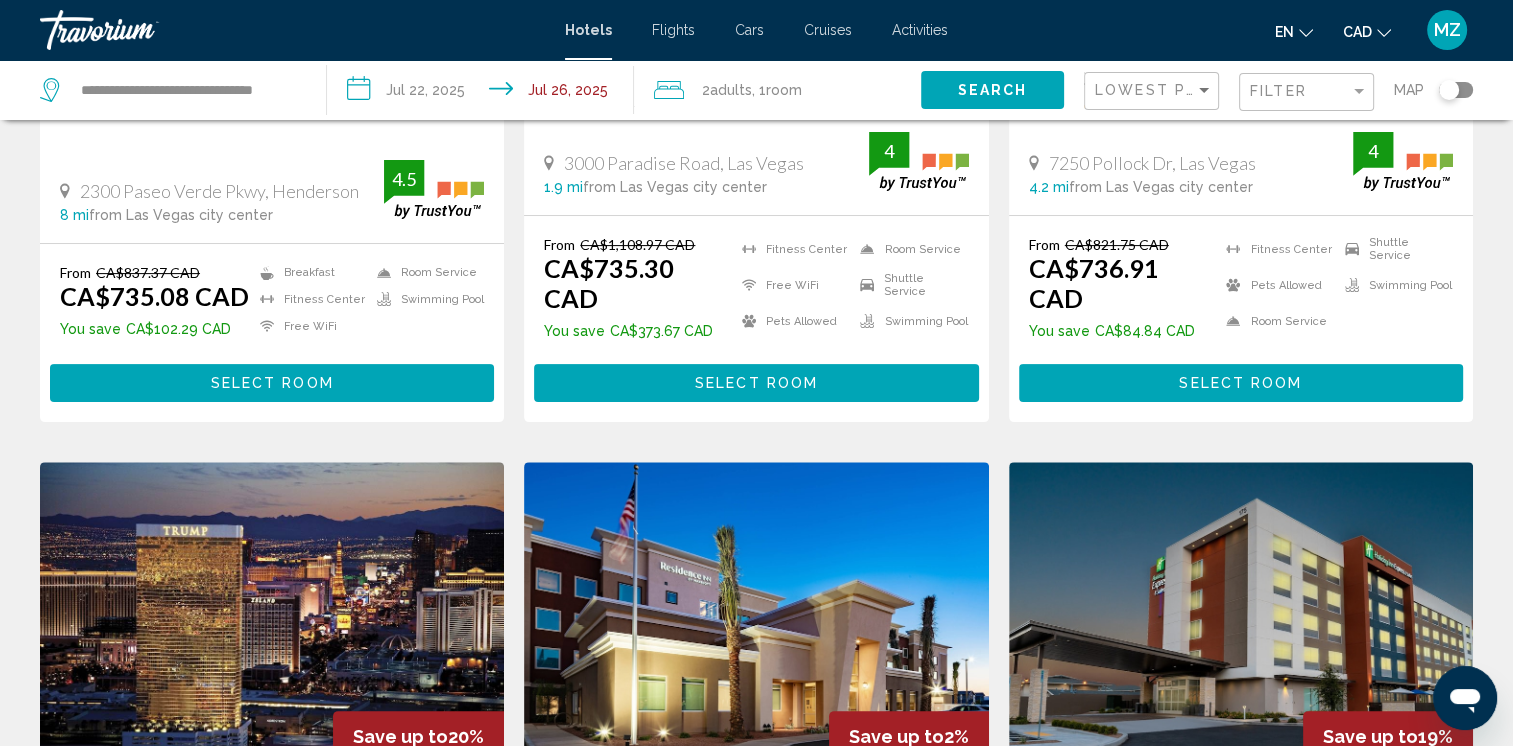 click on "Select Room" at bounding box center (756, 384) 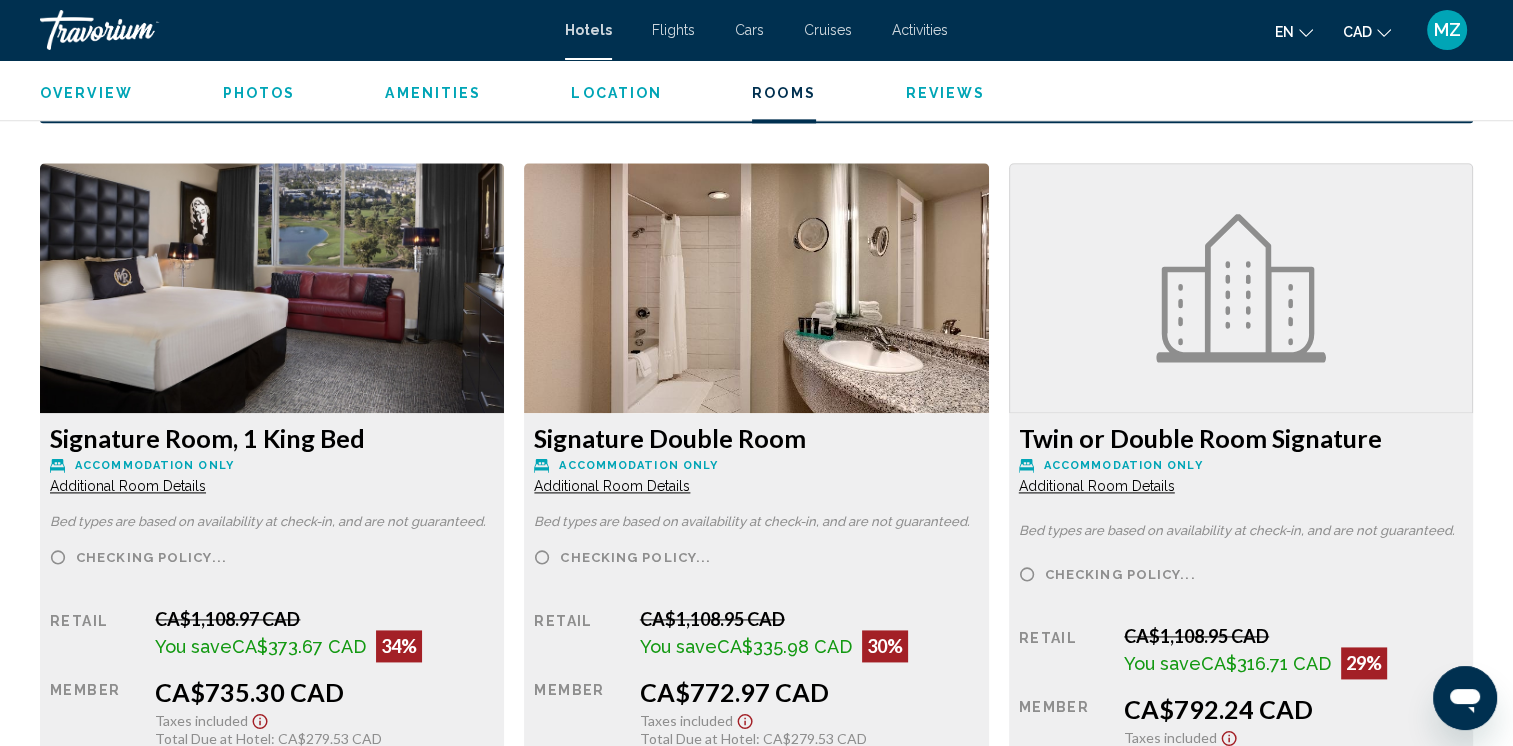 scroll, scrollTop: 2696, scrollLeft: 0, axis: vertical 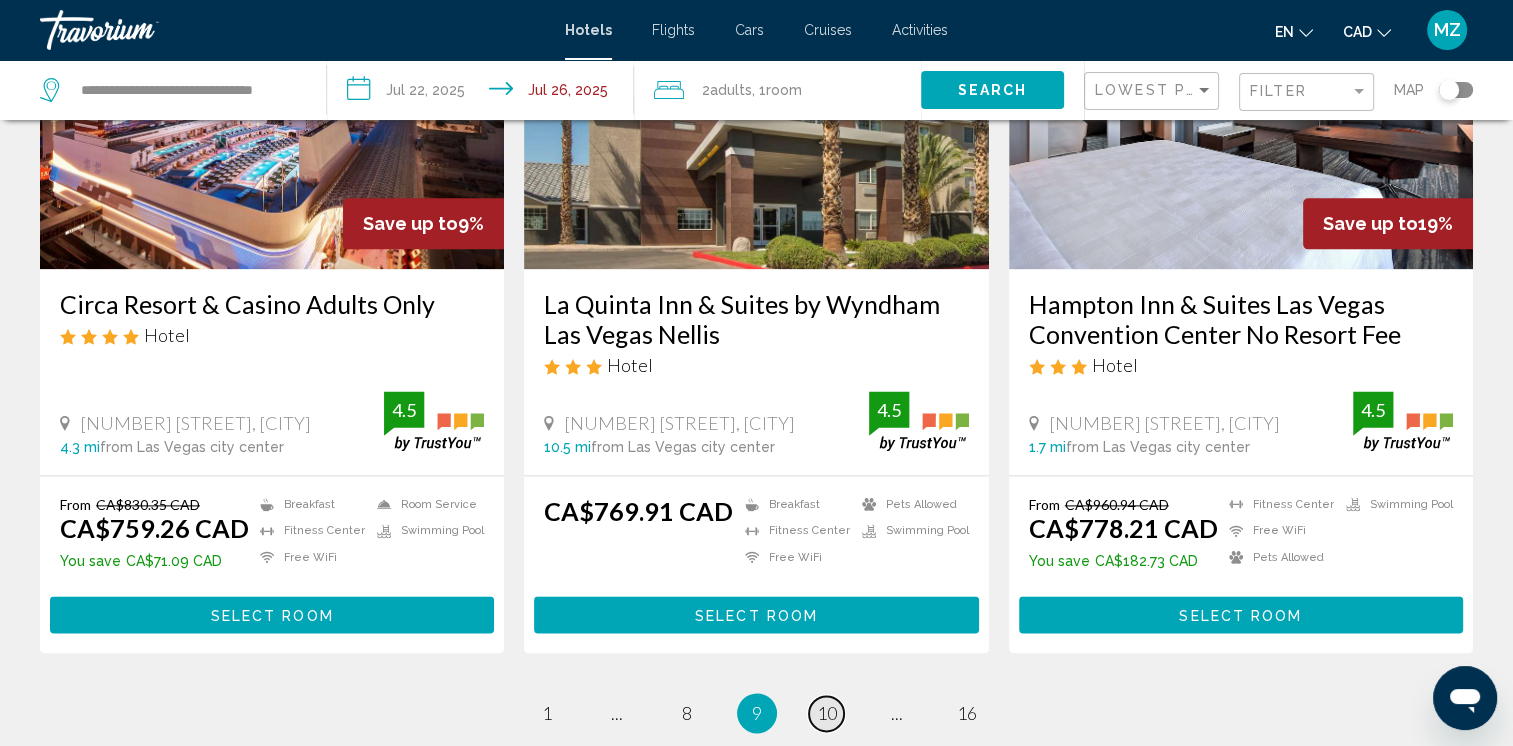 drag, startPoint x: 827, startPoint y: 684, endPoint x: 837, endPoint y: 674, distance: 14.142136 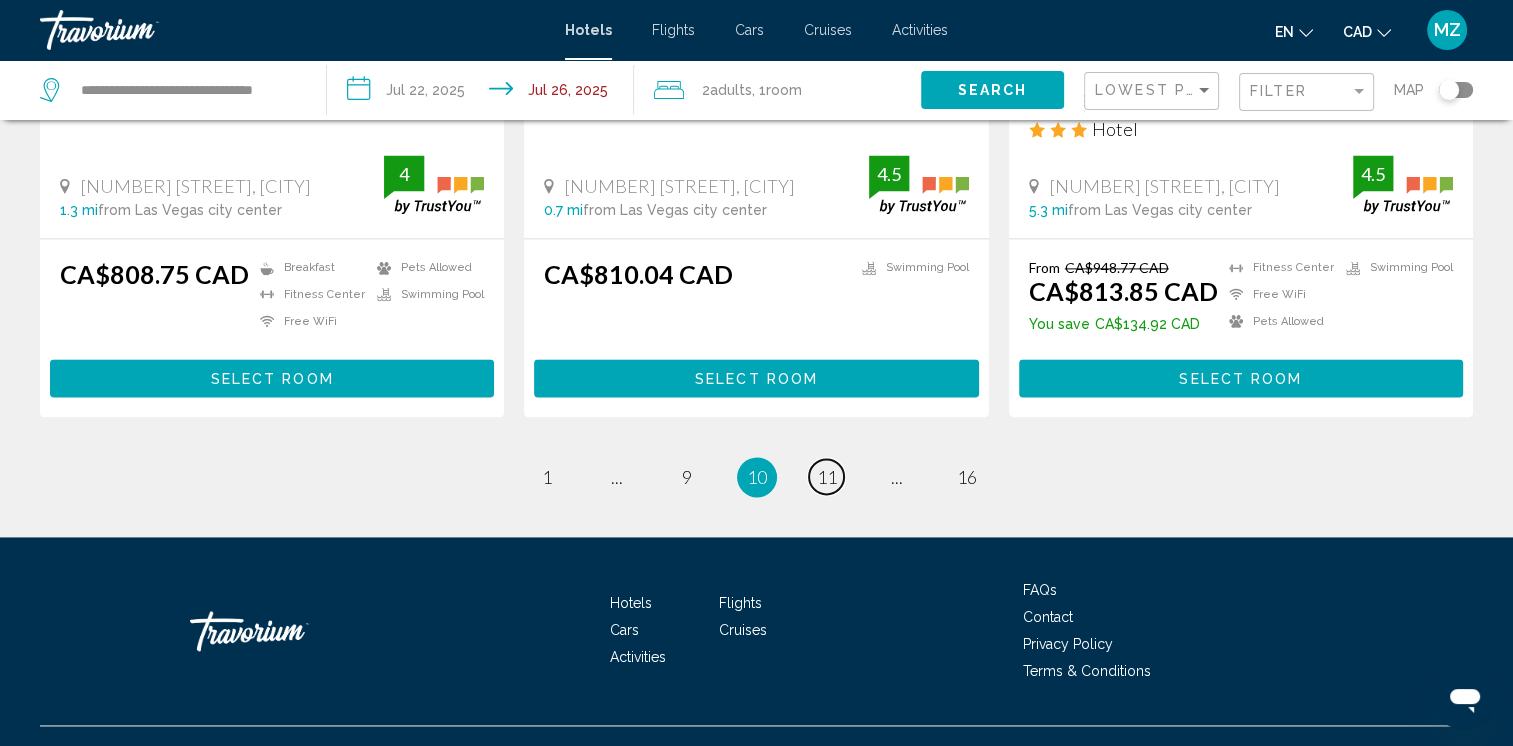 scroll, scrollTop: 2720, scrollLeft: 0, axis: vertical 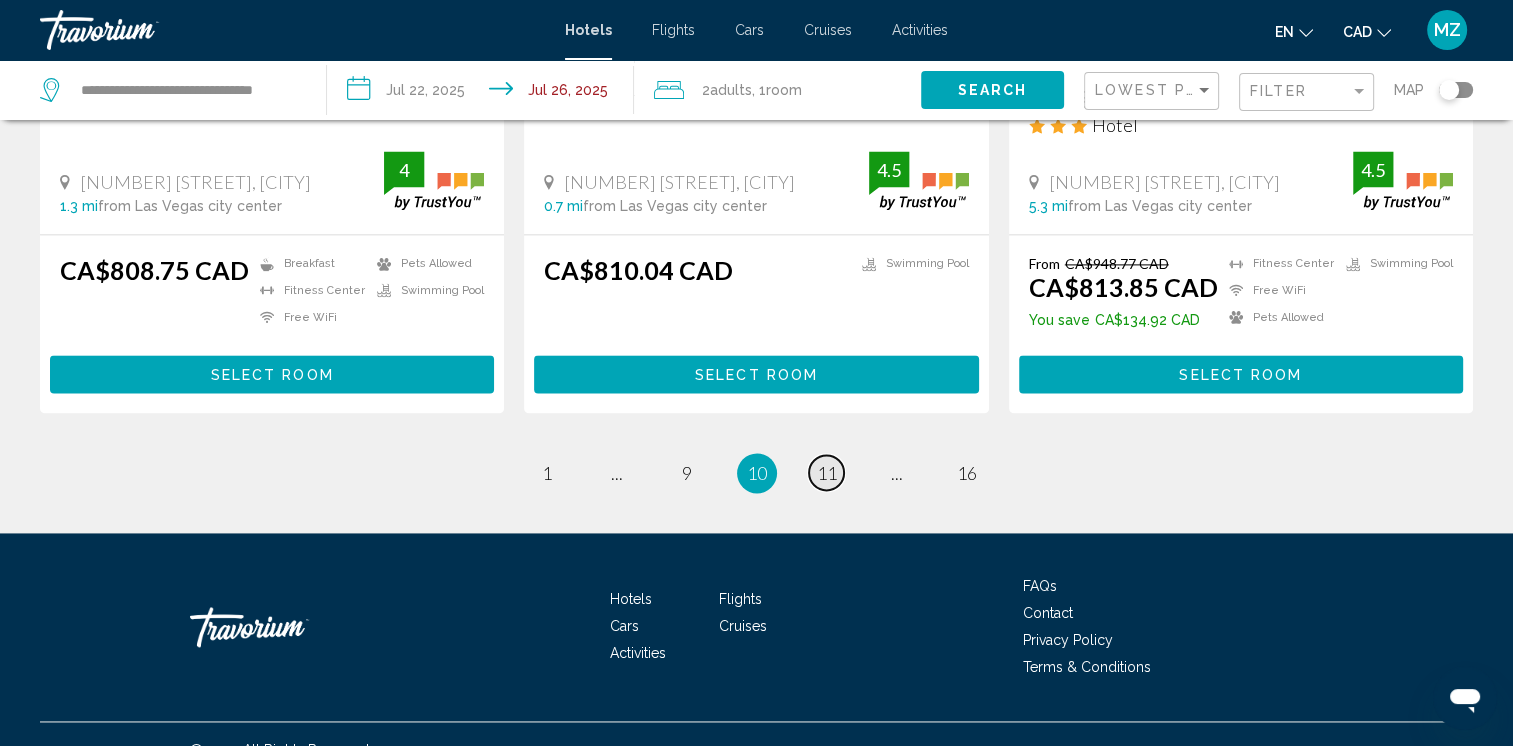 click on "11" at bounding box center [827, 473] 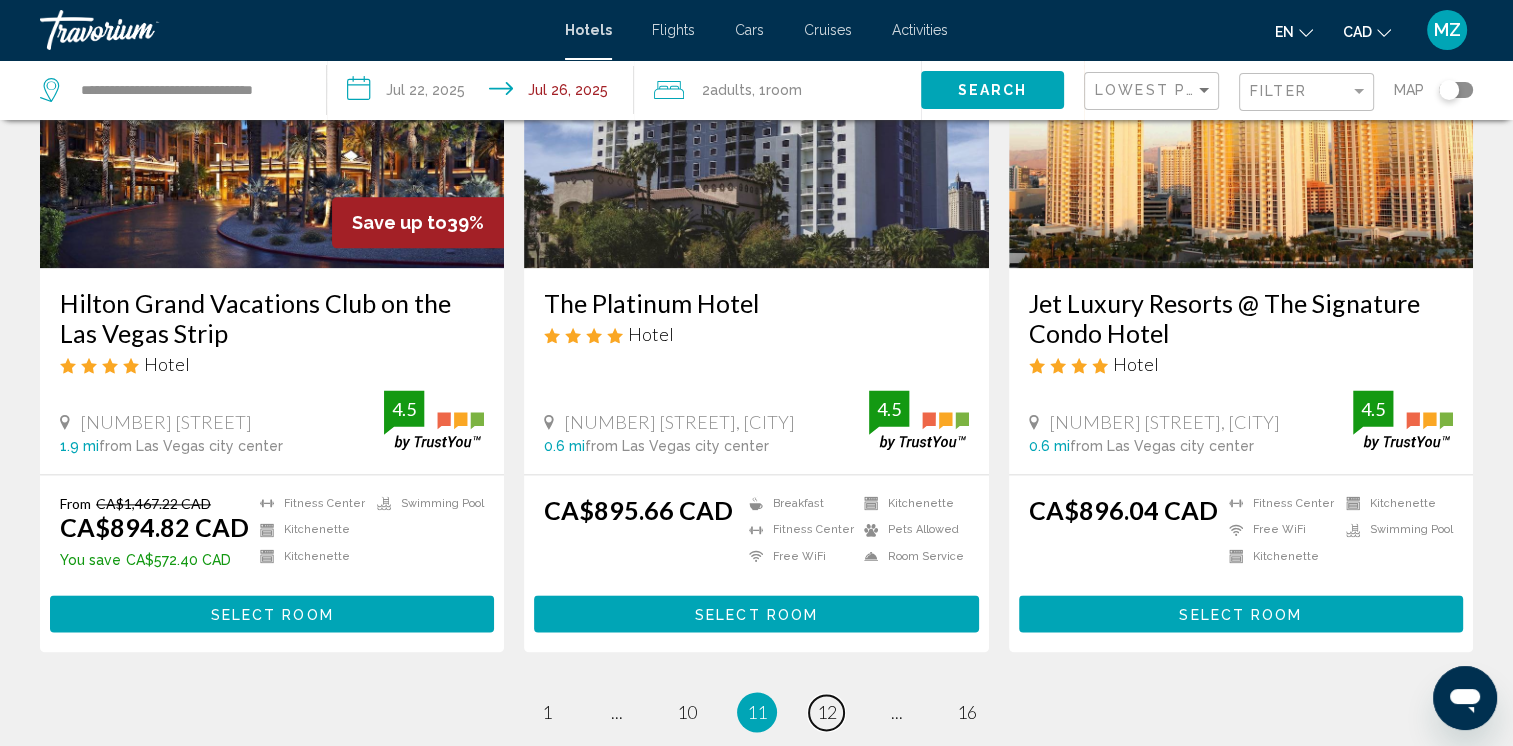 scroll, scrollTop: 2700, scrollLeft: 0, axis: vertical 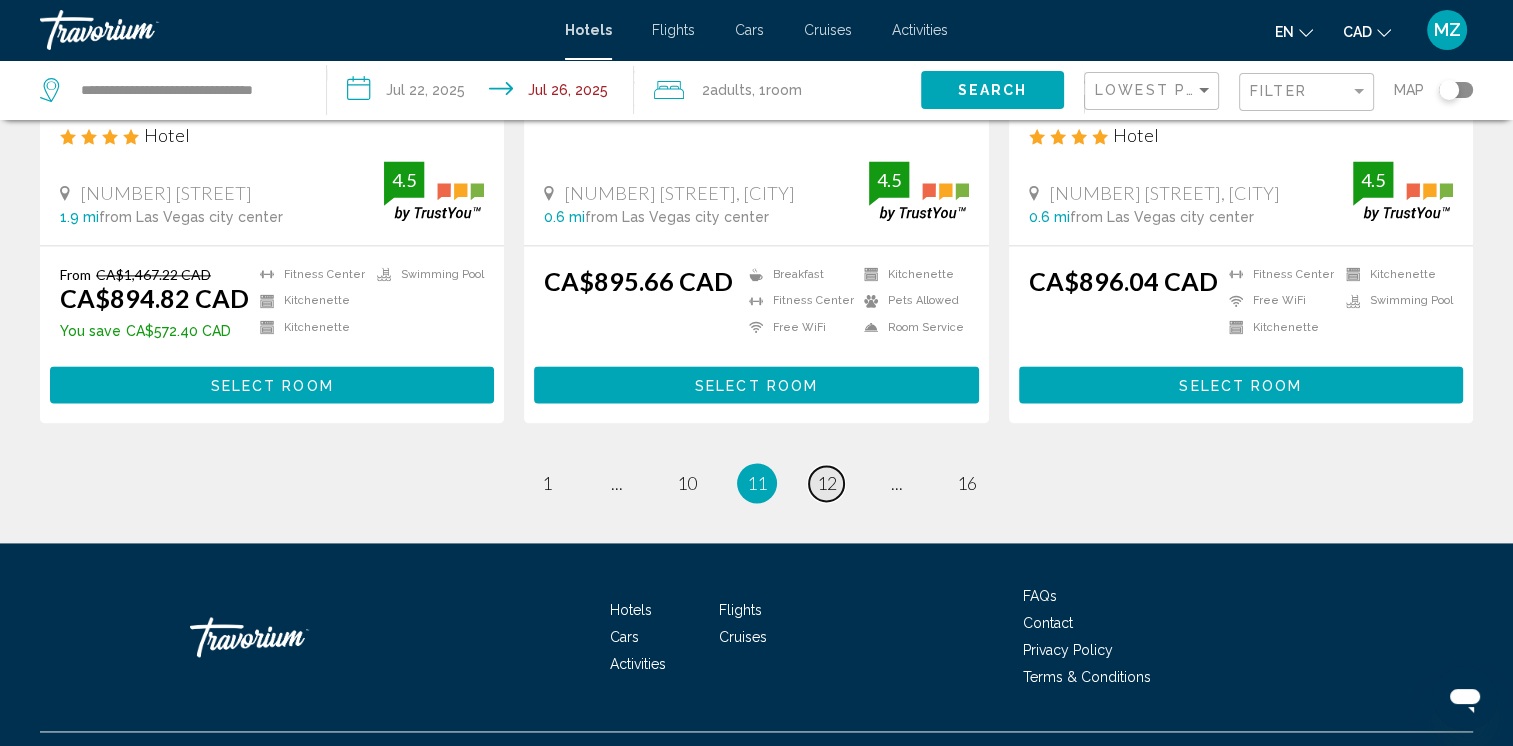 click on "12" at bounding box center [827, 483] 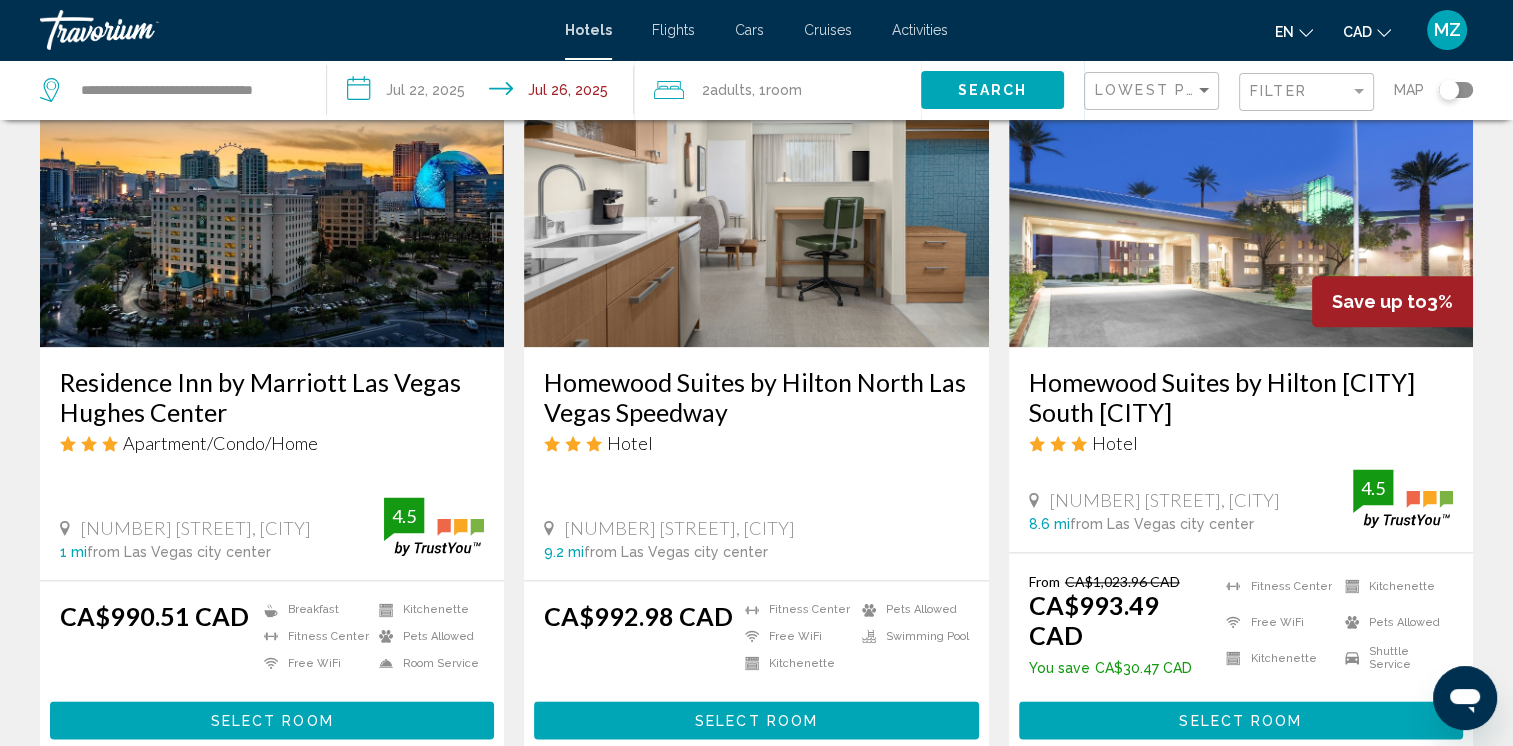 scroll, scrollTop: 2700, scrollLeft: 0, axis: vertical 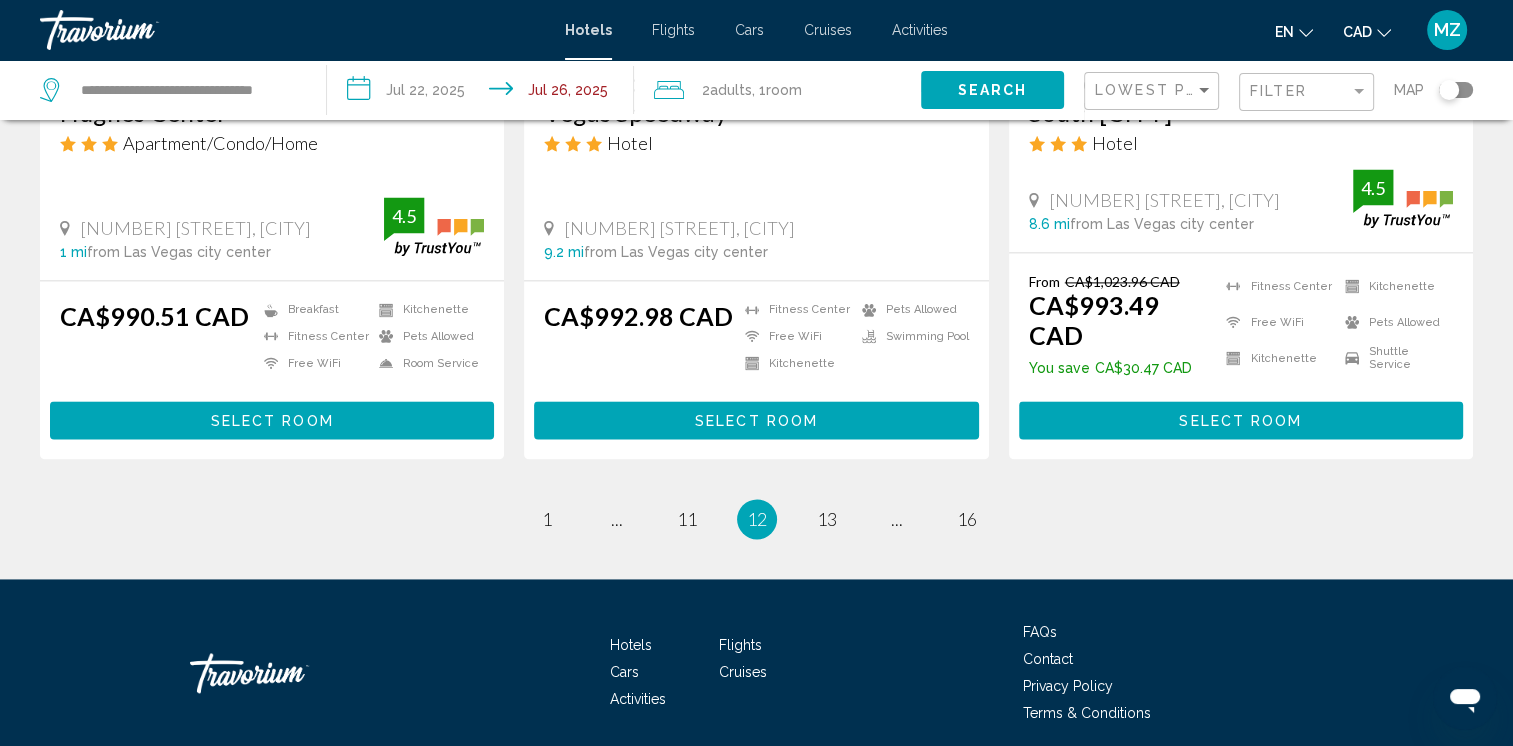 click on "Lowest Price" 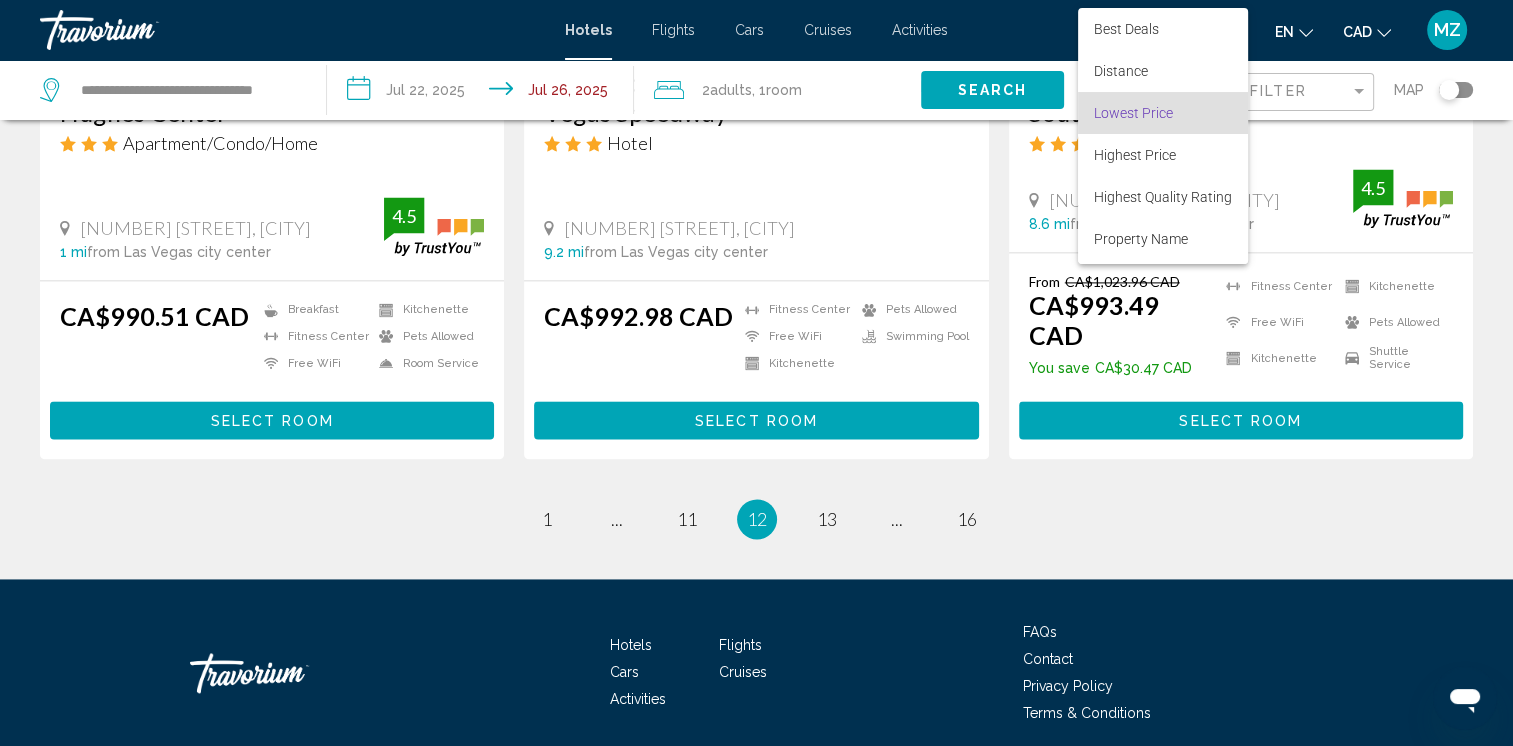 scroll, scrollTop: 23, scrollLeft: 0, axis: vertical 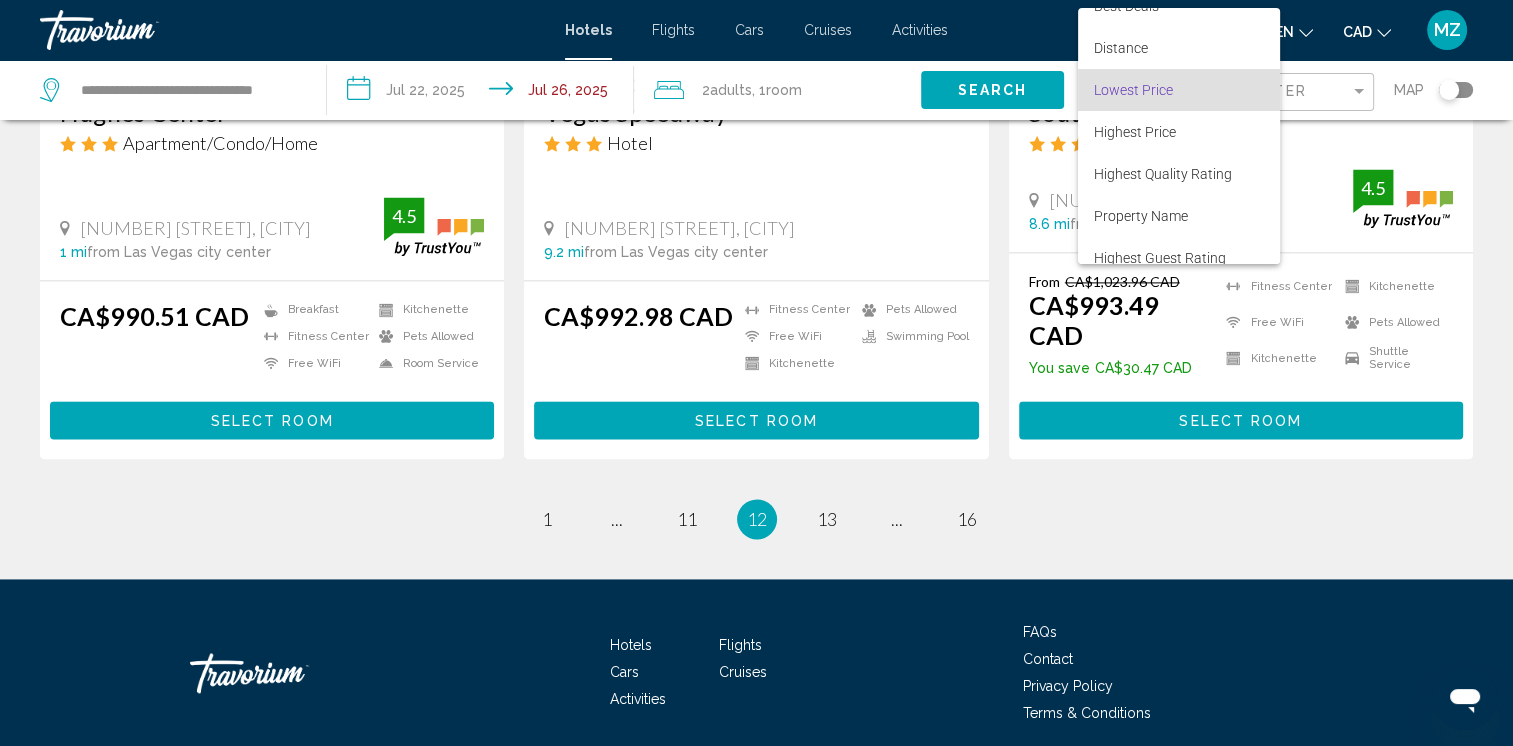 click at bounding box center [756, 373] 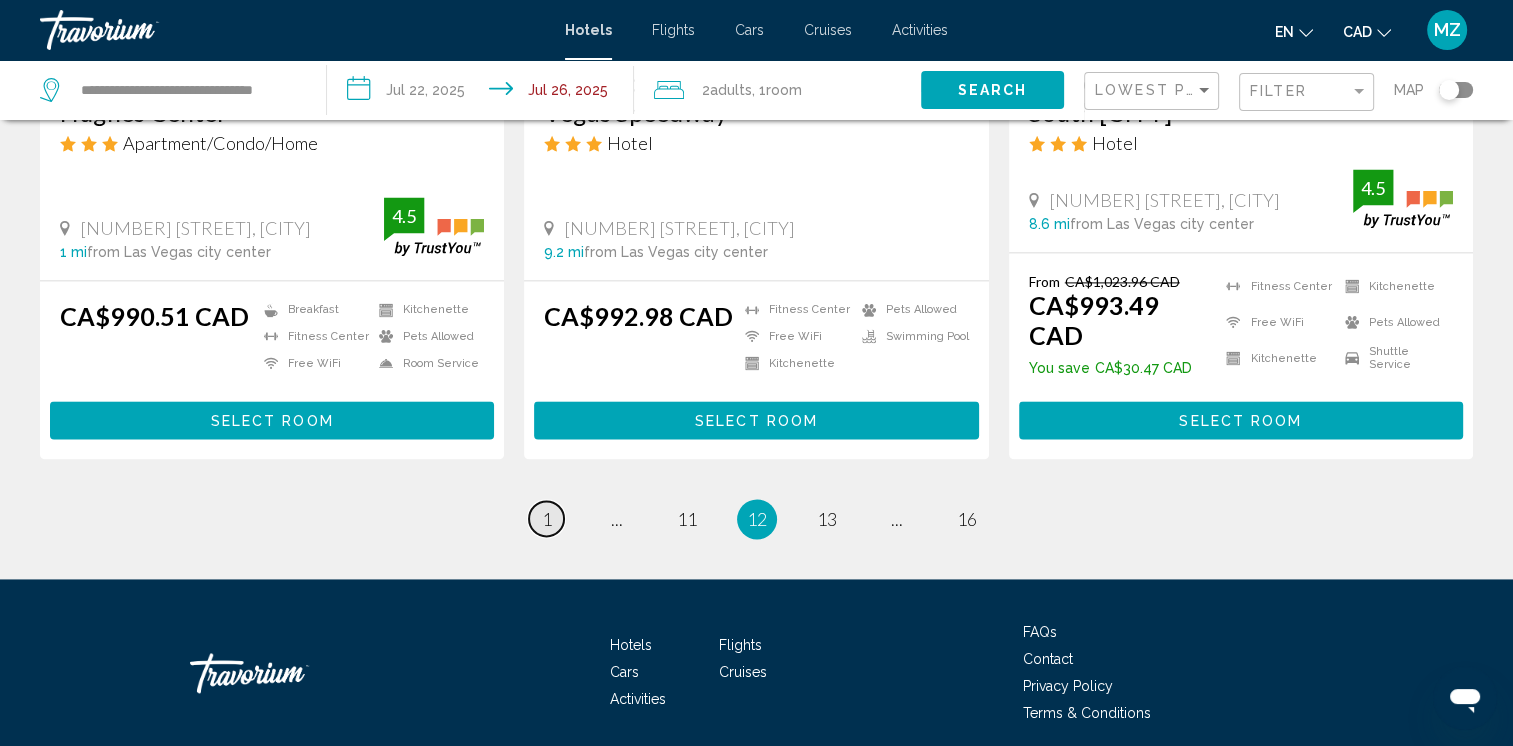 click on "1" at bounding box center (547, 519) 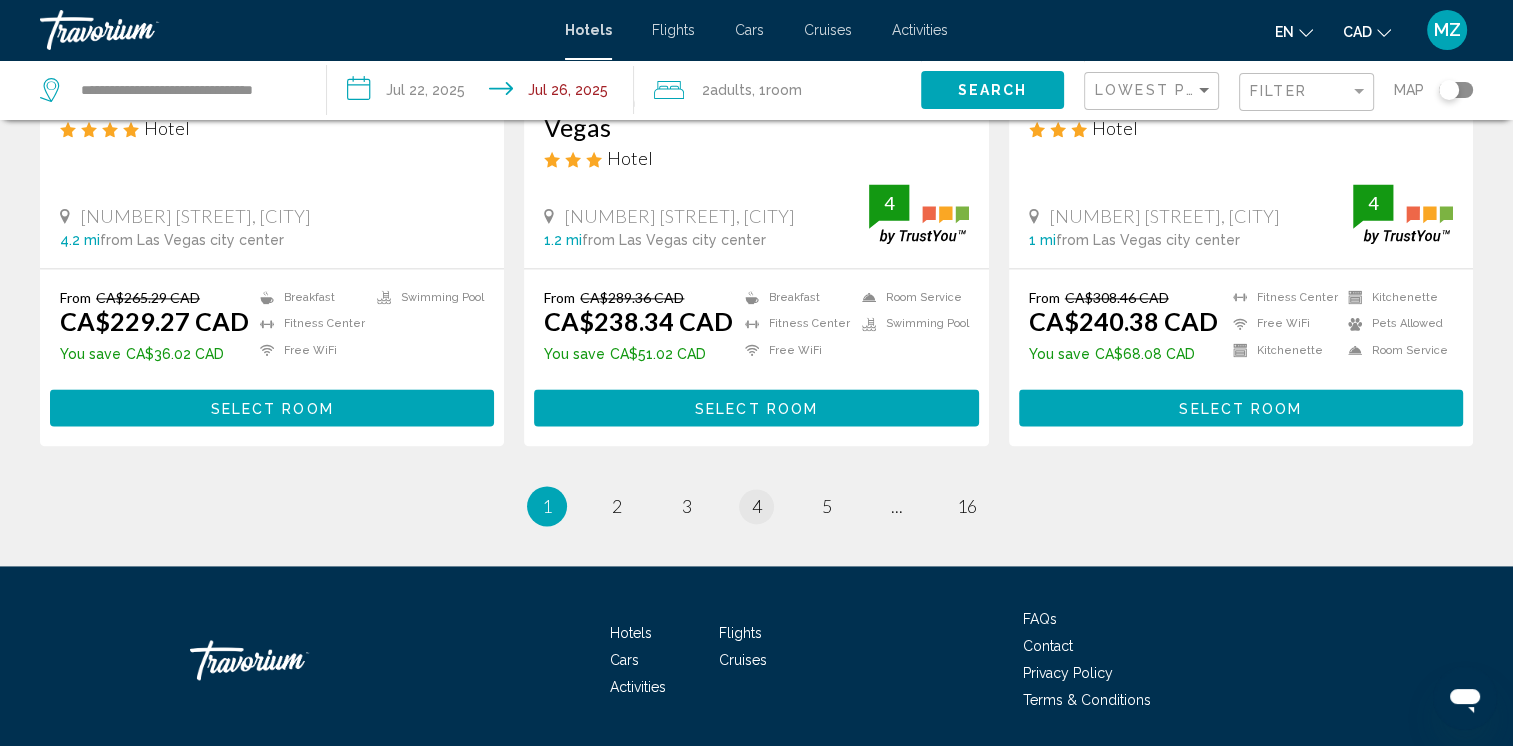 scroll, scrollTop: 2700, scrollLeft: 0, axis: vertical 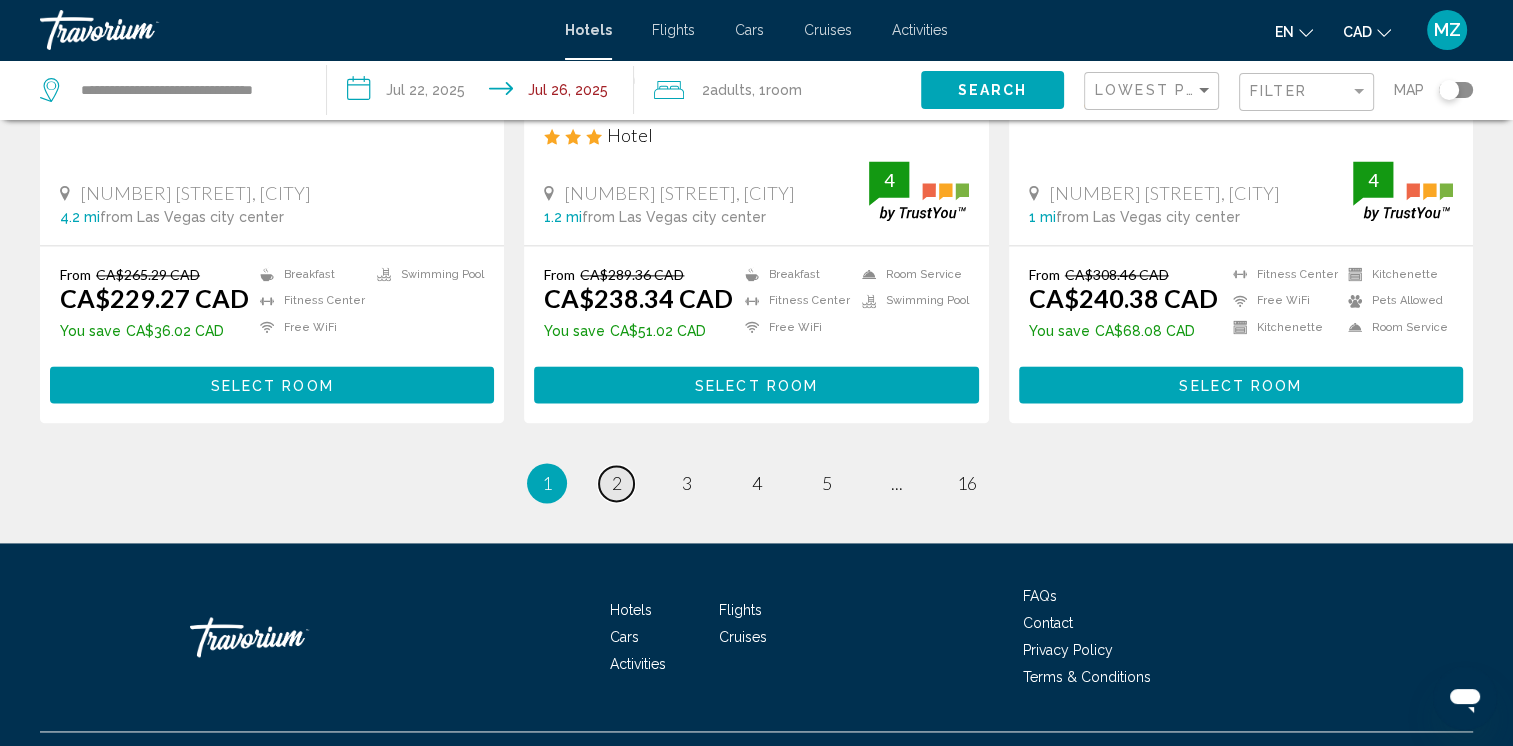 click on "2" at bounding box center [617, 483] 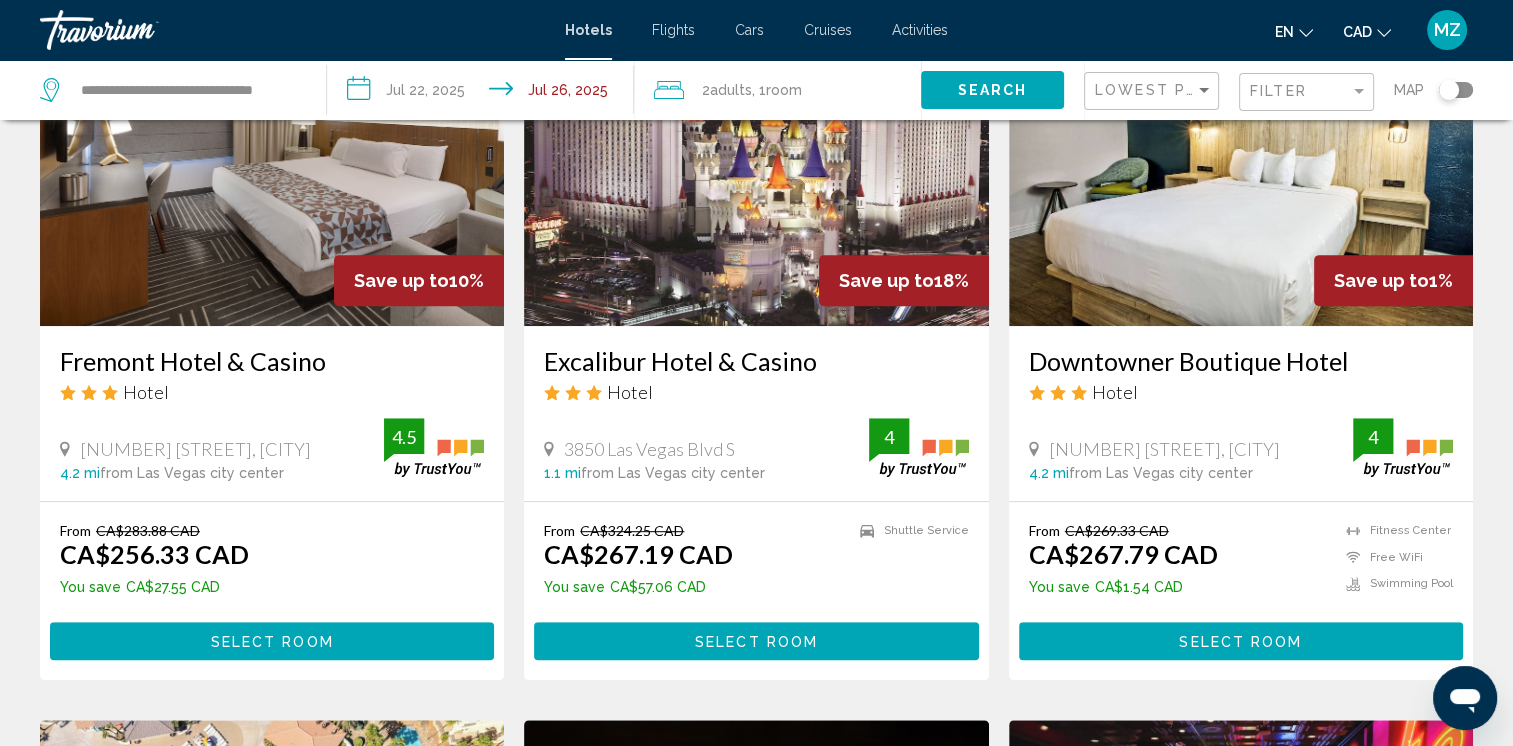 scroll, scrollTop: 900, scrollLeft: 0, axis: vertical 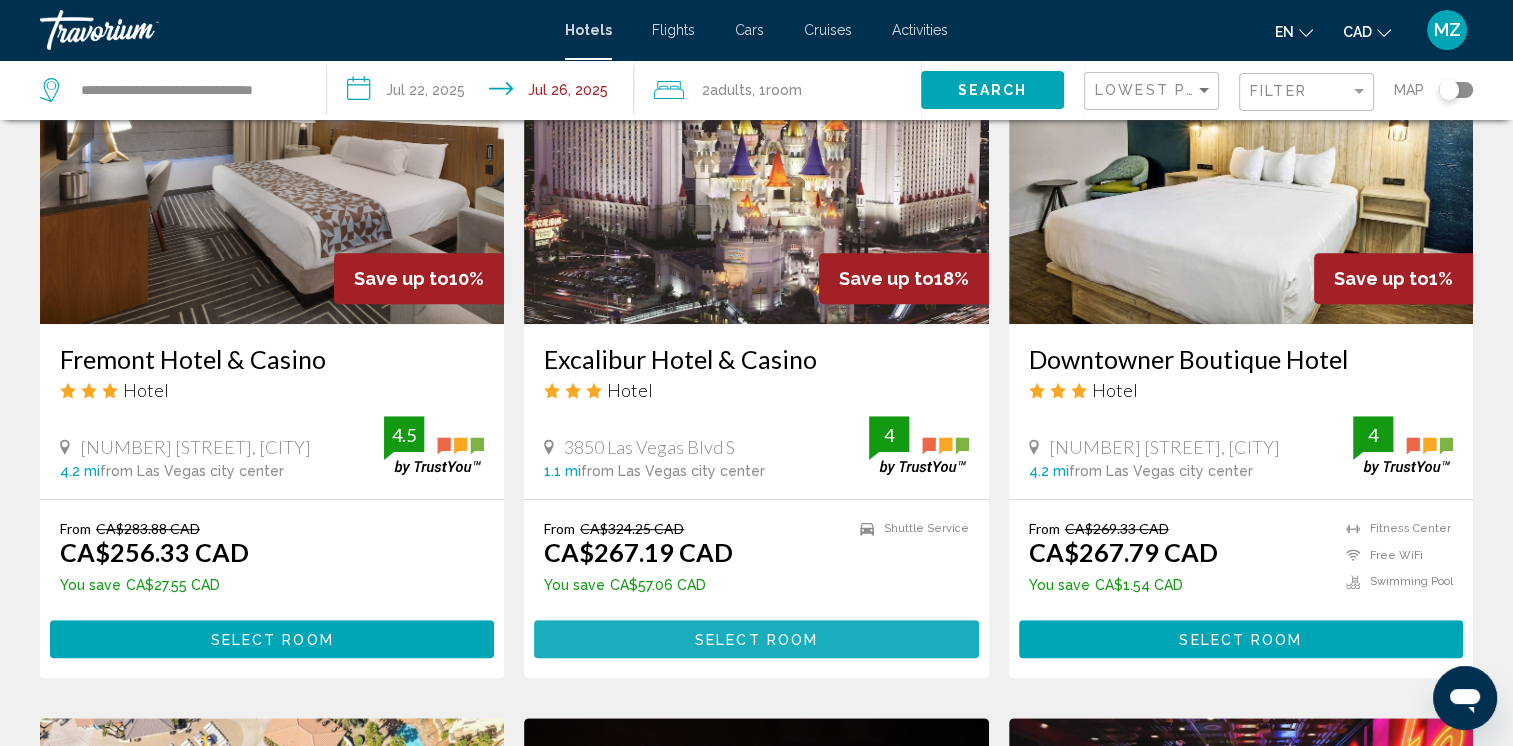 click on "Select Room" at bounding box center (756, 640) 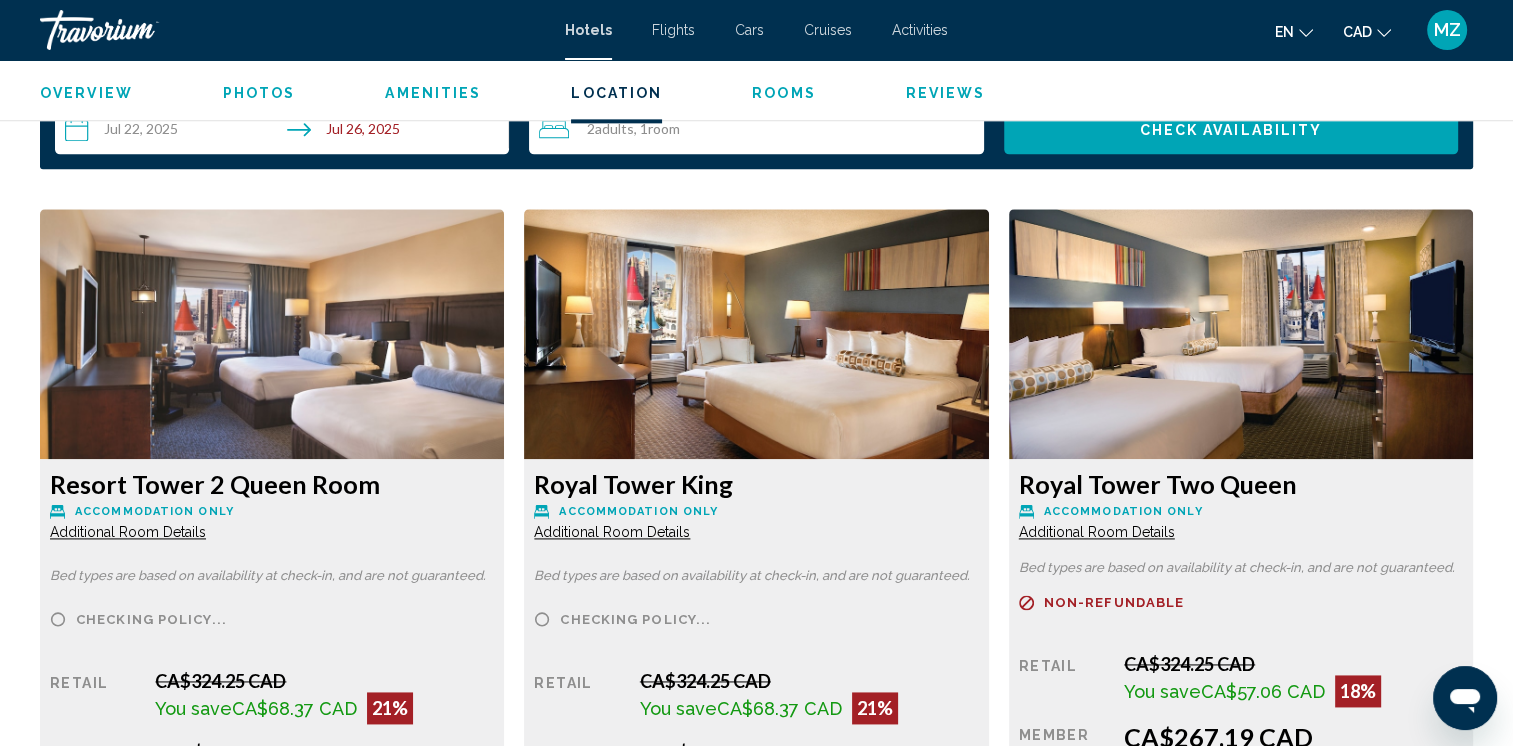 scroll, scrollTop: 2800, scrollLeft: 0, axis: vertical 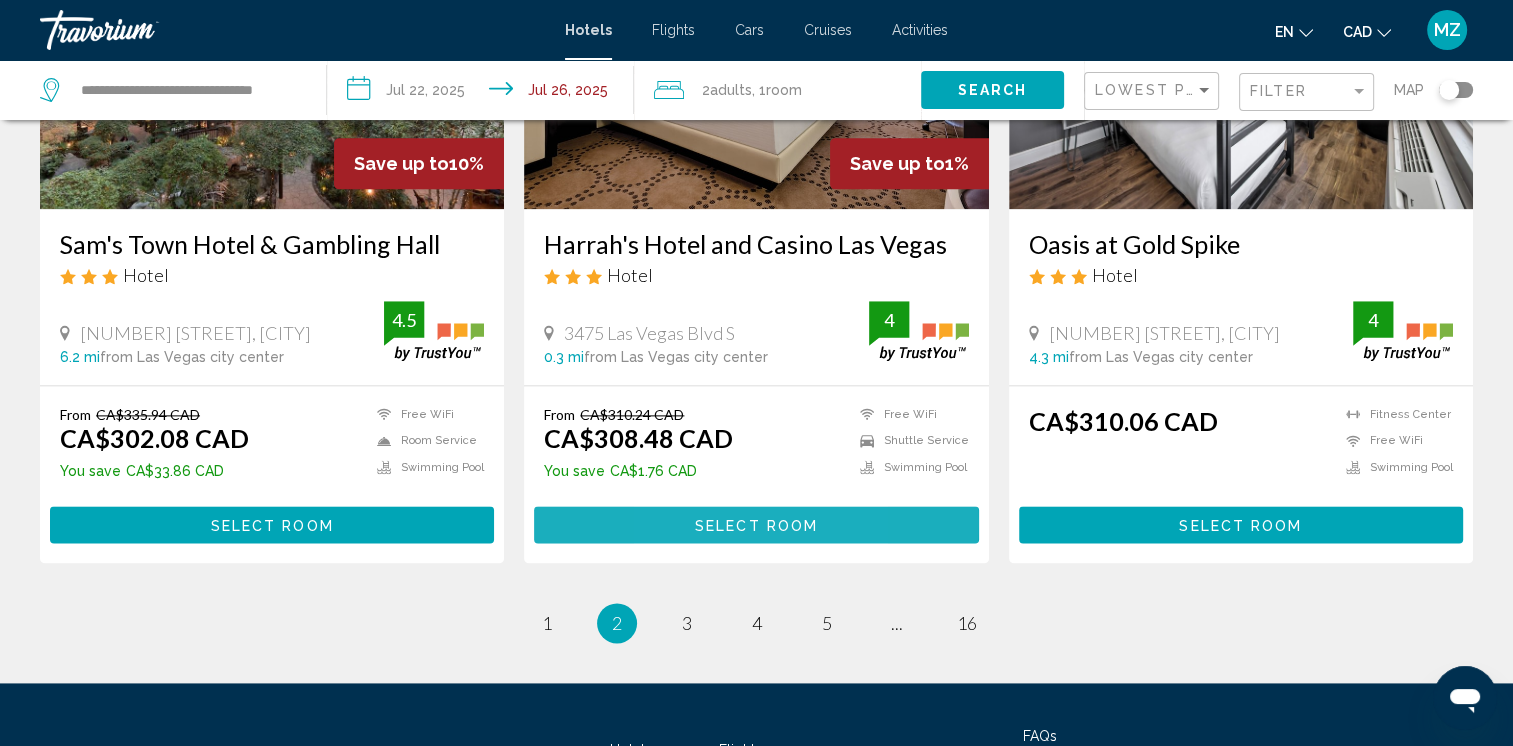click on "Select Room" at bounding box center [756, 524] 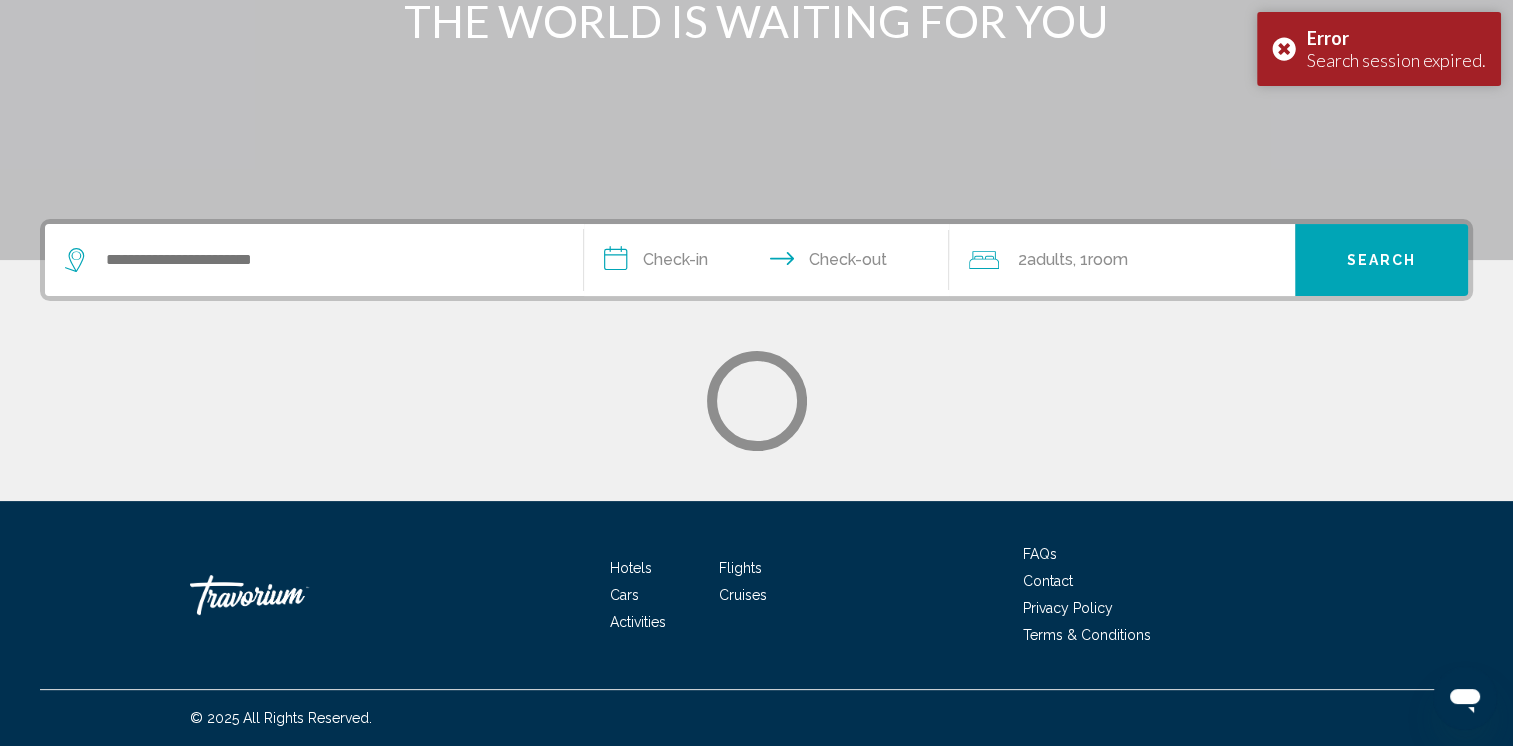 scroll, scrollTop: 0, scrollLeft: 0, axis: both 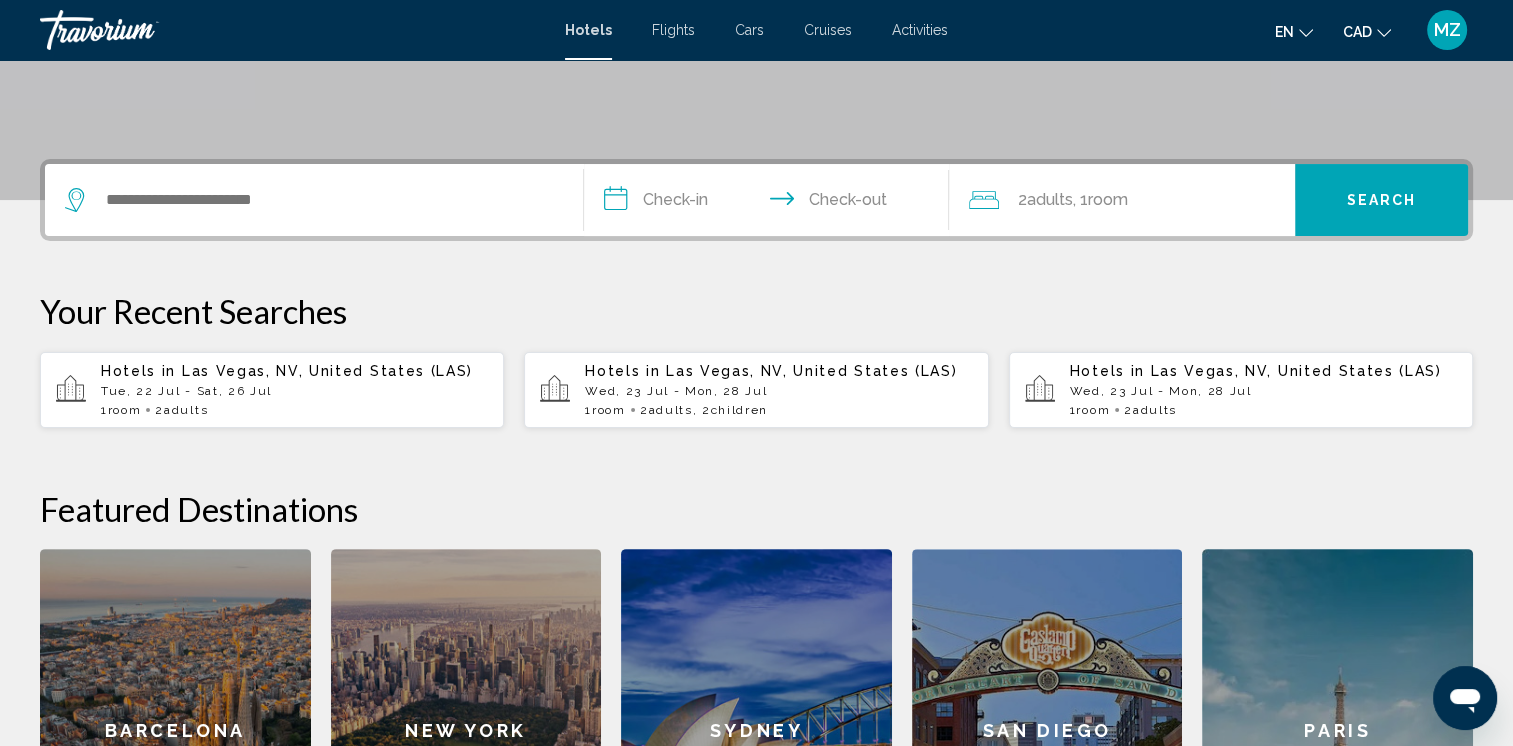click on "1  Room rooms 2  Adult Adults" at bounding box center (294, 410) 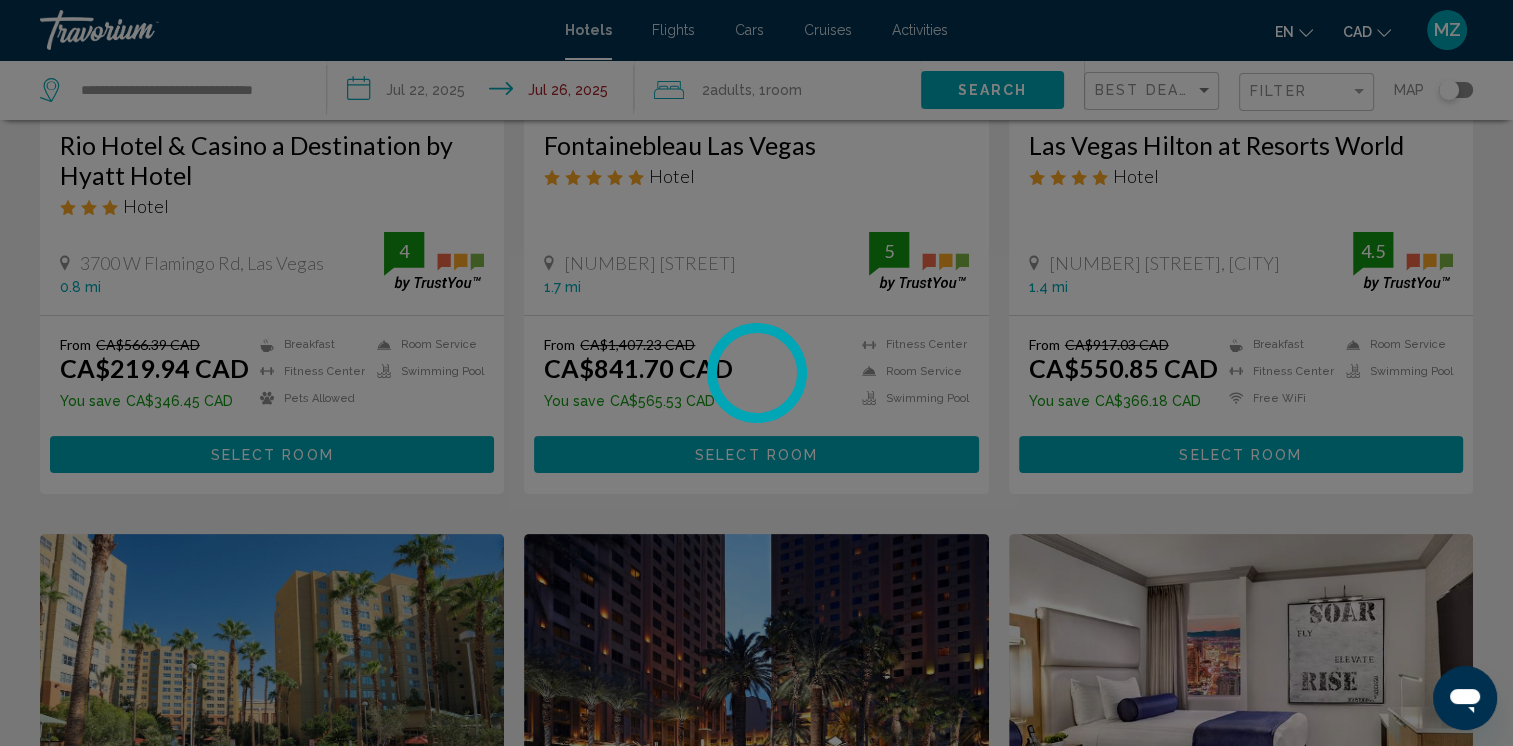 scroll, scrollTop: 0, scrollLeft: 0, axis: both 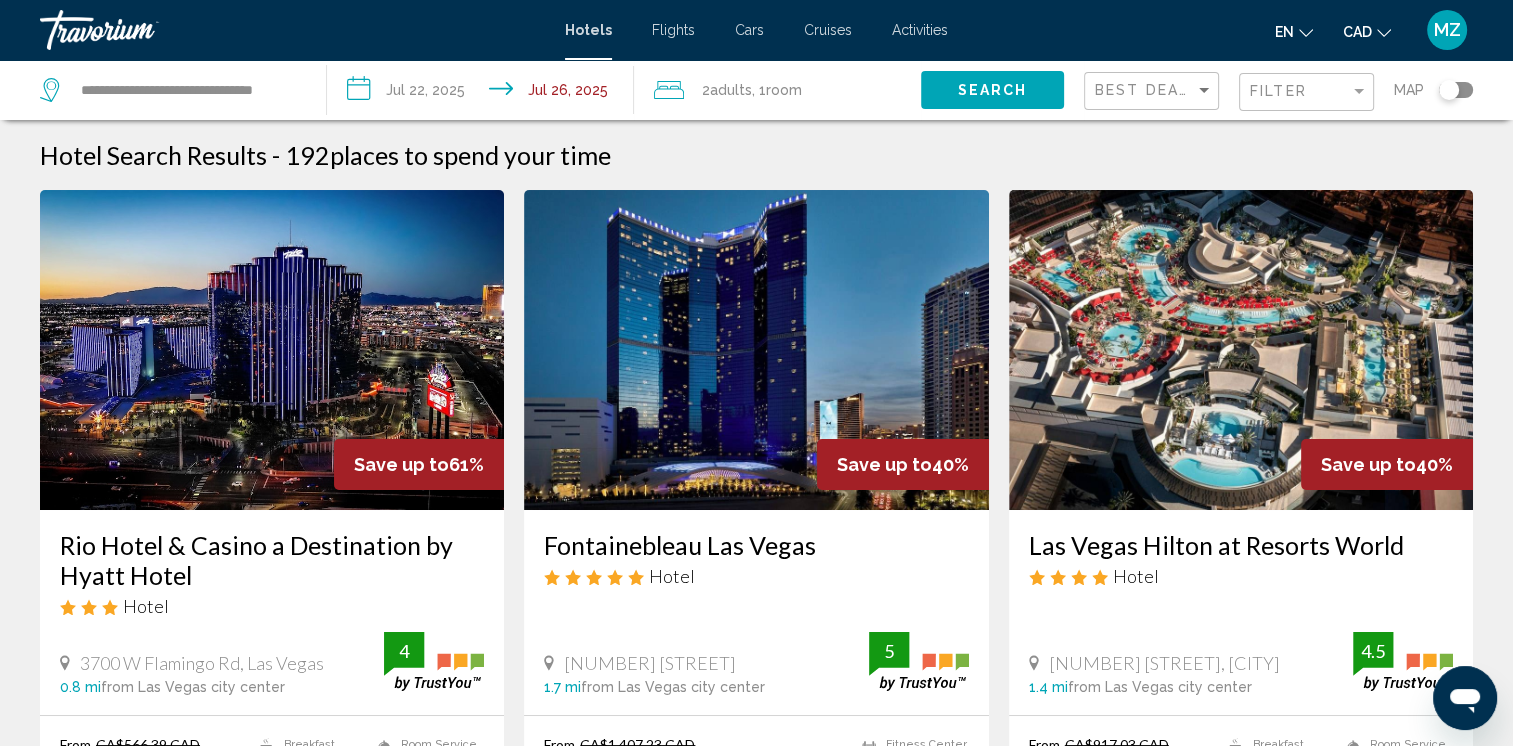 drag, startPoint x: 1172, startPoint y: 55, endPoint x: 1172, endPoint y: 67, distance: 12 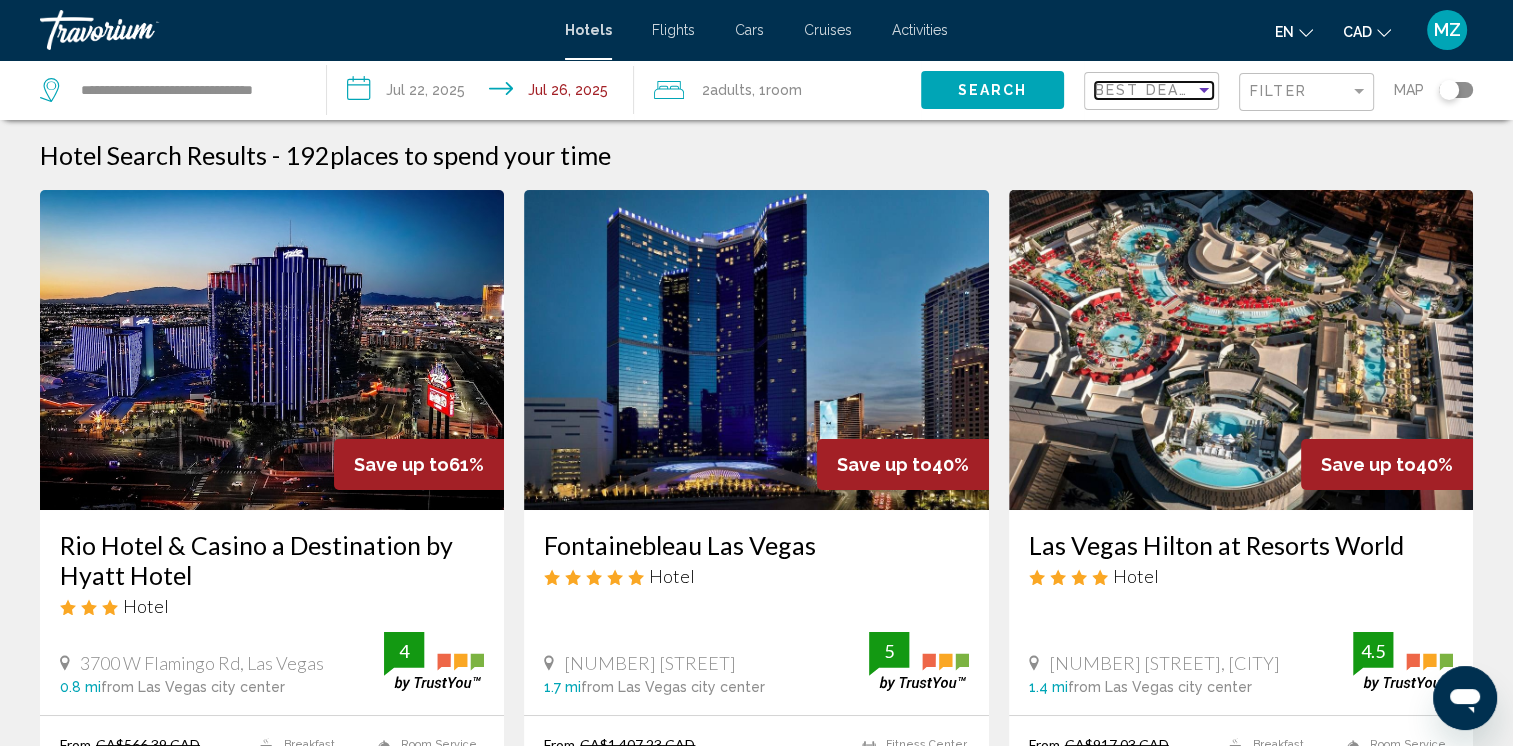 drag, startPoint x: 1172, startPoint y: 67, endPoint x: 1166, endPoint y: 98, distance: 31.575306 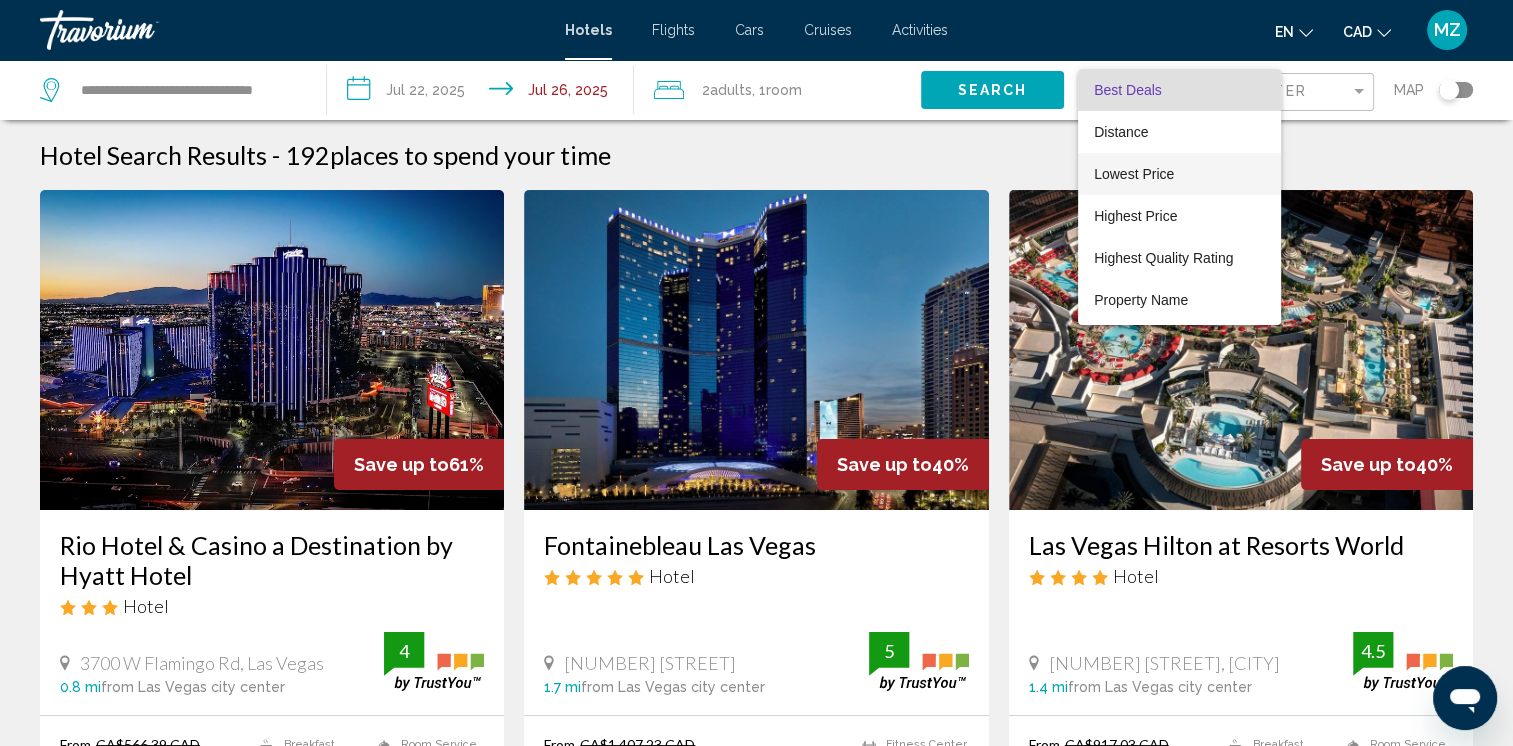 click on "Lowest Price" at bounding box center [1134, 174] 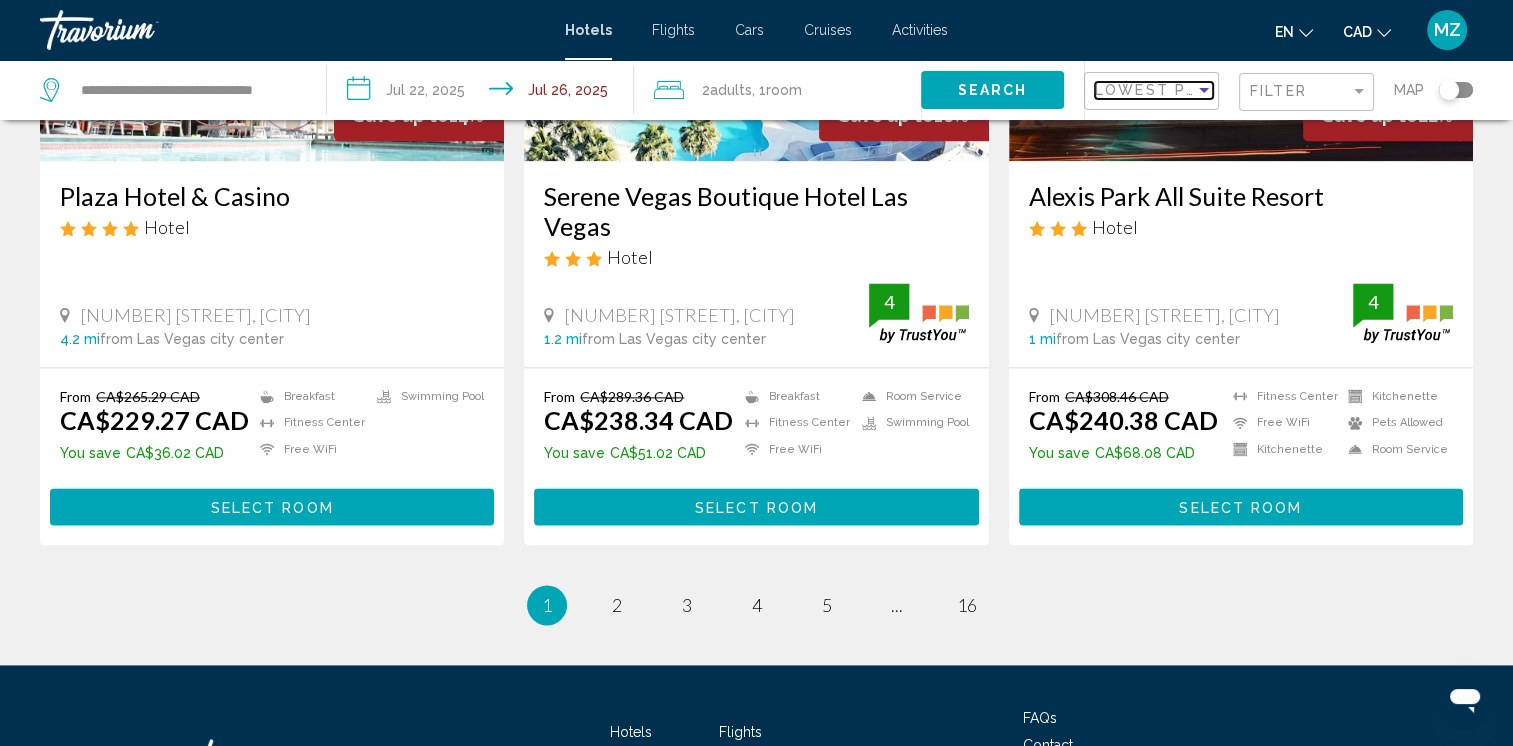 scroll, scrollTop: 2600, scrollLeft: 0, axis: vertical 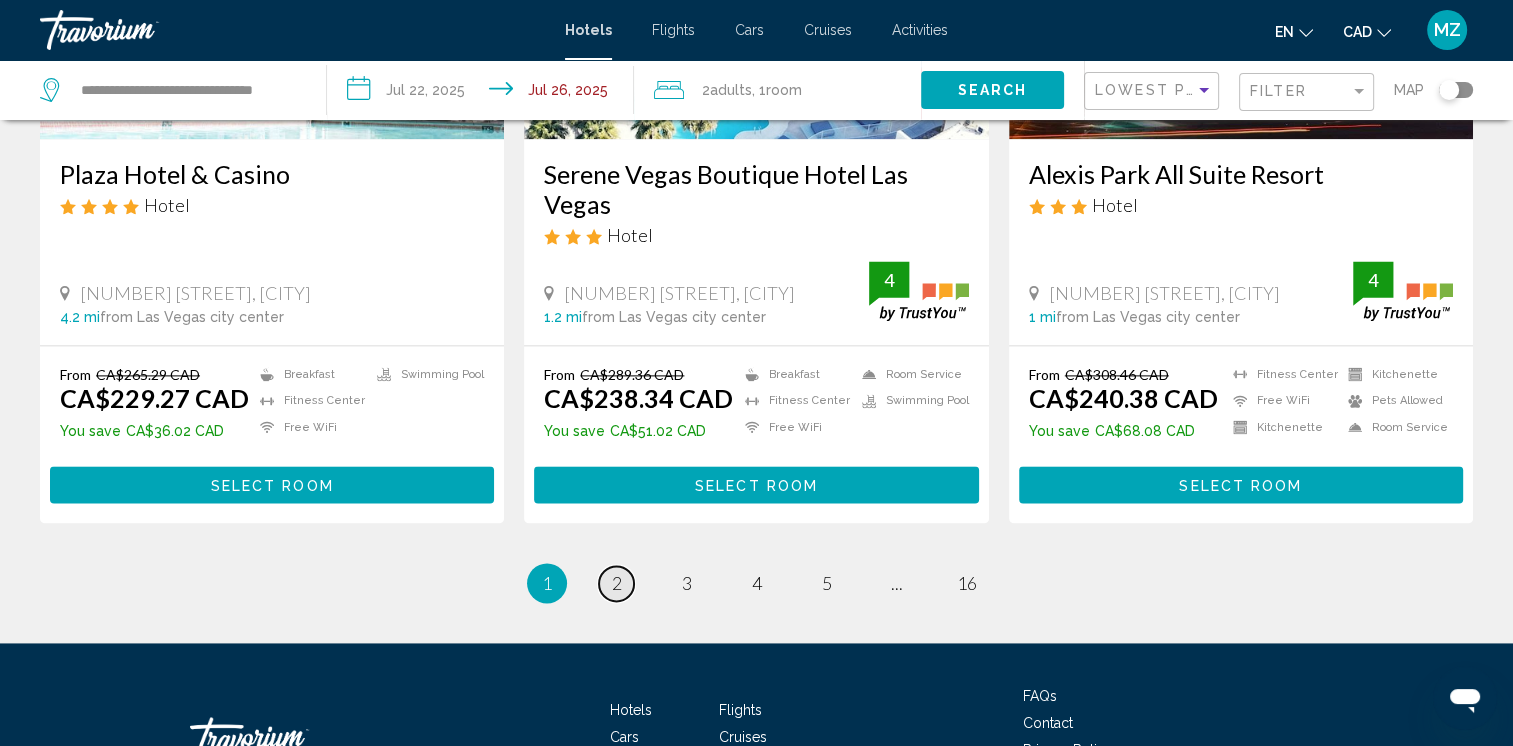 click on "page  2" at bounding box center (616, 583) 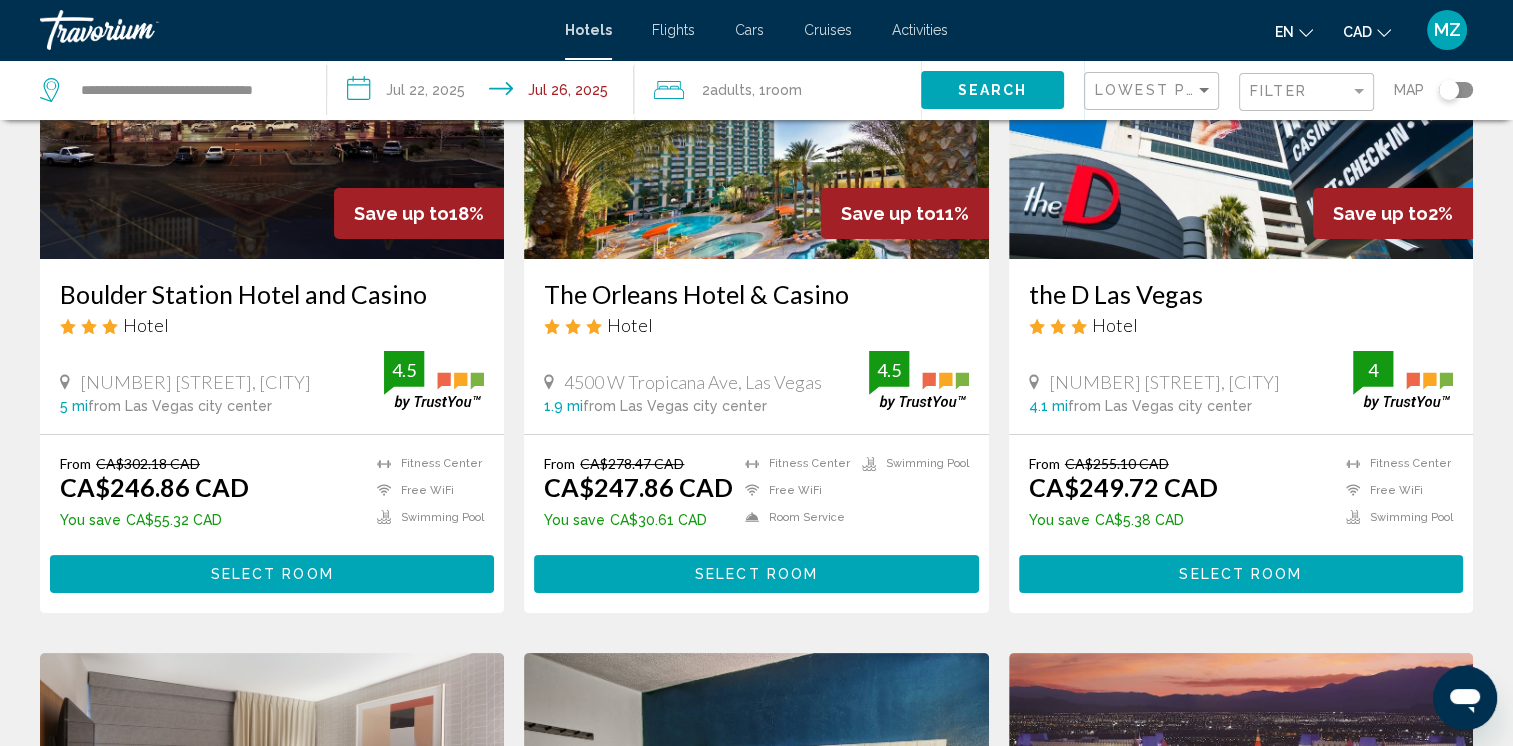 scroll, scrollTop: 100, scrollLeft: 0, axis: vertical 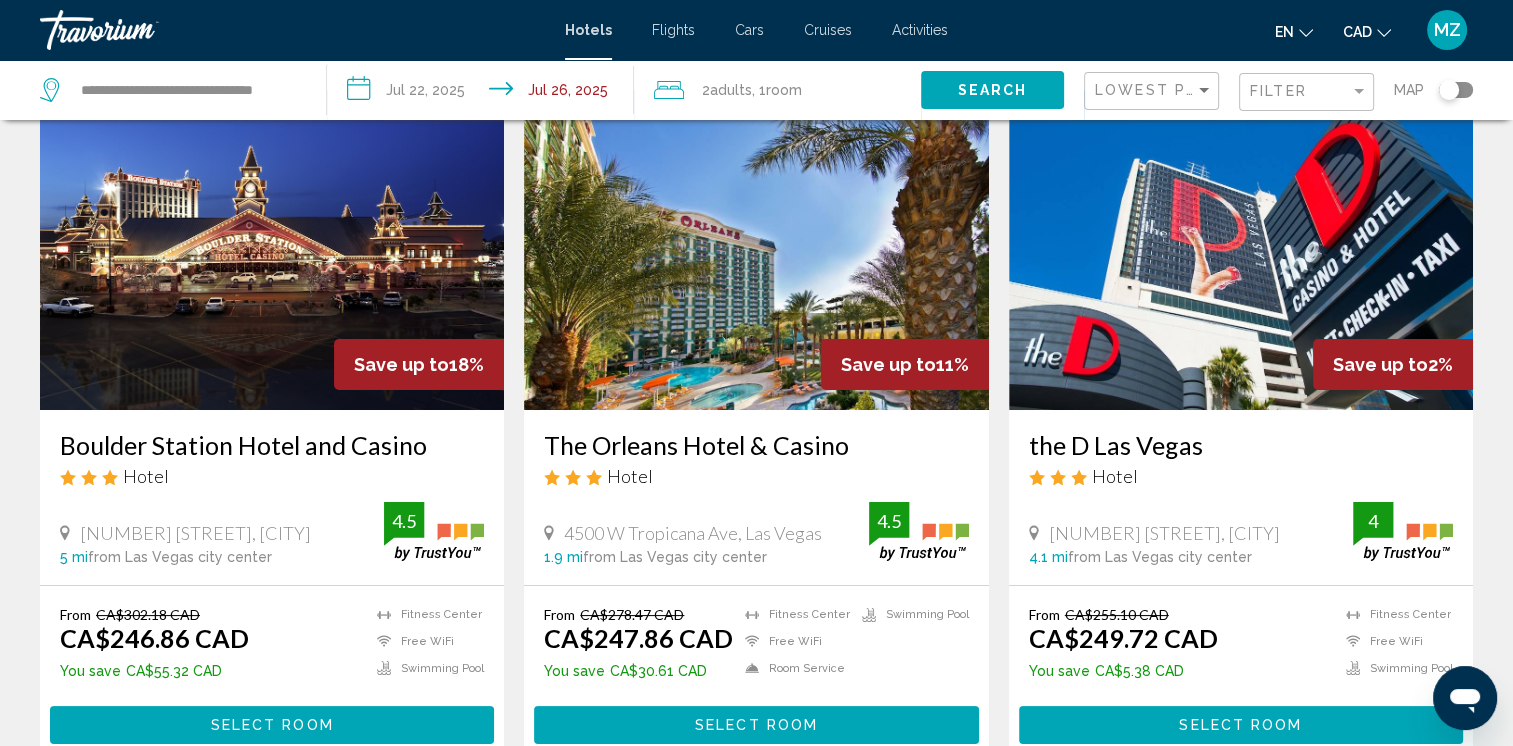 click on "Select Room" at bounding box center [756, 724] 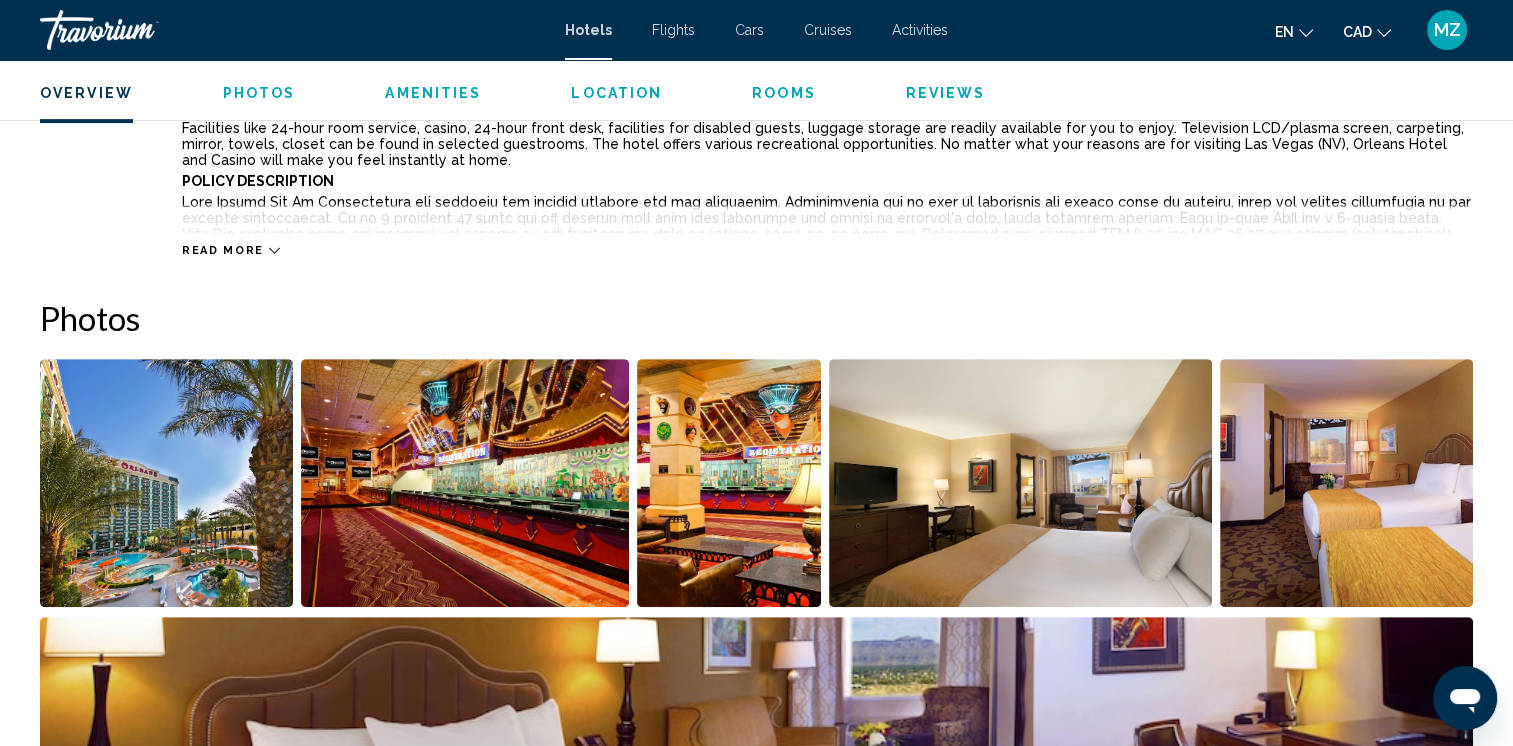 scroll, scrollTop: 600, scrollLeft: 0, axis: vertical 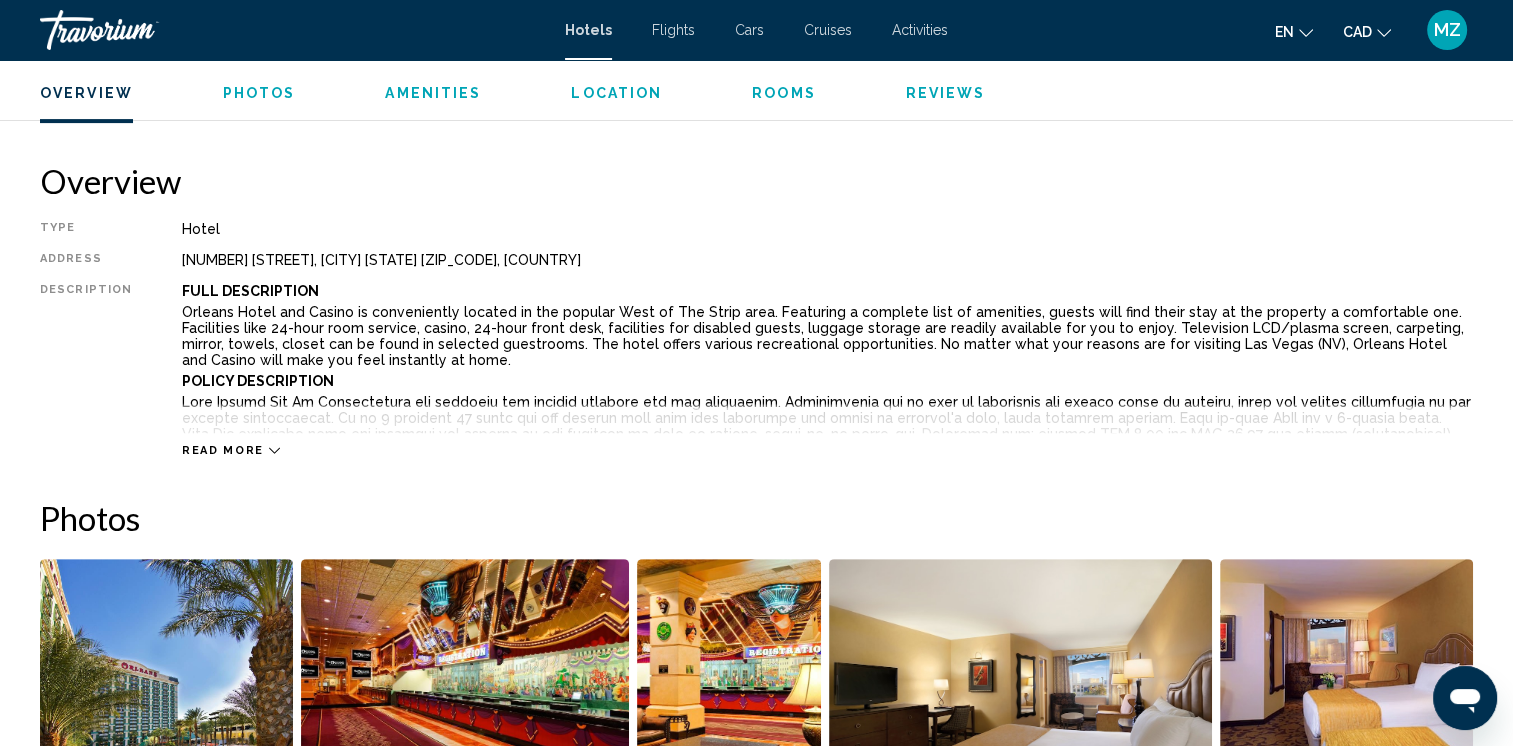 click on "Read more" at bounding box center (223, 450) 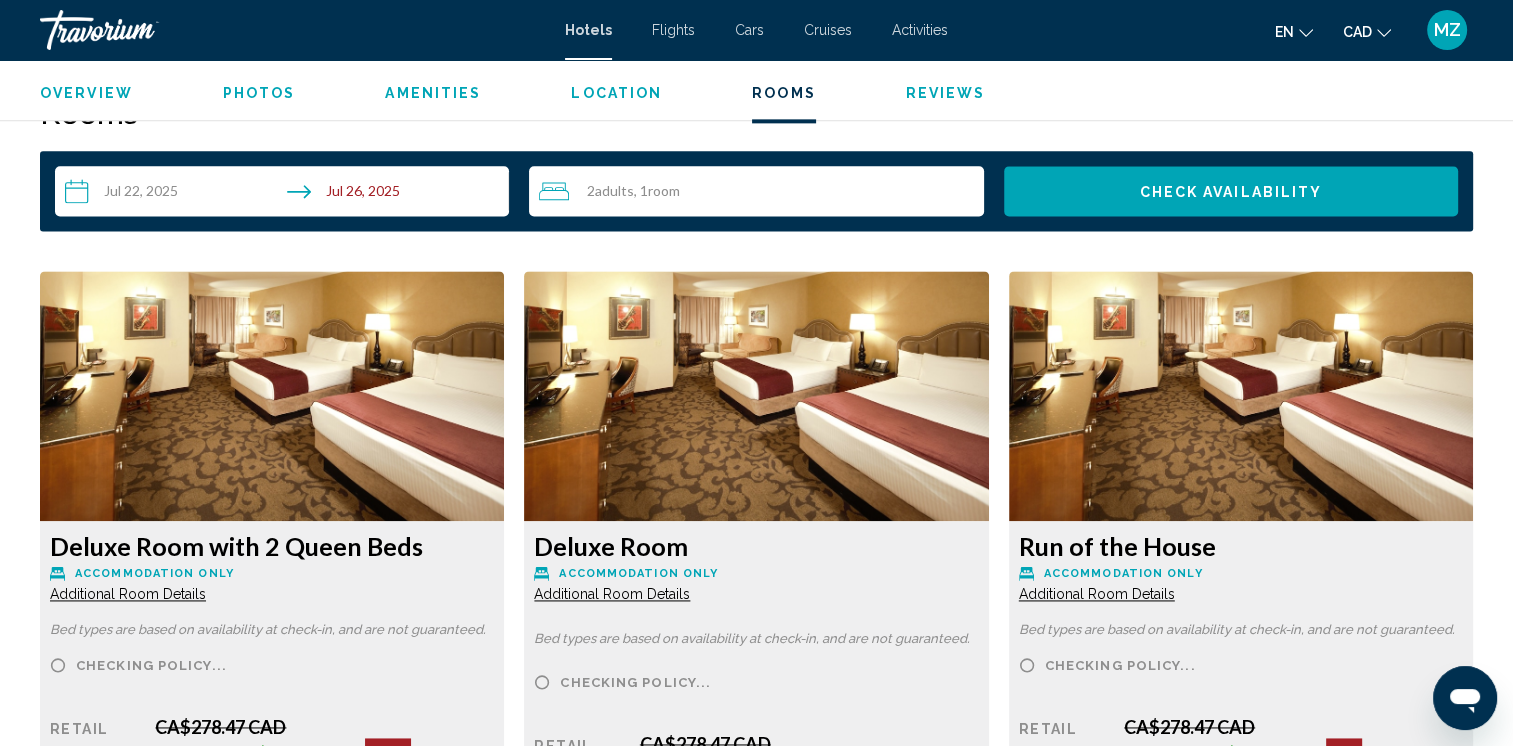 scroll, scrollTop: 2900, scrollLeft: 0, axis: vertical 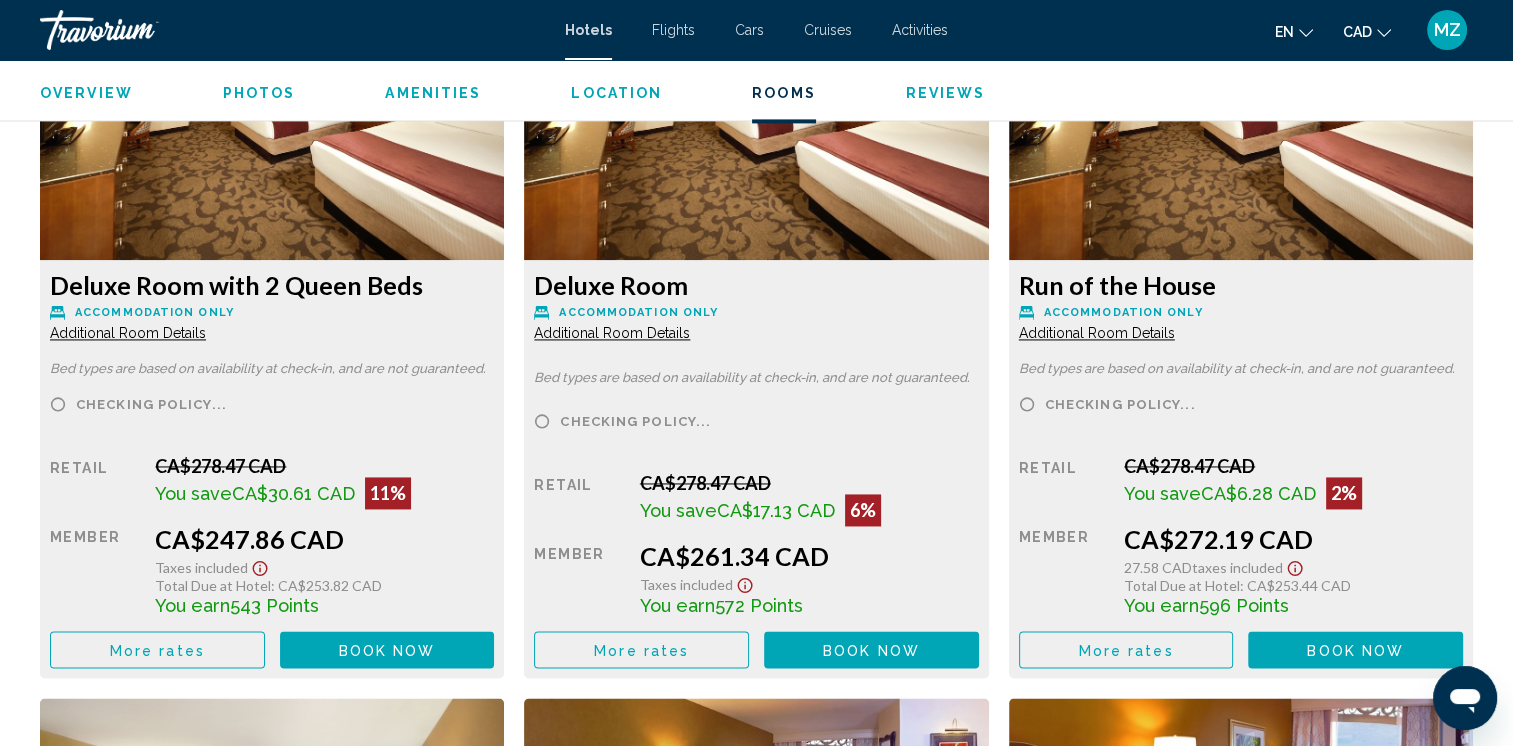 click on "Additional Room Details" at bounding box center (128, 333) 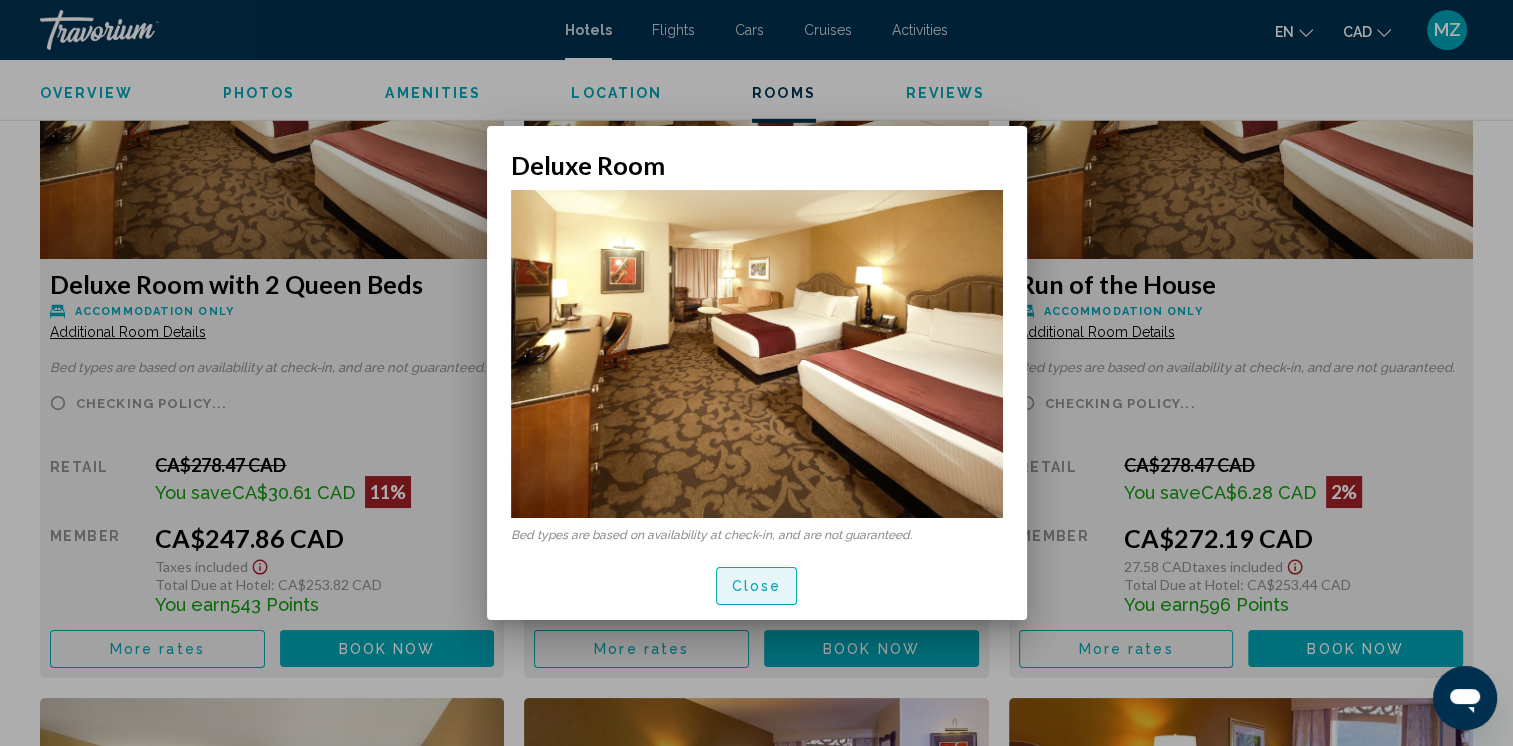click on "Close" at bounding box center [757, 585] 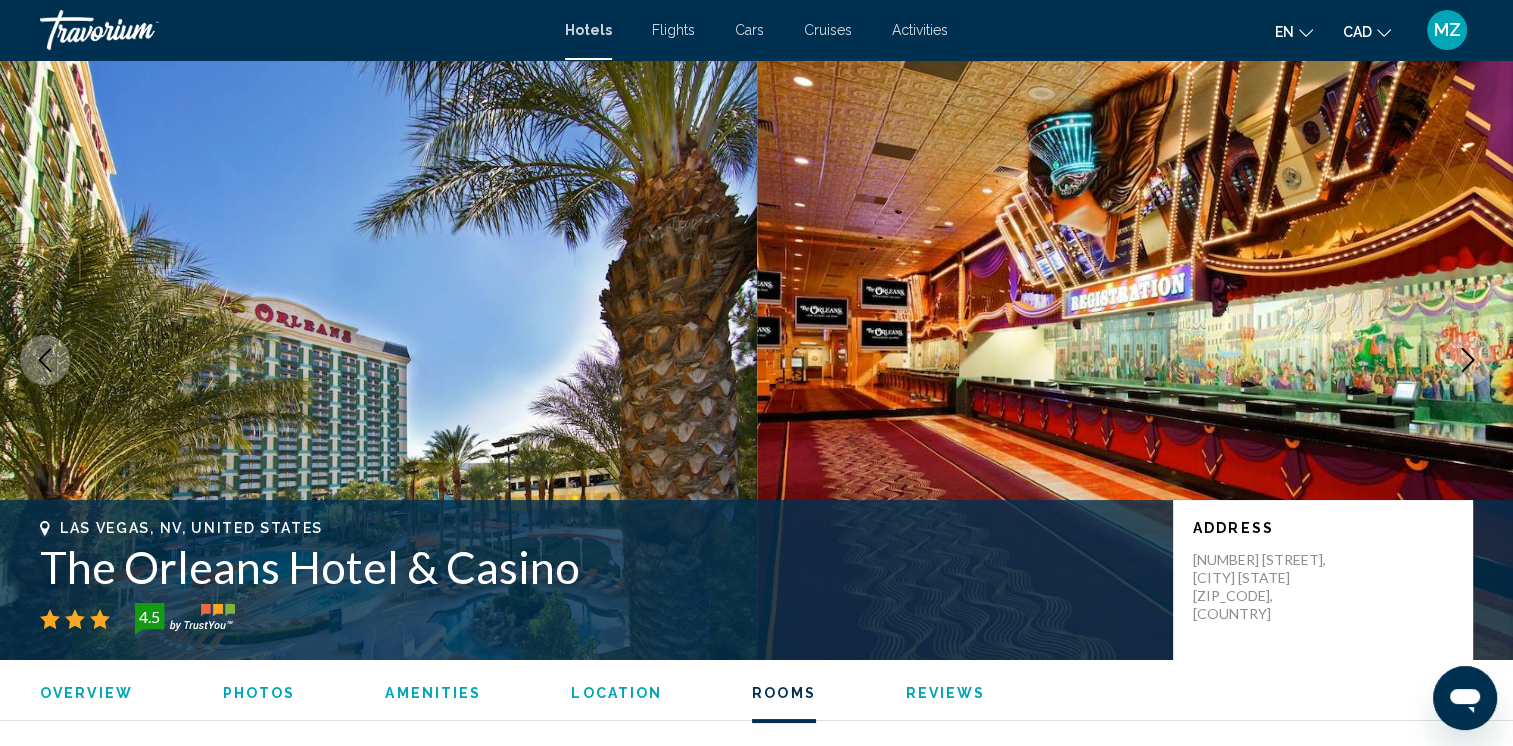 scroll, scrollTop: 2900, scrollLeft: 0, axis: vertical 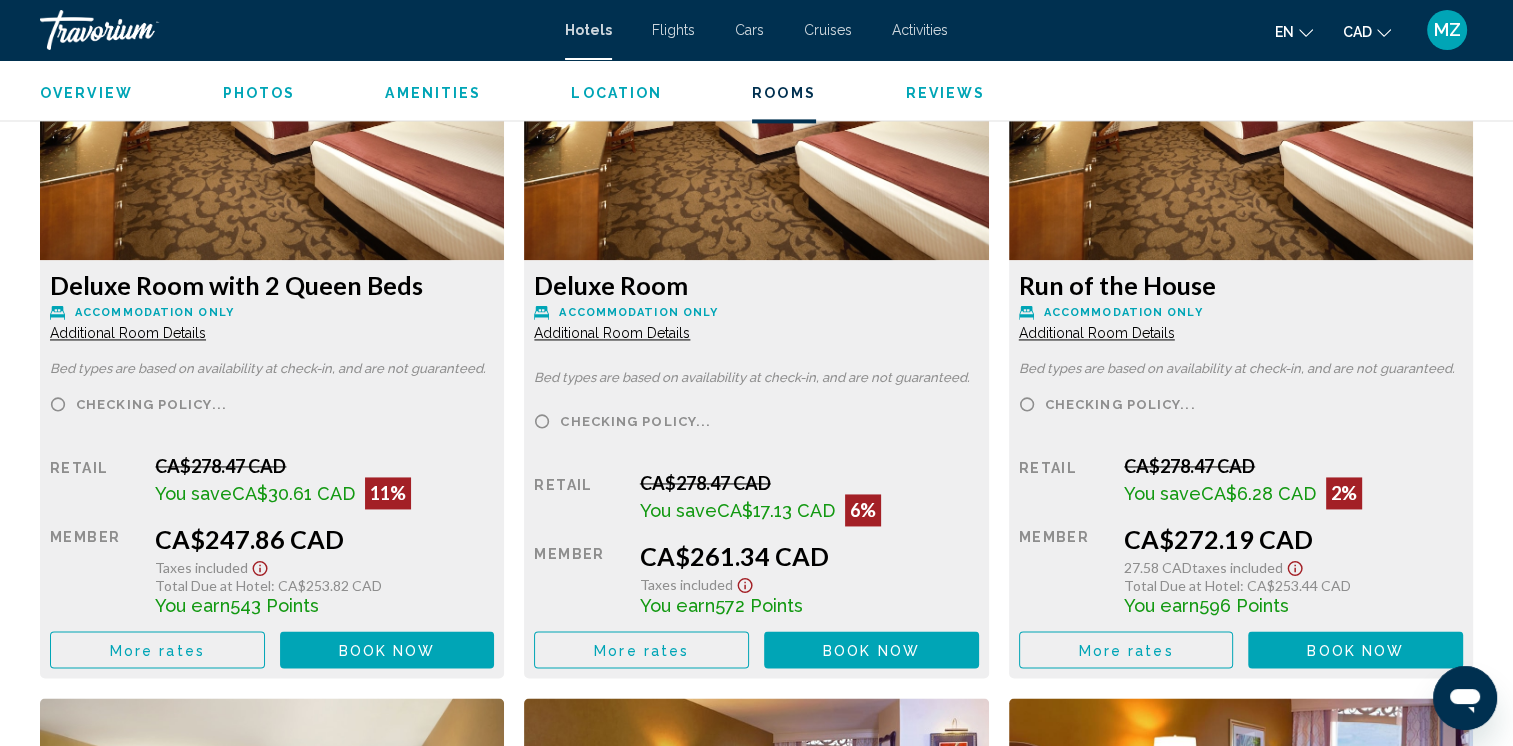 click on "Additional Room Details" at bounding box center [128, 333] 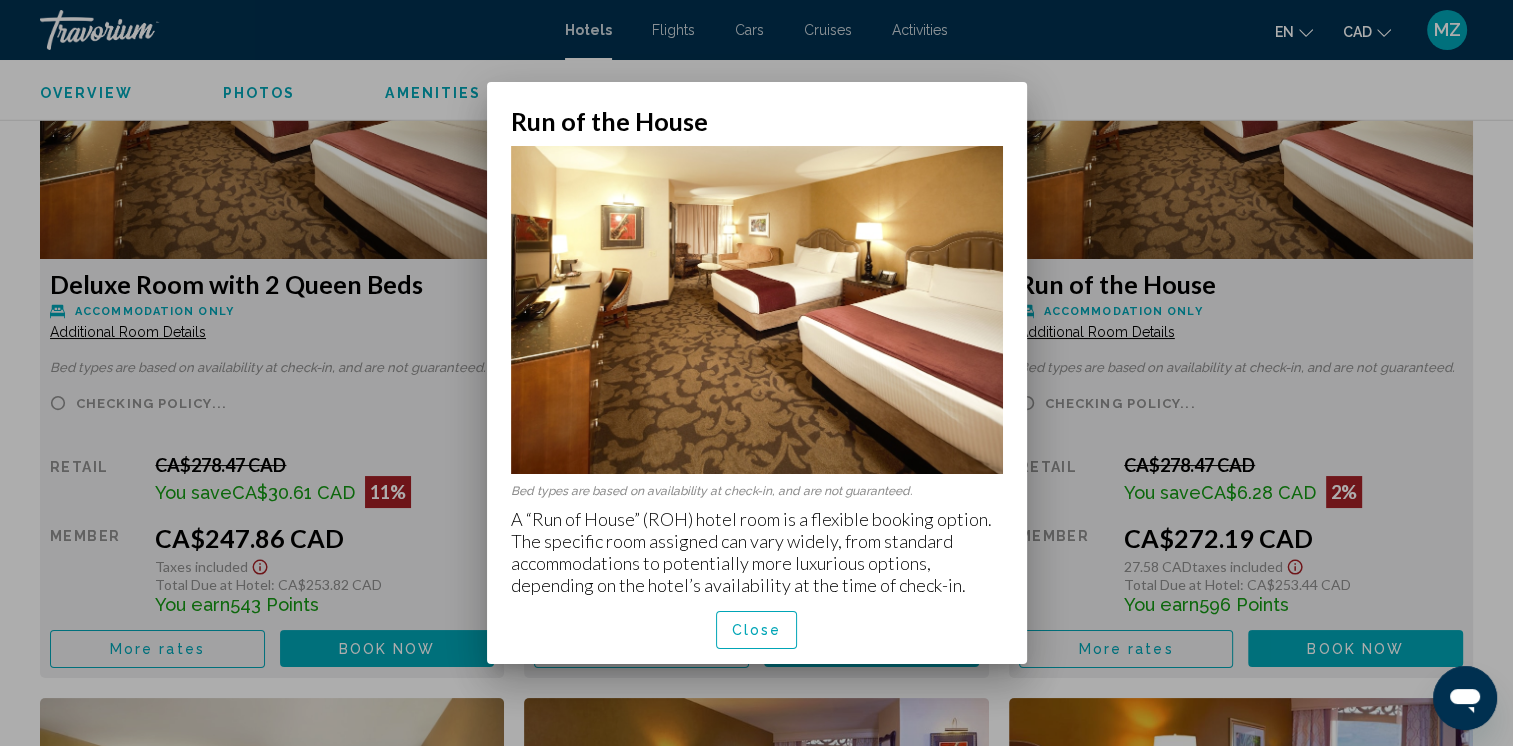 scroll, scrollTop: 0, scrollLeft: 0, axis: both 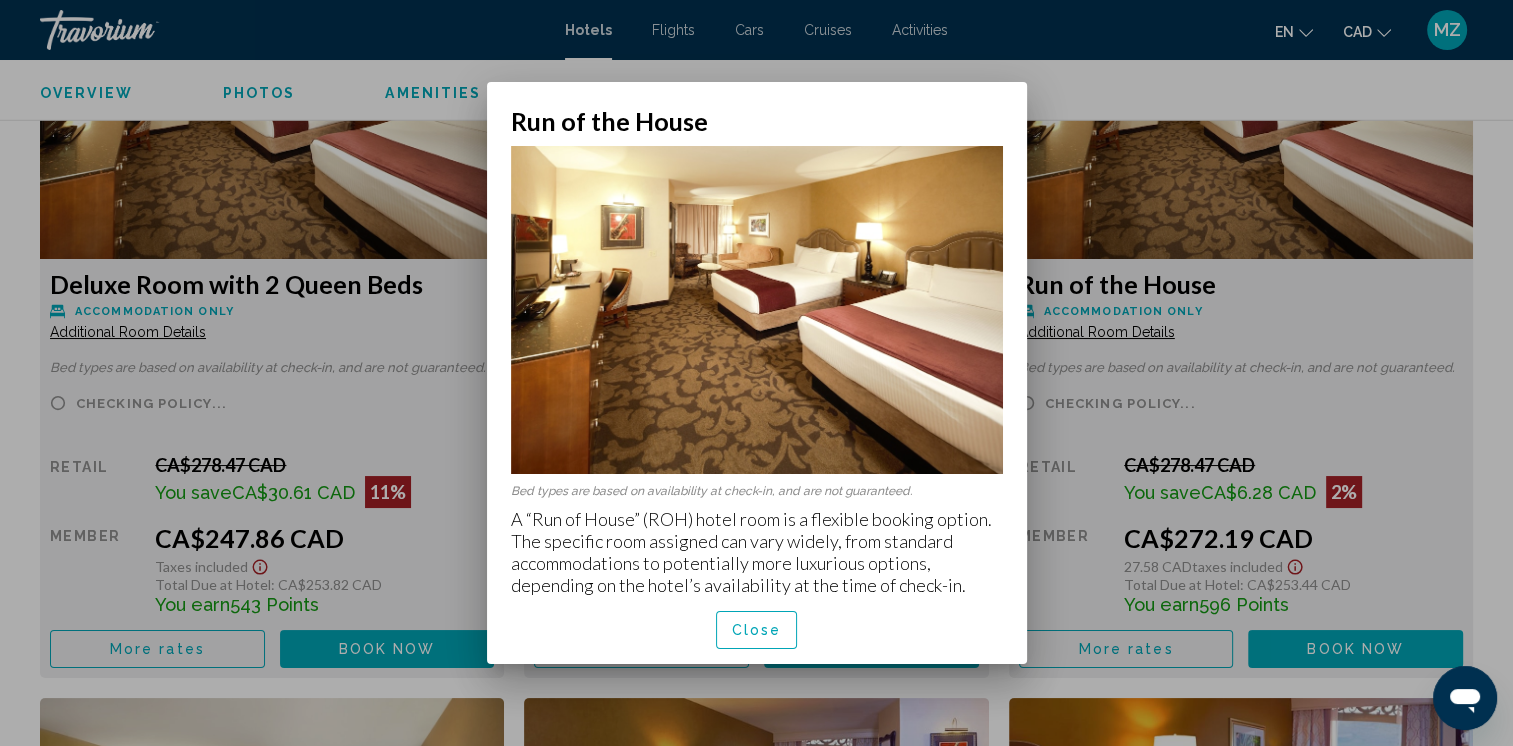 click on "Close" at bounding box center [757, 630] 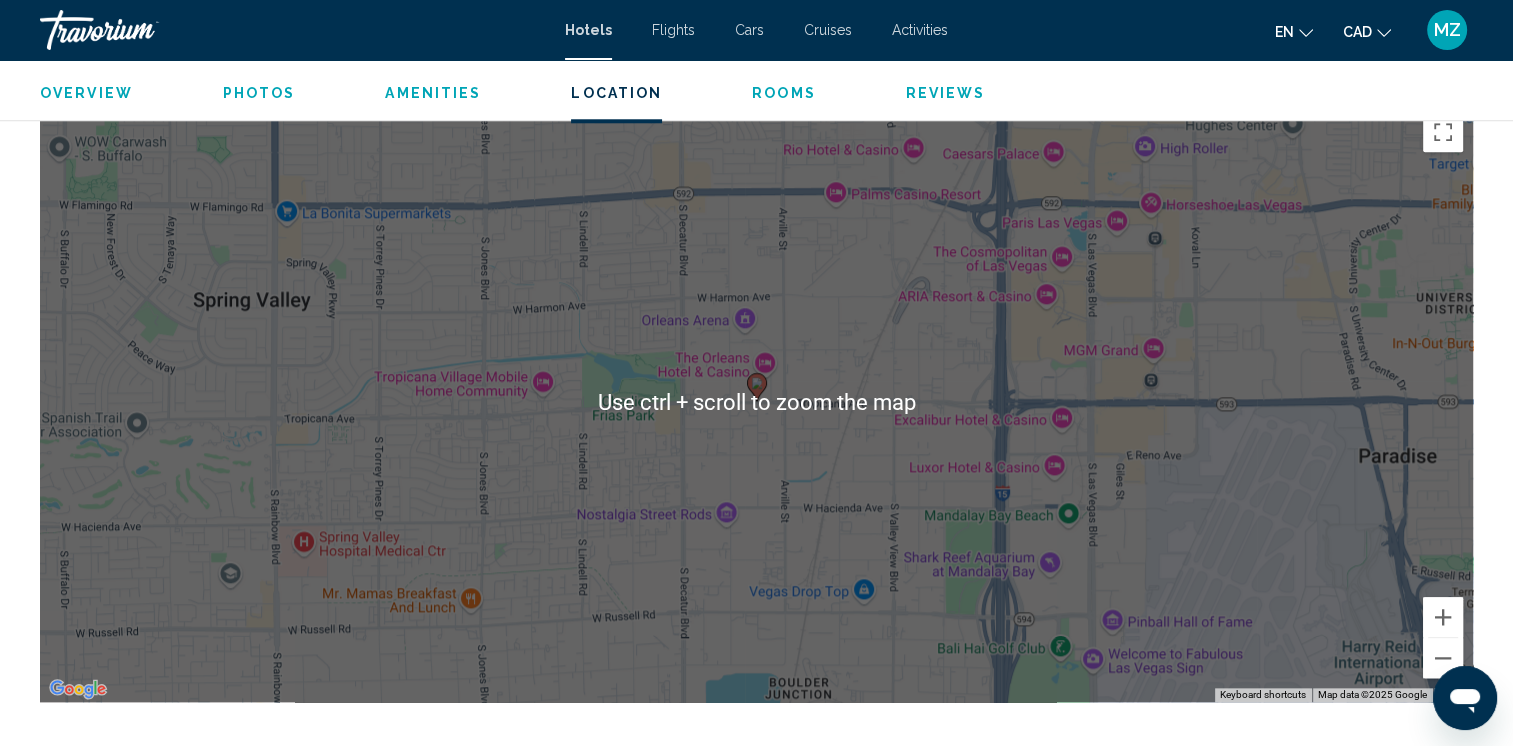 scroll, scrollTop: 1900, scrollLeft: 0, axis: vertical 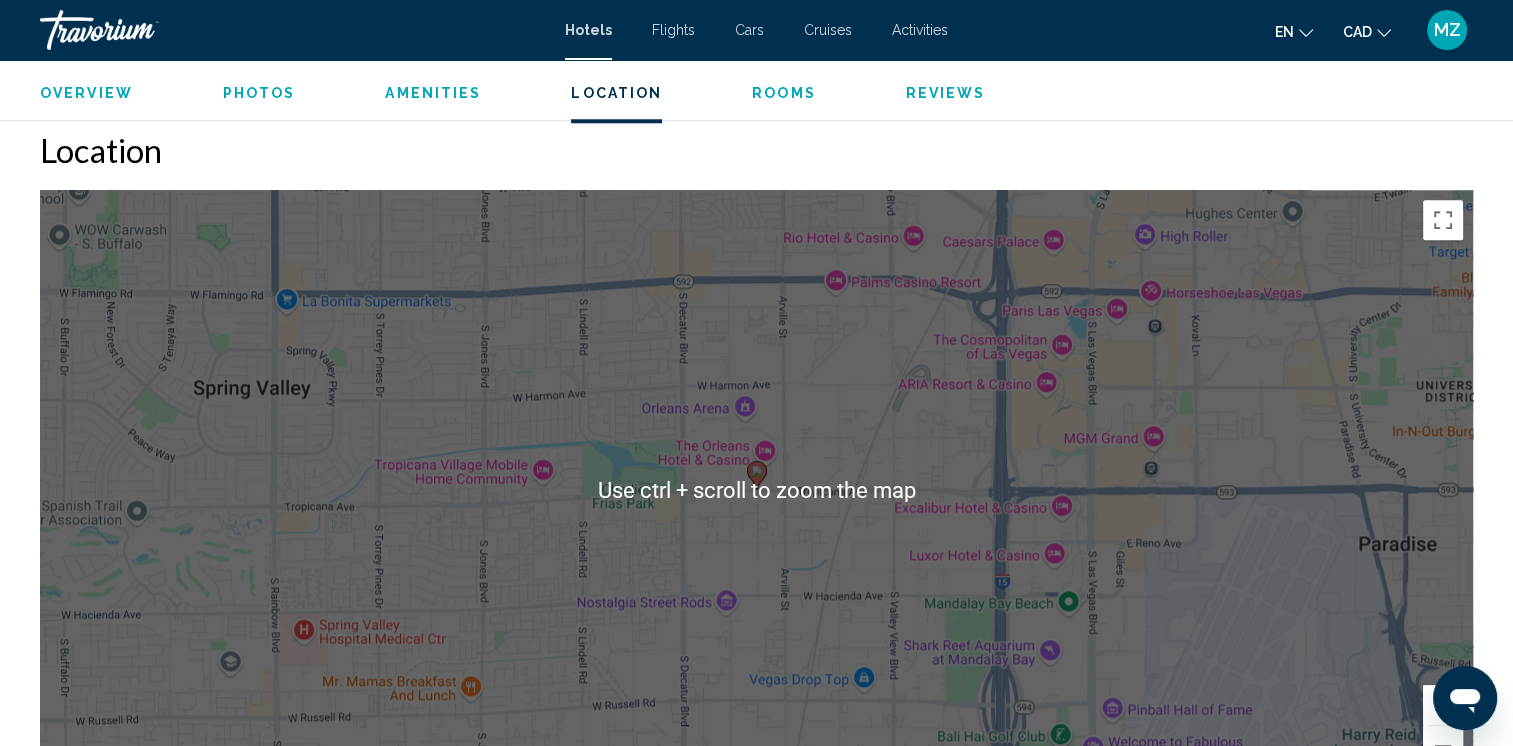 click on "To activate drag with keyboard, press Alt + Enter. Once in keyboard drag state, use the arrow keys to move the marker. To complete the drag, press the Enter key. To cancel, press Escape." at bounding box center [756, 490] 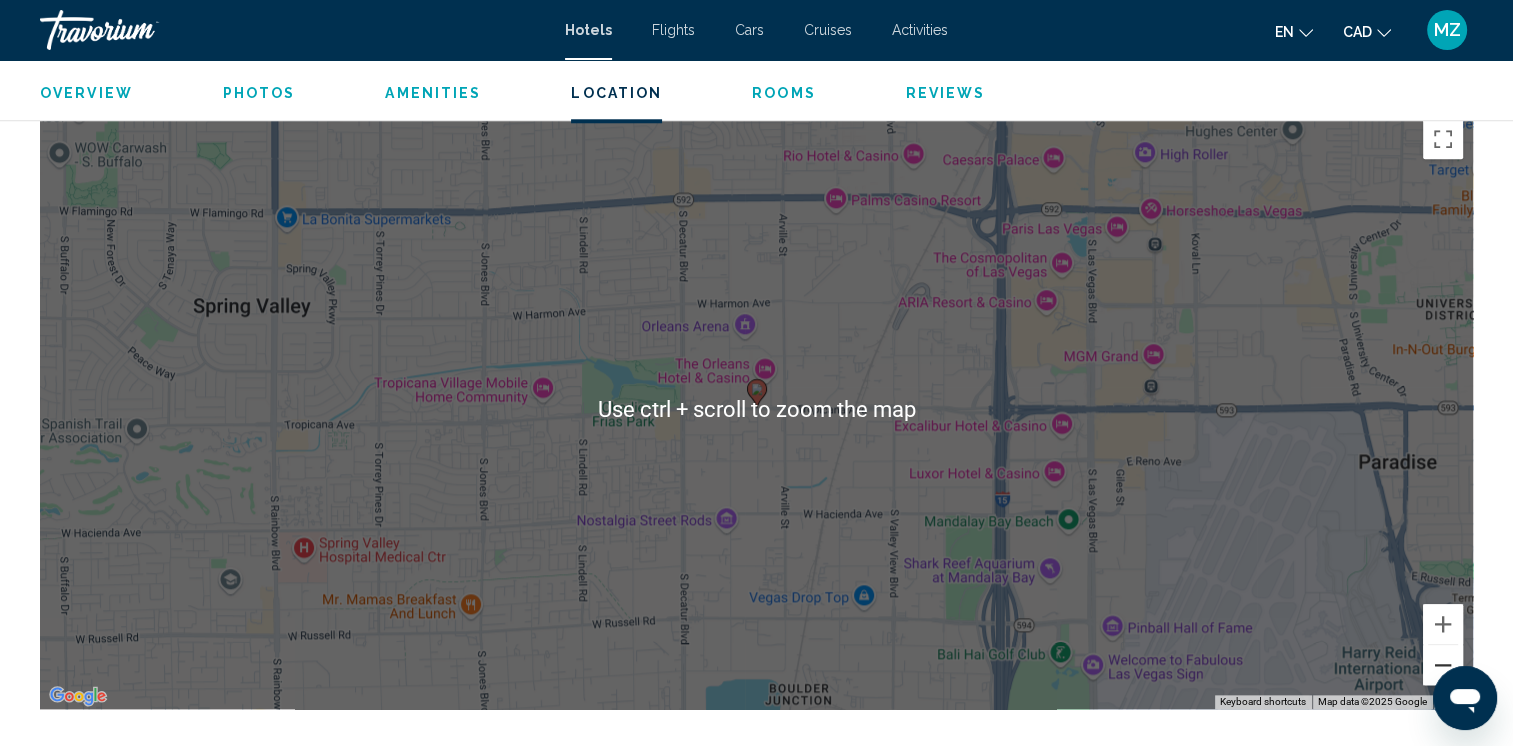 scroll, scrollTop: 2000, scrollLeft: 0, axis: vertical 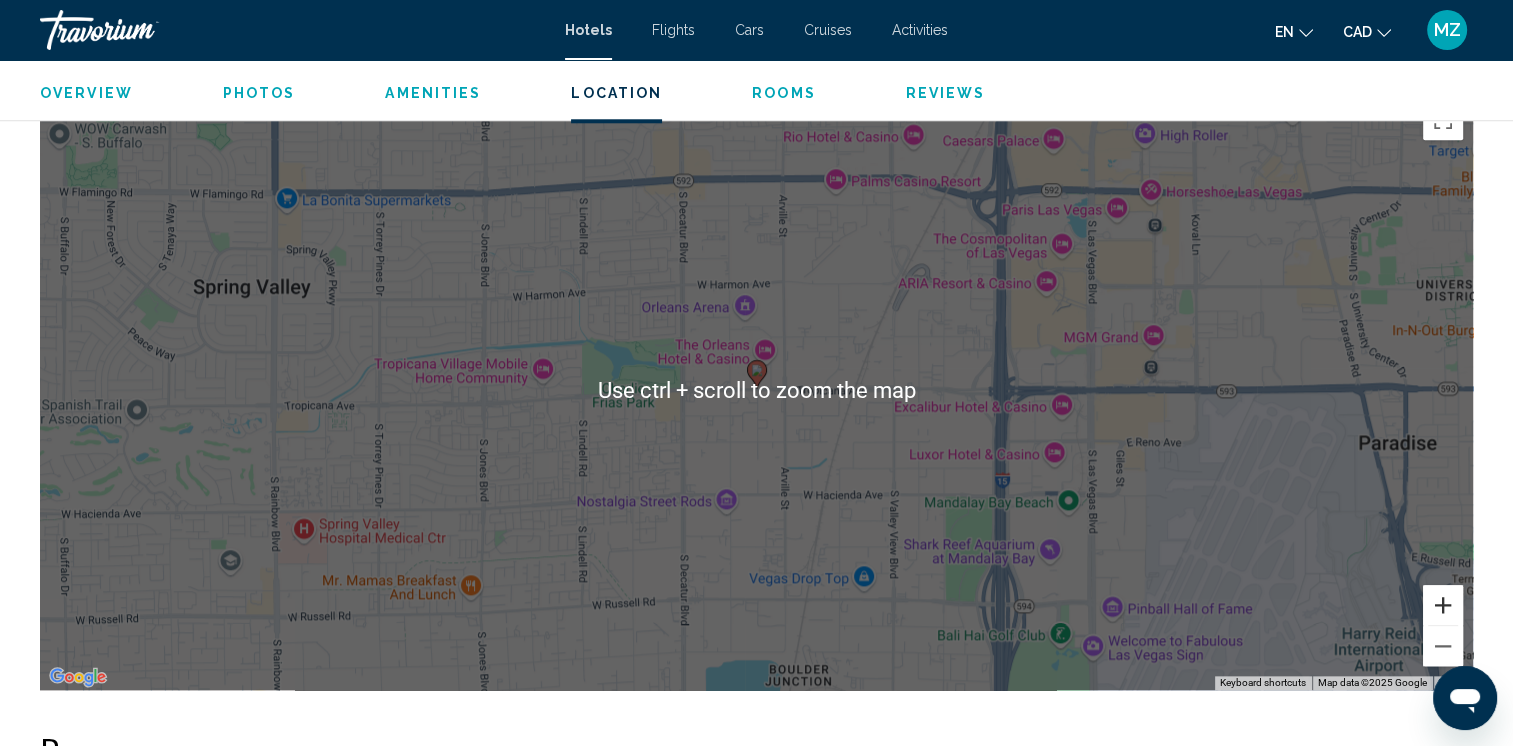 click at bounding box center [1443, 605] 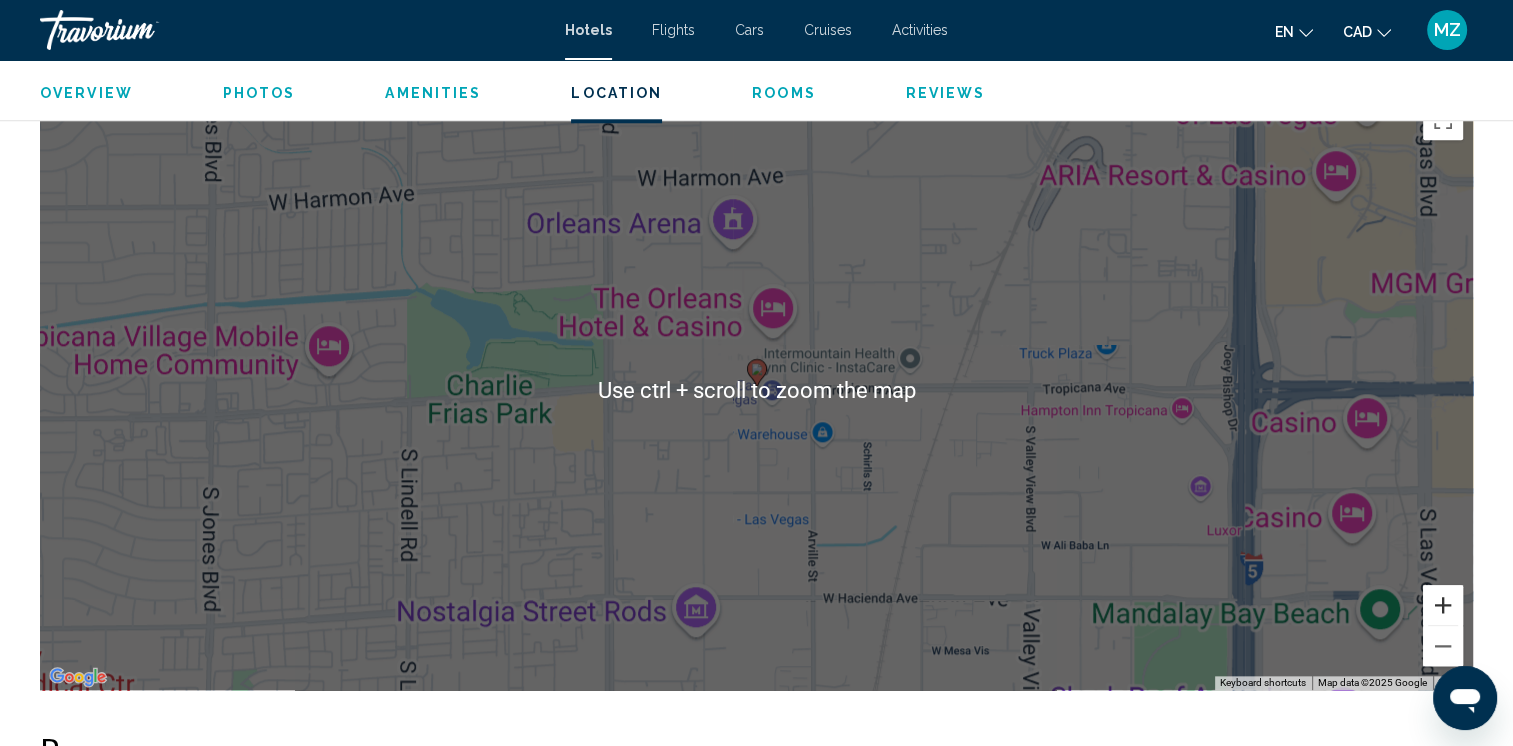click at bounding box center (1443, 605) 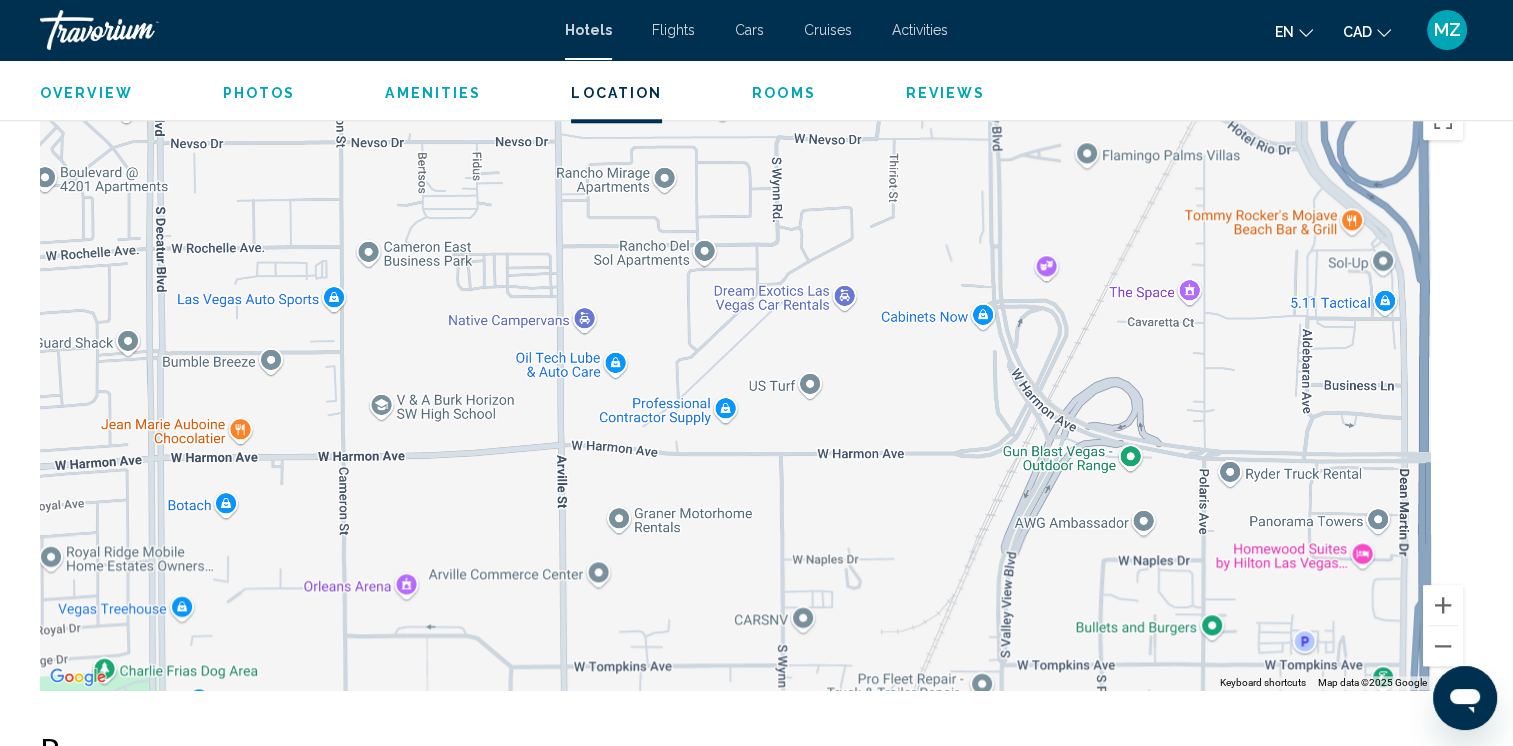 drag, startPoint x: 1364, startPoint y: 290, endPoint x: 1100, endPoint y: 728, distance: 511.40982 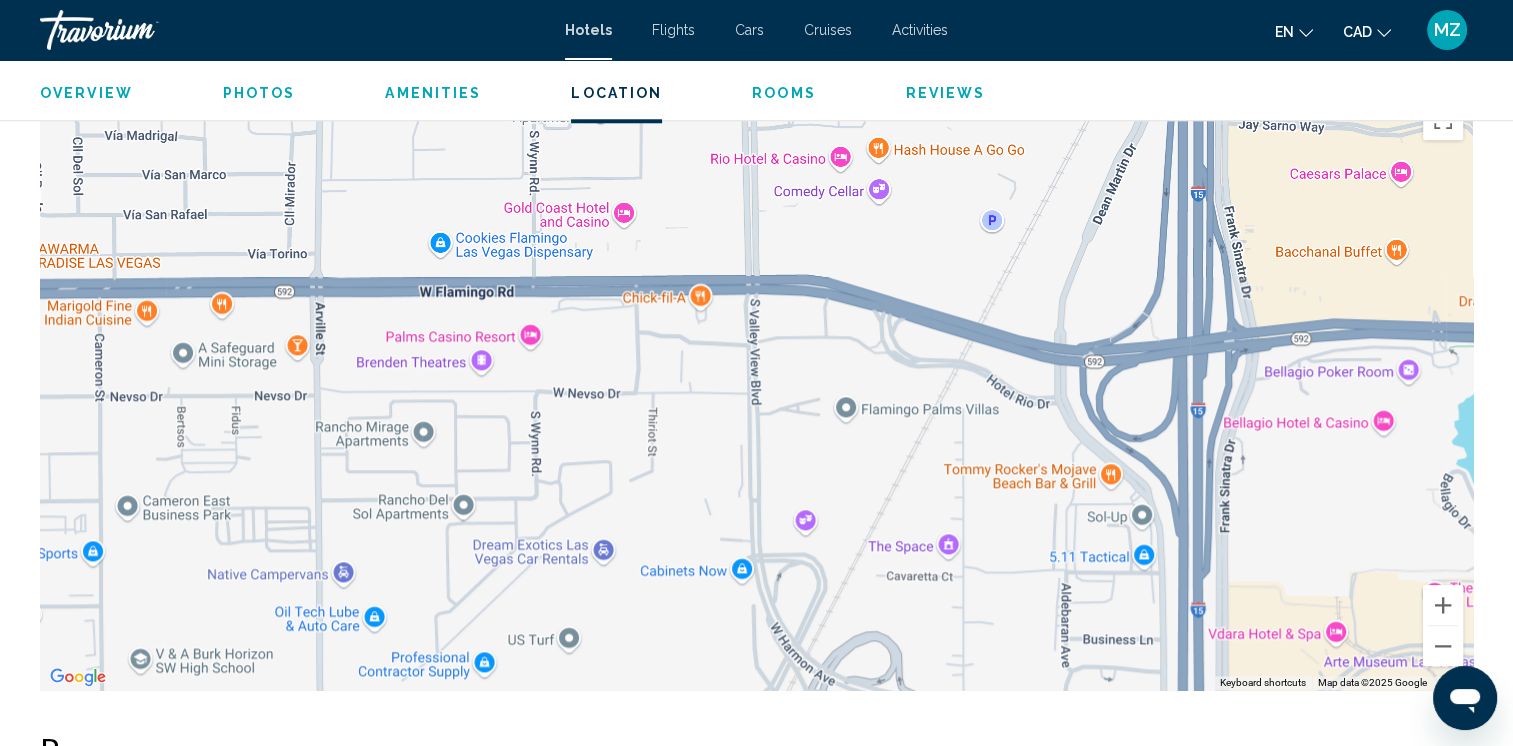 drag, startPoint x: 1394, startPoint y: 473, endPoint x: 1168, endPoint y: 685, distance: 309.87094 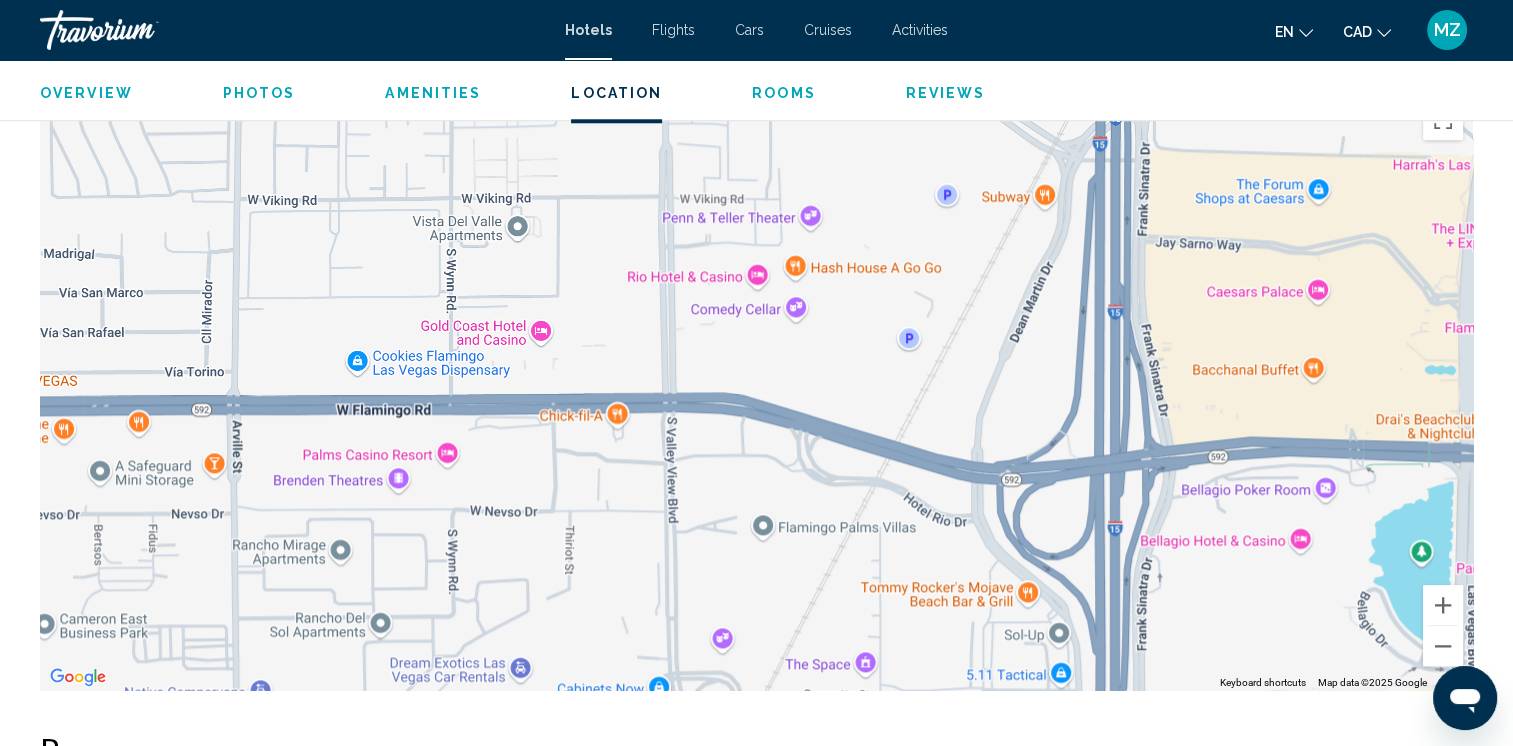 drag, startPoint x: 1144, startPoint y: 515, endPoint x: 1100, endPoint y: 575, distance: 74.404305 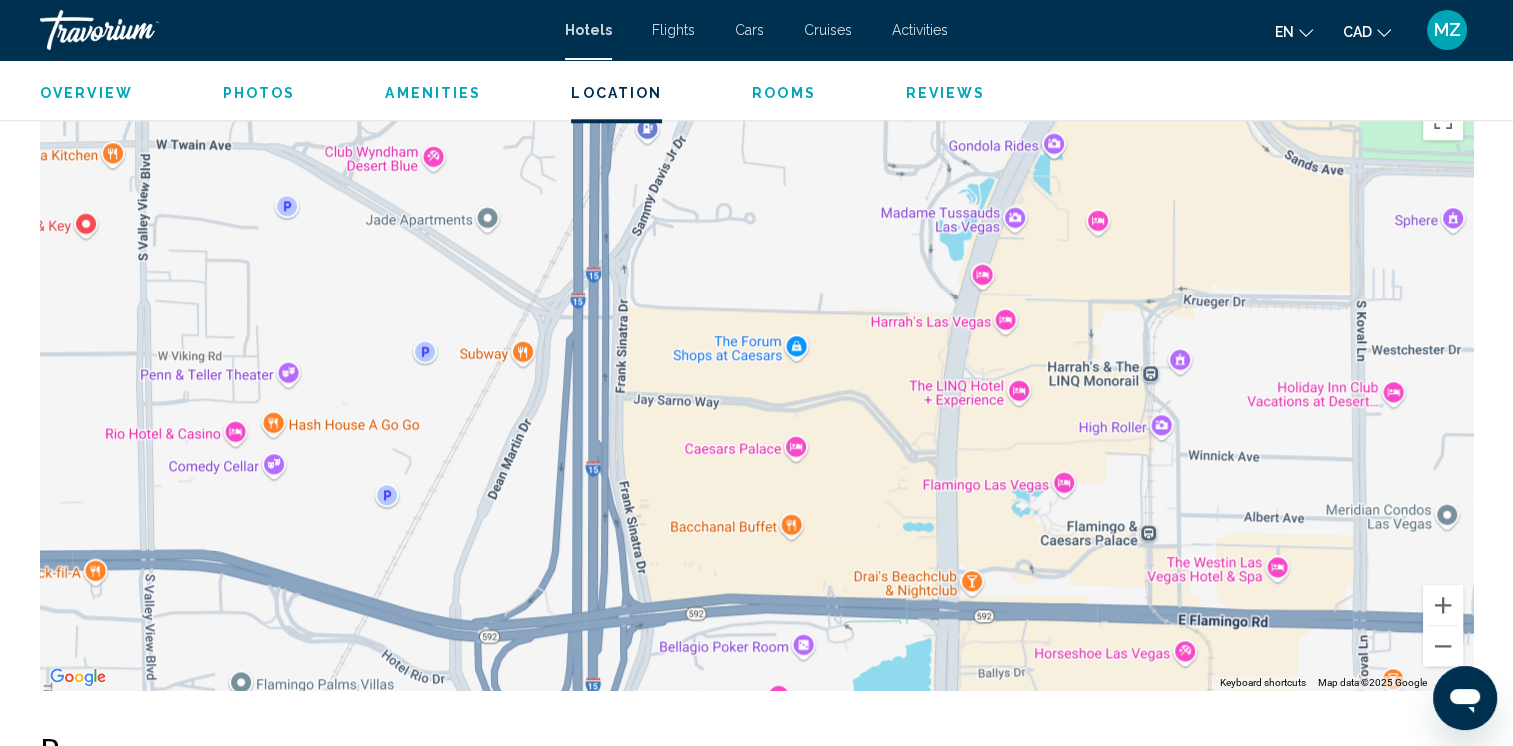 drag, startPoint x: 1288, startPoint y: 516, endPoint x: 1064, endPoint y: 490, distance: 225.50388 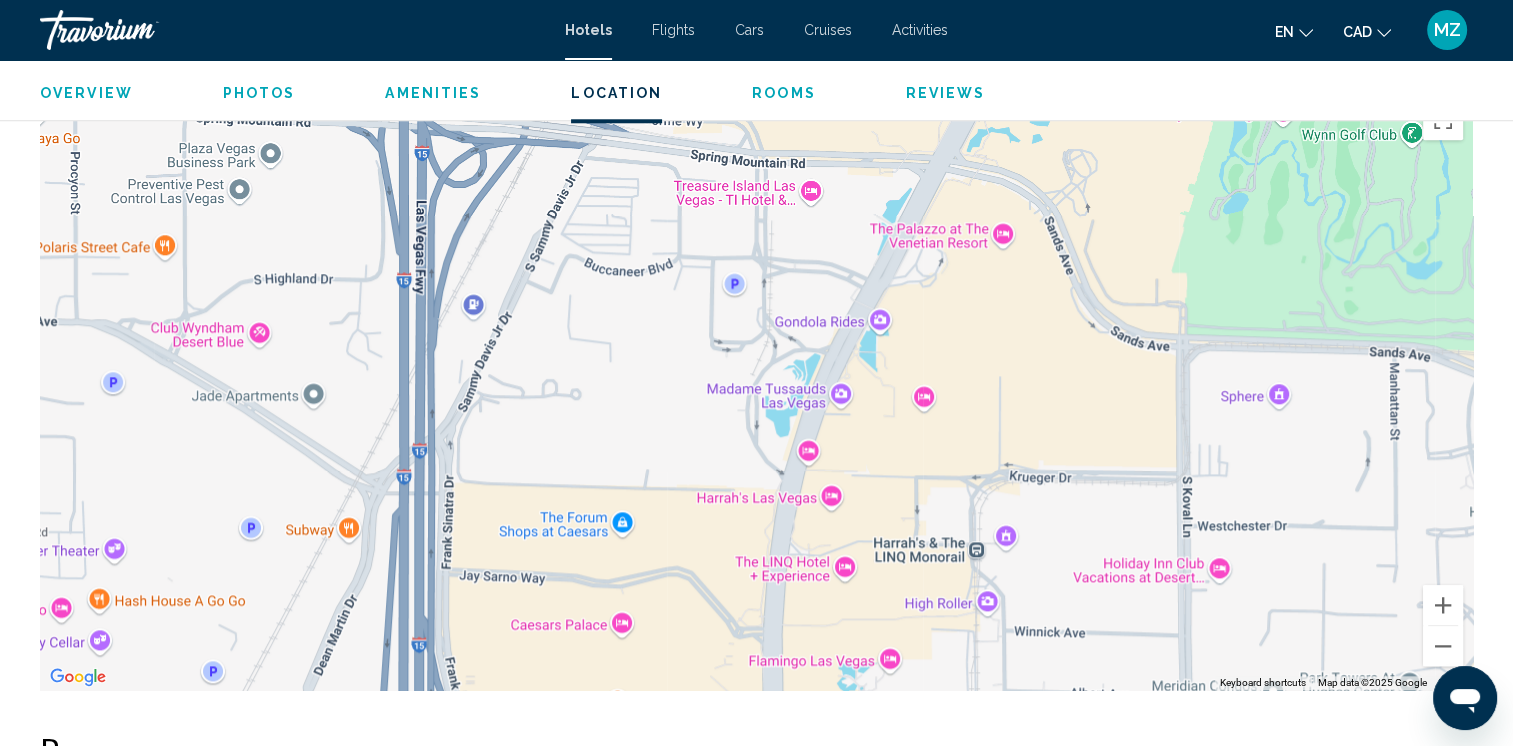 drag, startPoint x: 1217, startPoint y: 334, endPoint x: 1048, endPoint y: 509, distance: 243.28172 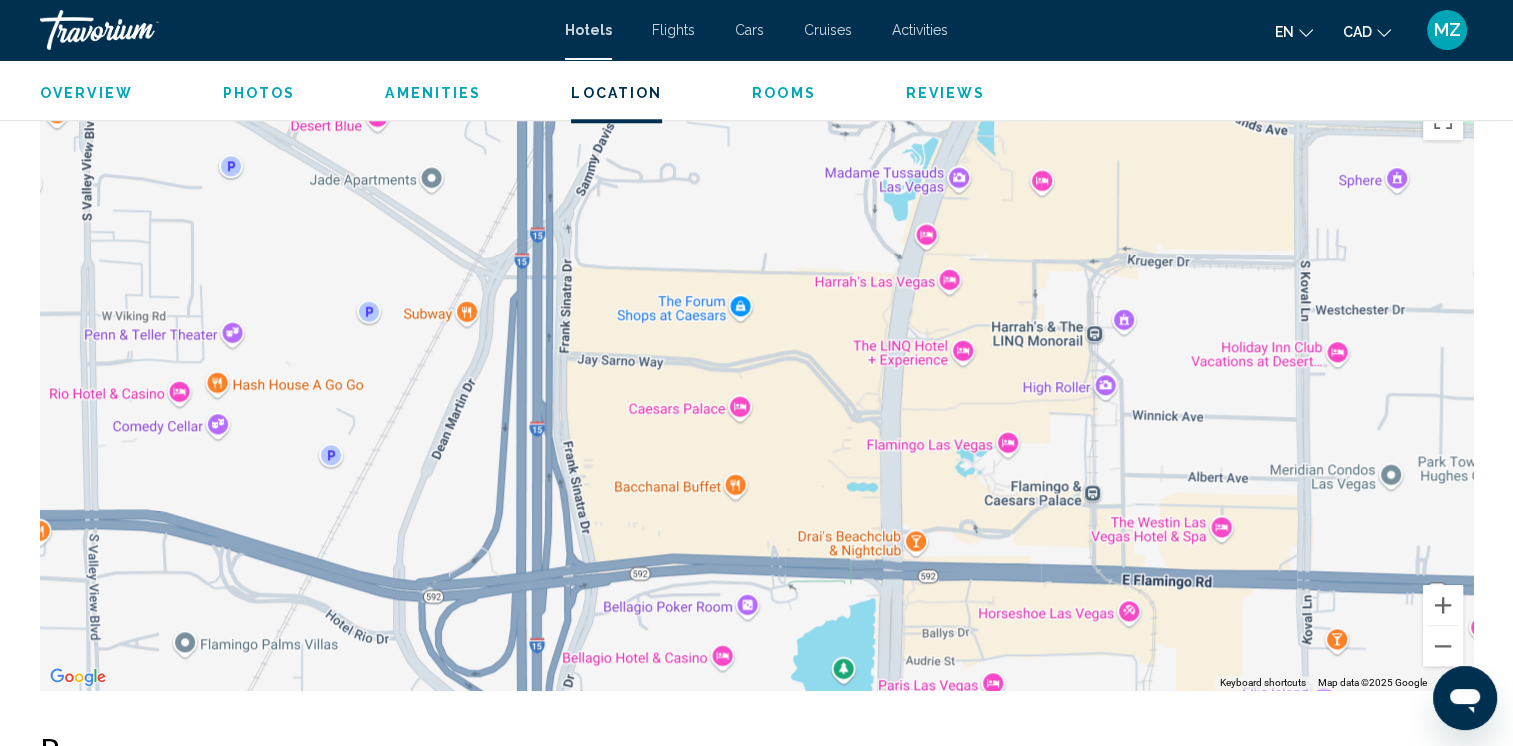 drag, startPoint x: 1180, startPoint y: 606, endPoint x: 1267, endPoint y: 434, distance: 192.75113 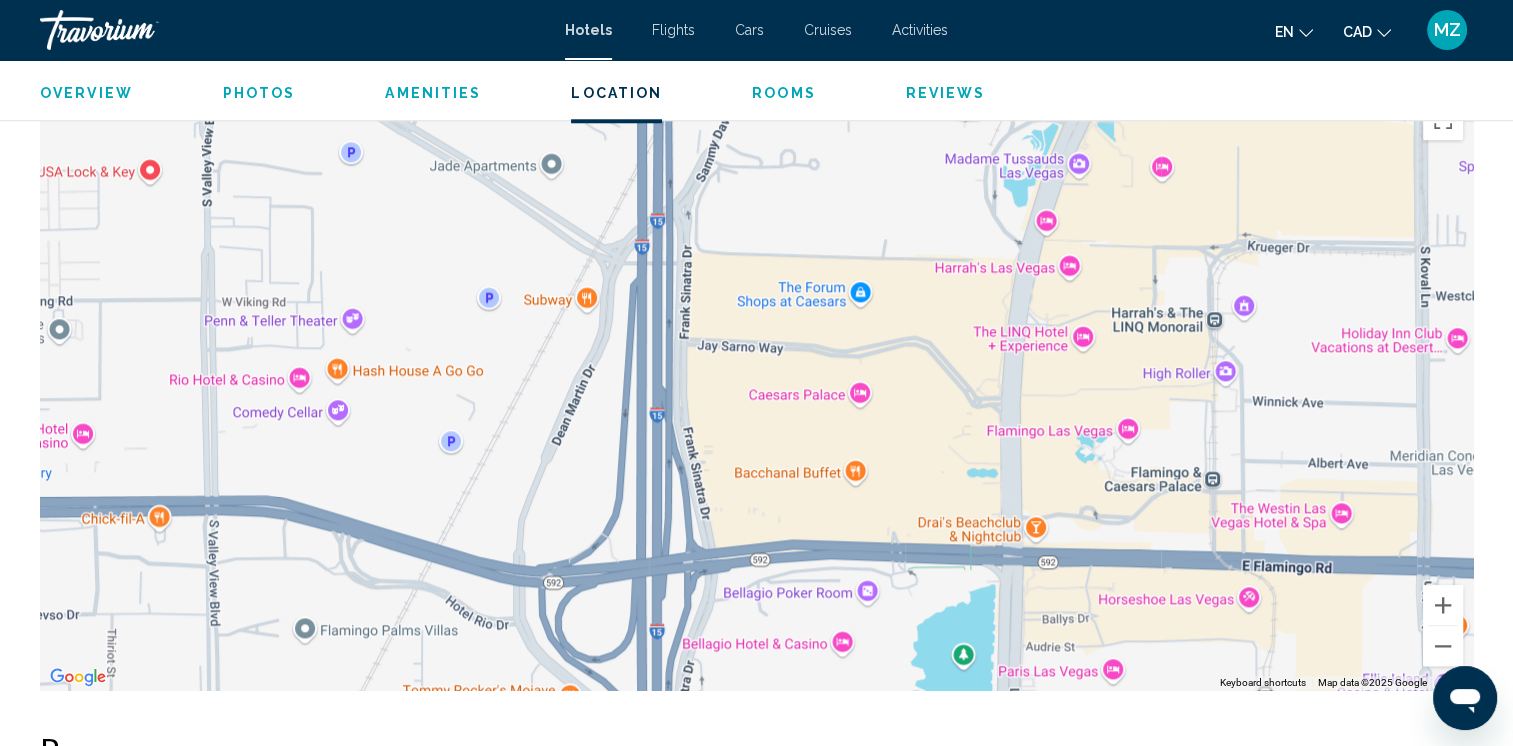 drag, startPoint x: 1192, startPoint y: 489, endPoint x: 1312, endPoint y: 499, distance: 120.41595 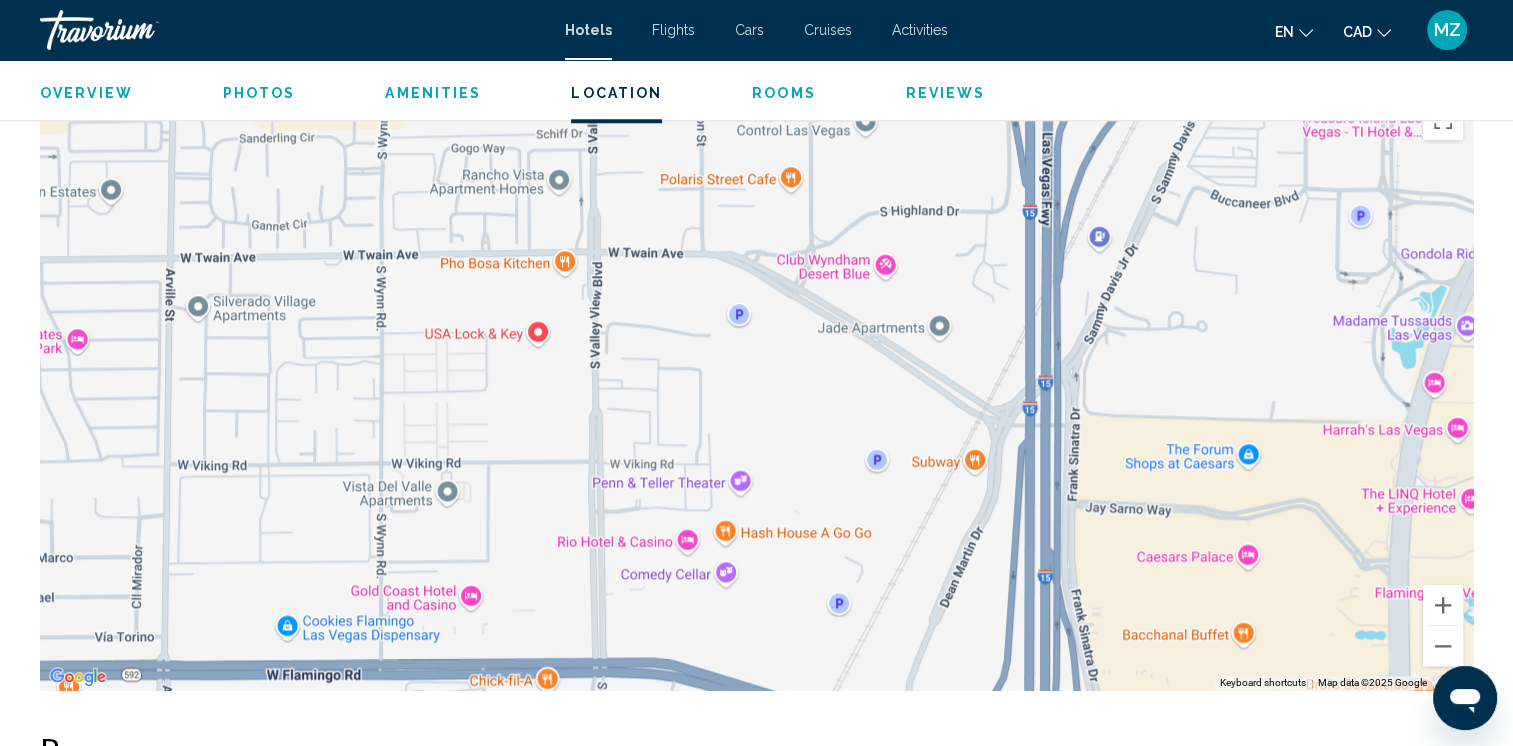 drag, startPoint x: 529, startPoint y: 458, endPoint x: 897, endPoint y: 599, distance: 394.08755 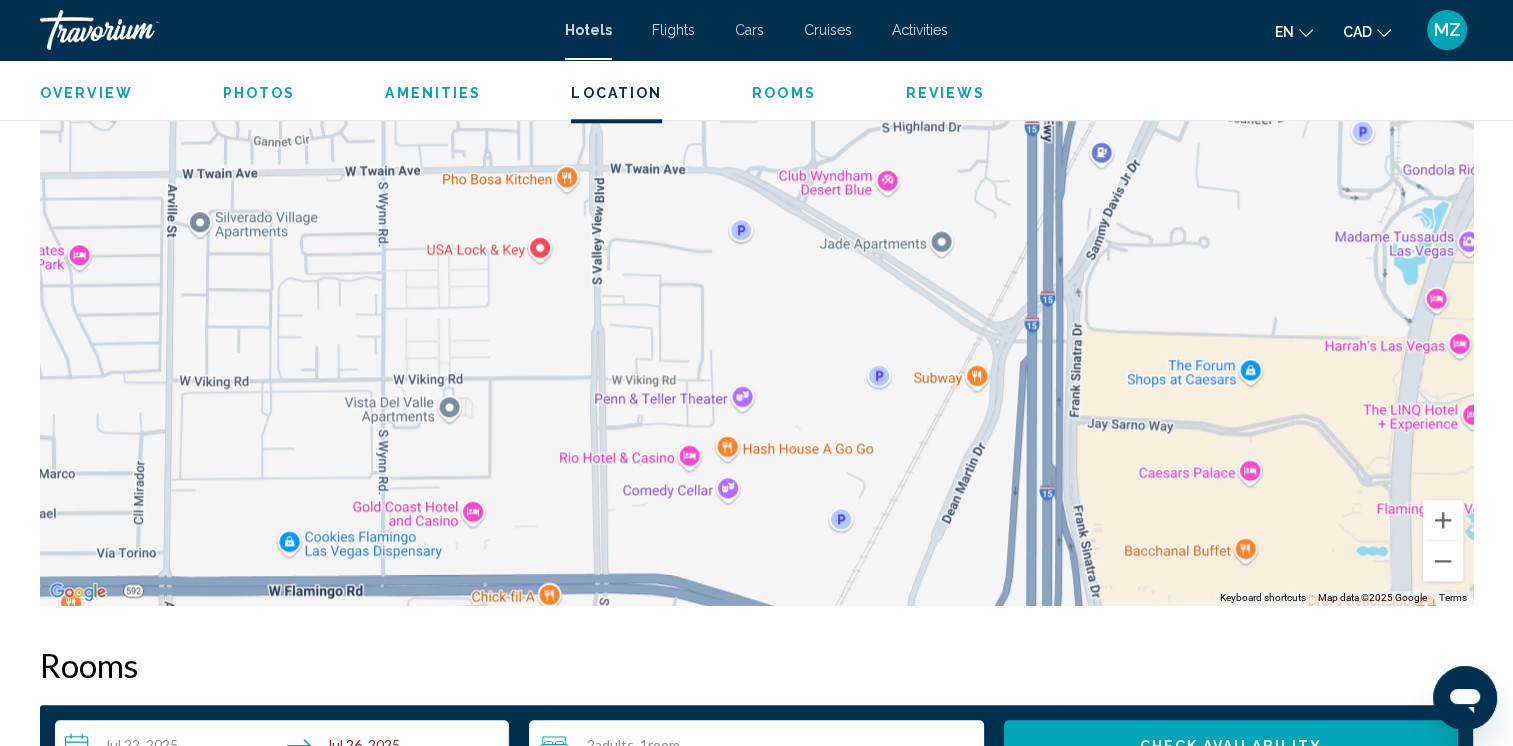 scroll, scrollTop: 2100, scrollLeft: 0, axis: vertical 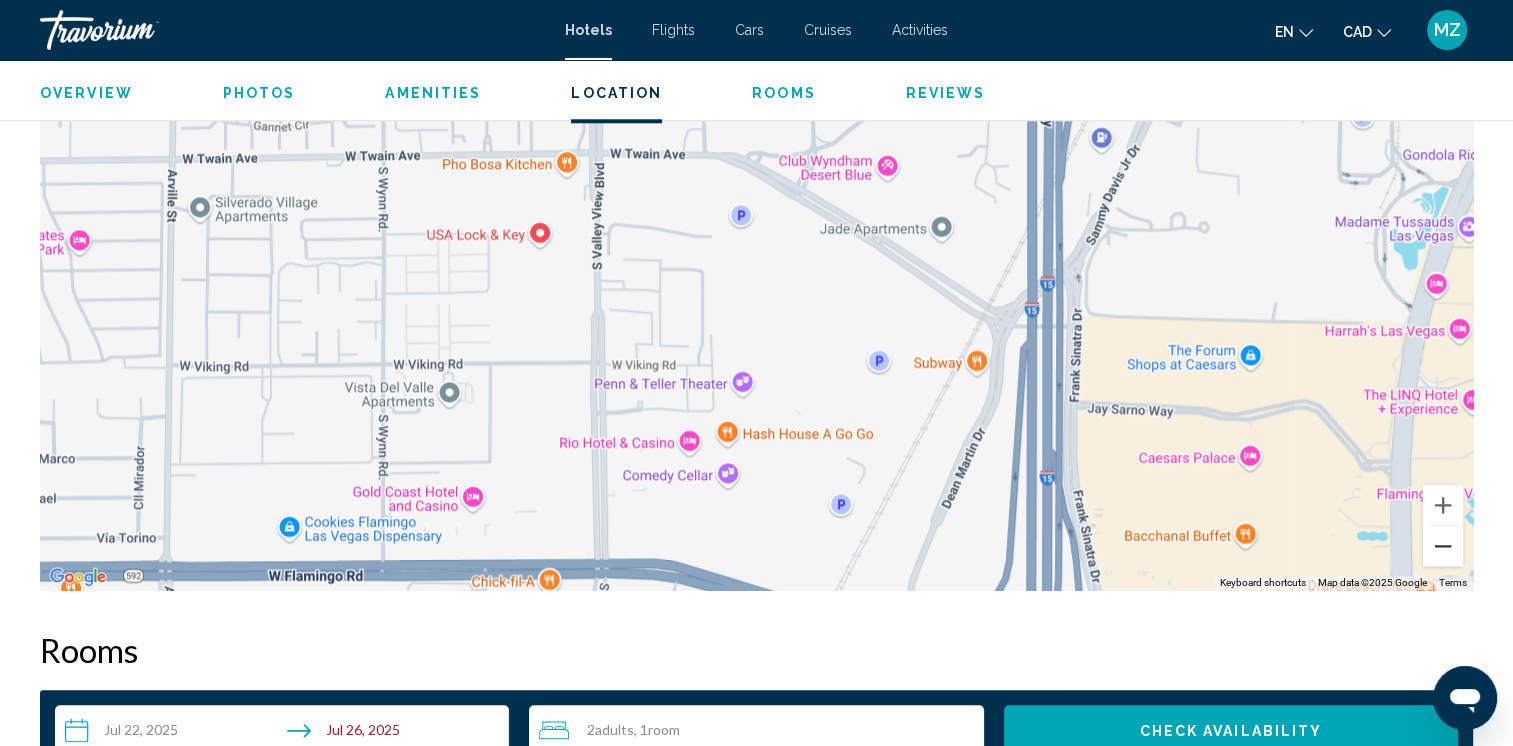 click at bounding box center (1443, 546) 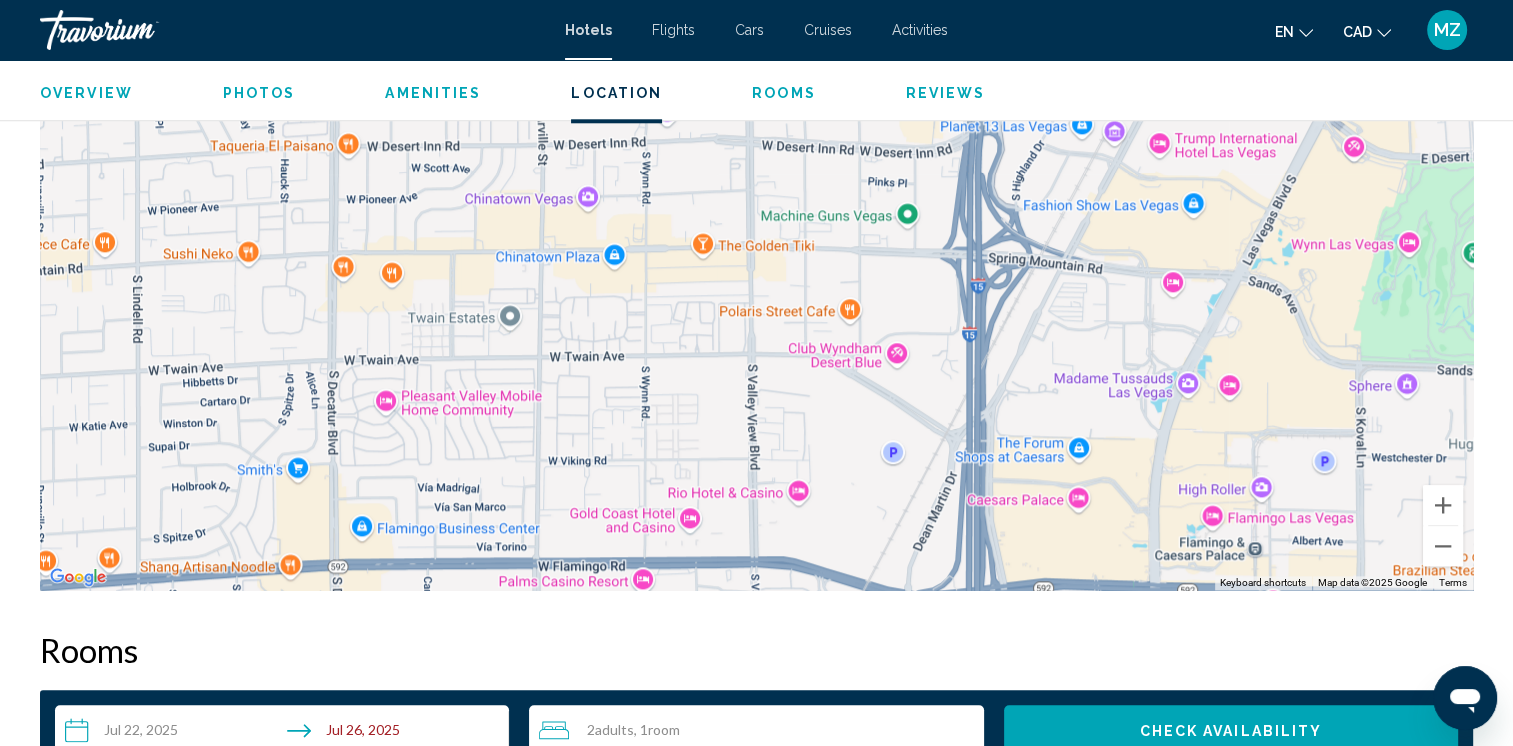 drag, startPoint x: 698, startPoint y: 428, endPoint x: 736, endPoint y: 509, distance: 89.470665 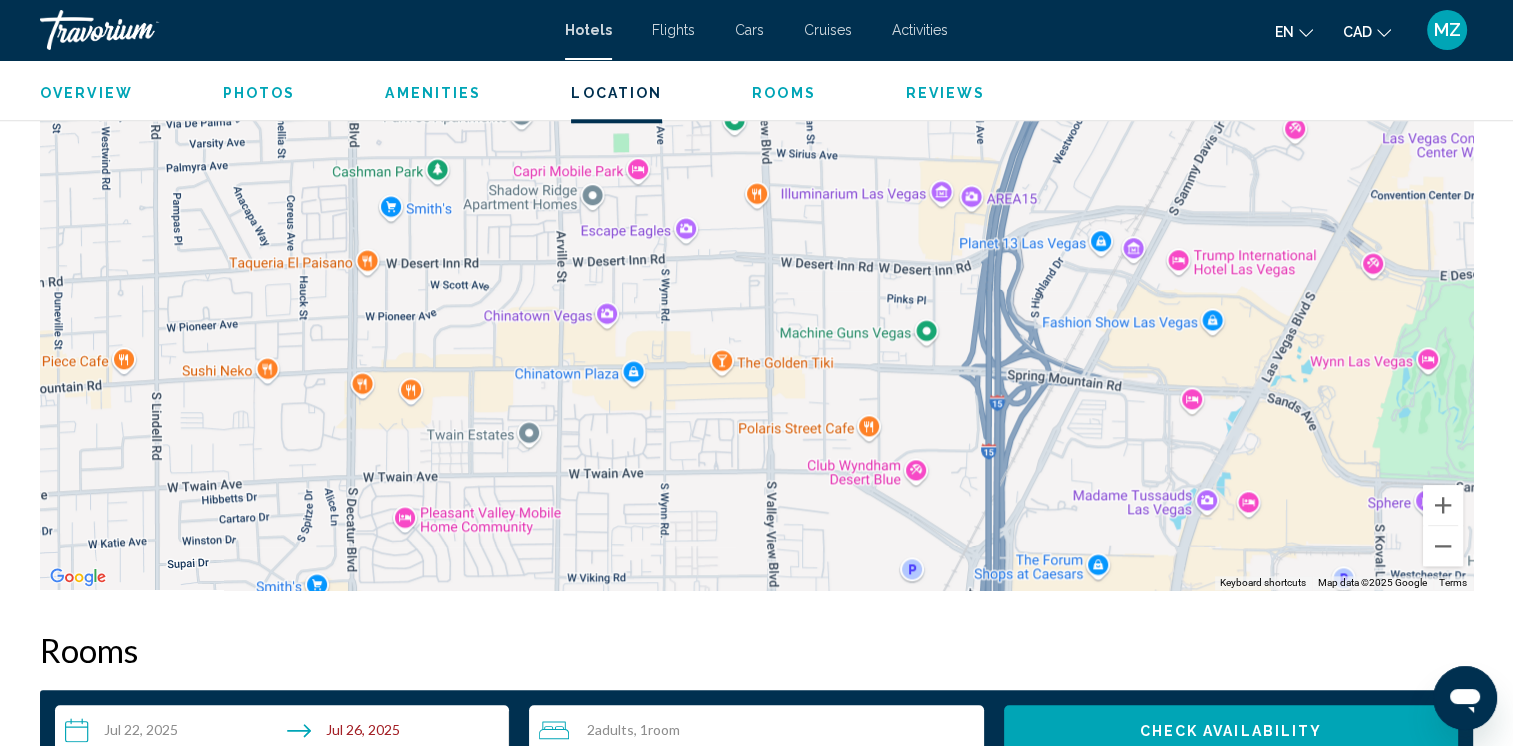 drag, startPoint x: 677, startPoint y: 339, endPoint x: 696, endPoint y: 458, distance: 120.50726 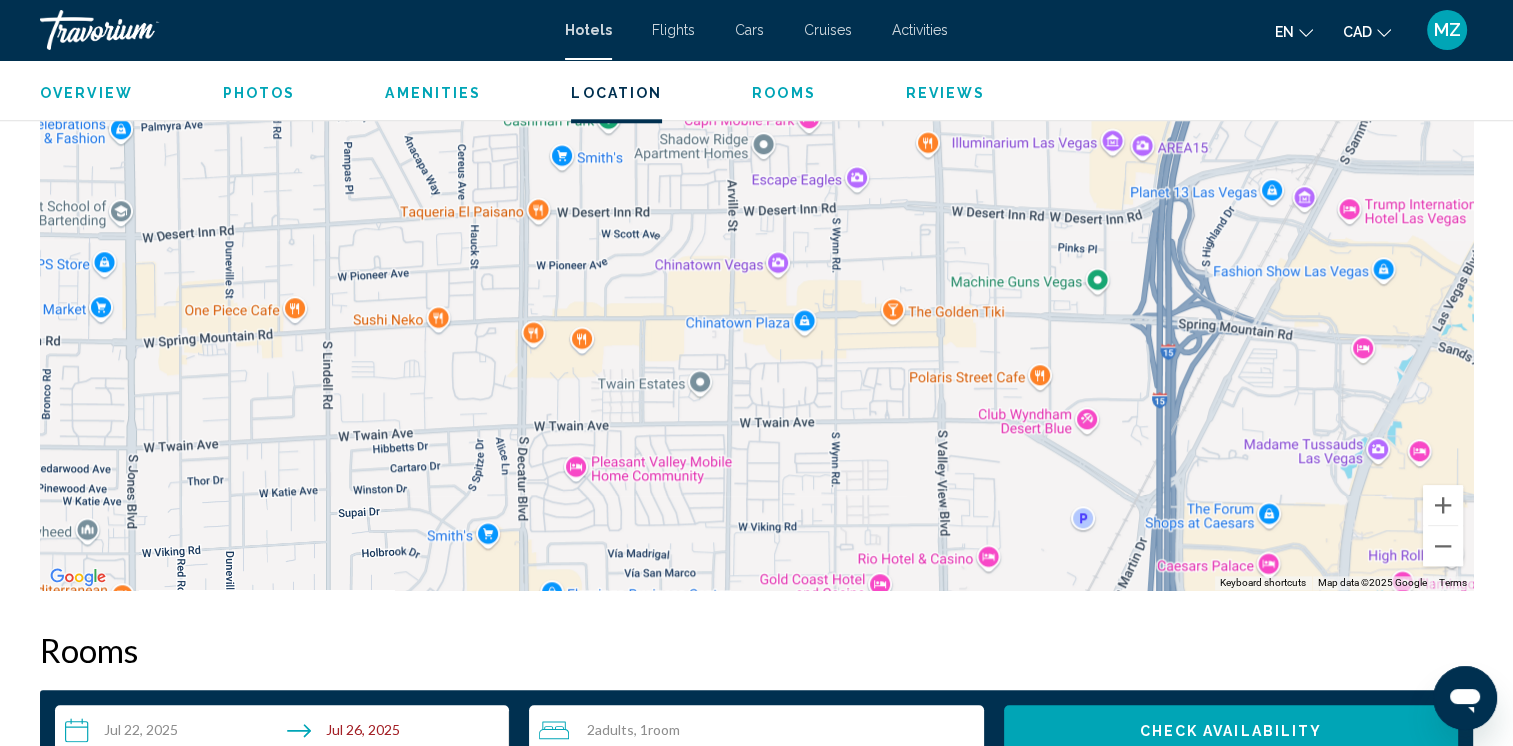 drag, startPoint x: 461, startPoint y: 487, endPoint x: 632, endPoint y: 436, distance: 178.44327 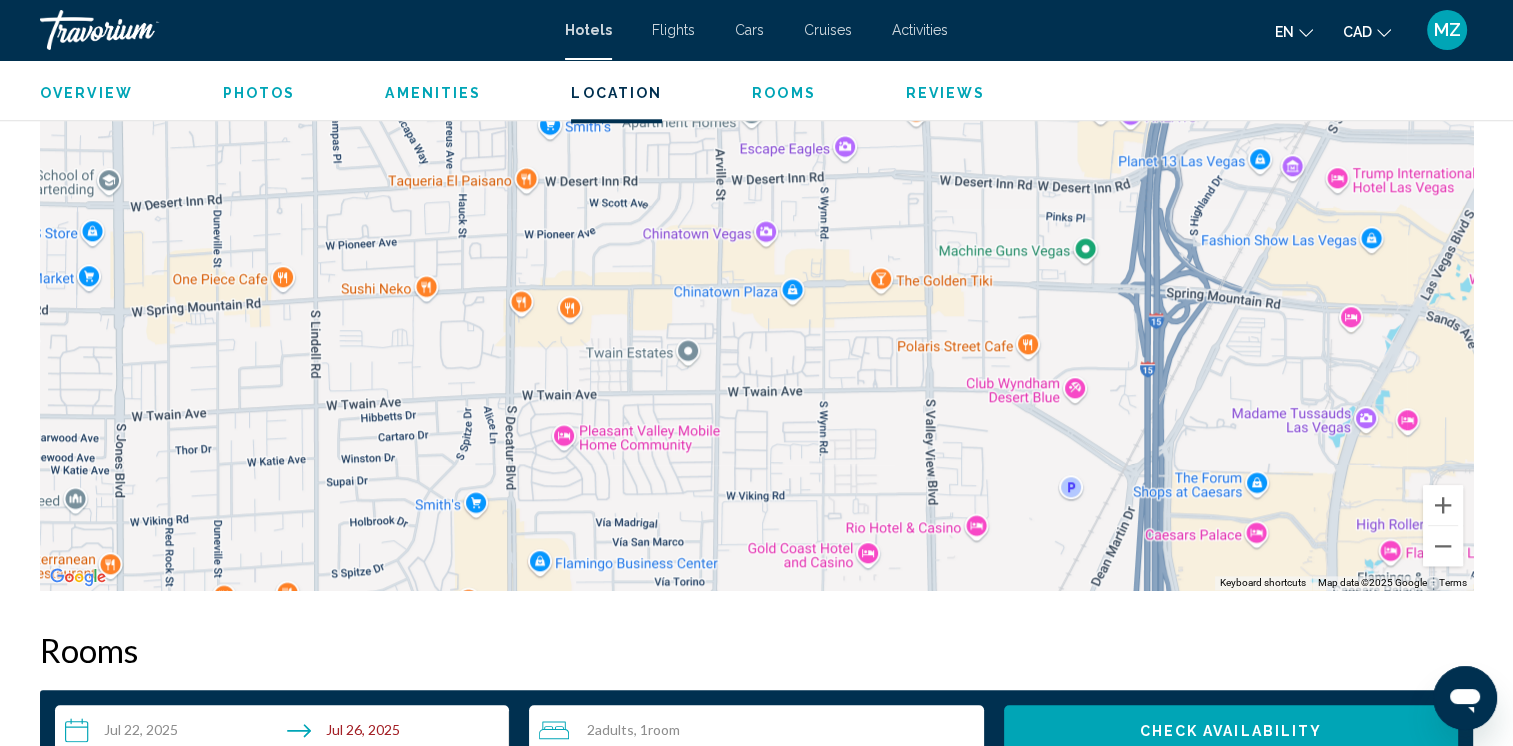 drag, startPoint x: 826, startPoint y: 542, endPoint x: 812, endPoint y: 511, distance: 34.0147 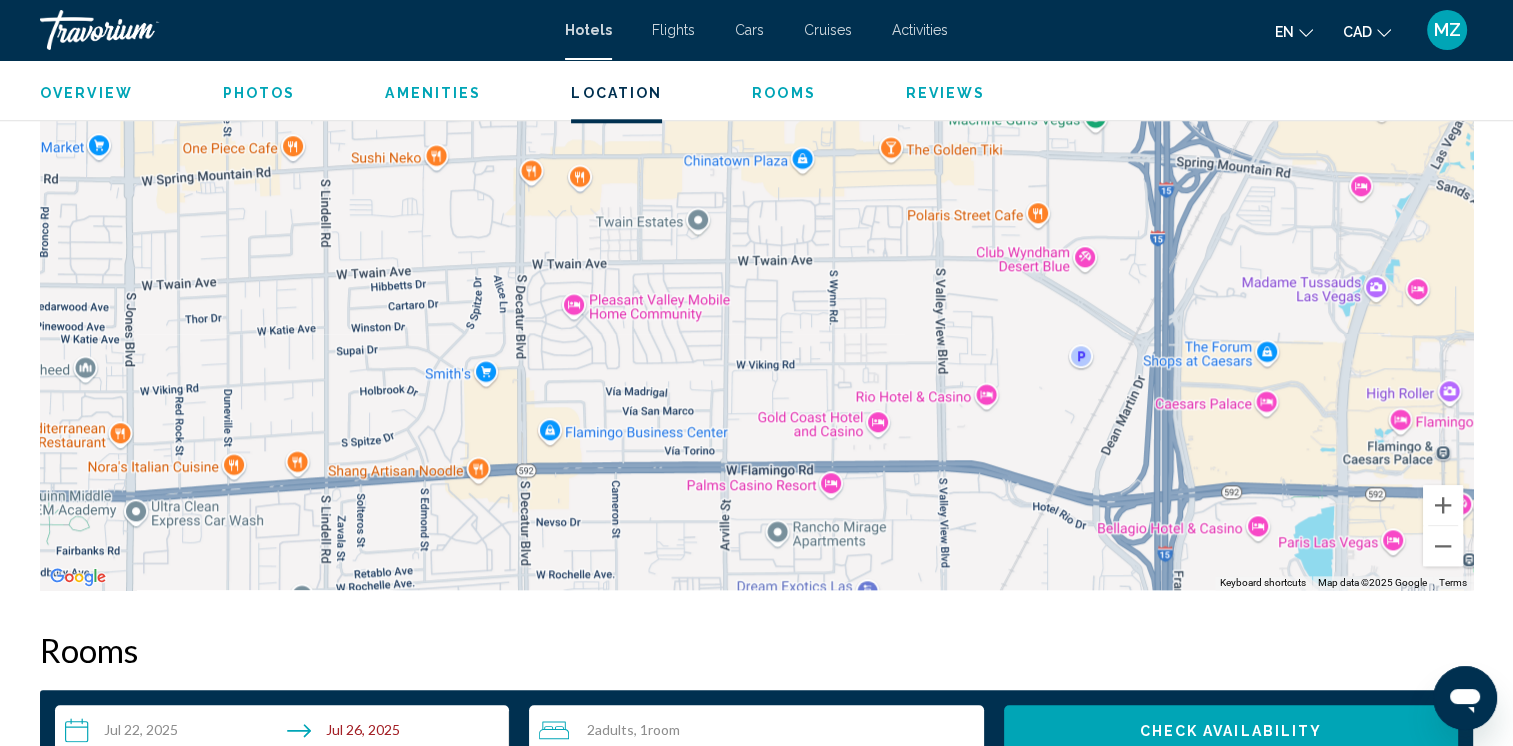 drag, startPoint x: 834, startPoint y: 512, endPoint x: 840, endPoint y: 376, distance: 136.1323 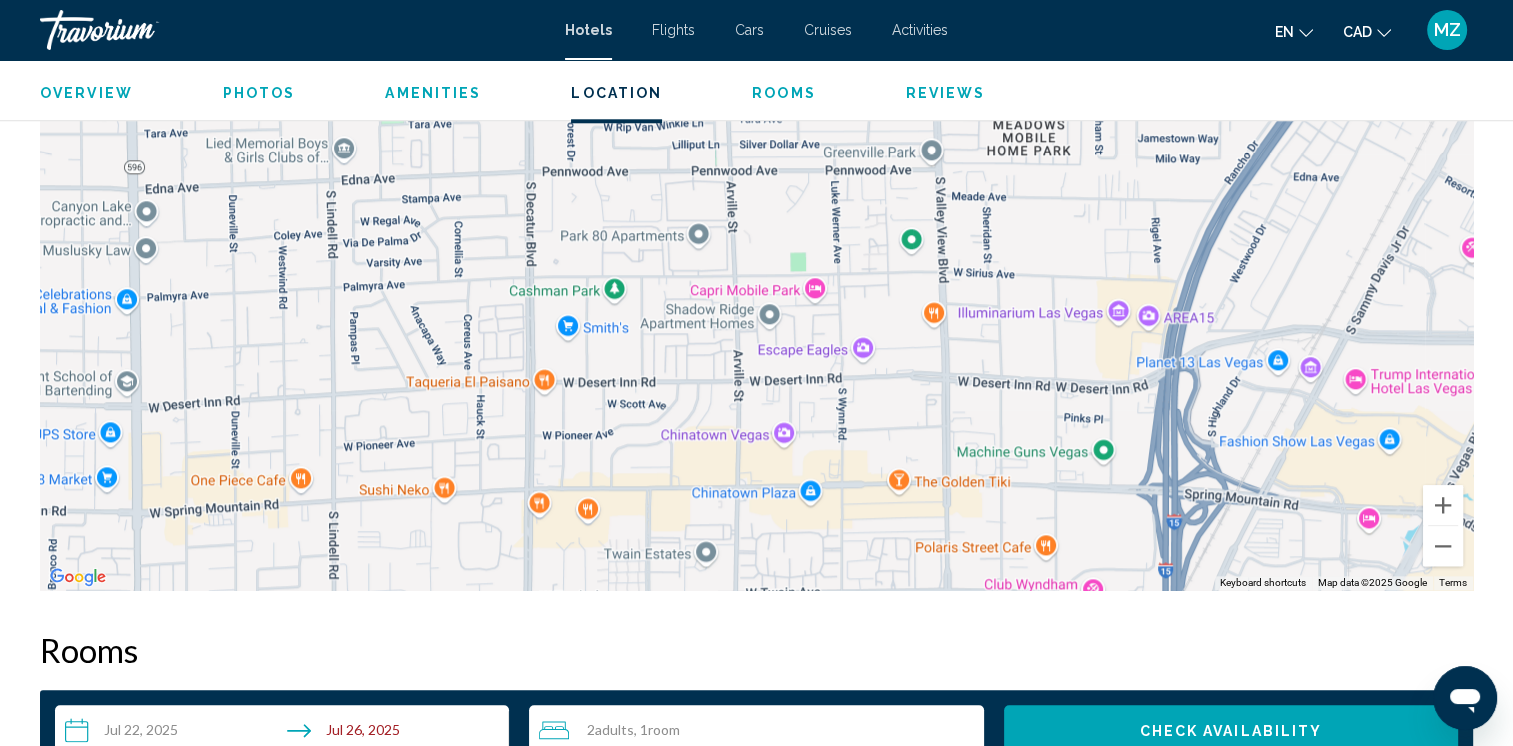 drag, startPoint x: 797, startPoint y: 325, endPoint x: 794, endPoint y: 594, distance: 269.01672 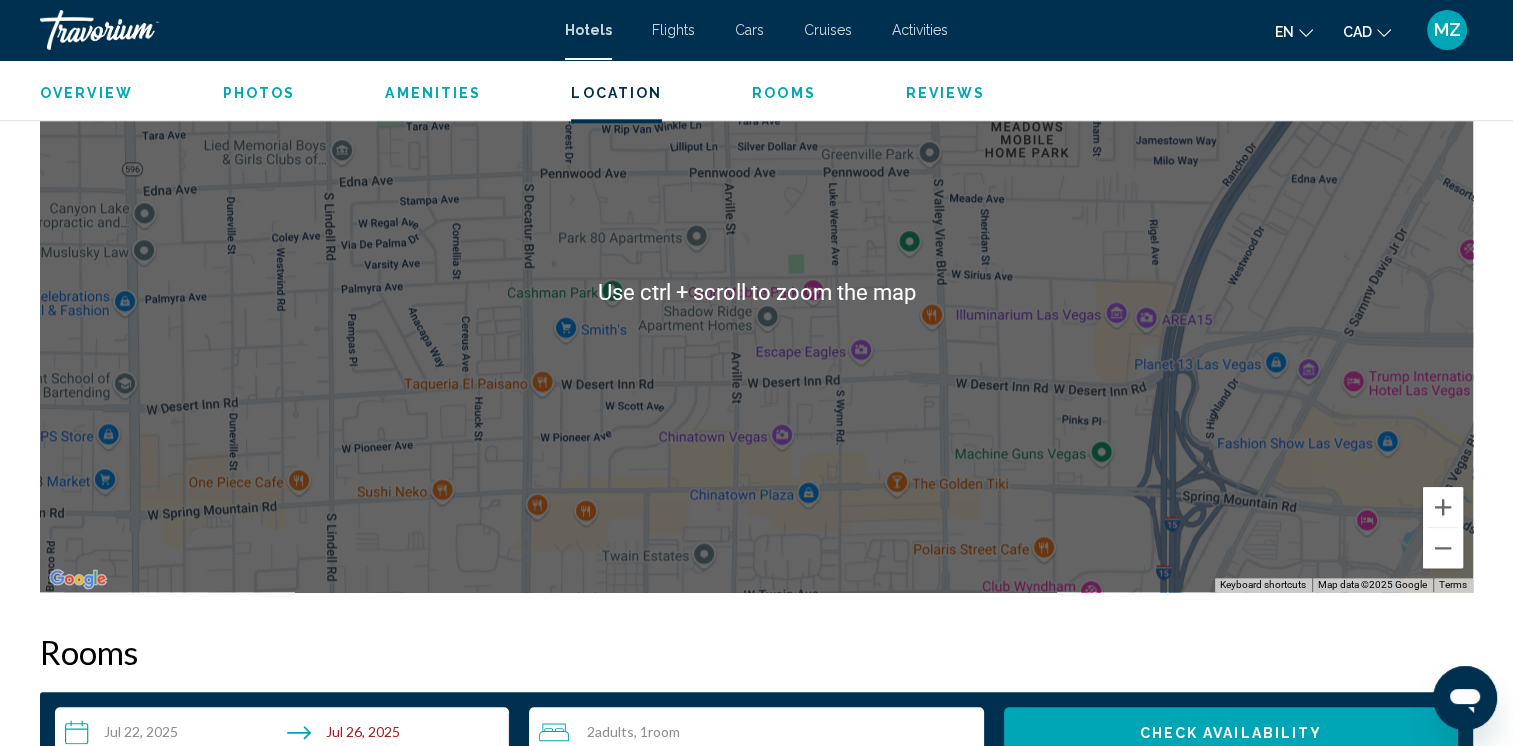 scroll, scrollTop: 2100, scrollLeft: 0, axis: vertical 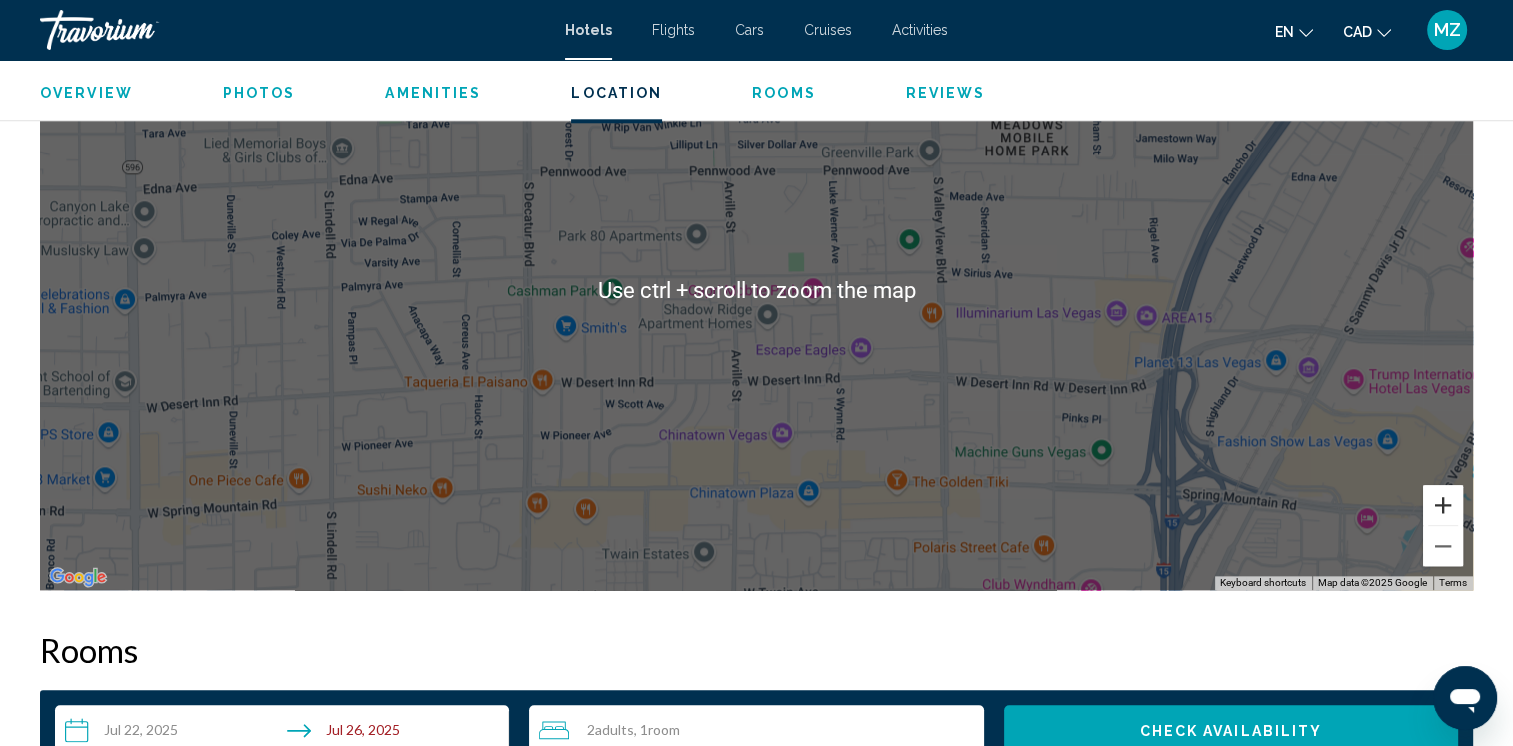 click at bounding box center (1443, 505) 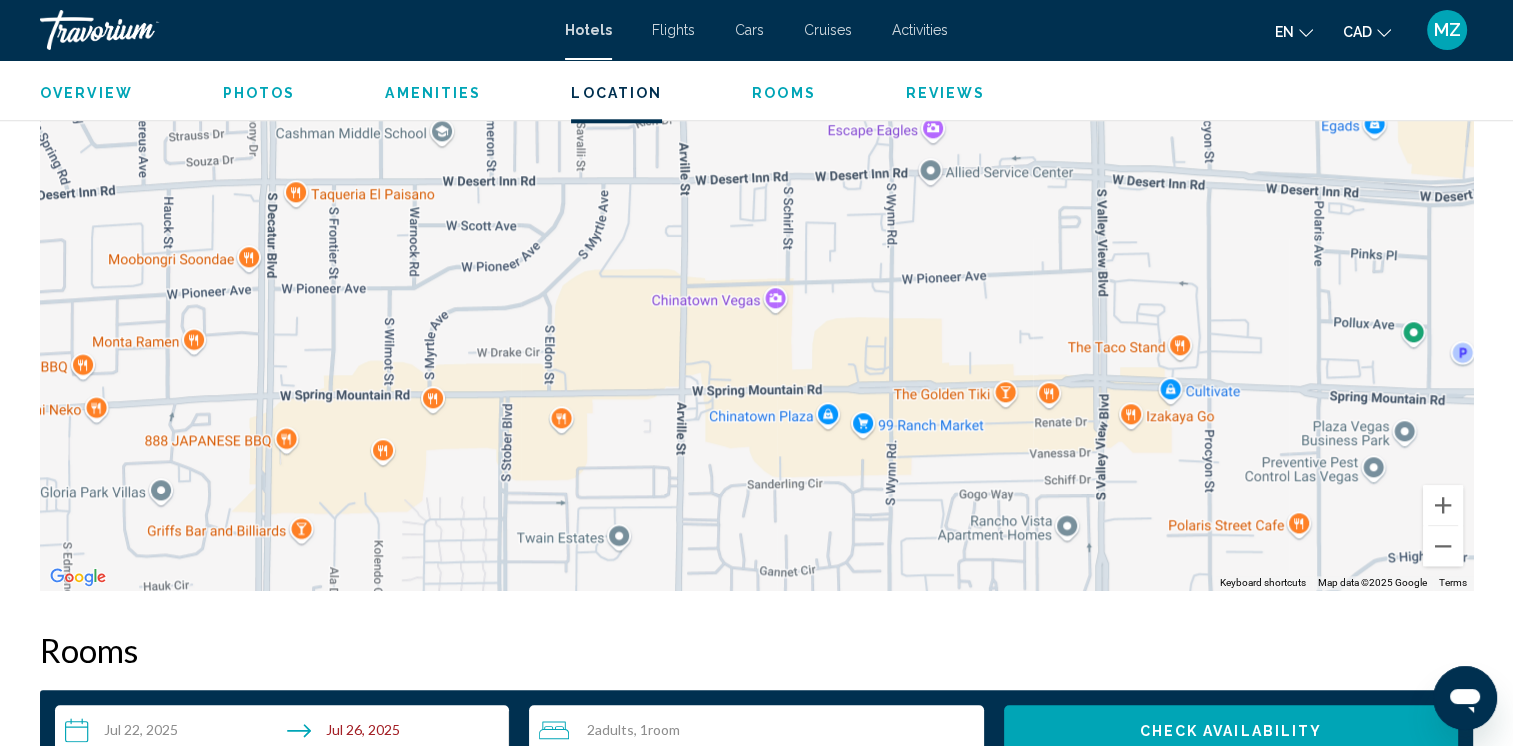 drag, startPoint x: 942, startPoint y: 498, endPoint x: 913, endPoint y: 211, distance: 288.46143 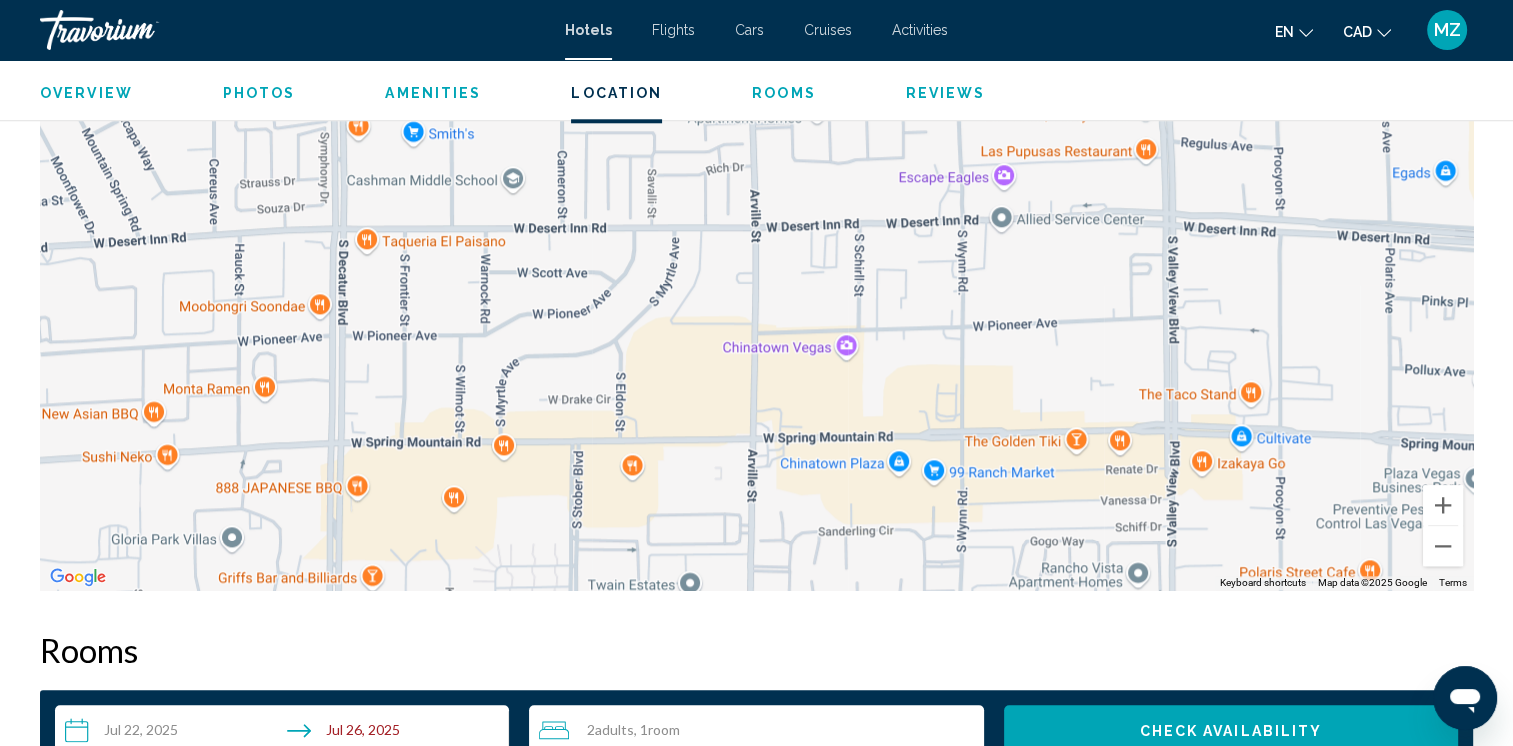 drag, startPoint x: 404, startPoint y: 514, endPoint x: 472, endPoint y: 563, distance: 83.81527 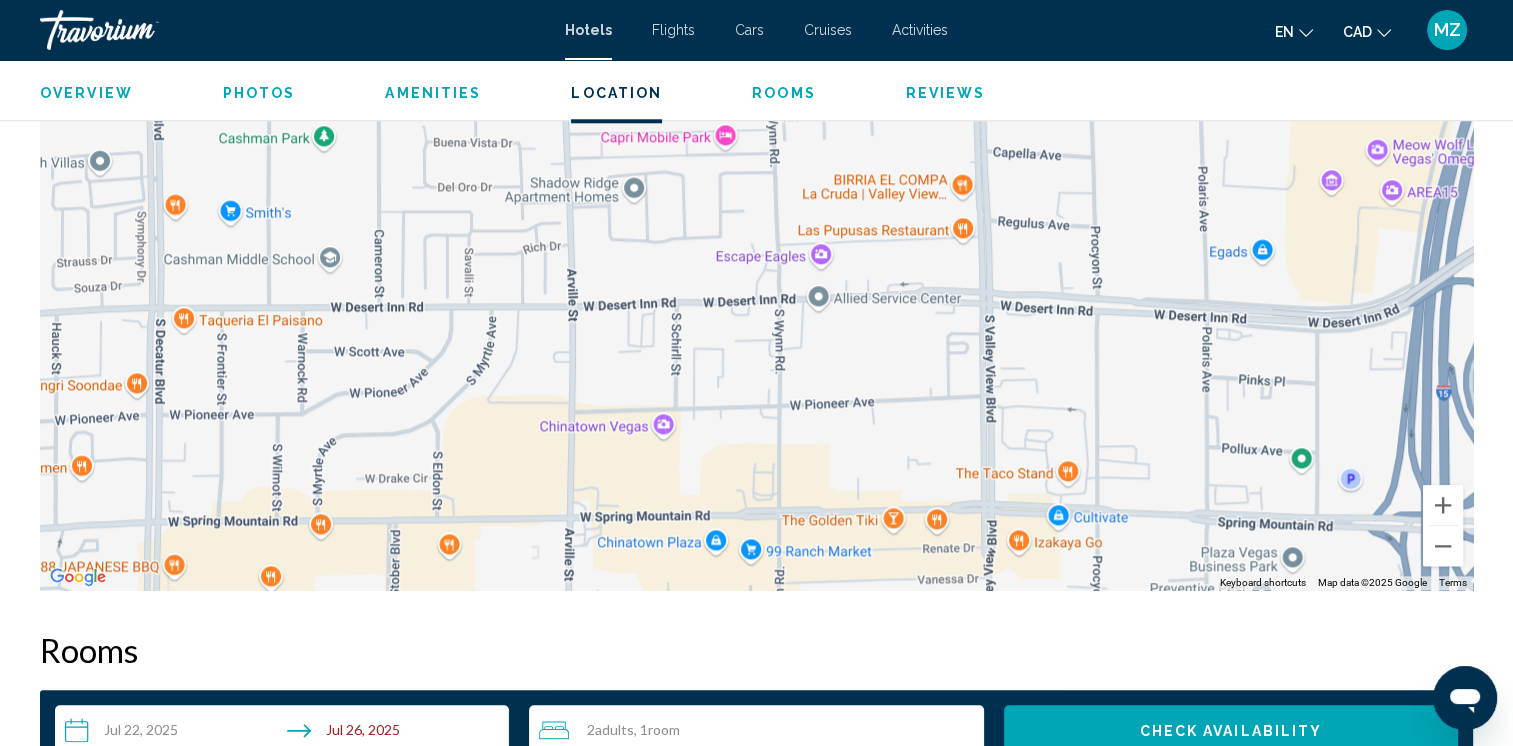 drag, startPoint x: 983, startPoint y: 484, endPoint x: 805, endPoint y: 559, distance: 193.15538 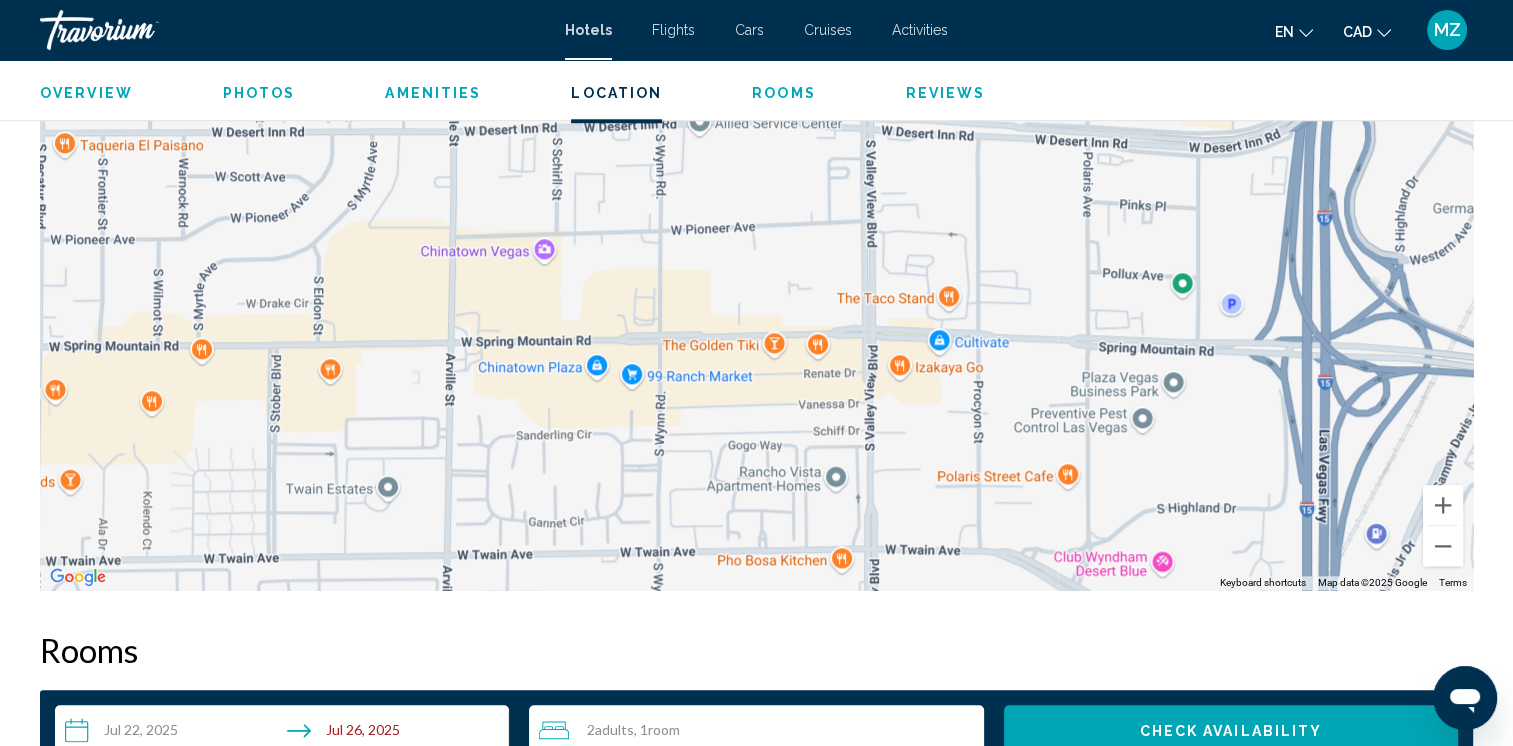 drag, startPoint x: 1134, startPoint y: 461, endPoint x: 1084, endPoint y: 355, distance: 117.20068 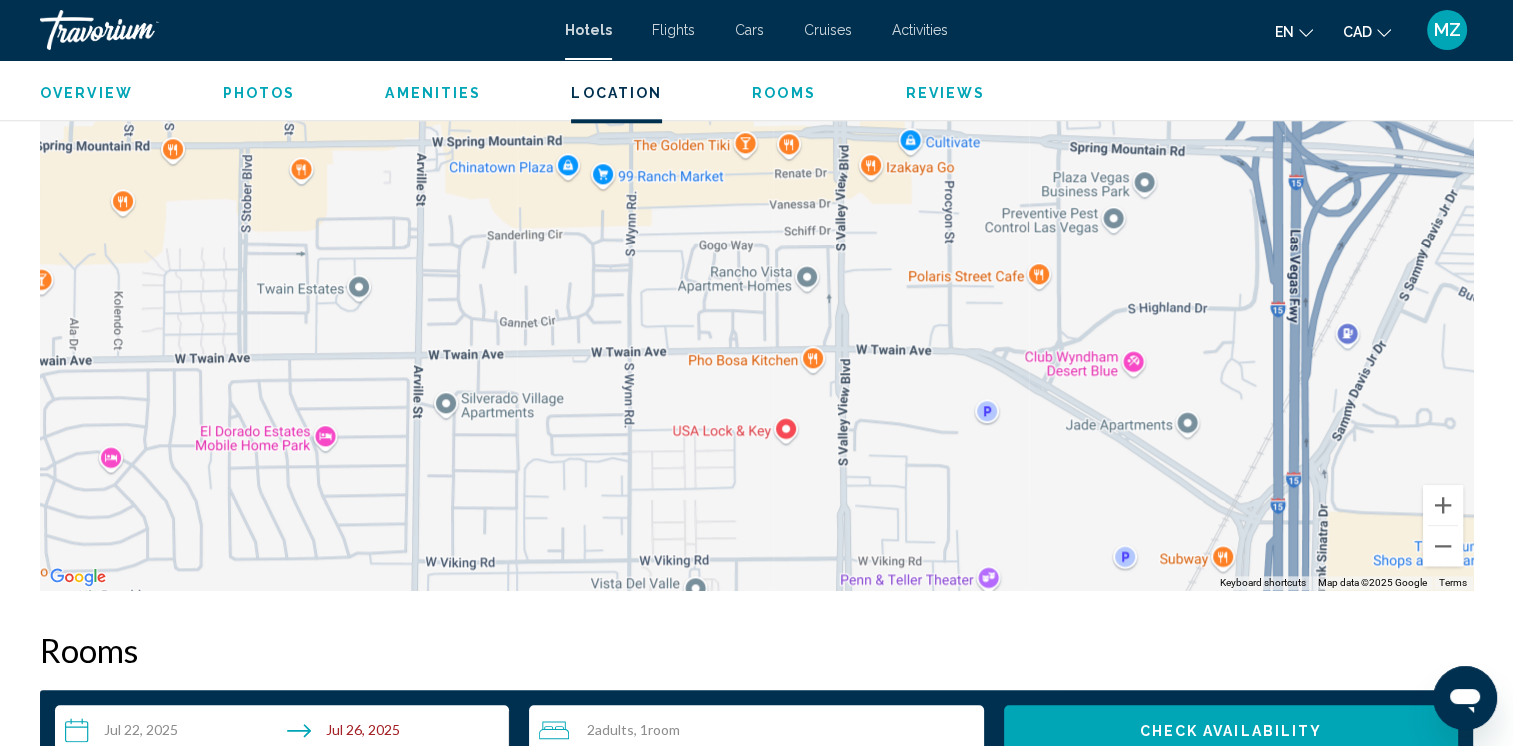 drag, startPoint x: 987, startPoint y: 551, endPoint x: 964, endPoint y: 330, distance: 222.1936 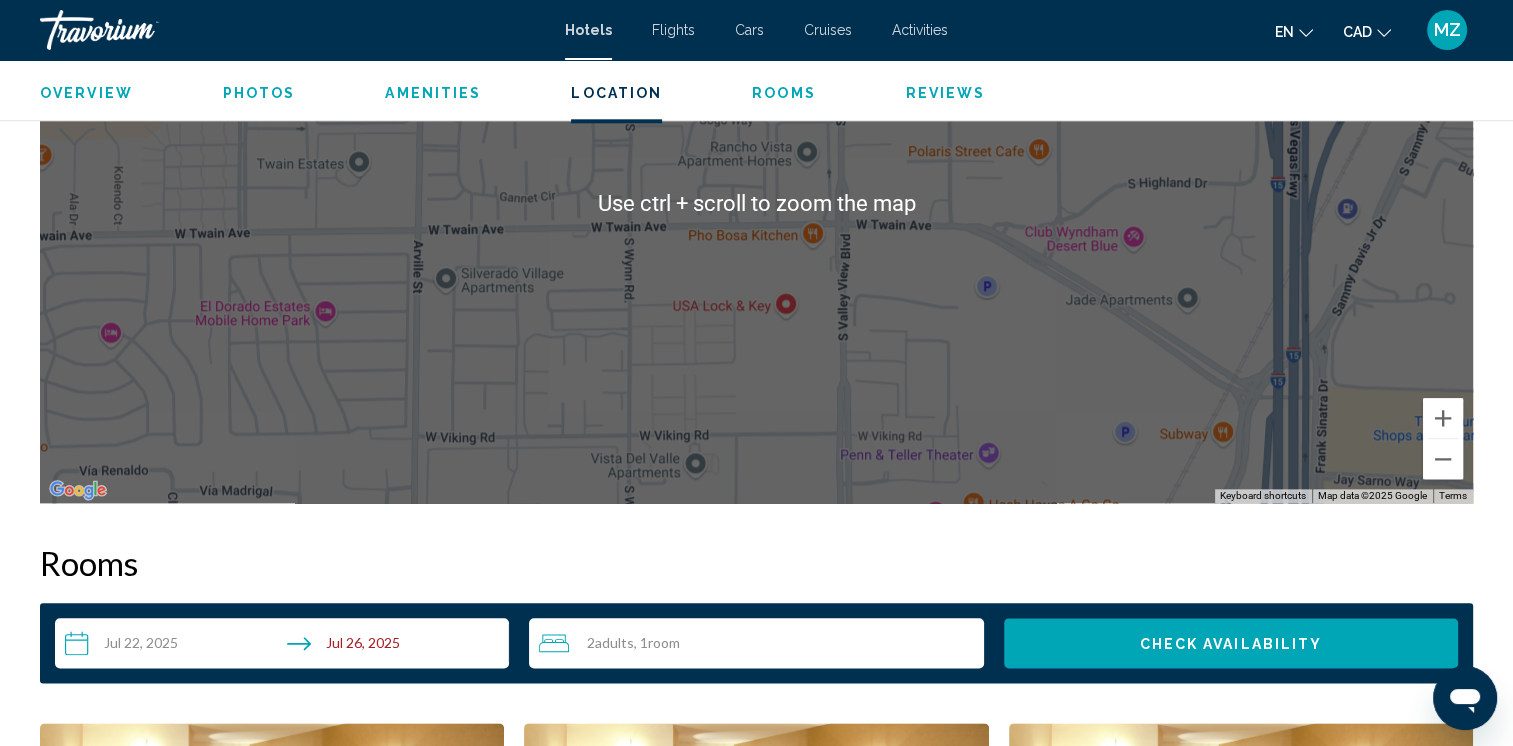 scroll, scrollTop: 2200, scrollLeft: 0, axis: vertical 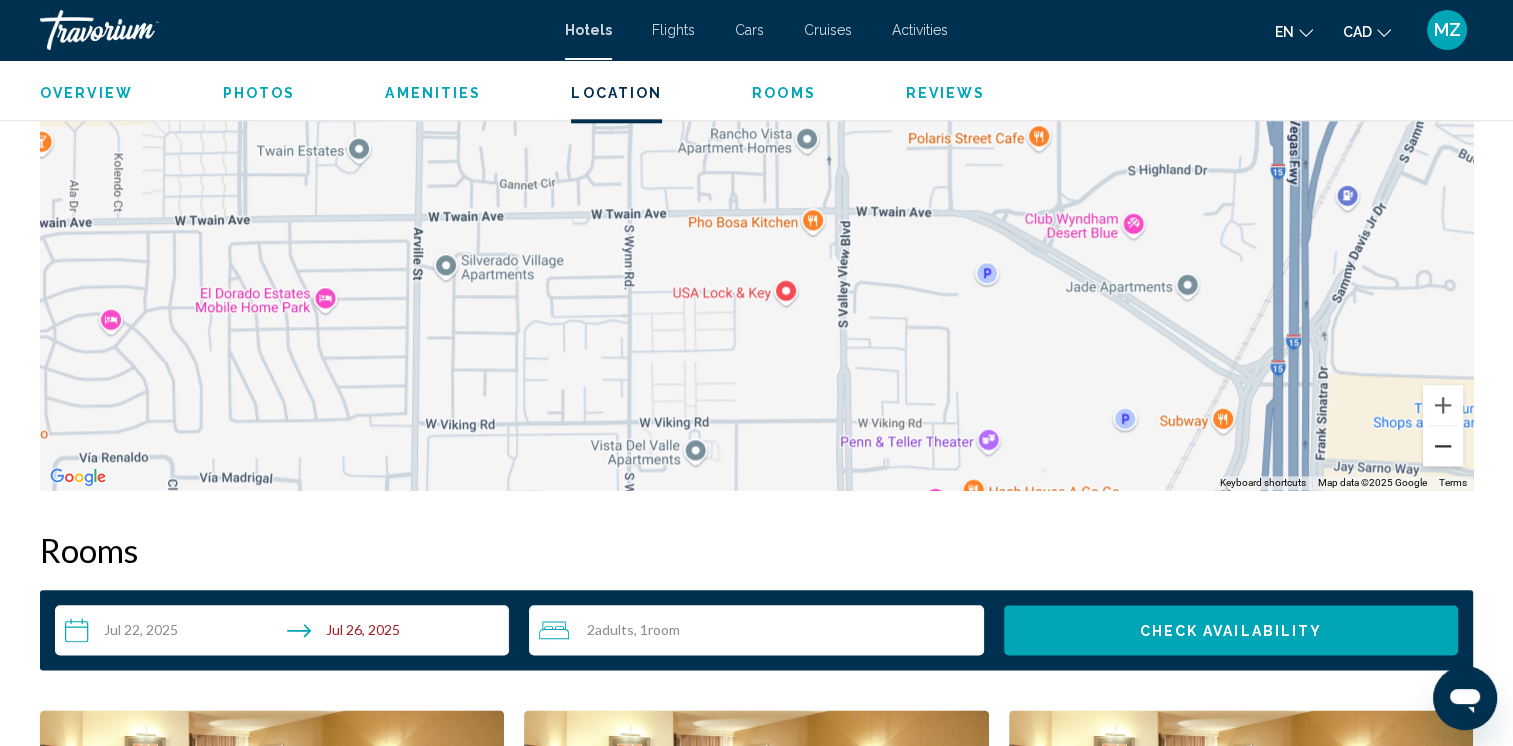 click at bounding box center [1443, 446] 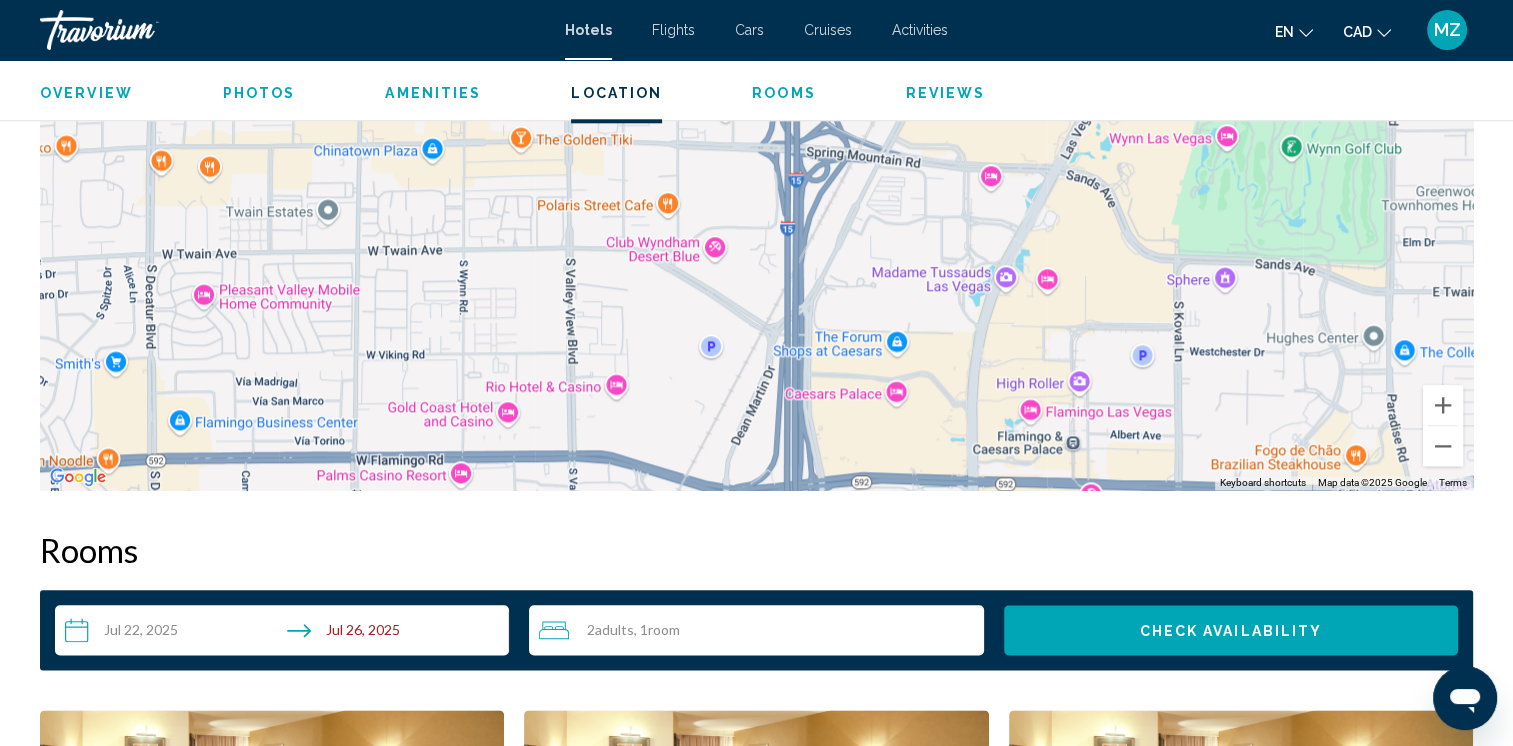 drag, startPoint x: 996, startPoint y: 353, endPoint x: 762, endPoint y: 401, distance: 238.87234 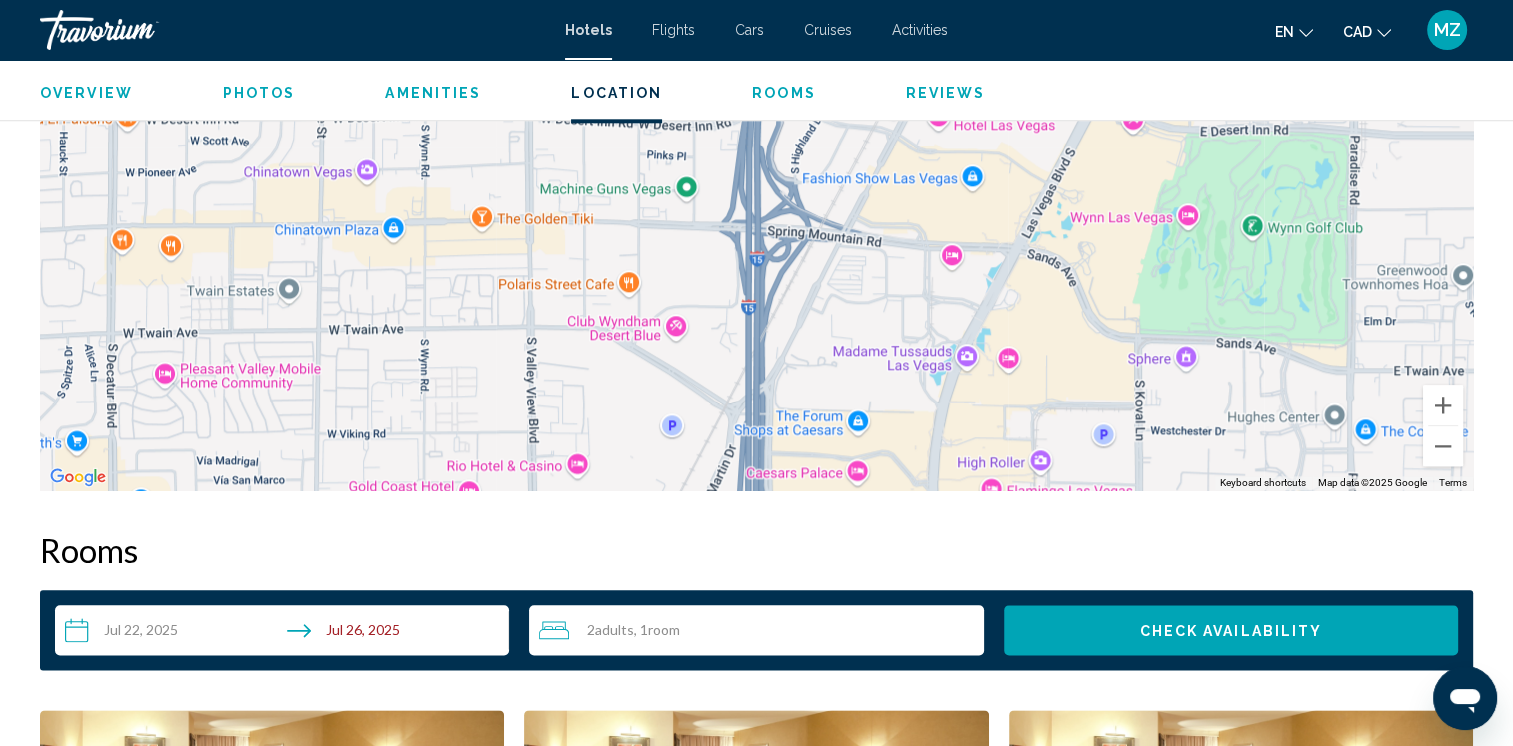 drag, startPoint x: 1116, startPoint y: 290, endPoint x: 1080, endPoint y: 362, distance: 80.49844 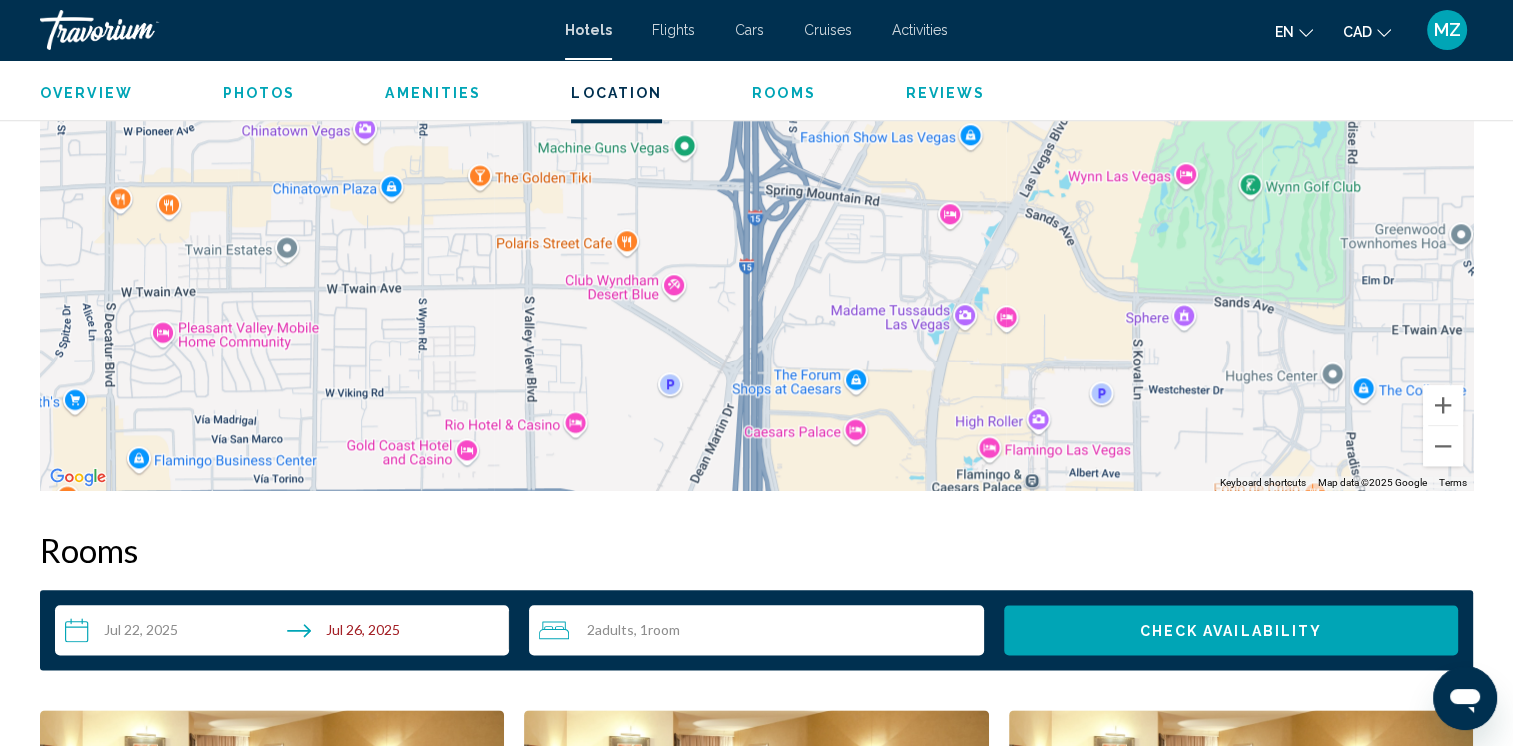 drag, startPoint x: 959, startPoint y: 444, endPoint x: 960, endPoint y: 385, distance: 59.008472 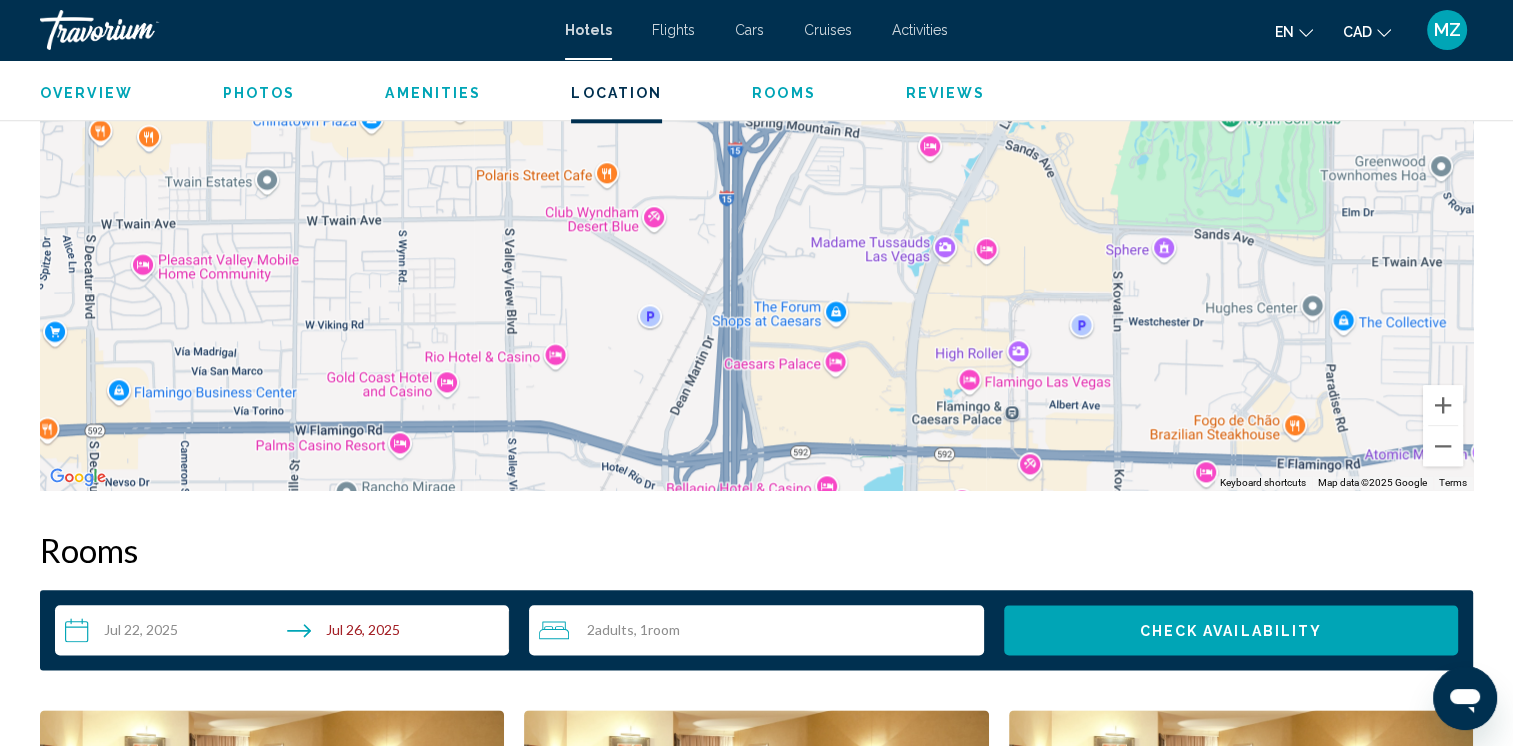 drag, startPoint x: 1070, startPoint y: 387, endPoint x: 1047, endPoint y: 318, distance: 72.73238 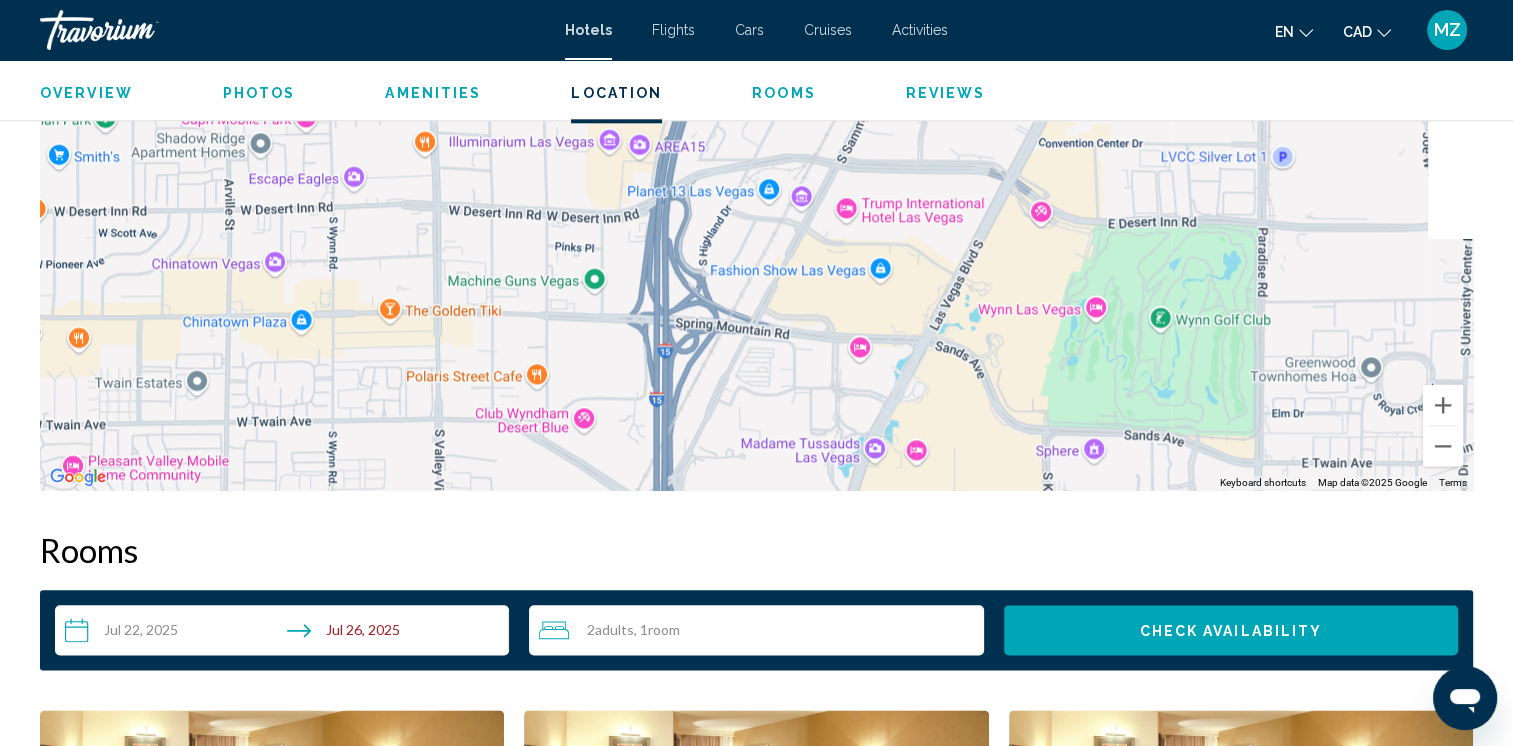 drag, startPoint x: 1066, startPoint y: 430, endPoint x: 1006, endPoint y: 554, distance: 137.7534 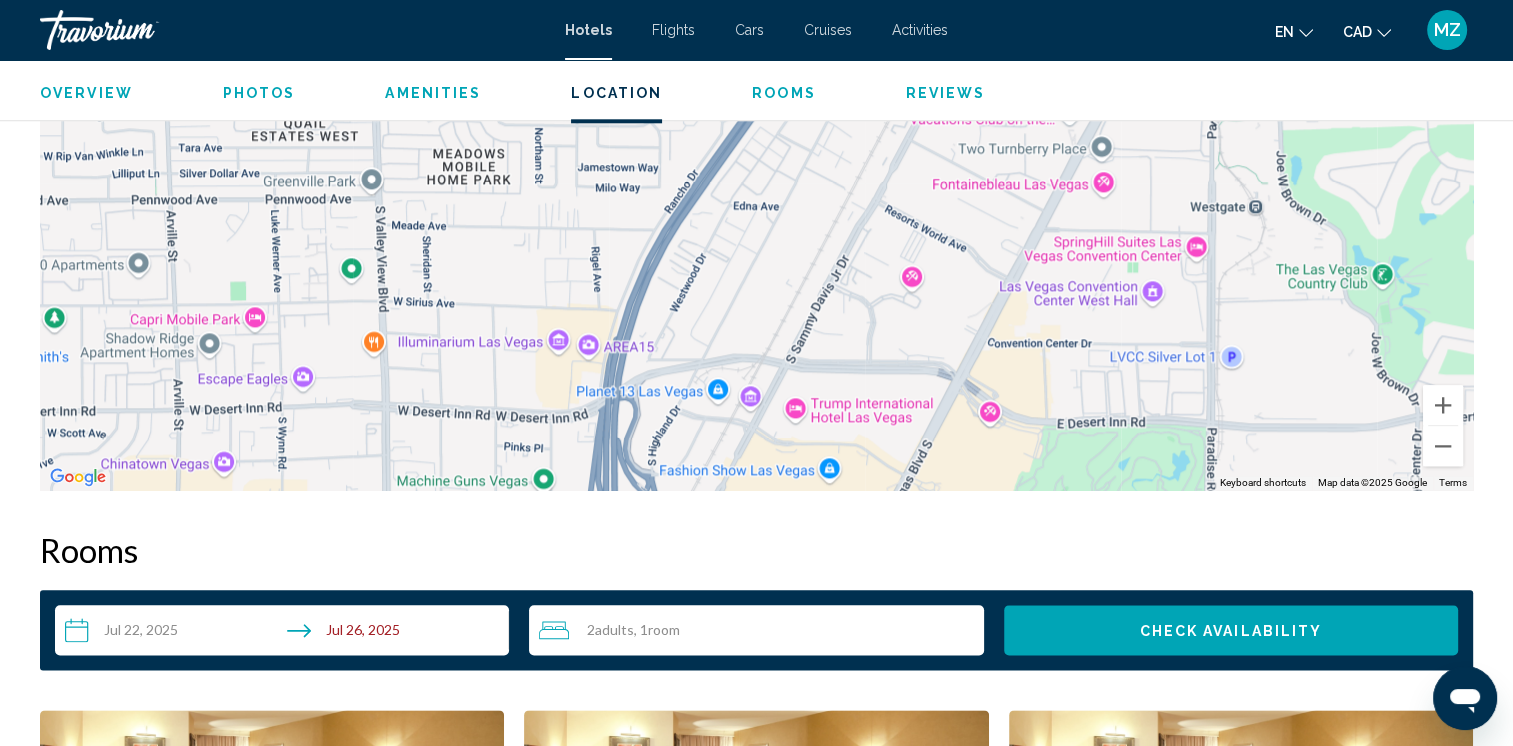 drag, startPoint x: 1028, startPoint y: 304, endPoint x: 985, endPoint y: 485, distance: 186.03763 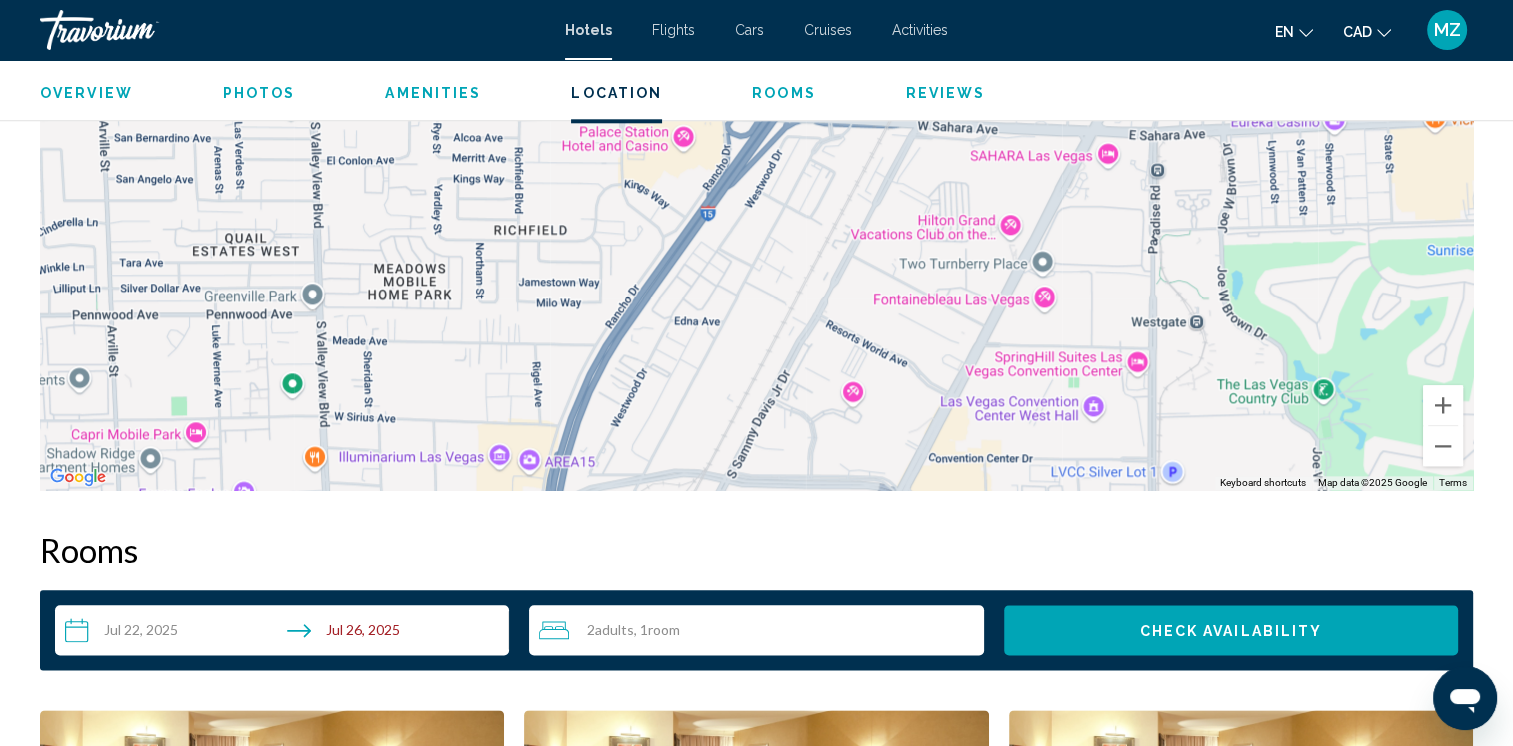 drag, startPoint x: 1016, startPoint y: 402, endPoint x: 995, endPoint y: 430, distance: 35 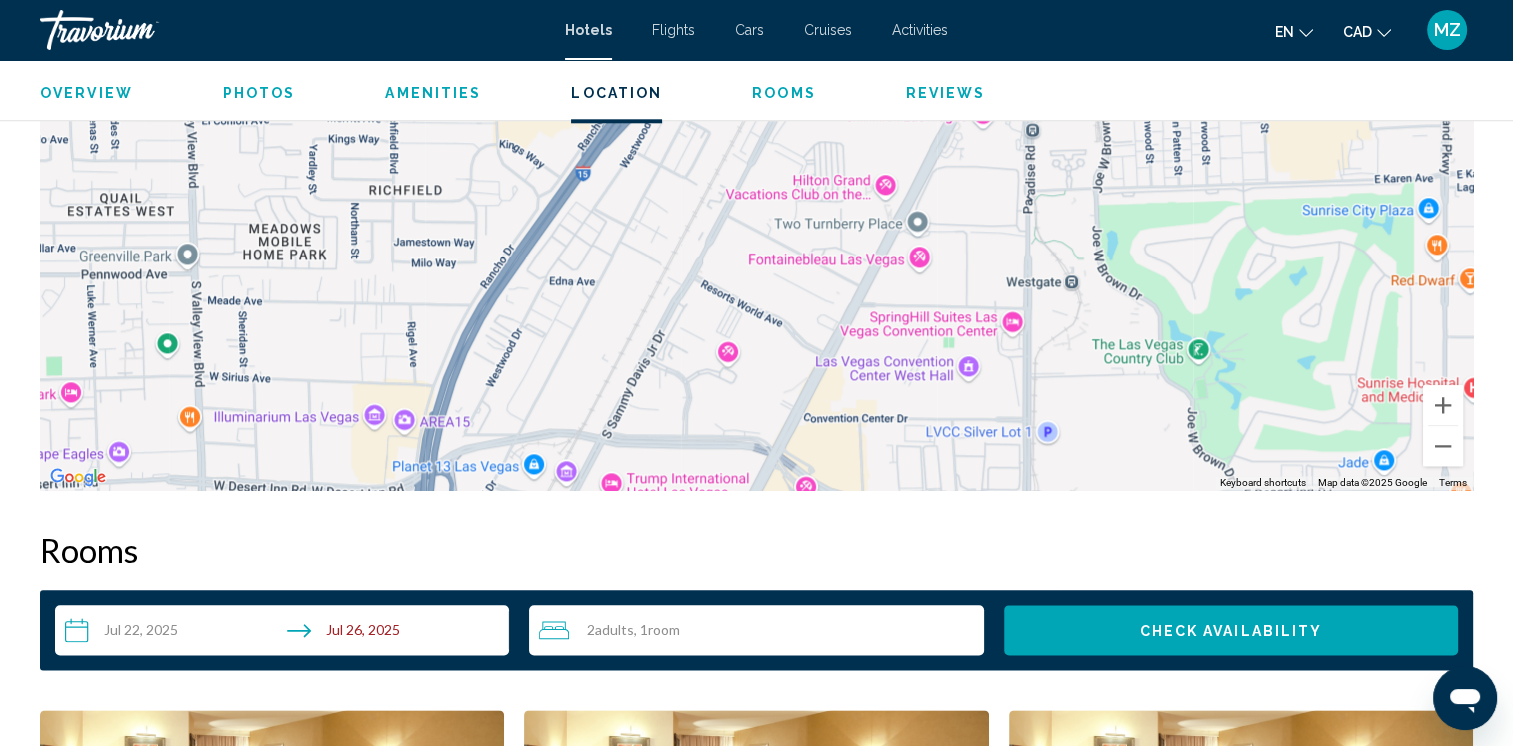 drag, startPoint x: 1053, startPoint y: 314, endPoint x: 929, endPoint y: 274, distance: 130.29198 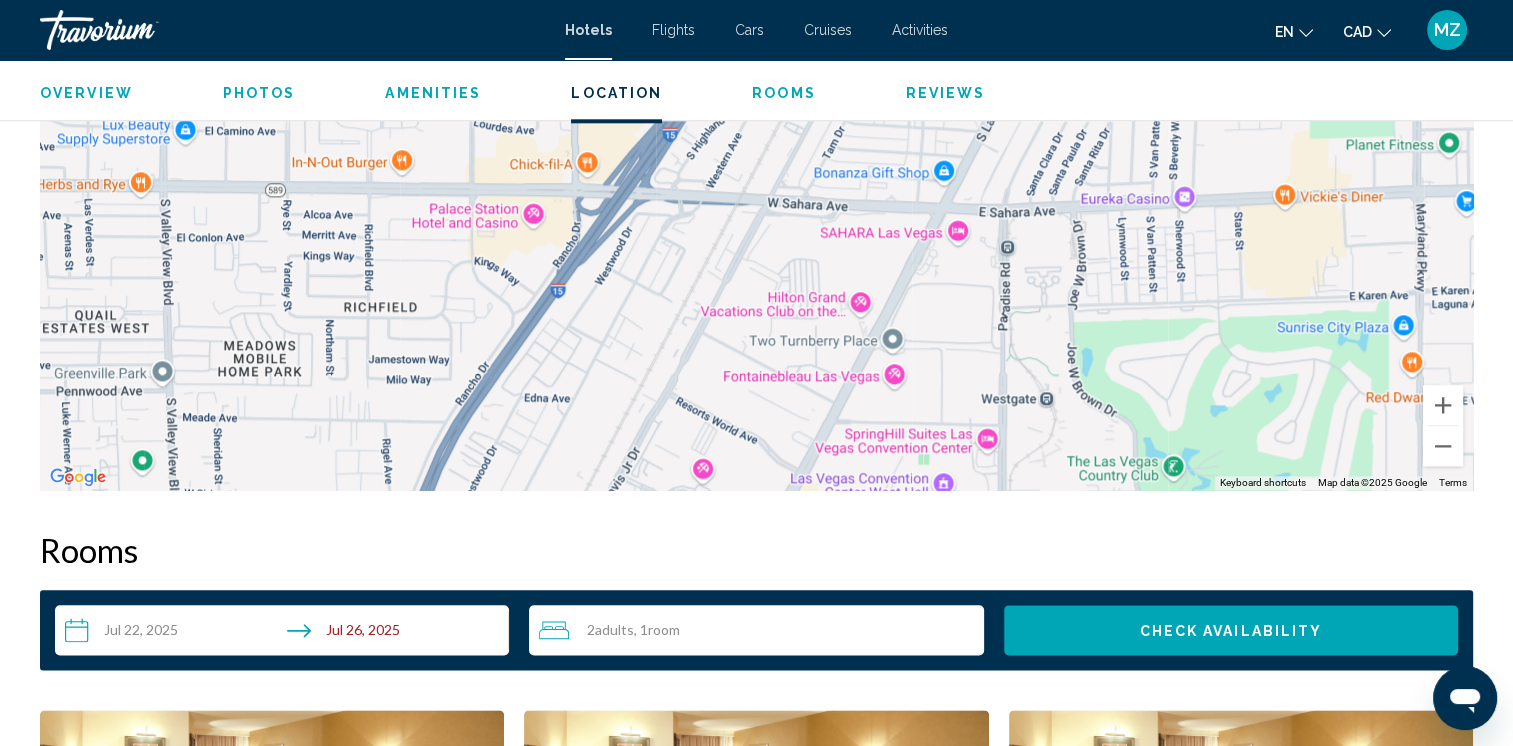 drag, startPoint x: 1013, startPoint y: 314, endPoint x: 901, endPoint y: 690, distance: 392.3264 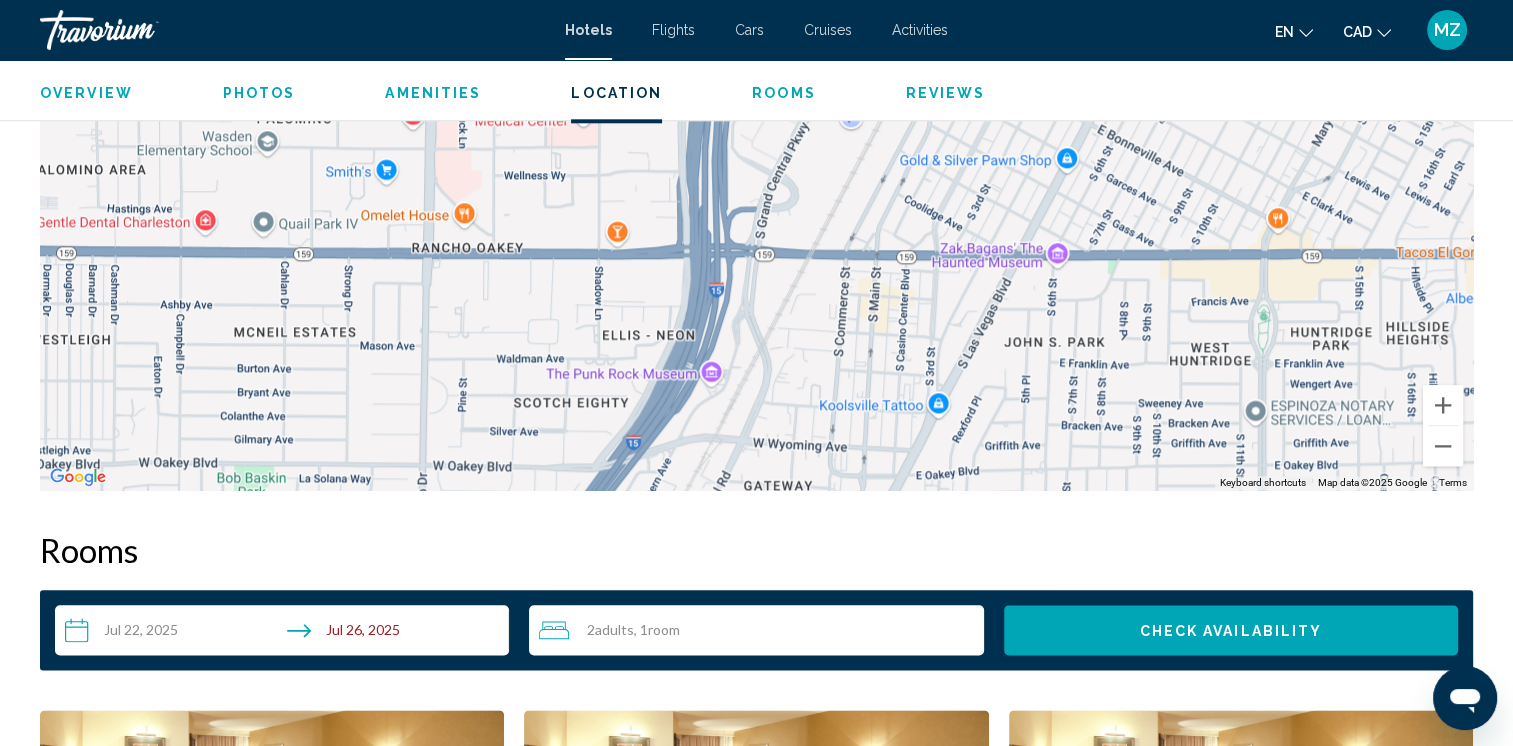 drag, startPoint x: 1024, startPoint y: 318, endPoint x: 951, endPoint y: 521, distance: 215.72668 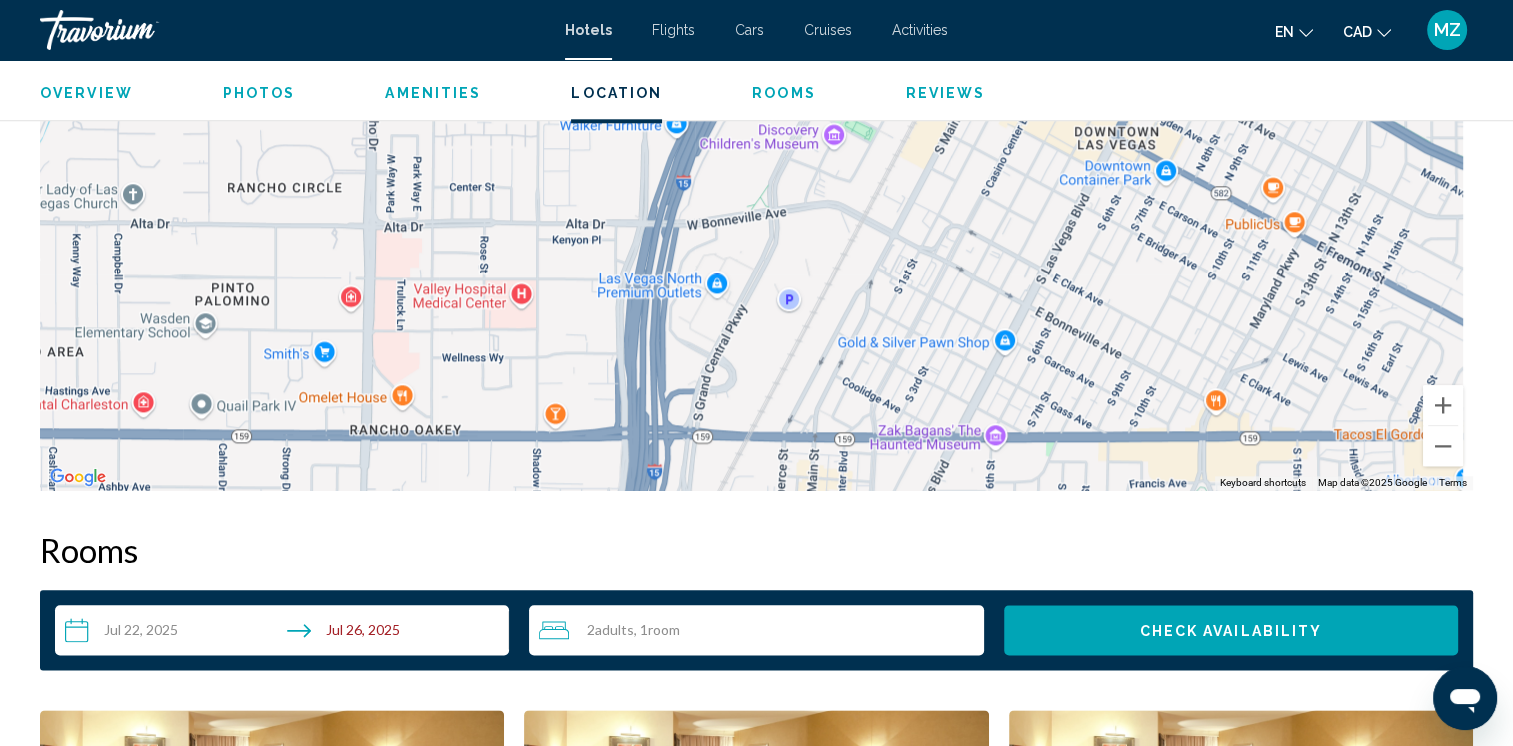 drag, startPoint x: 1048, startPoint y: 310, endPoint x: 986, endPoint y: 499, distance: 198.90953 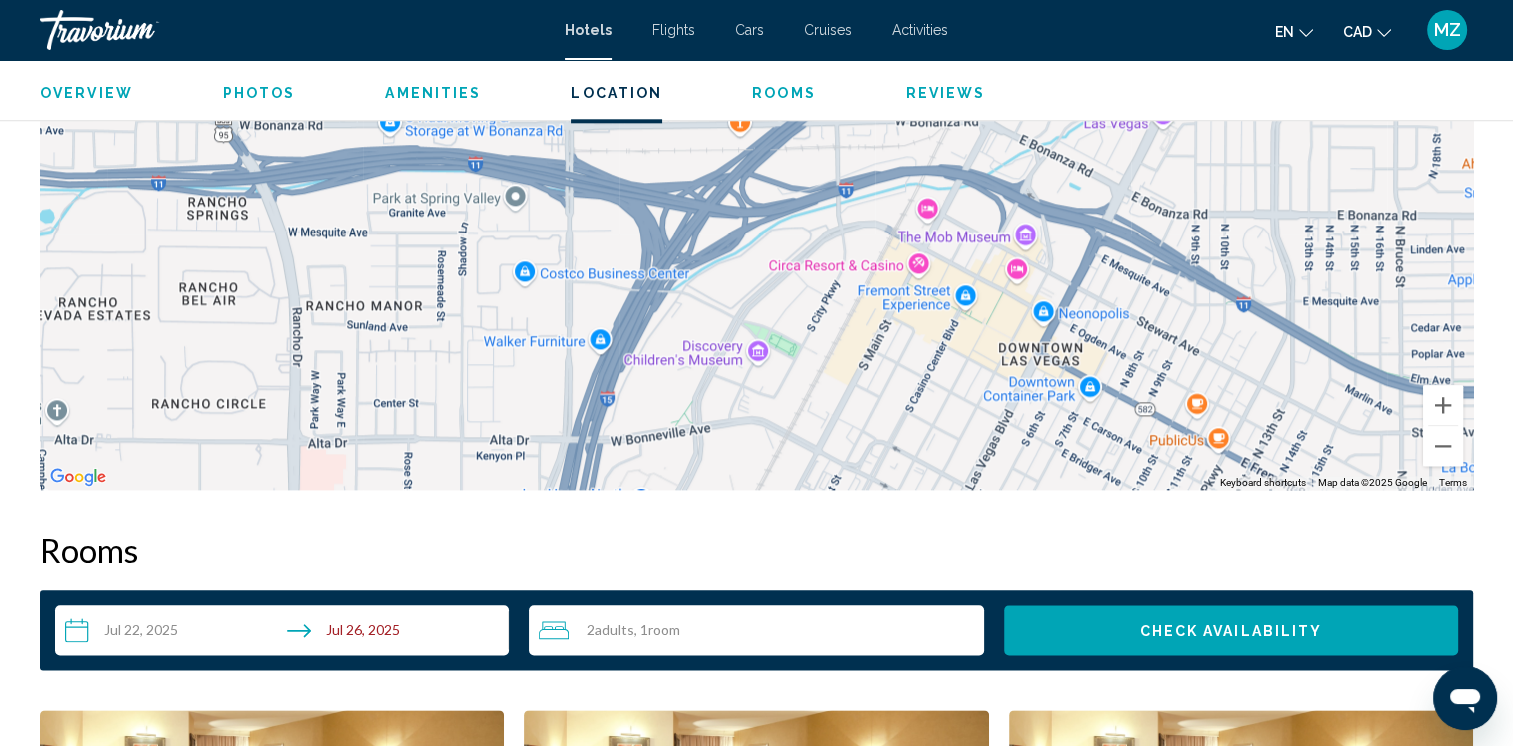 drag, startPoint x: 1023, startPoint y: 340, endPoint x: 972, endPoint y: 462, distance: 132.23087 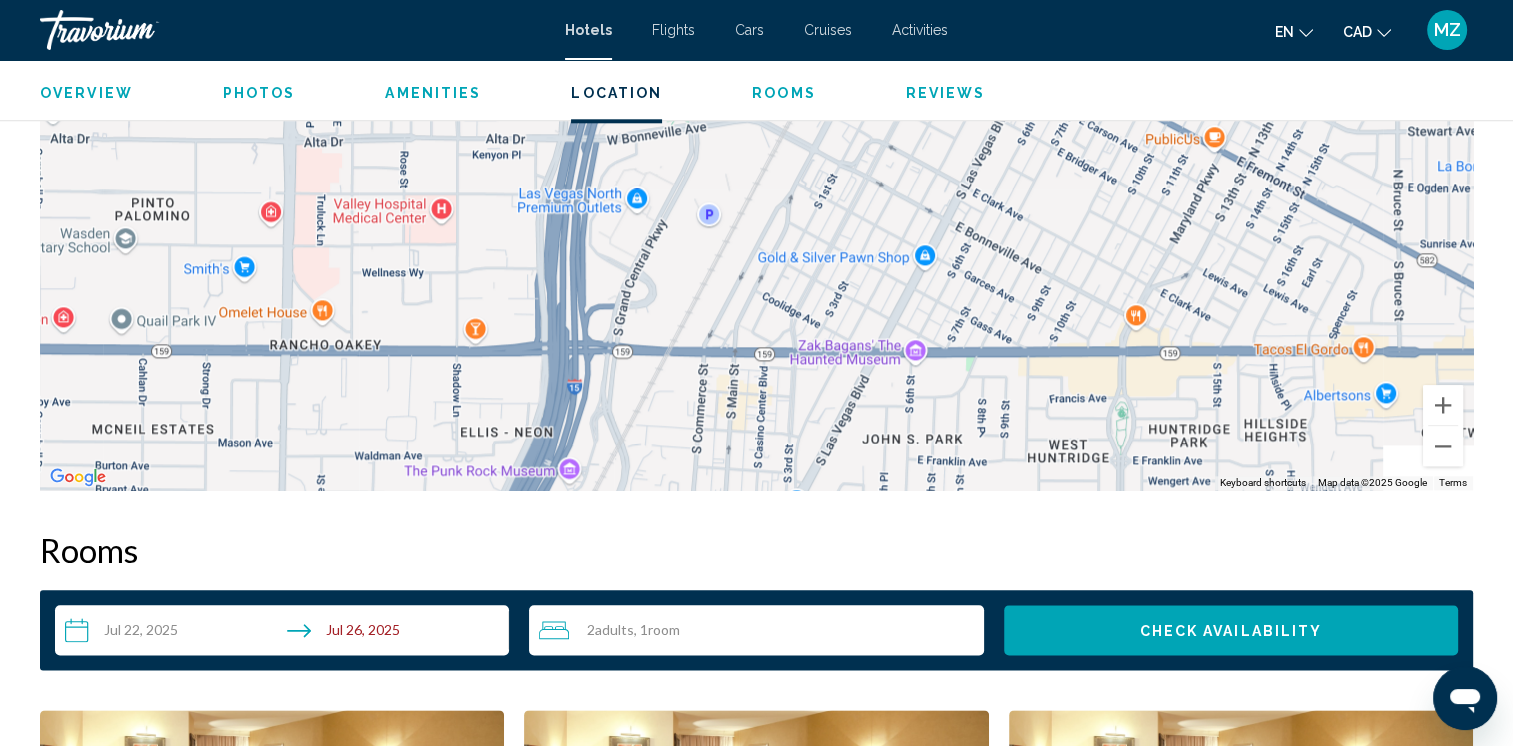 drag, startPoint x: 925, startPoint y: 250, endPoint x: 932, endPoint y: 46, distance: 204.12006 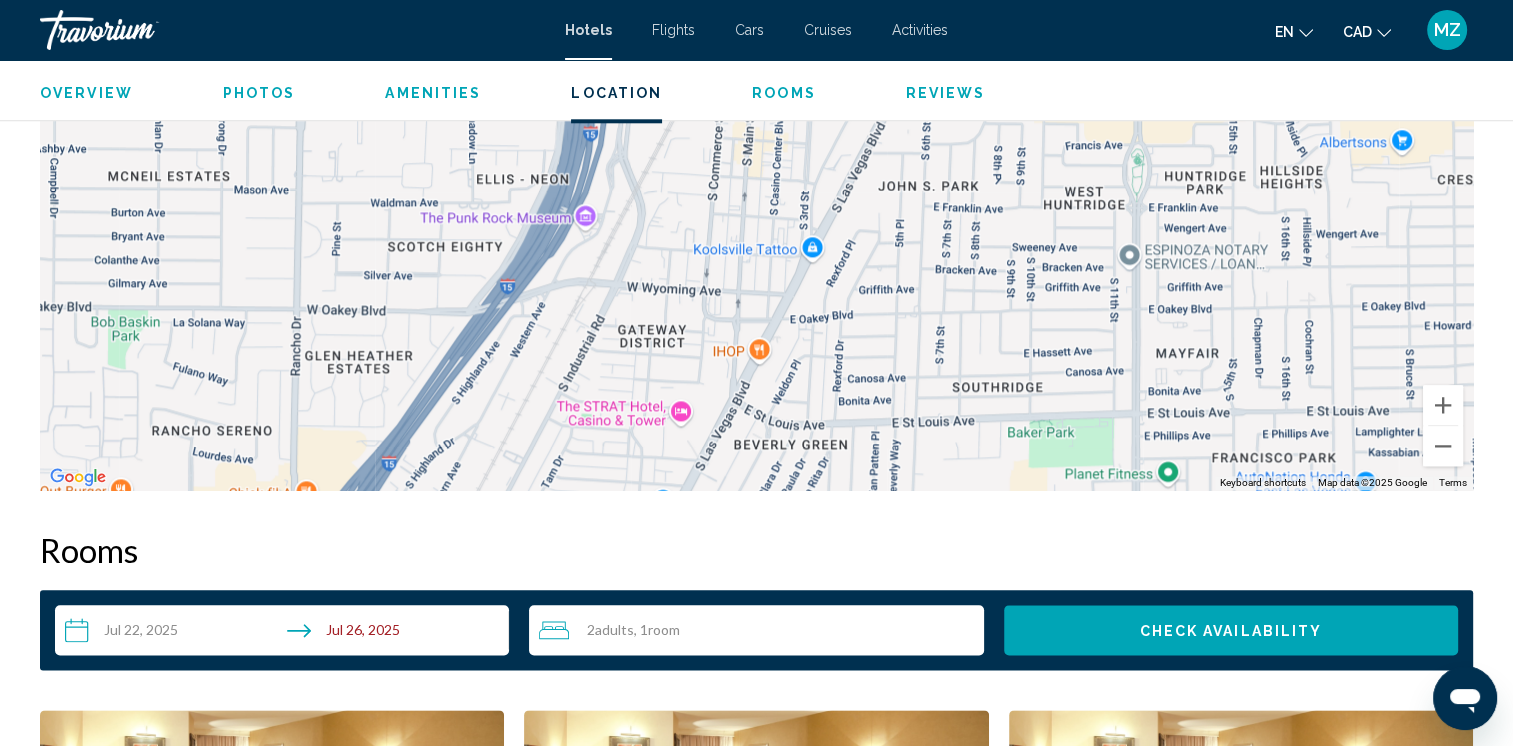 drag, startPoint x: 807, startPoint y: 368, endPoint x: 953, endPoint y: 14, distance: 382.92557 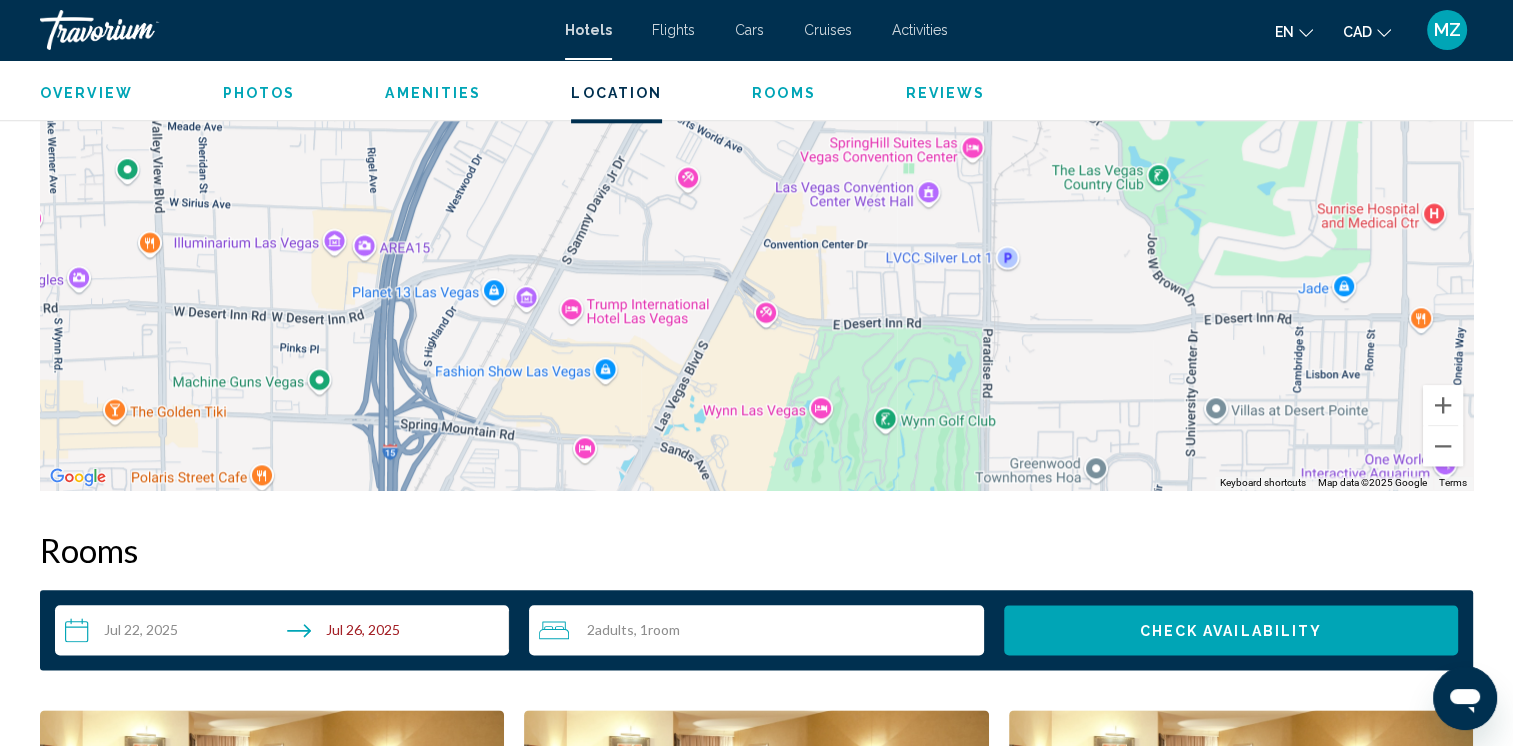 drag, startPoint x: 852, startPoint y: 422, endPoint x: 901, endPoint y: 260, distance: 169.24834 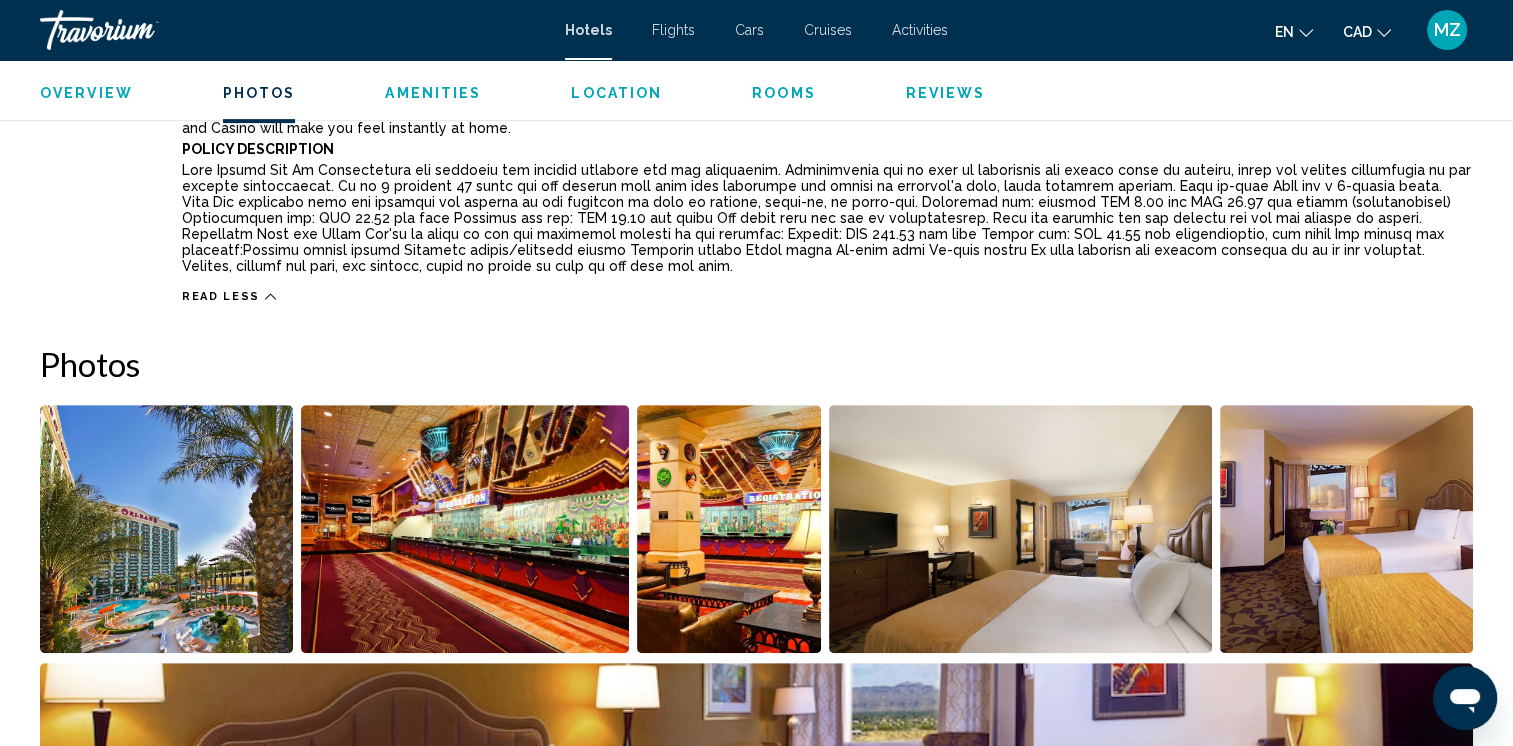 scroll, scrollTop: 600, scrollLeft: 0, axis: vertical 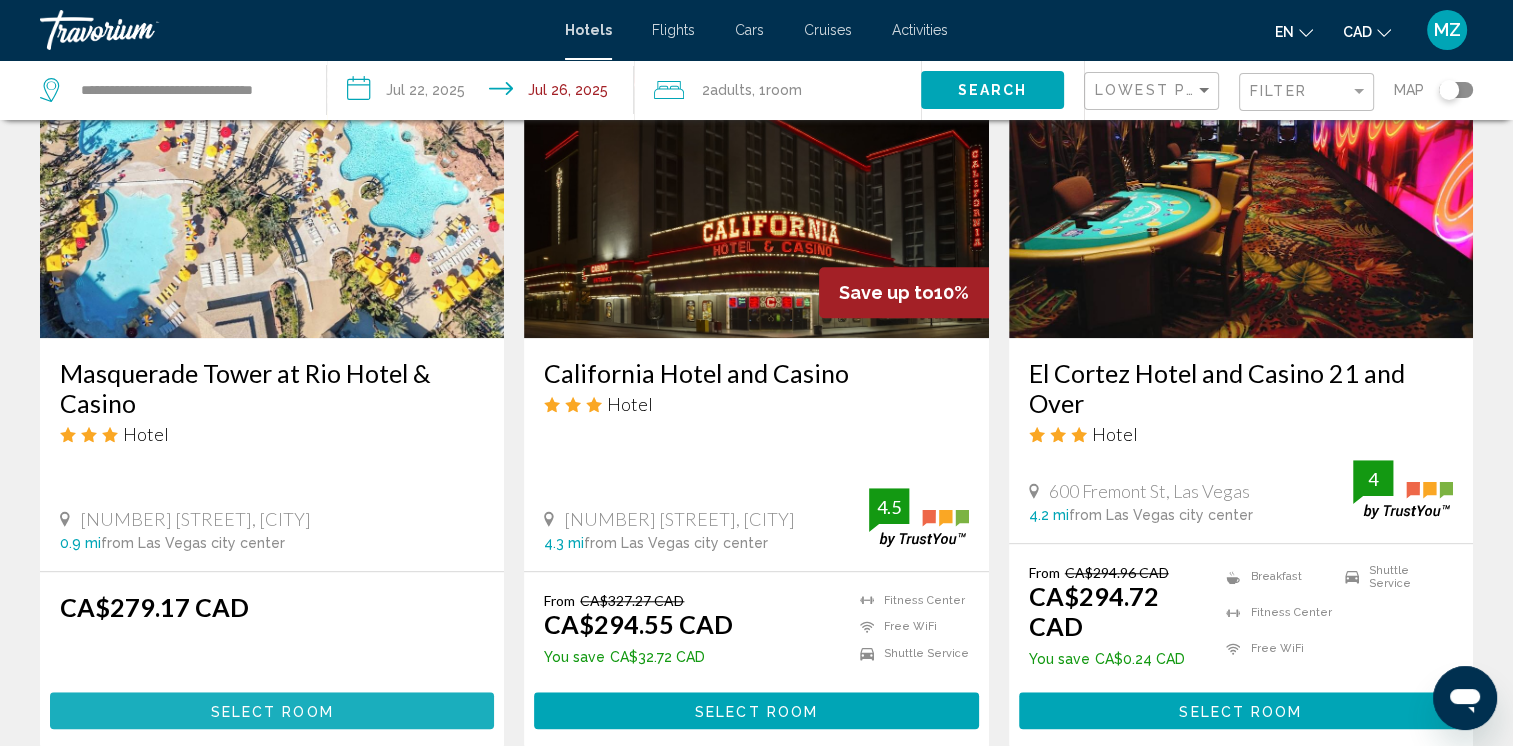 click on "Select Room" at bounding box center [272, 711] 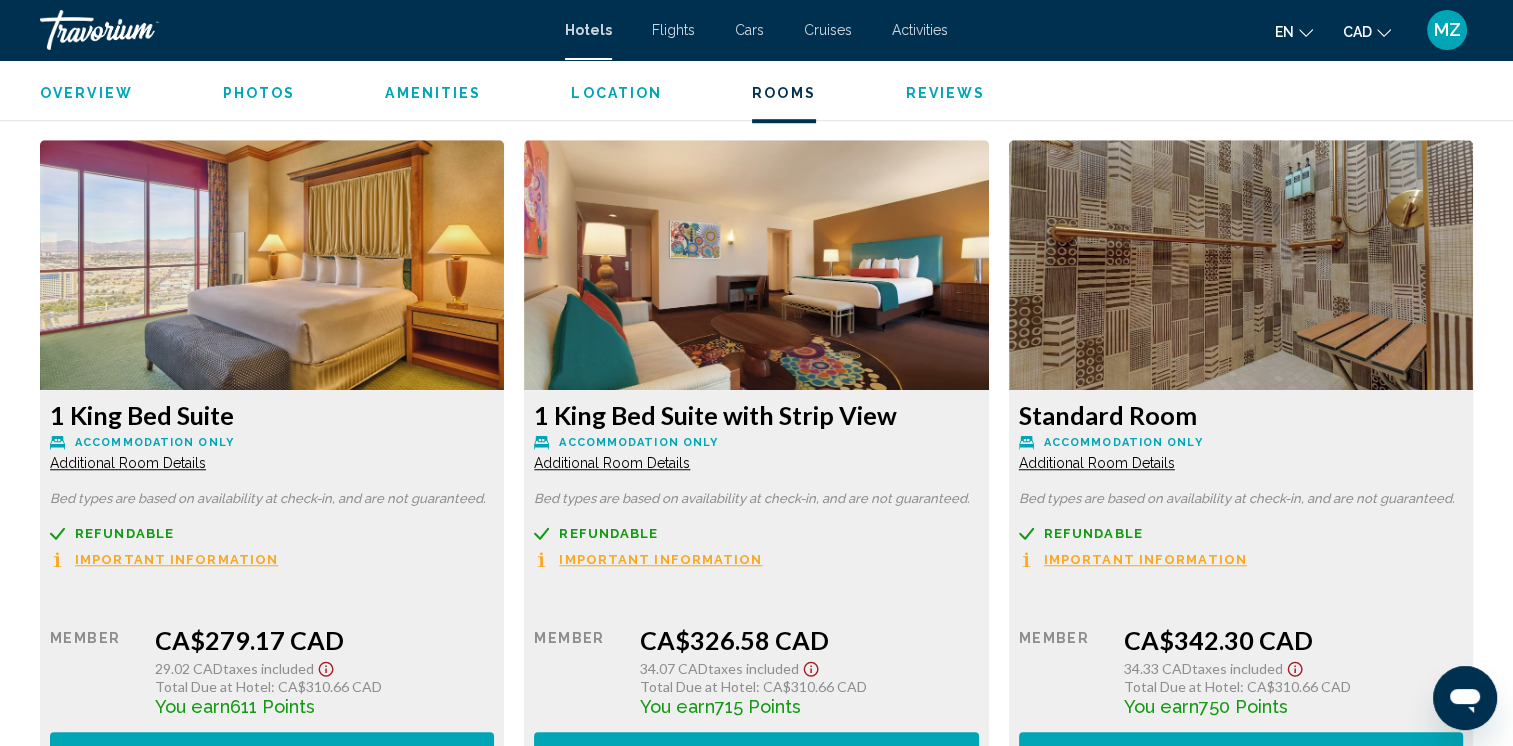 scroll, scrollTop: 1600, scrollLeft: 0, axis: vertical 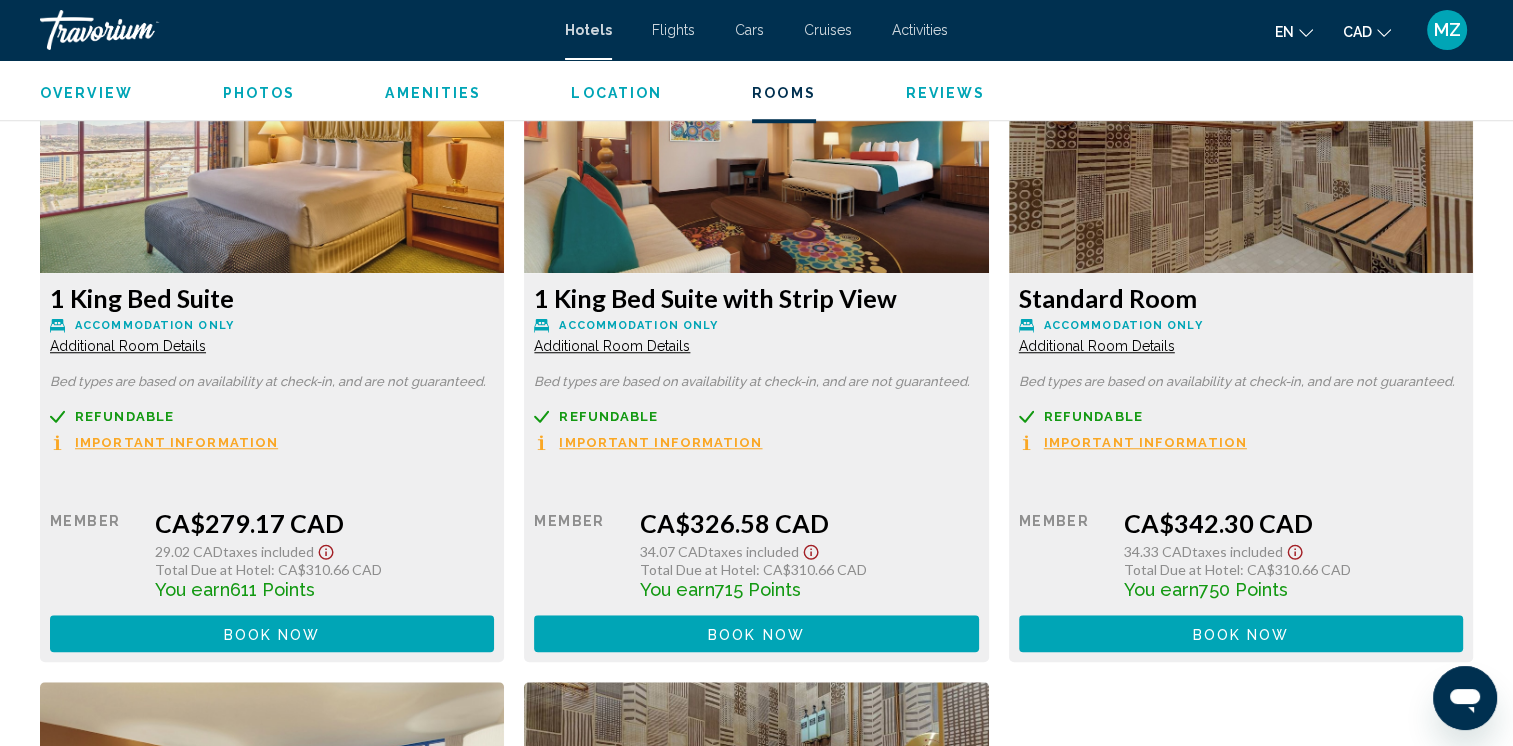 click on "Important Information" at bounding box center (176, 442) 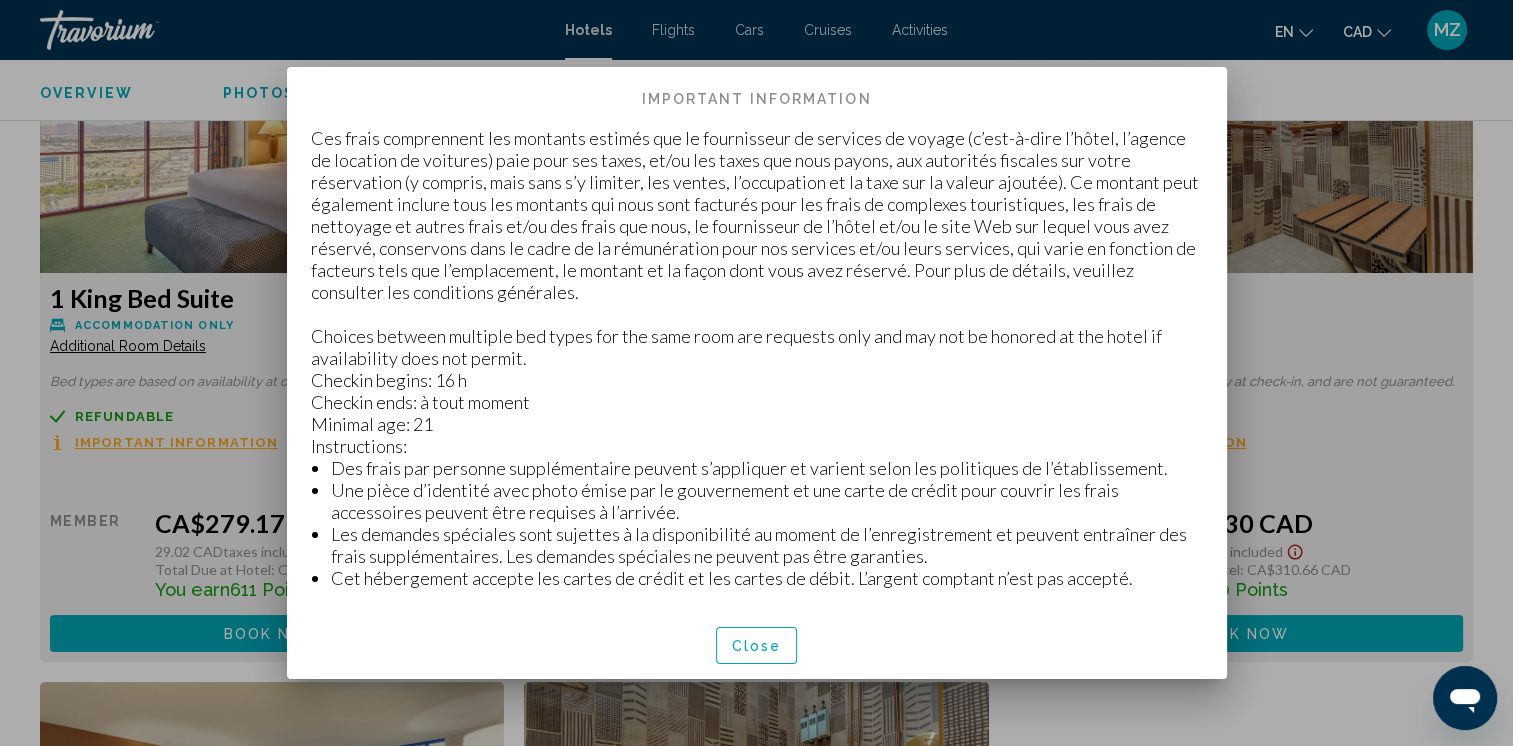 scroll, scrollTop: 0, scrollLeft: 0, axis: both 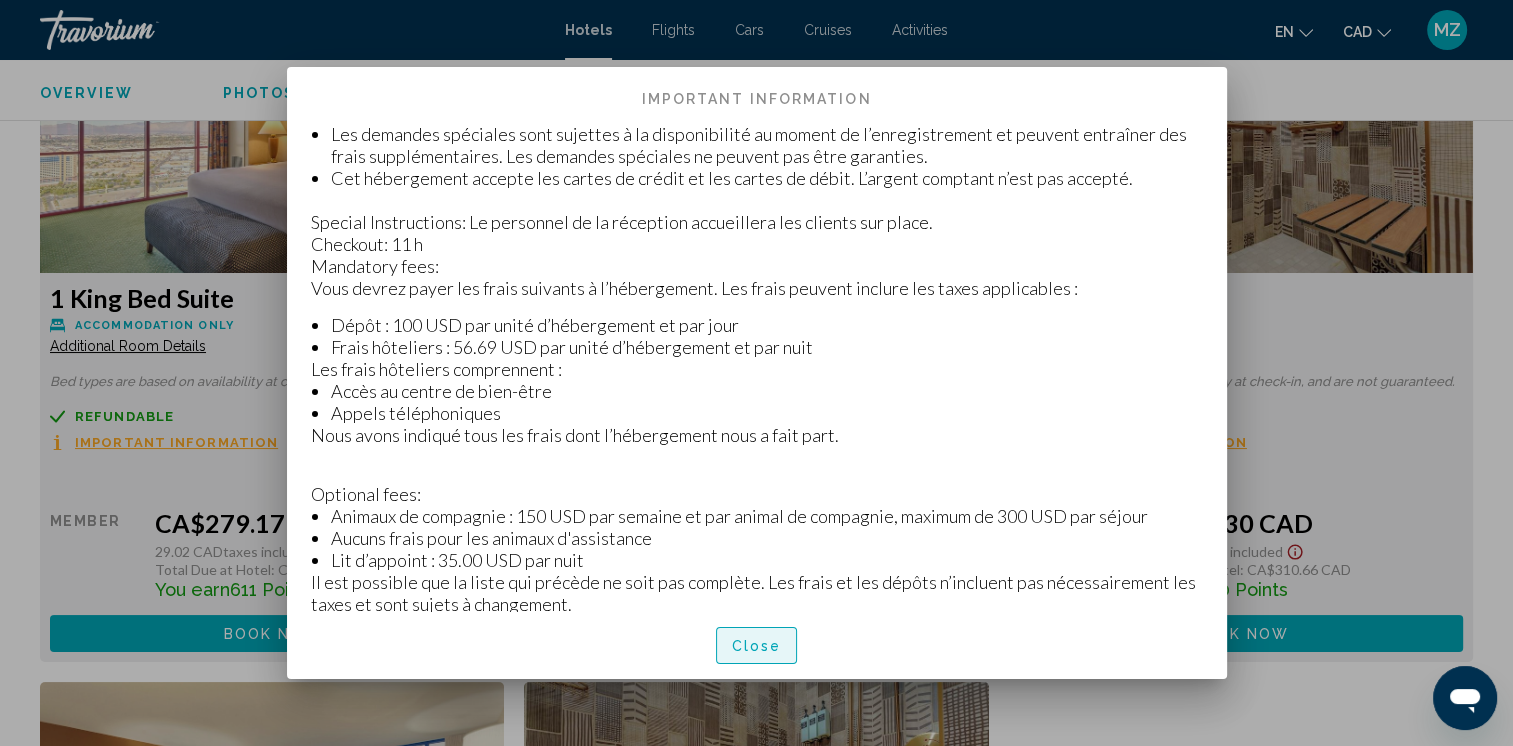 click on "Close" at bounding box center (757, 646) 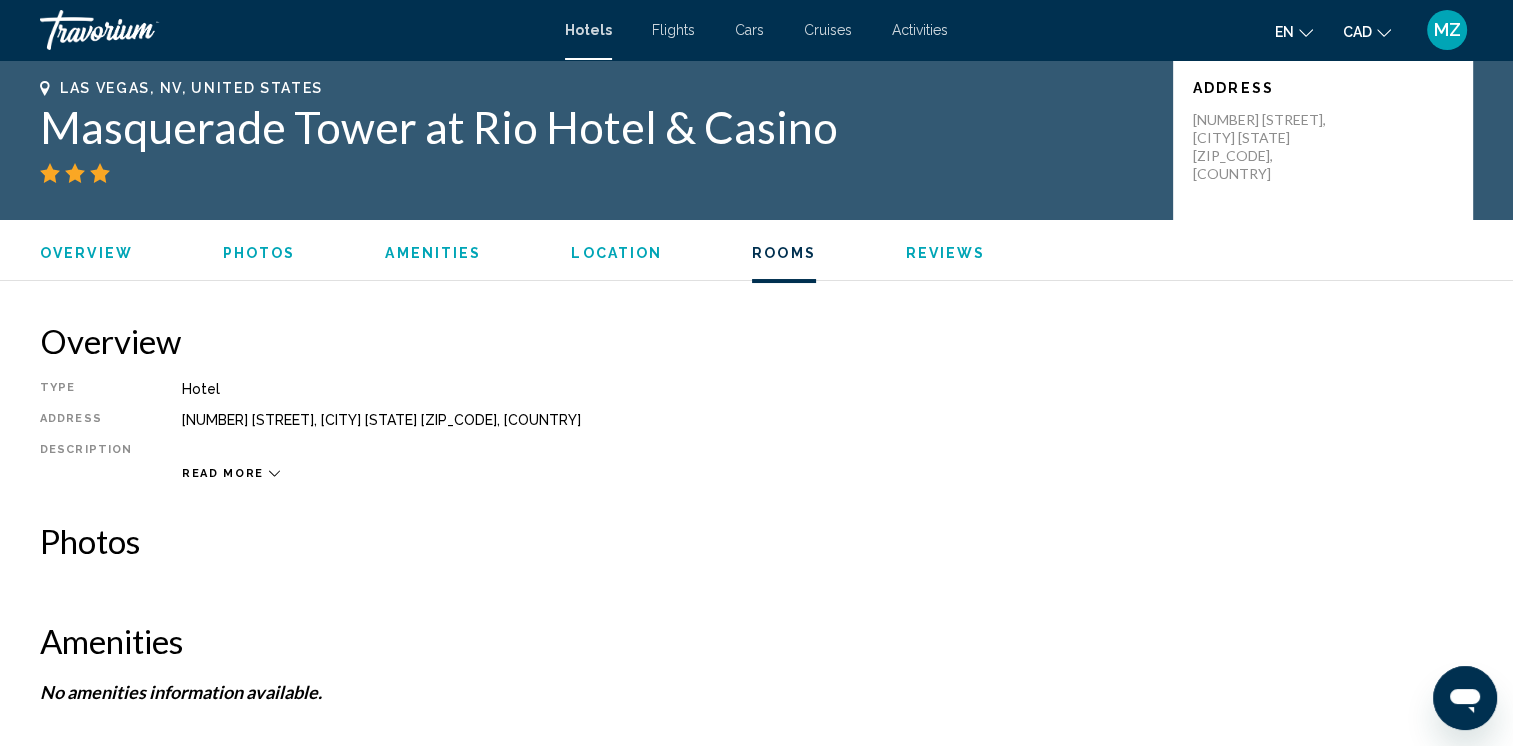 scroll, scrollTop: 1600, scrollLeft: 0, axis: vertical 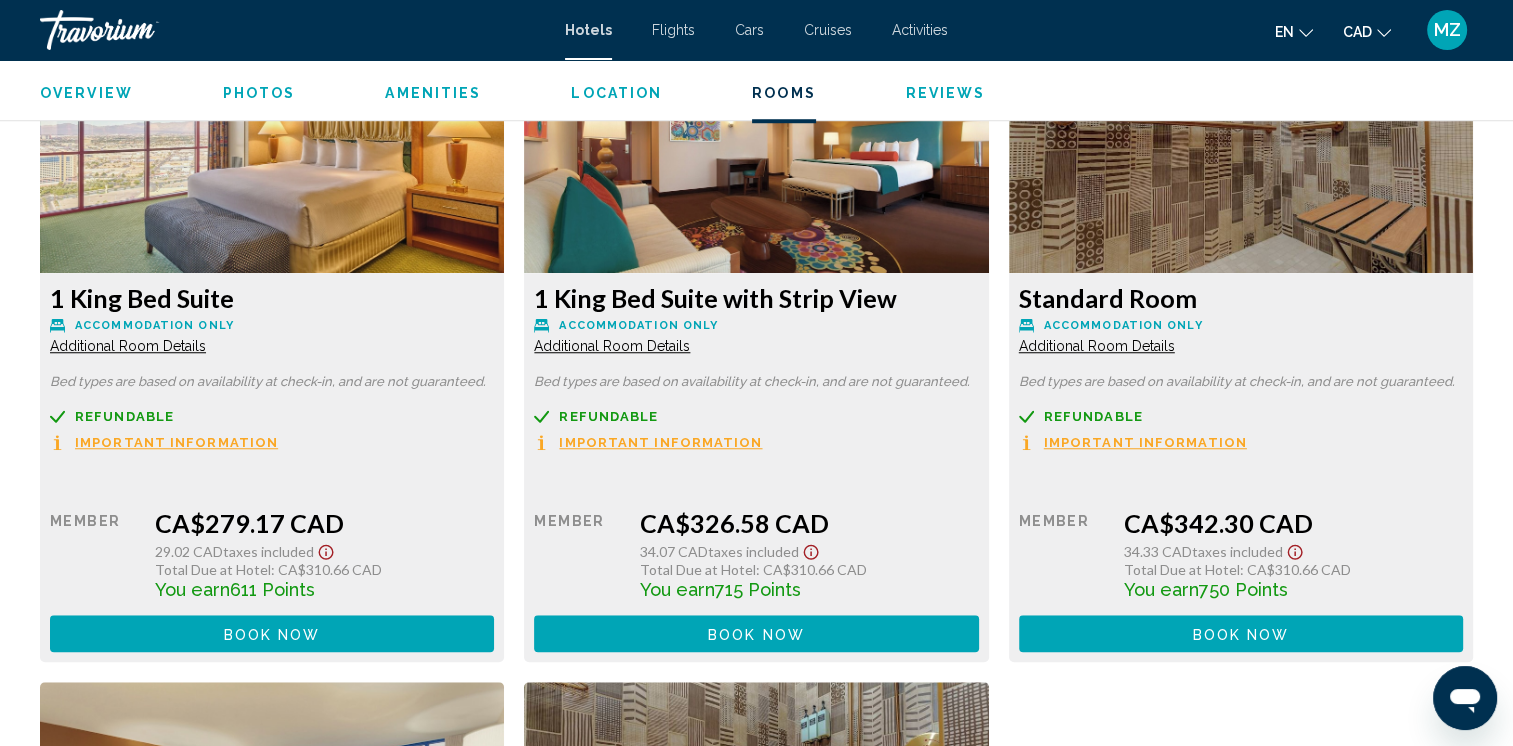 drag, startPoint x: 27, startPoint y: 0, endPoint x: 148, endPoint y: 134, distance: 180.54639 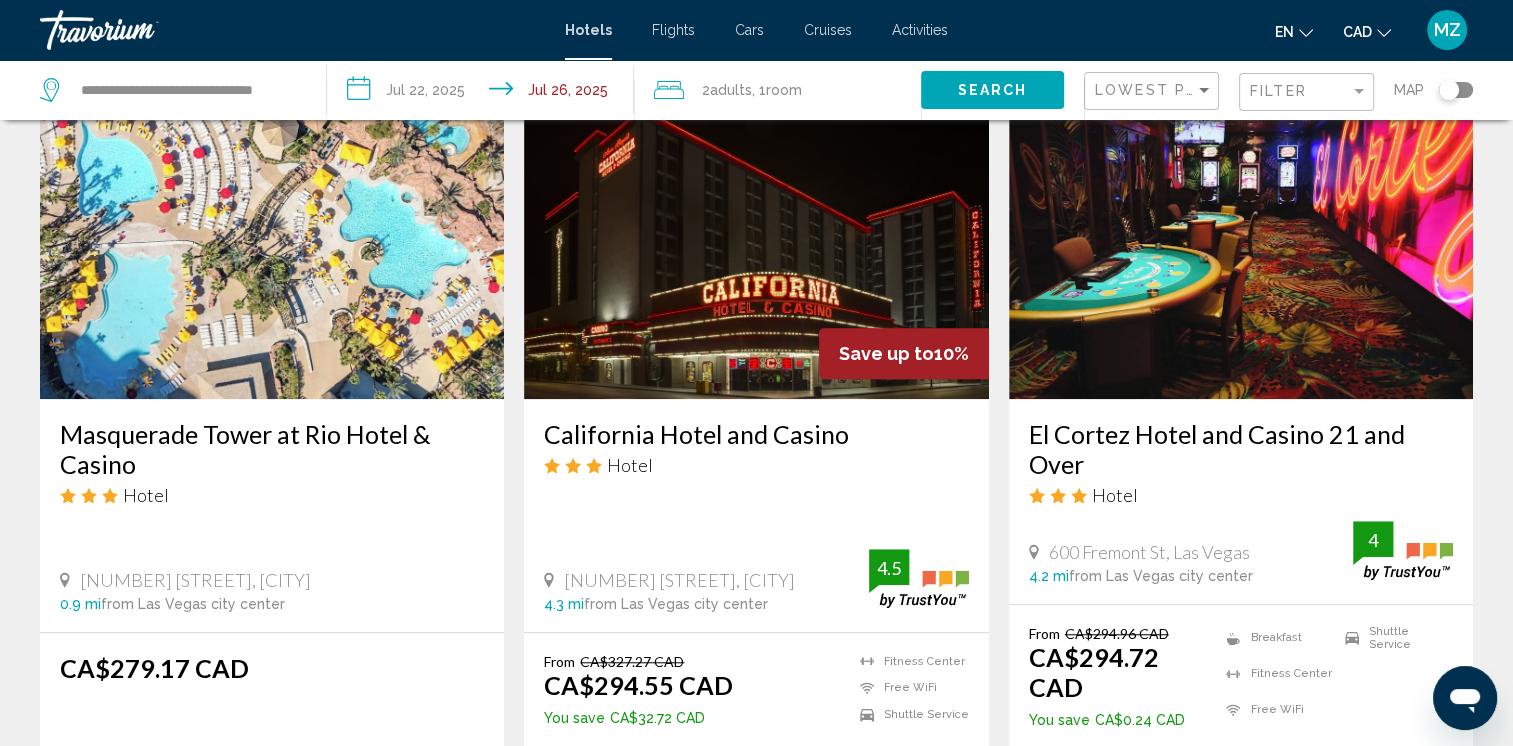 scroll, scrollTop: 1700, scrollLeft: 0, axis: vertical 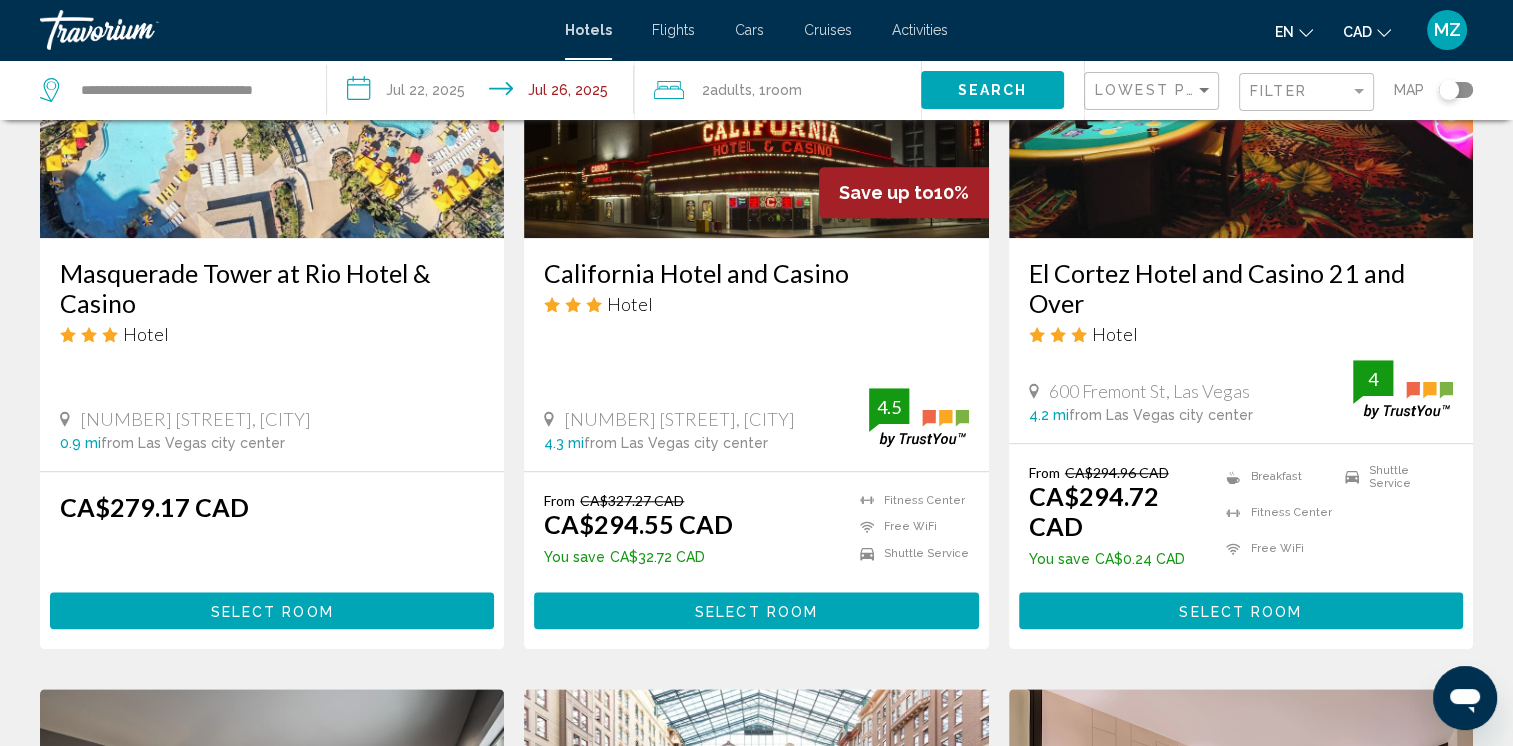 click on "Select Room" at bounding box center [756, 610] 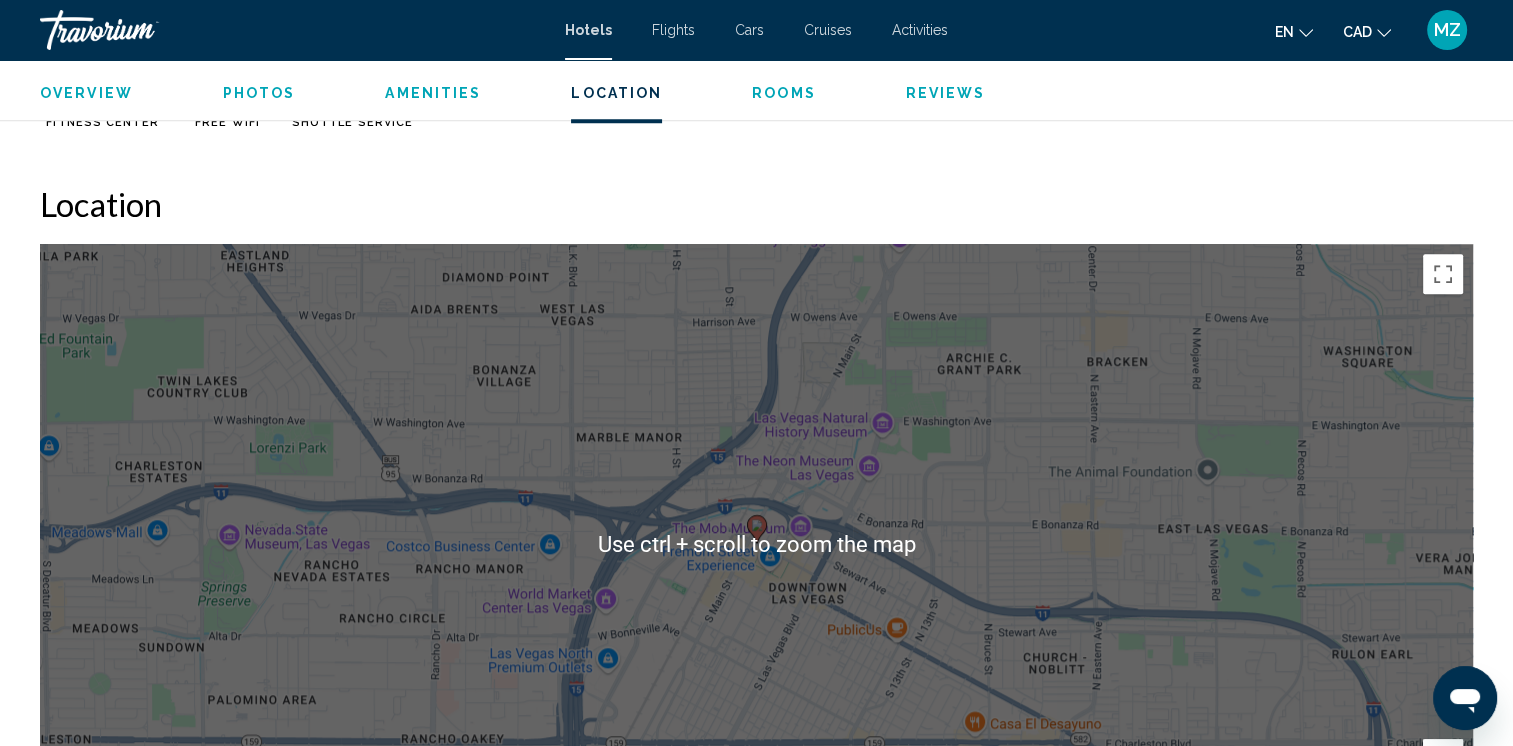 scroll, scrollTop: 1900, scrollLeft: 0, axis: vertical 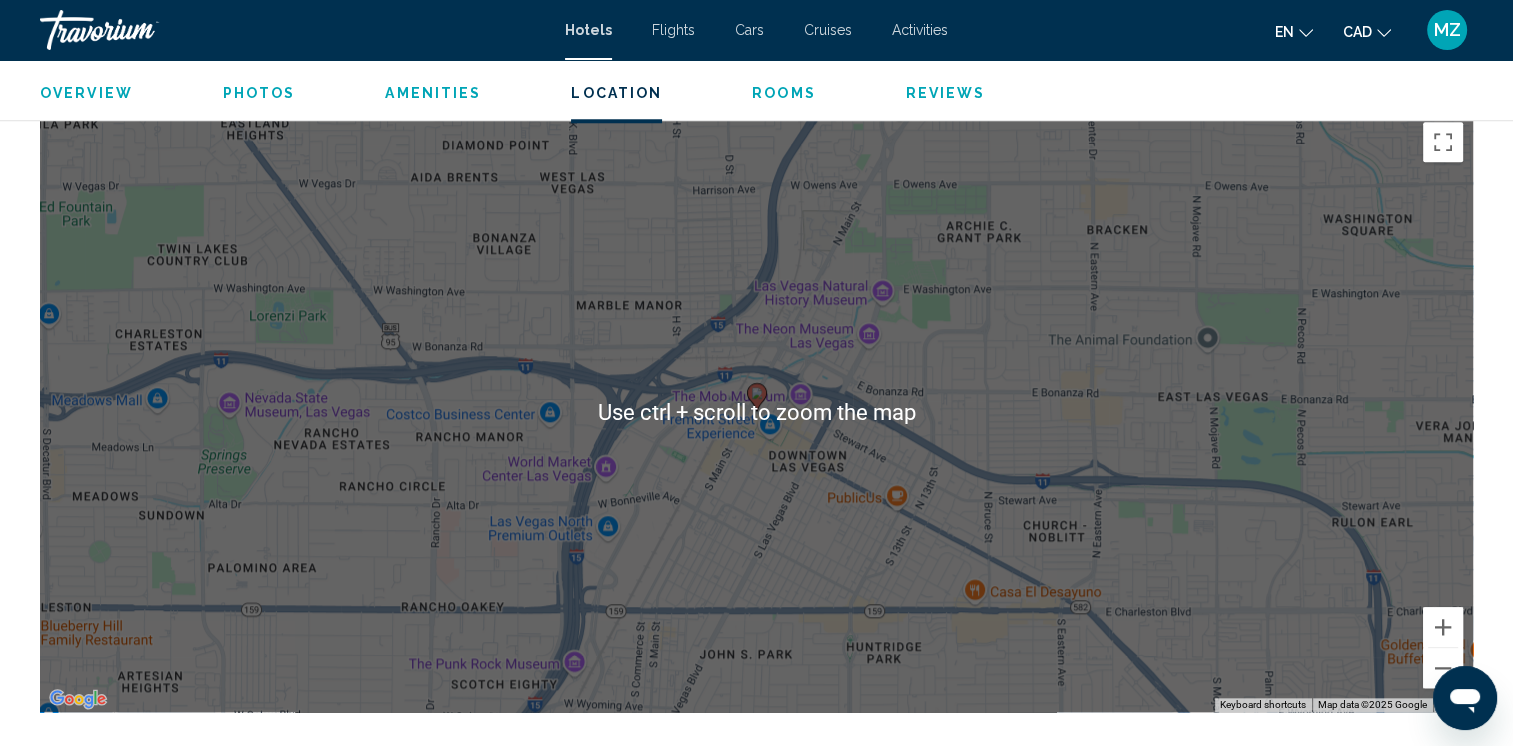 click on "To activate drag with keyboard, press Alt + Enter. Once in keyboard drag state, use the arrow keys to move the marker. To complete the drag, press the Enter key. To cancel, press Escape." at bounding box center [756, 412] 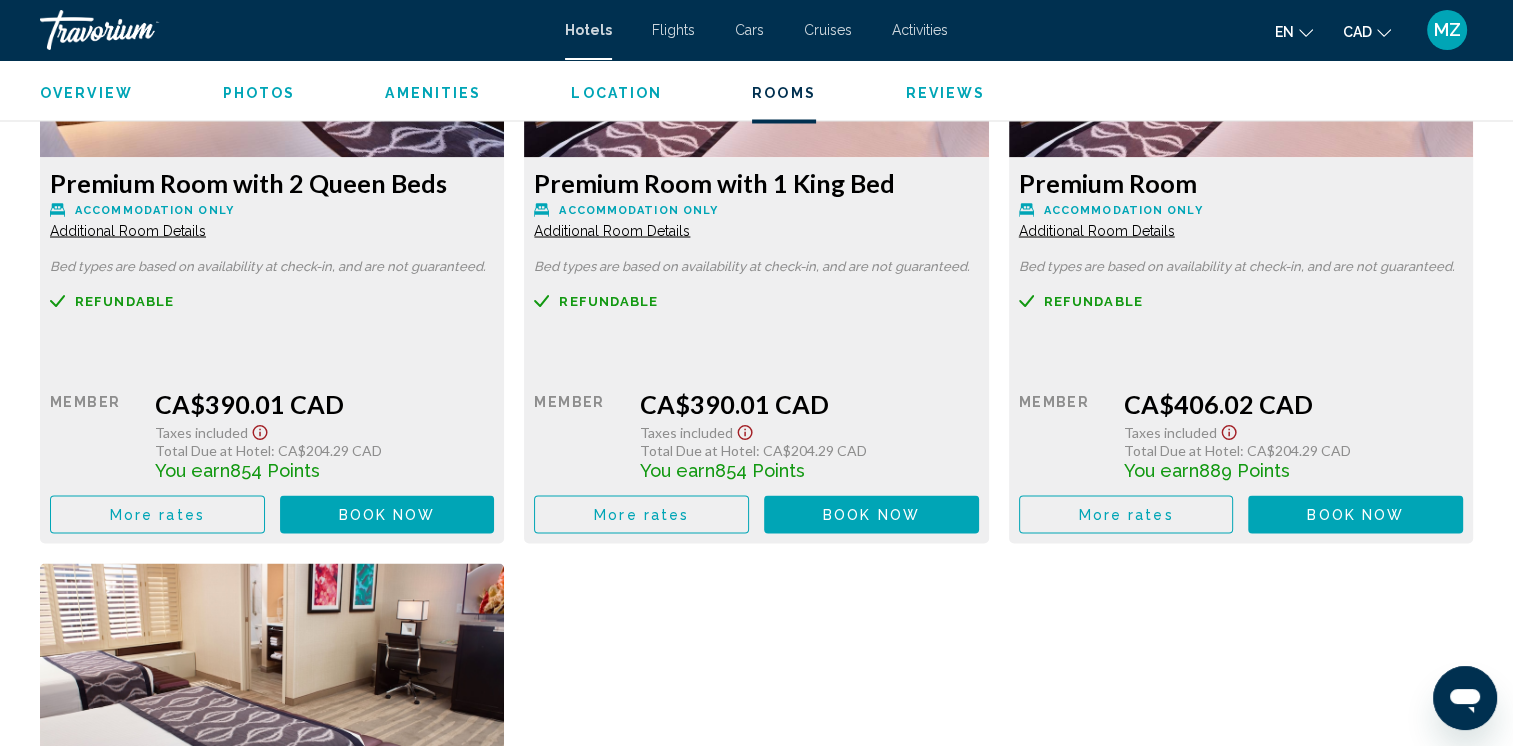 scroll, scrollTop: 3400, scrollLeft: 0, axis: vertical 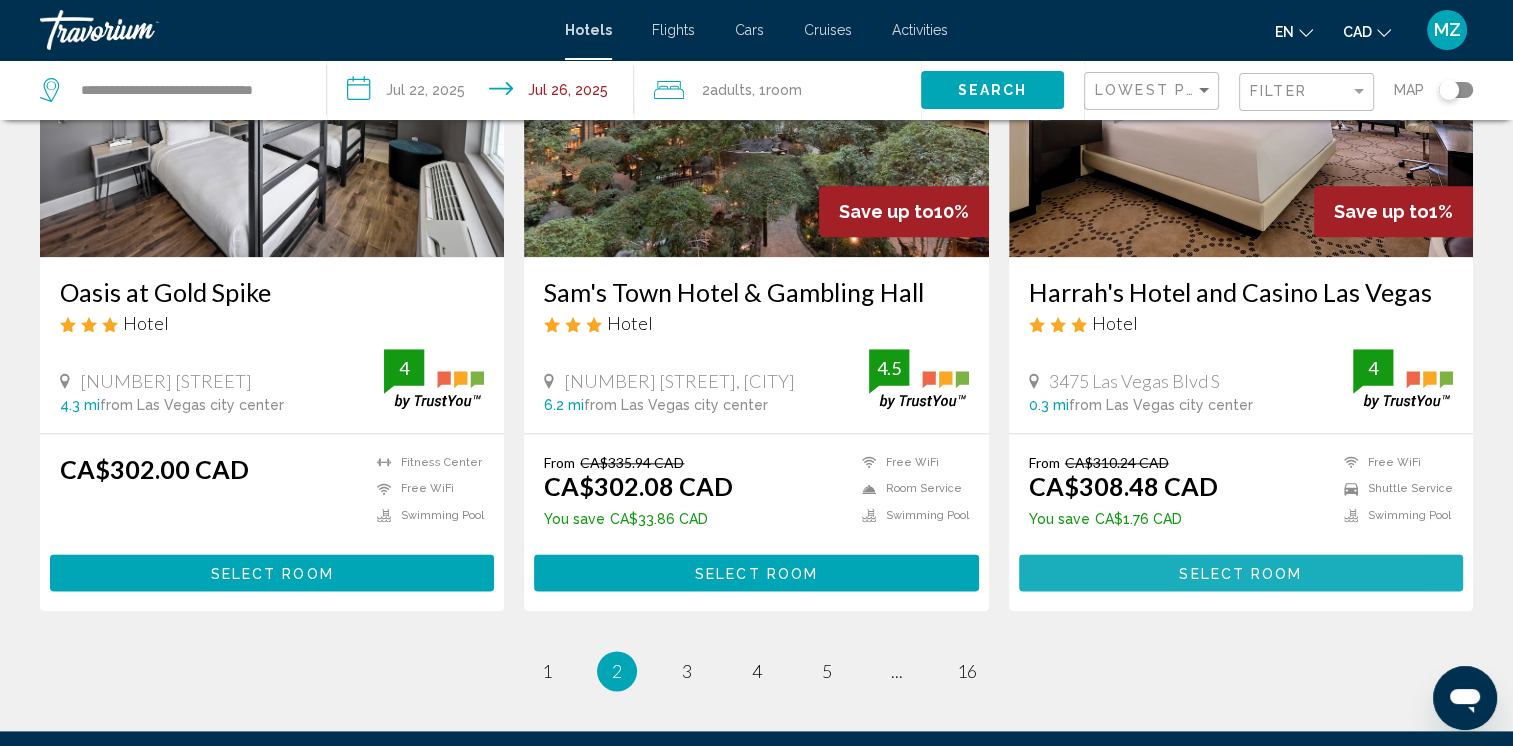 click on "Select Room" at bounding box center [1240, 573] 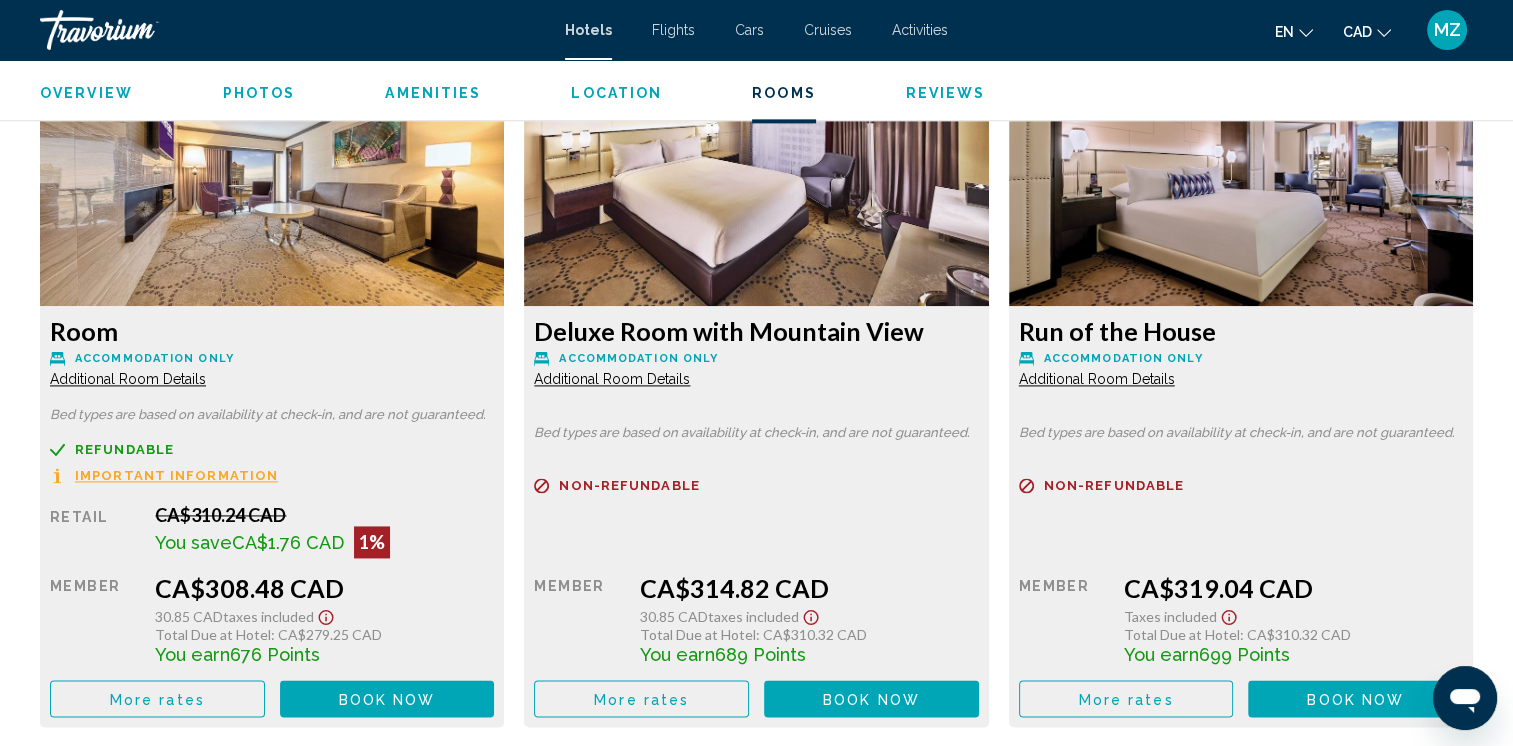 scroll, scrollTop: 2500, scrollLeft: 0, axis: vertical 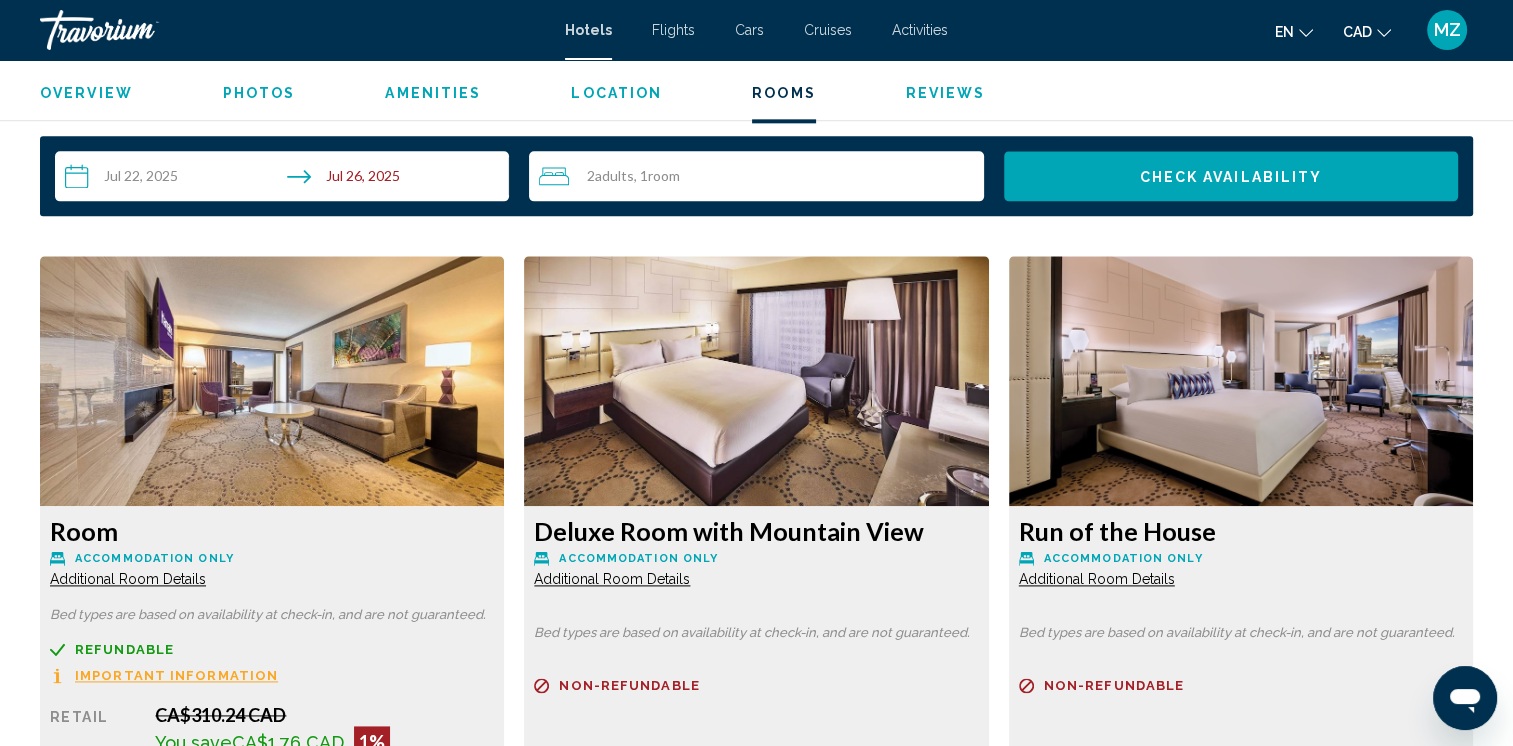 click on "Additional Room Details" at bounding box center (128, 579) 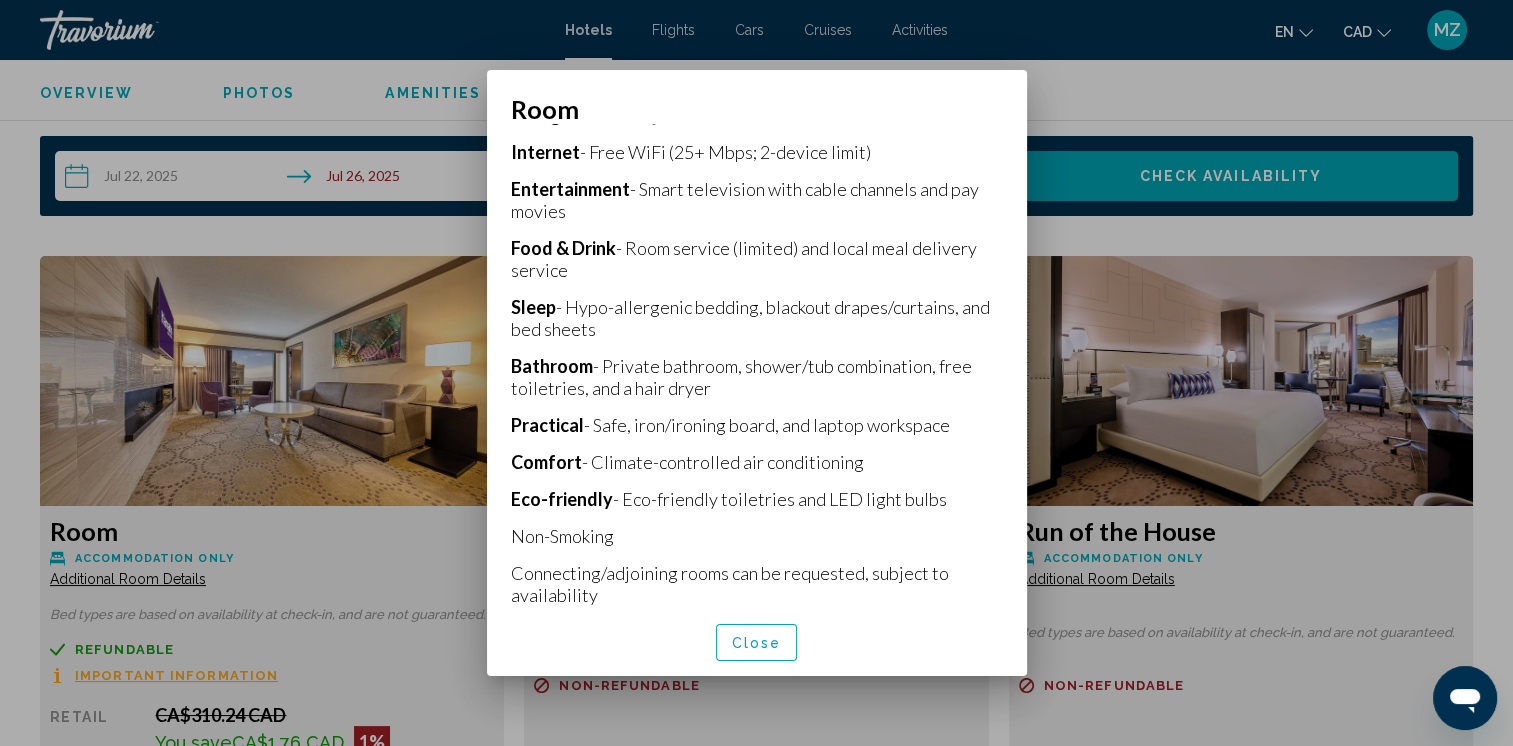 scroll, scrollTop: 393, scrollLeft: 0, axis: vertical 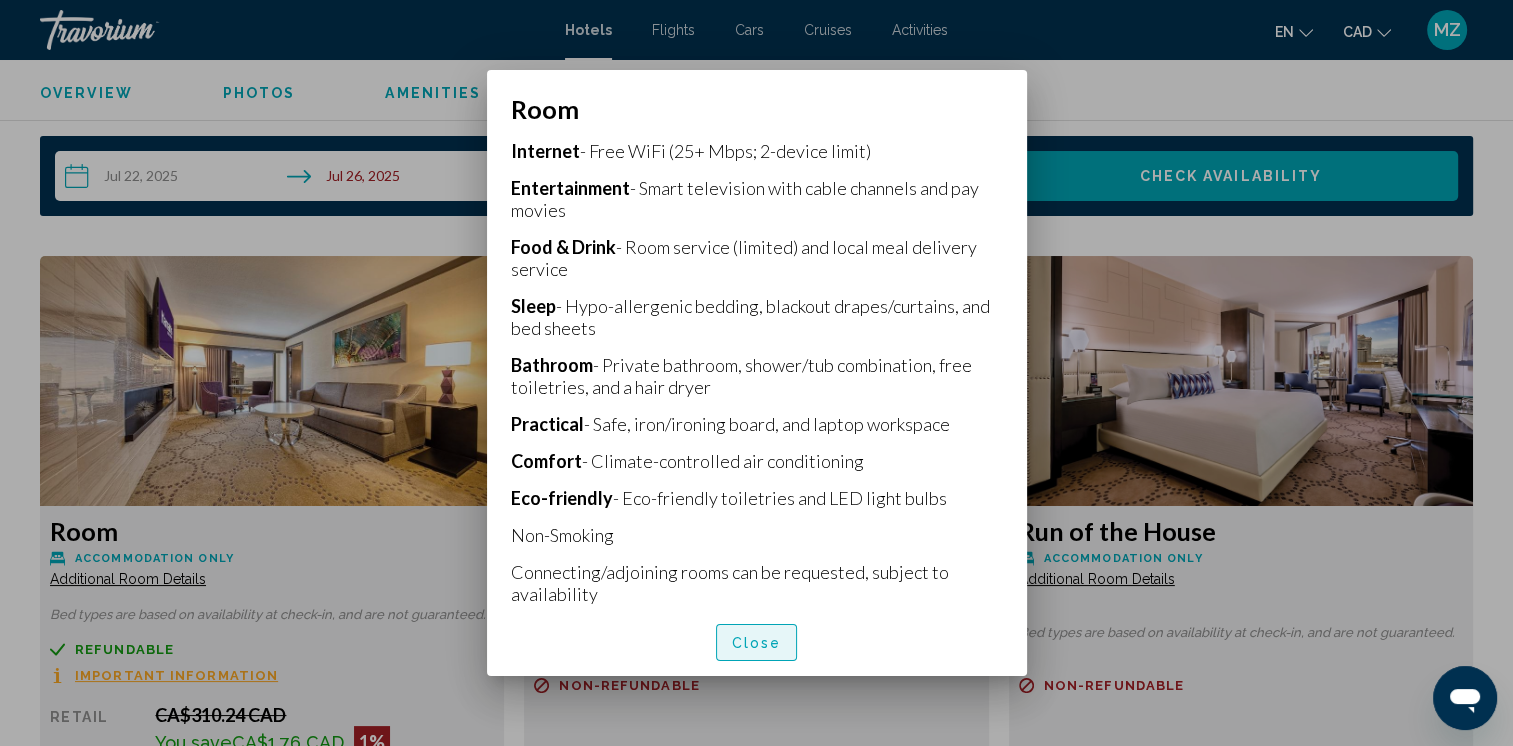 click on "Close" at bounding box center [757, 643] 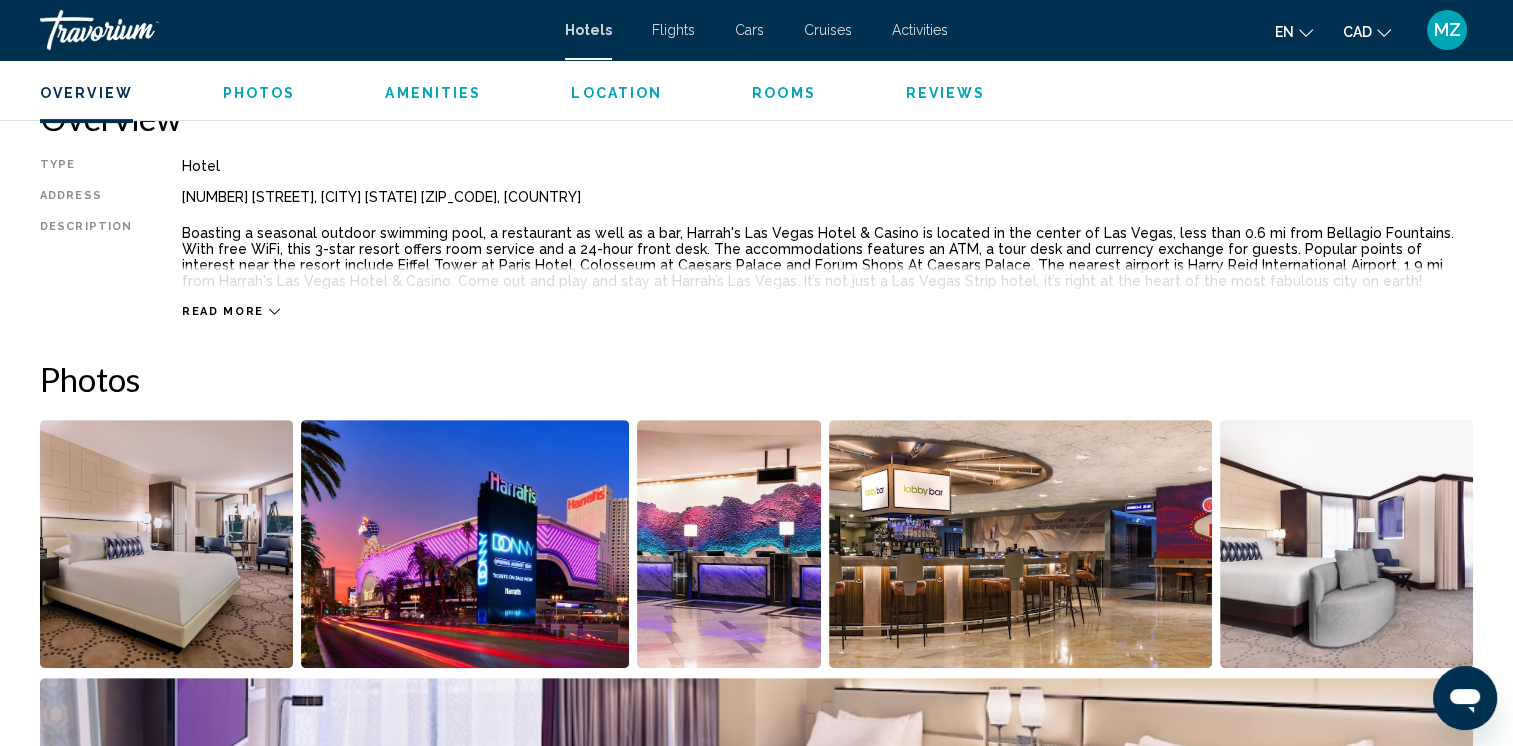 scroll, scrollTop: 400, scrollLeft: 0, axis: vertical 